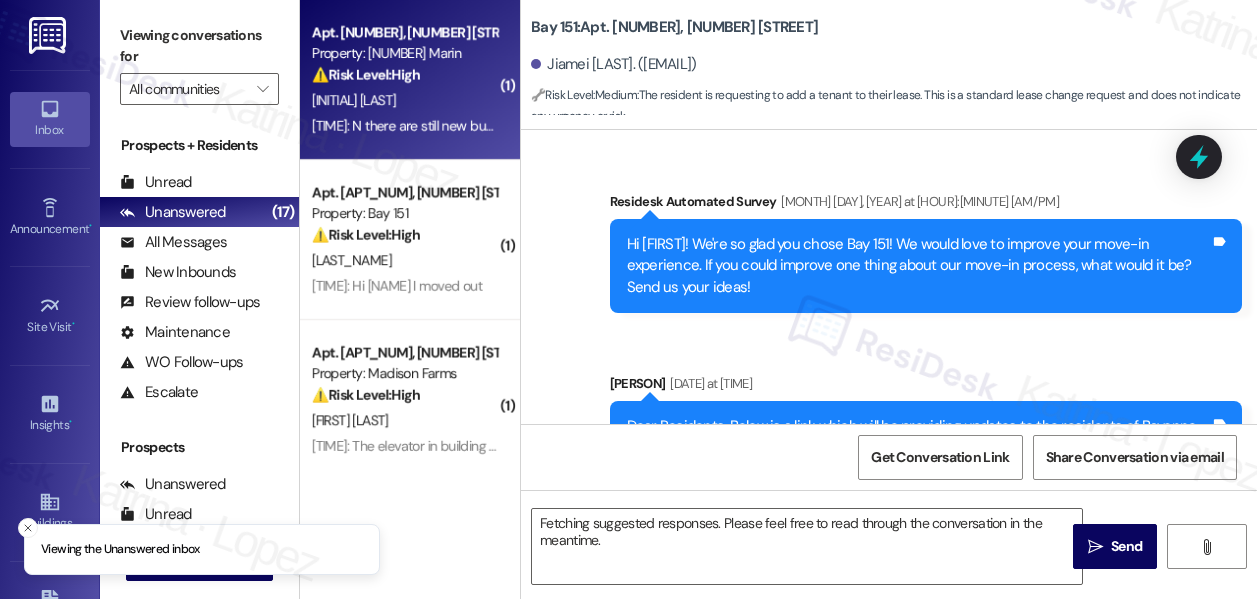 scroll, scrollTop: 0, scrollLeft: 0, axis: both 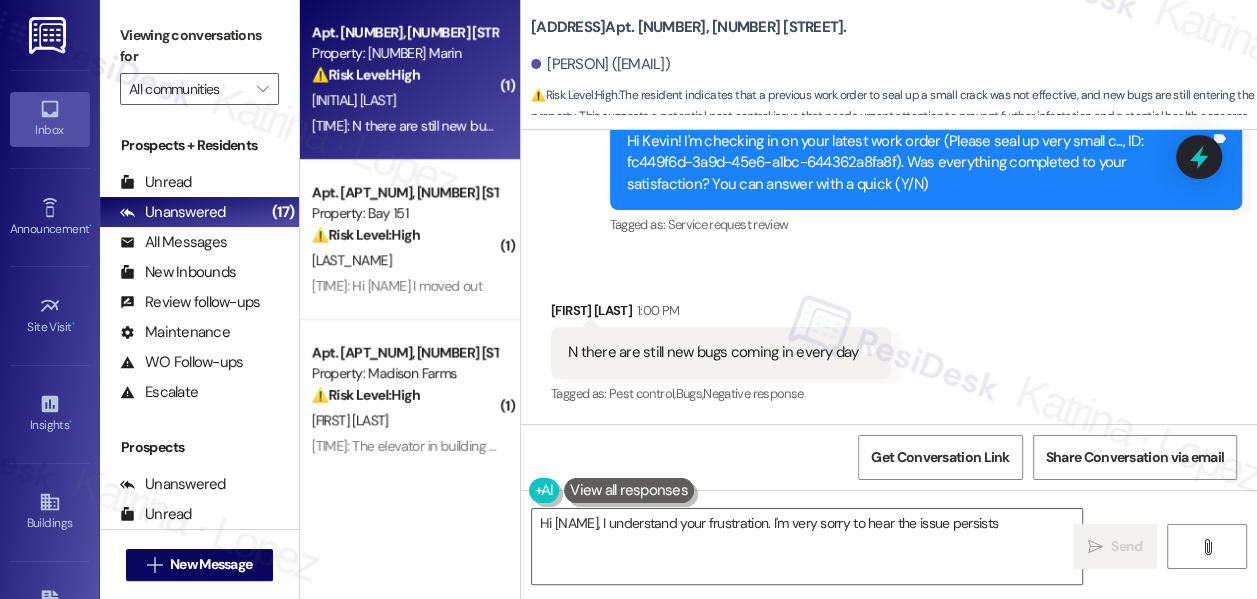 click on "N there are still new bugs coming in every day" at bounding box center [713, 352] 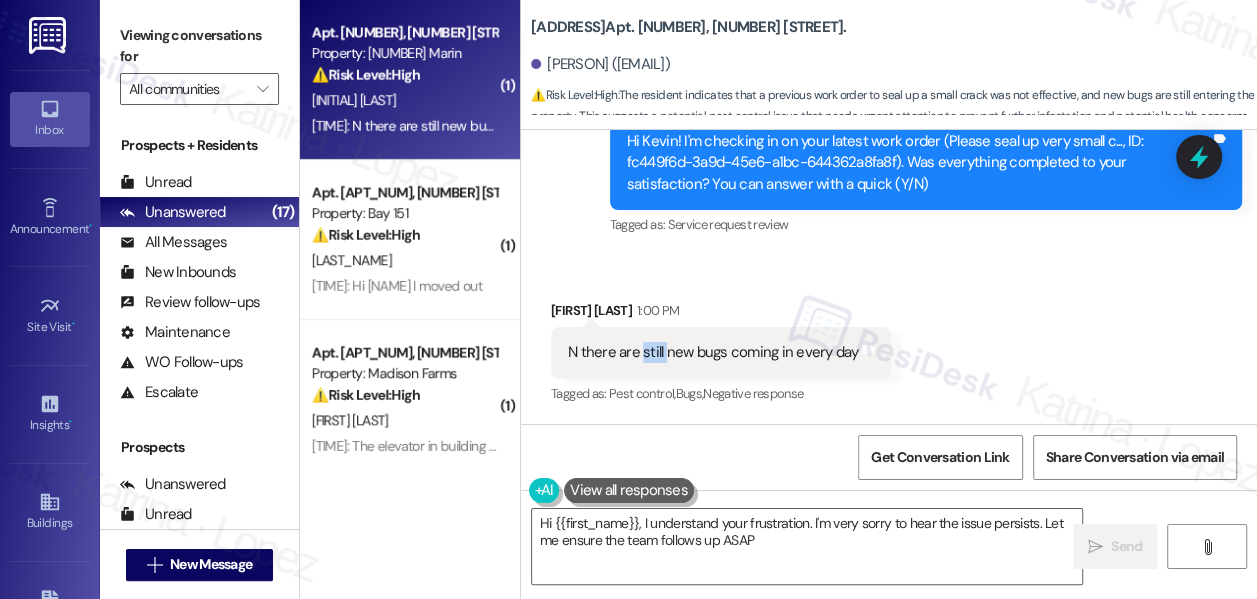 click on "N there are still new bugs coming in every day" at bounding box center [713, 352] 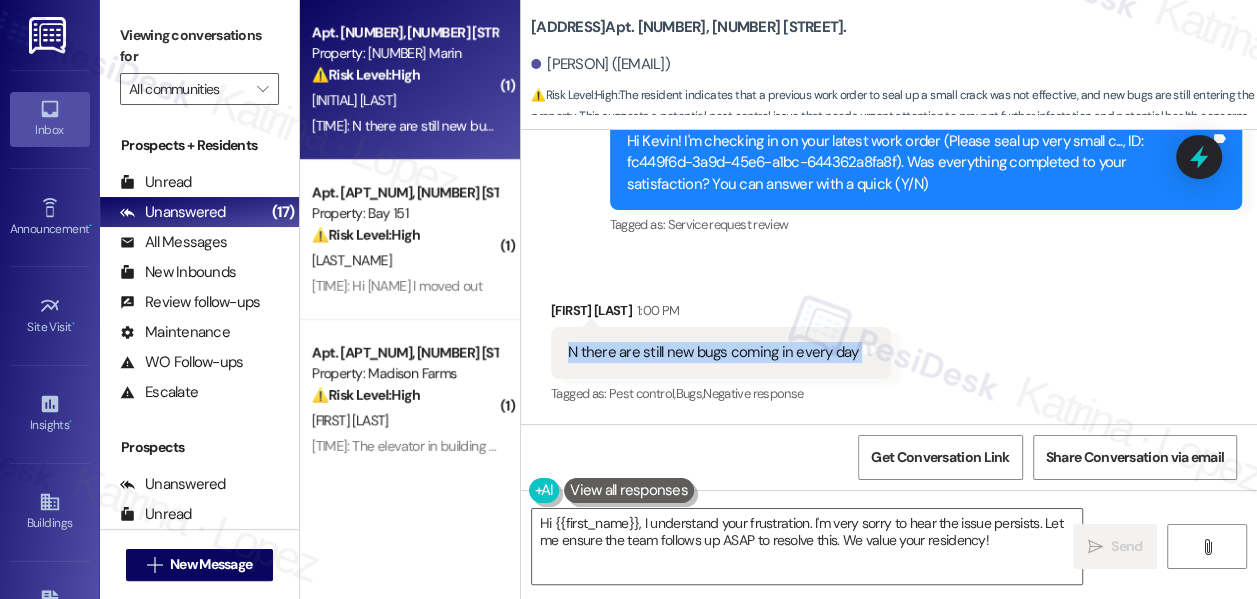 click on "N there are still new bugs coming in every day" at bounding box center (713, 352) 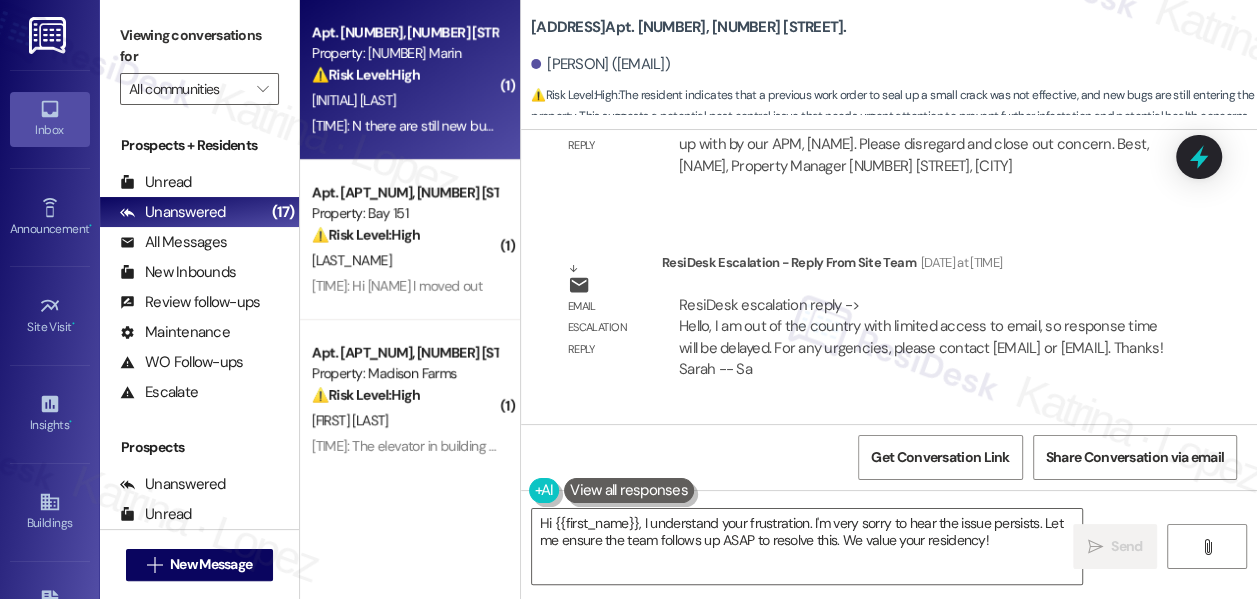scroll, scrollTop: 5755, scrollLeft: 0, axis: vertical 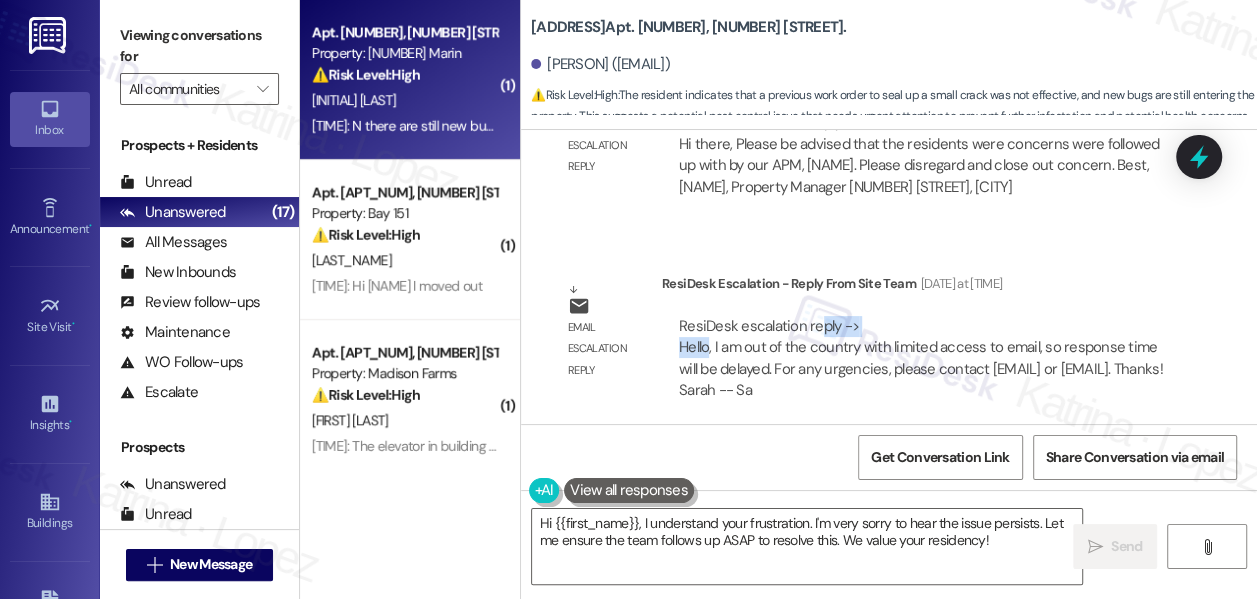 drag, startPoint x: 705, startPoint y: 341, endPoint x: 818, endPoint y: 335, distance: 113.15918 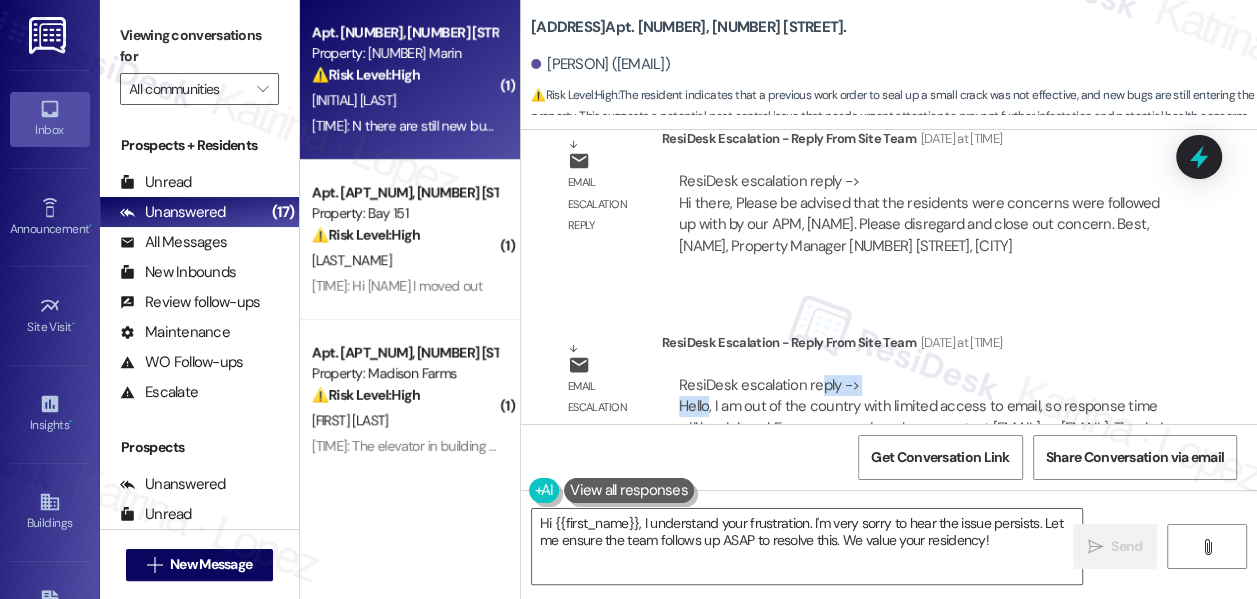 scroll, scrollTop: 5664, scrollLeft: 0, axis: vertical 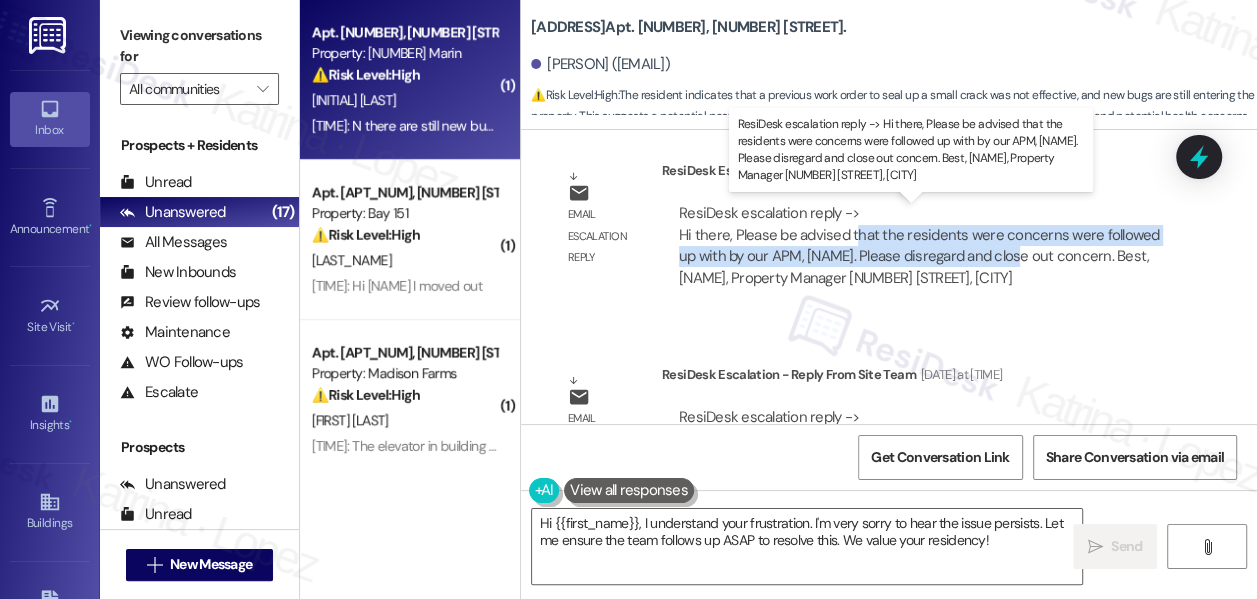 drag, startPoint x: 857, startPoint y: 231, endPoint x: 1010, endPoint y: 252, distance: 154.43445 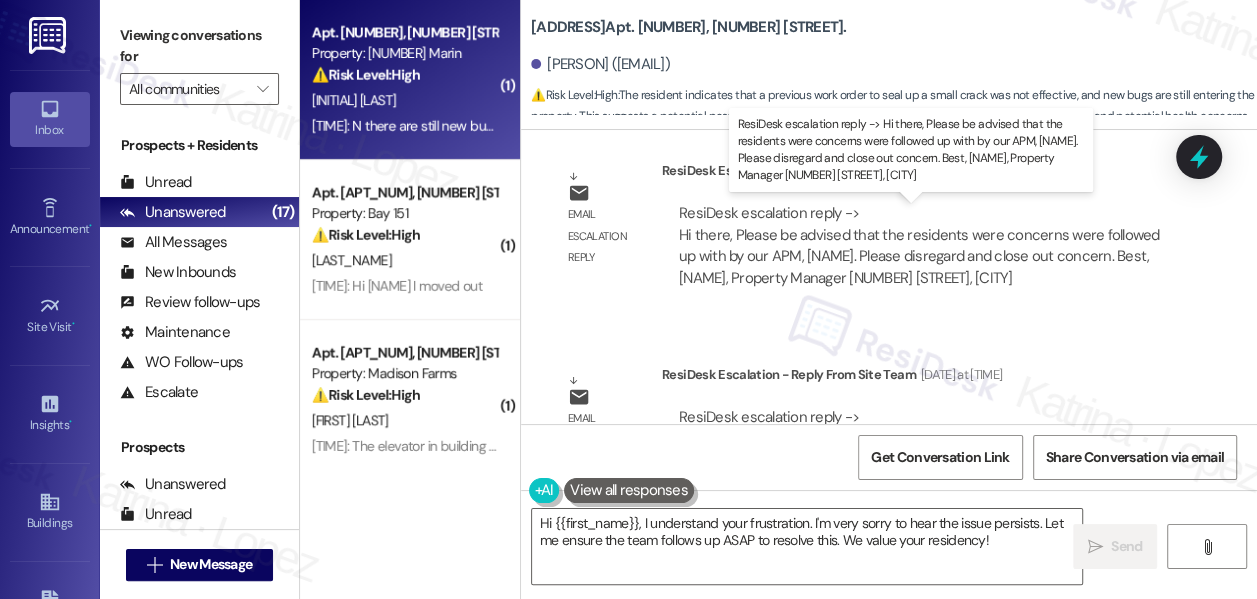 click on "ResiDesk escalation reply ->
Hi there, Please be advised that the residents were concerns were followed up with by our APM, Greg. Please disregard and close out concern. Best, Angela Urquizo, Property Manager [NUMBER] Marin Blvd, Jers ResiDesk escalation reply ->
Hi there, Please be advised that the residents were concerns were followed up with by our APM, Greg. Please disregard and close out concern. Best, Angela Urquizo, Property Manager [NUMBER] Marin Blvd, Jers" at bounding box center (919, 245) 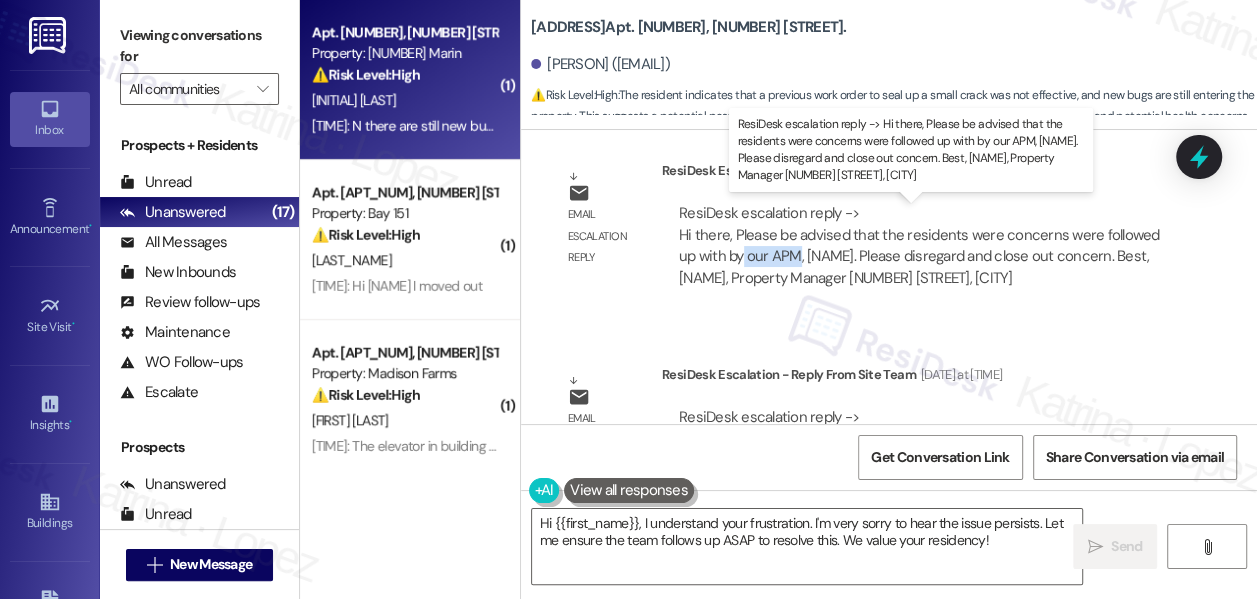 drag, startPoint x: 798, startPoint y: 251, endPoint x: 741, endPoint y: 247, distance: 57.14018 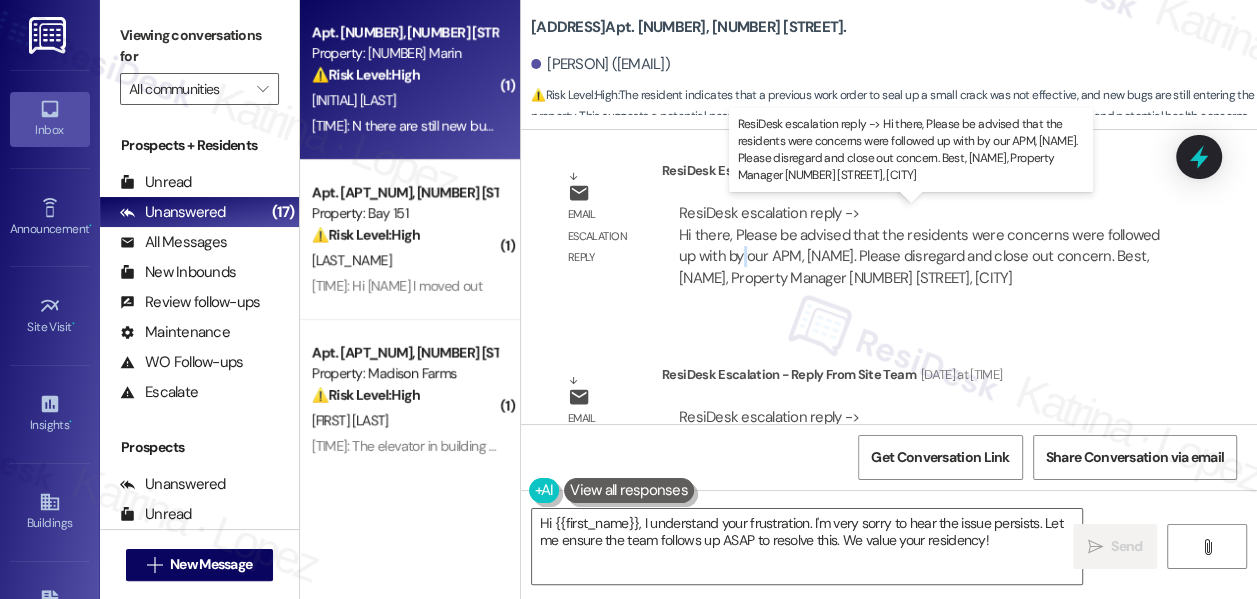 click on "ResiDesk escalation reply ->
Hi there, Please be advised that the residents were concerns were followed up with by our APM, Greg. Please disregard and close out concern. Best, Angela Urquizo, Property Manager [NUMBER] Marin Blvd, Jers ResiDesk escalation reply ->
Hi there, Please be advised that the residents were concerns were followed up with by our APM, Greg. Please disregard and close out concern. Best, Angela Urquizo, Property Manager [NUMBER] Marin Blvd, Jers" at bounding box center (919, 245) 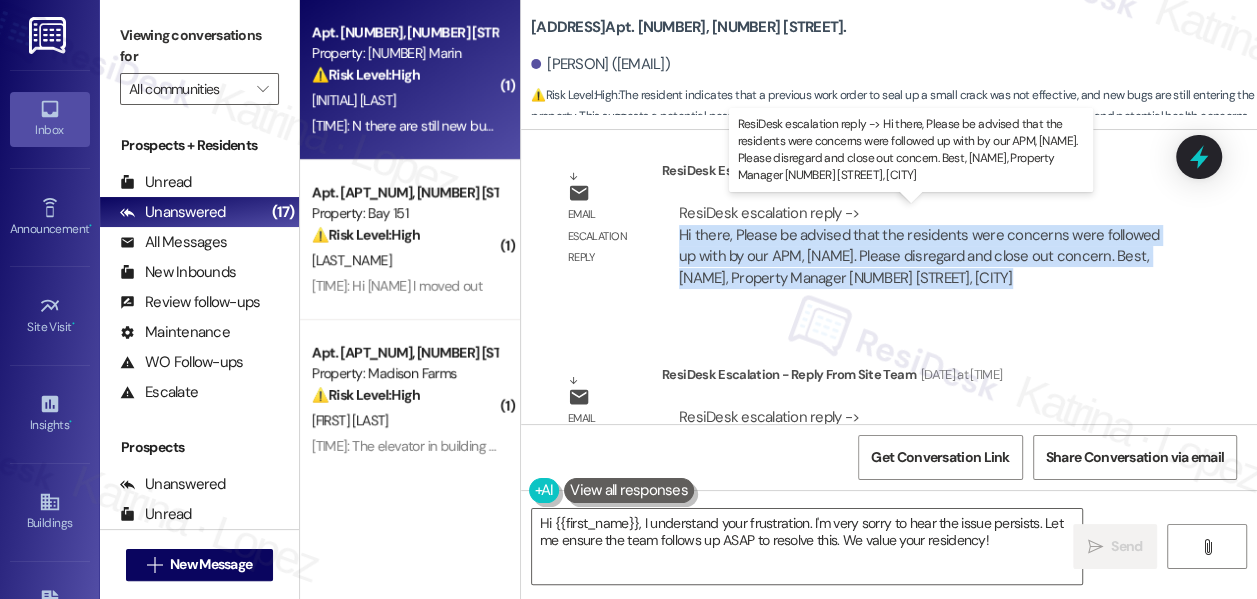 click on "ResiDesk escalation reply ->
Hi there, Please be advised that the residents were concerns were followed up with by our APM, Greg. Please disregard and close out concern. Best, Angela Urquizo, Property Manager [NUMBER] Marin Blvd, Jers ResiDesk escalation reply ->
Hi there, Please be advised that the residents were concerns were followed up with by our APM, Greg. Please disregard and close out concern. Best, Angela Urquizo, Property Manager [NUMBER] Marin Blvd, Jers" at bounding box center (919, 245) 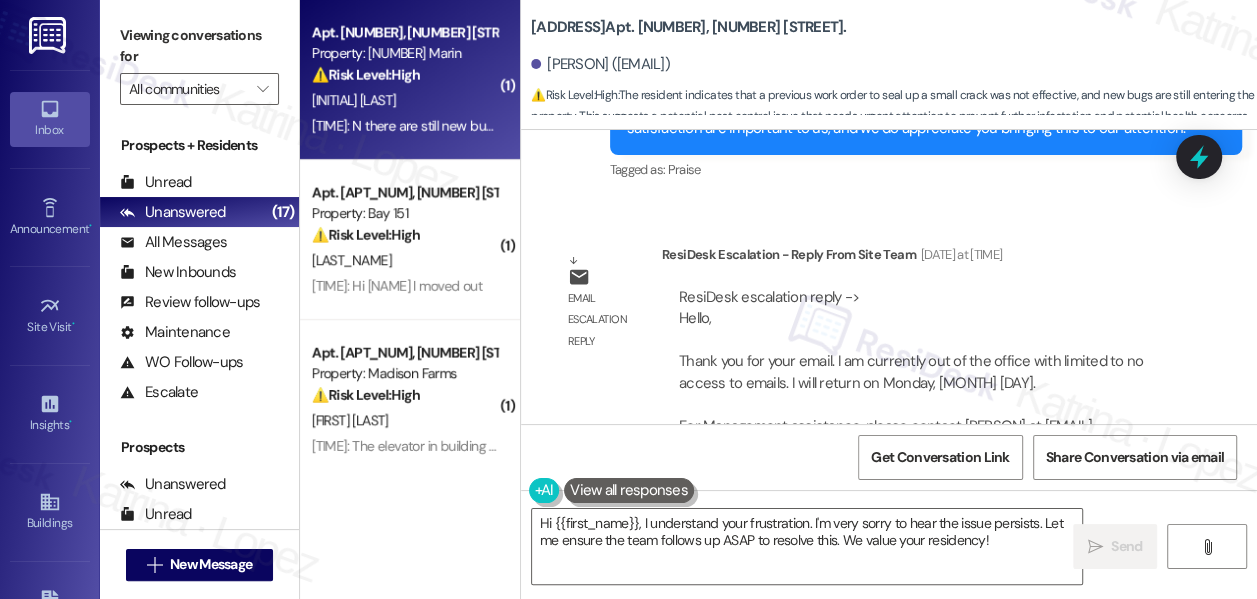 scroll, scrollTop: 5028, scrollLeft: 0, axis: vertical 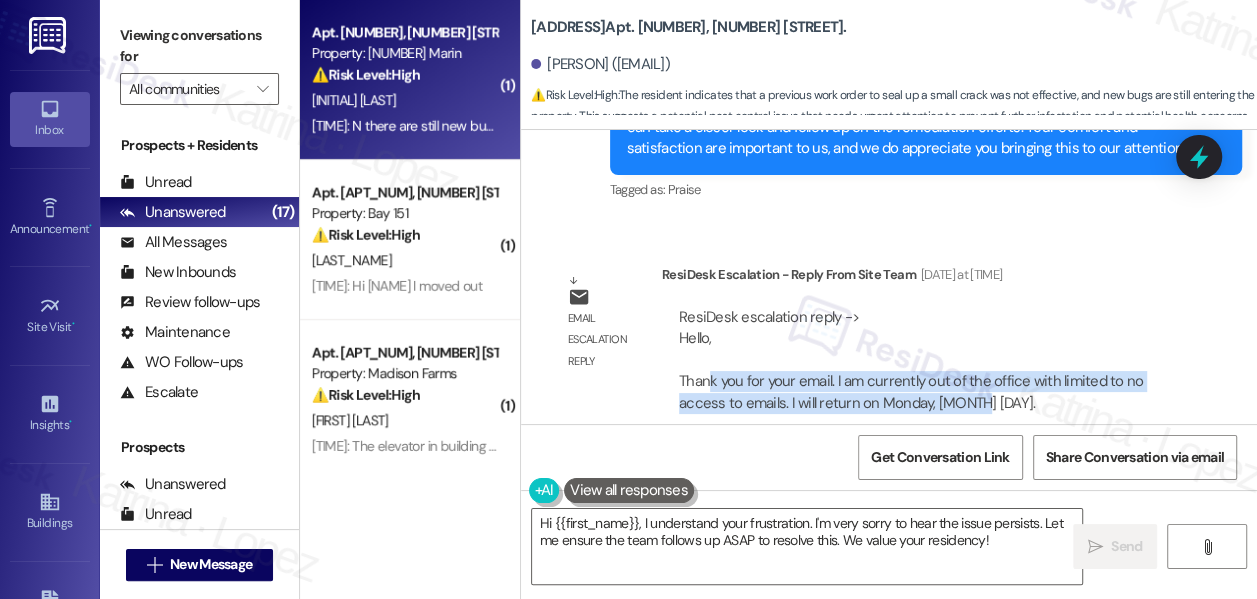 drag, startPoint x: 709, startPoint y: 326, endPoint x: 969, endPoint y: 338, distance: 260.27676 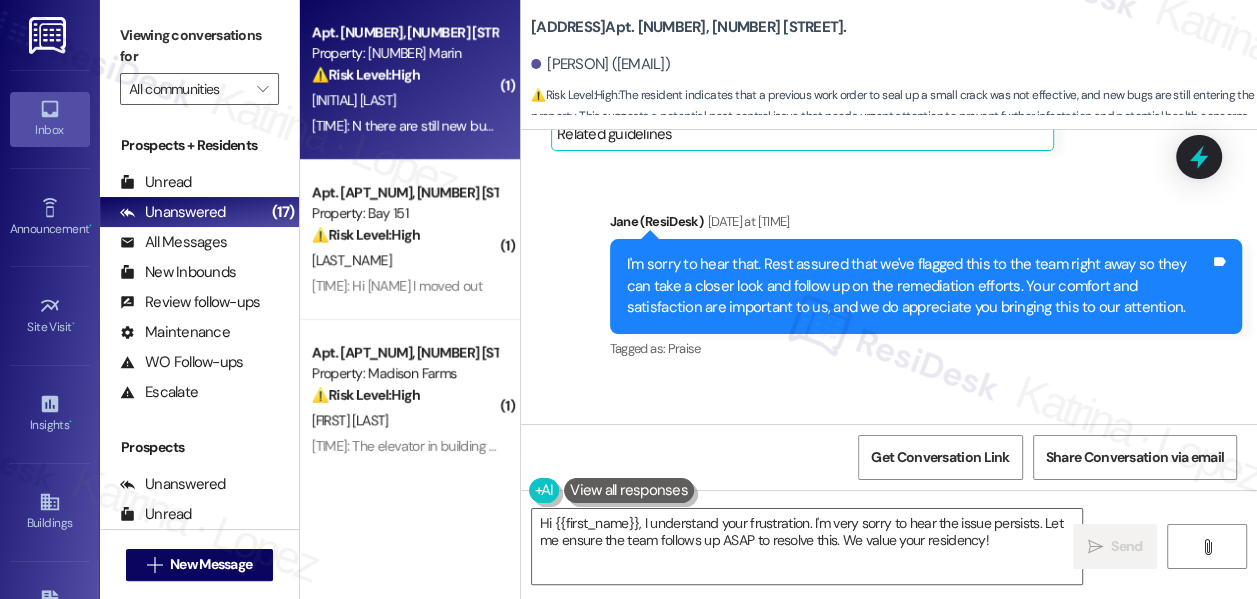 scroll, scrollTop: 4755, scrollLeft: 0, axis: vertical 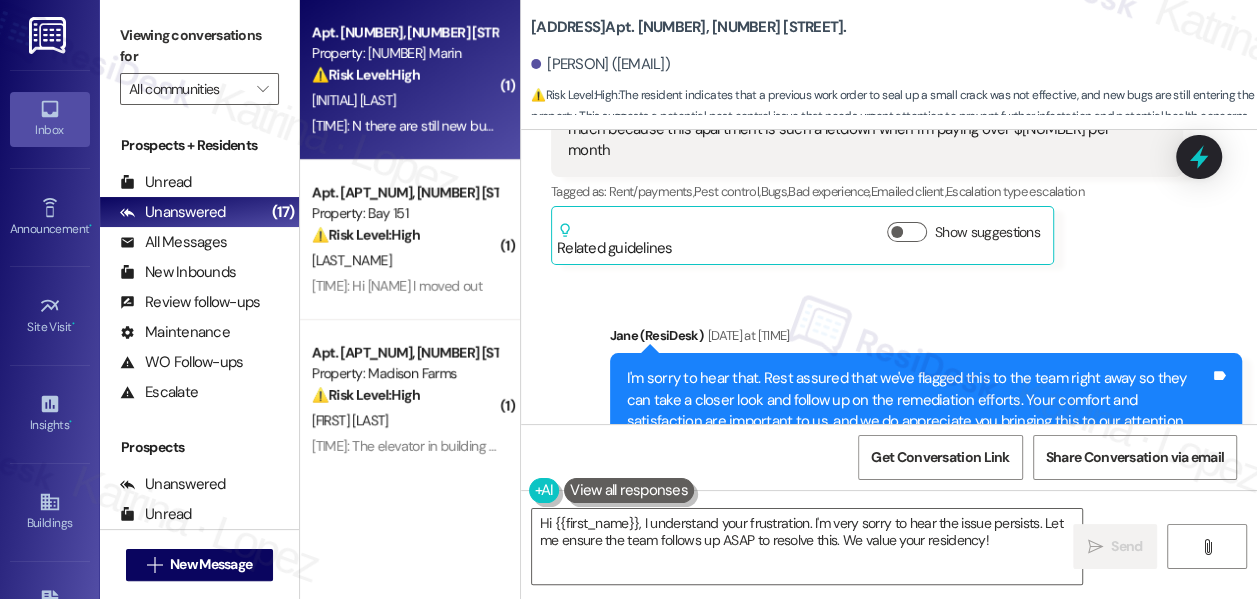 click on "I'm sorry to hear that. Rest assured that we've flagged this to the team right away so they can take a closer look and follow up on the remediation efforts. Your comfort and satisfaction are important to us, and we do appreciate you bringing this to our attention." at bounding box center [918, 400] 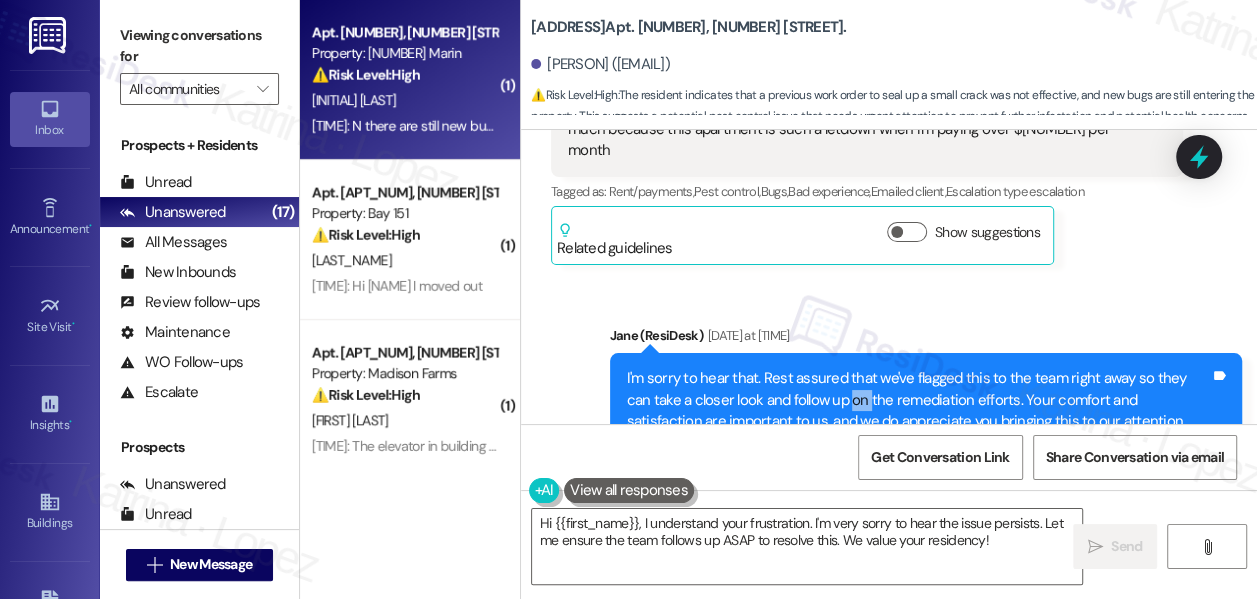 click on "I'm sorry to hear that. Rest assured that we've flagged this to the team right away so they can take a closer look and follow up on the remediation efforts. Your comfort and satisfaction are important to us, and we do appreciate you bringing this to our attention." at bounding box center [918, 400] 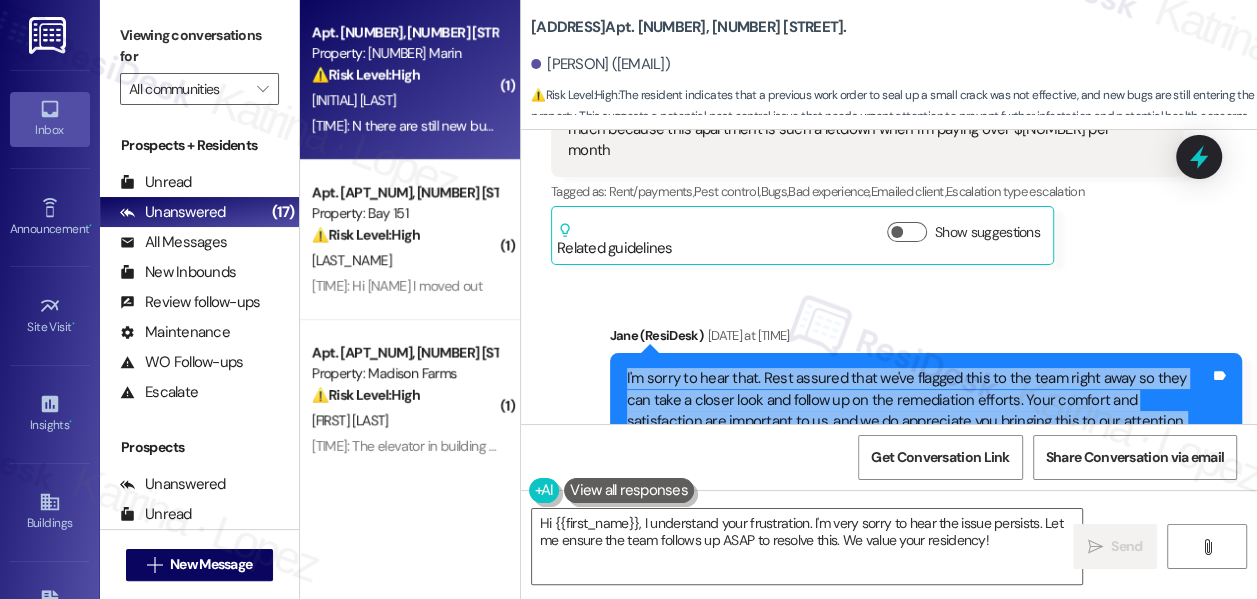 click on "I'm sorry to hear that. Rest assured that we've flagged this to the team right away so they can take a closer look and follow up on the remediation efforts. Your comfort and satisfaction are important to us, and we do appreciate you bringing this to our attention." at bounding box center (918, 400) 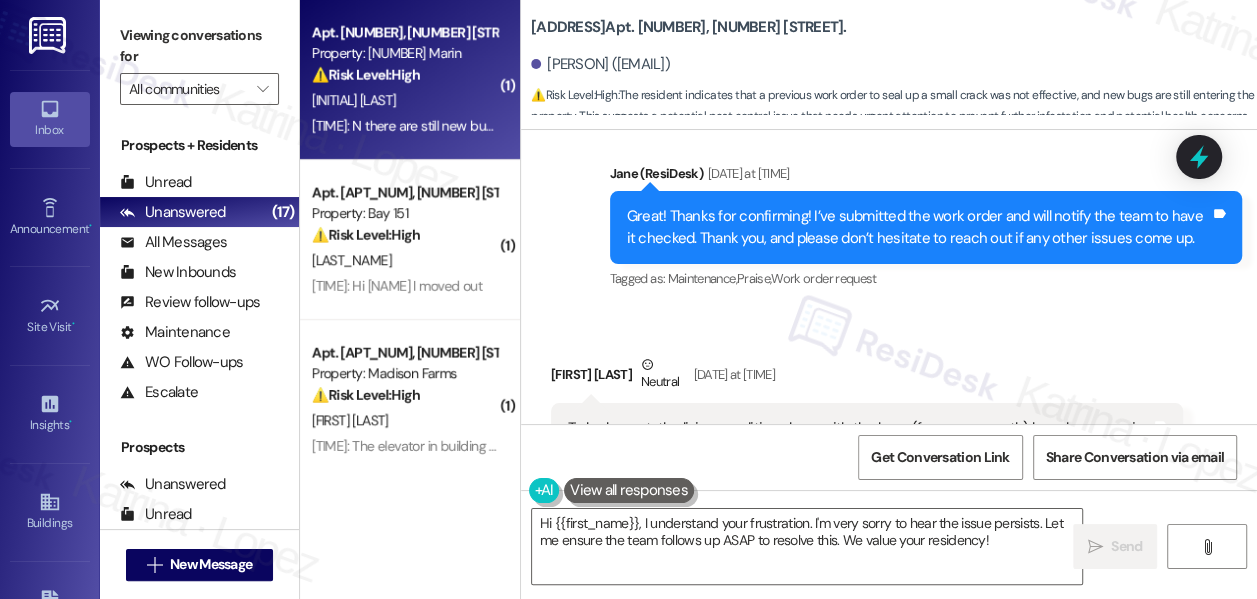 scroll, scrollTop: 4573, scrollLeft: 0, axis: vertical 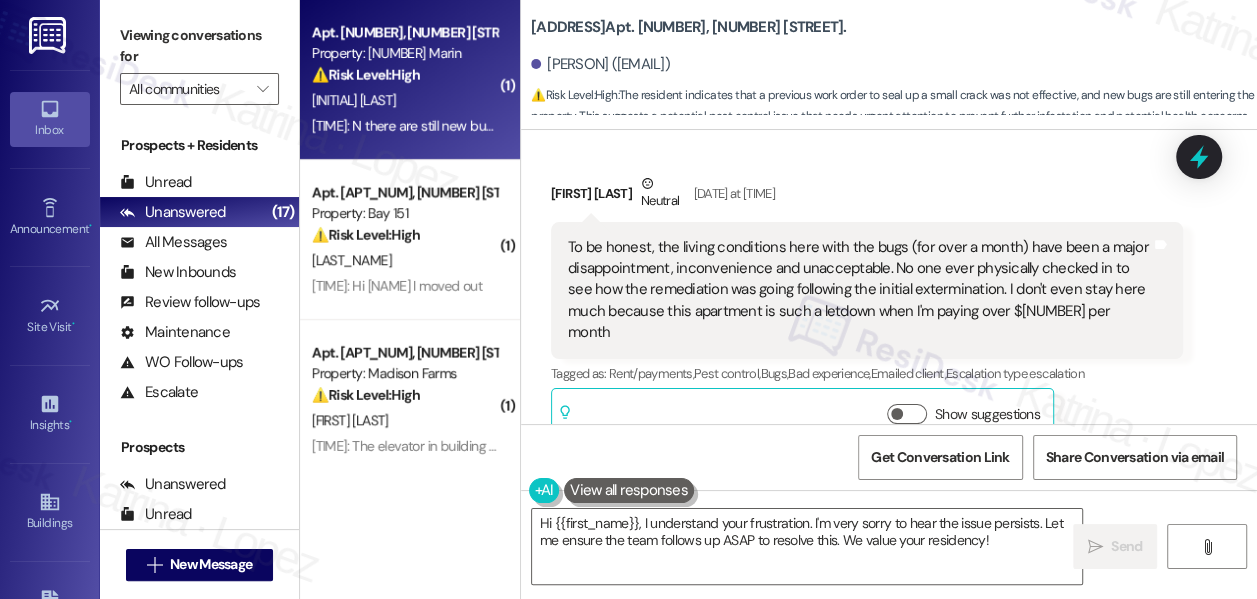 click on "To be honest, the living conditions here with the bugs (for over a month) have been a major disappointment, inconvenience and unacceptable. No one ever physically checked in to see how the remediation was going following the initial extermination. I don't even stay here much because this apartment is such a letdown when I'm paying over $[NUMBER] per month" at bounding box center (859, 290) 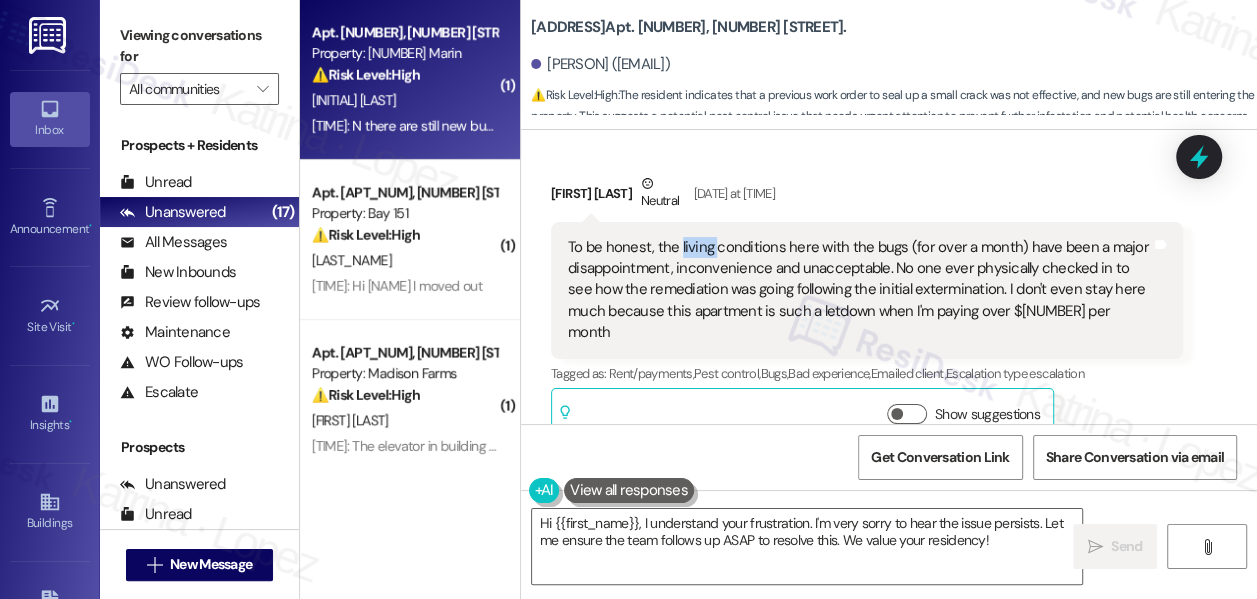 click on "To be honest, the living conditions here with the bugs (for over a month) have been a major disappointment, inconvenience and unacceptable. No one ever physically checked in to see how the remediation was going following the initial extermination. I don't even stay here much because this apartment is such a letdown when I'm paying over $[NUMBER] per month" at bounding box center (859, 290) 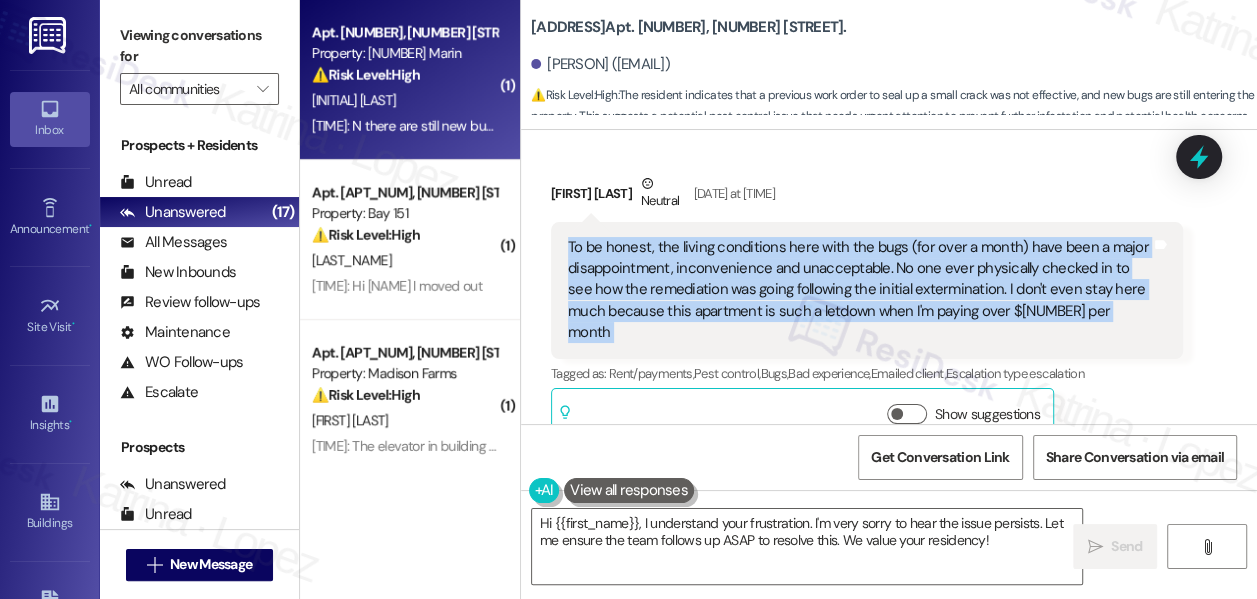 click on "To be honest, the living conditions here with the bugs (for over a month) have been a major disappointment, inconvenience and unacceptable. No one ever physically checked in to see how the remediation was going following the initial extermination. I don't even stay here much because this apartment is such a letdown when I'm paying over $[NUMBER] per month" at bounding box center (859, 290) 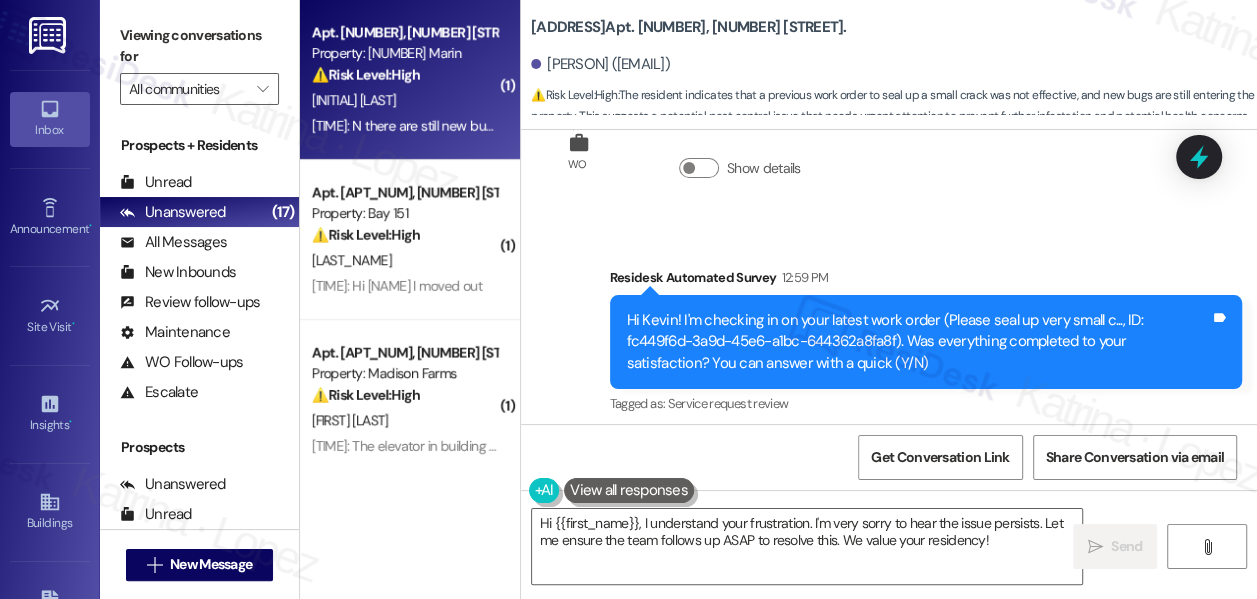 scroll, scrollTop: 6301, scrollLeft: 0, axis: vertical 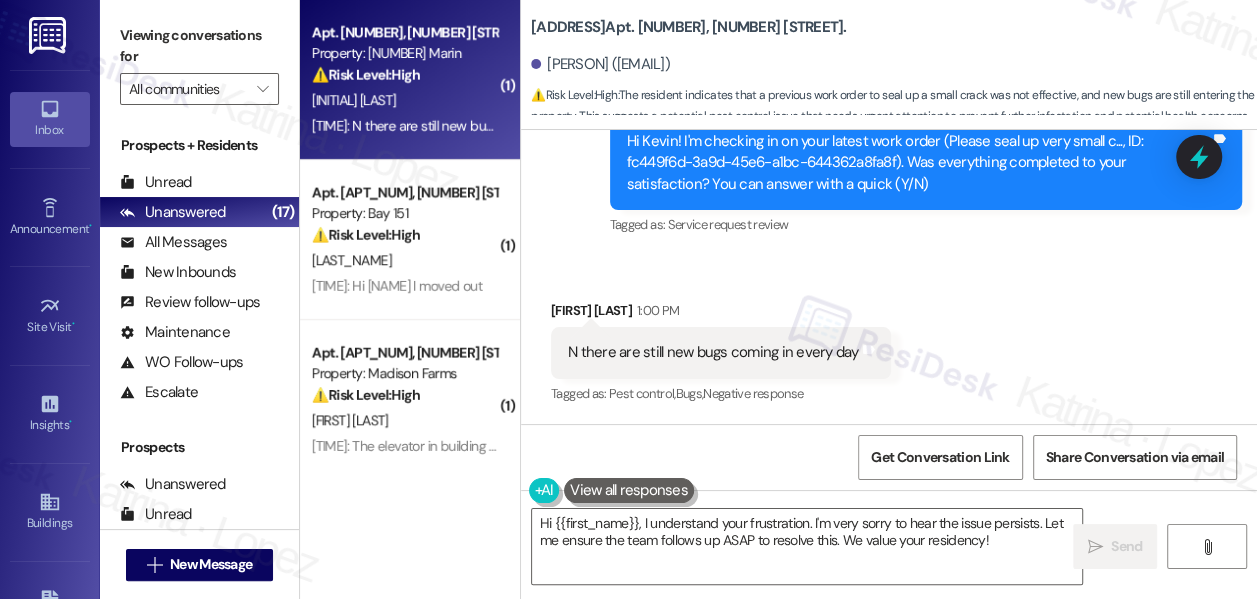 click on "N there are still new bugs coming in every day" at bounding box center (713, 352) 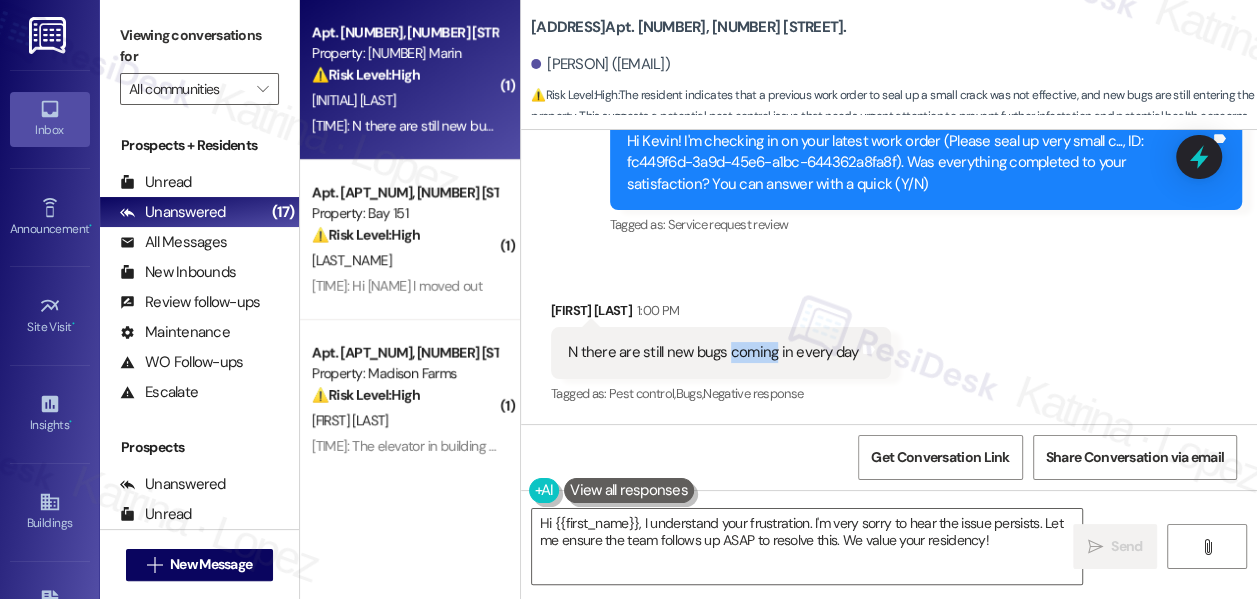 click on "N there are still new bugs coming in every day" at bounding box center [713, 352] 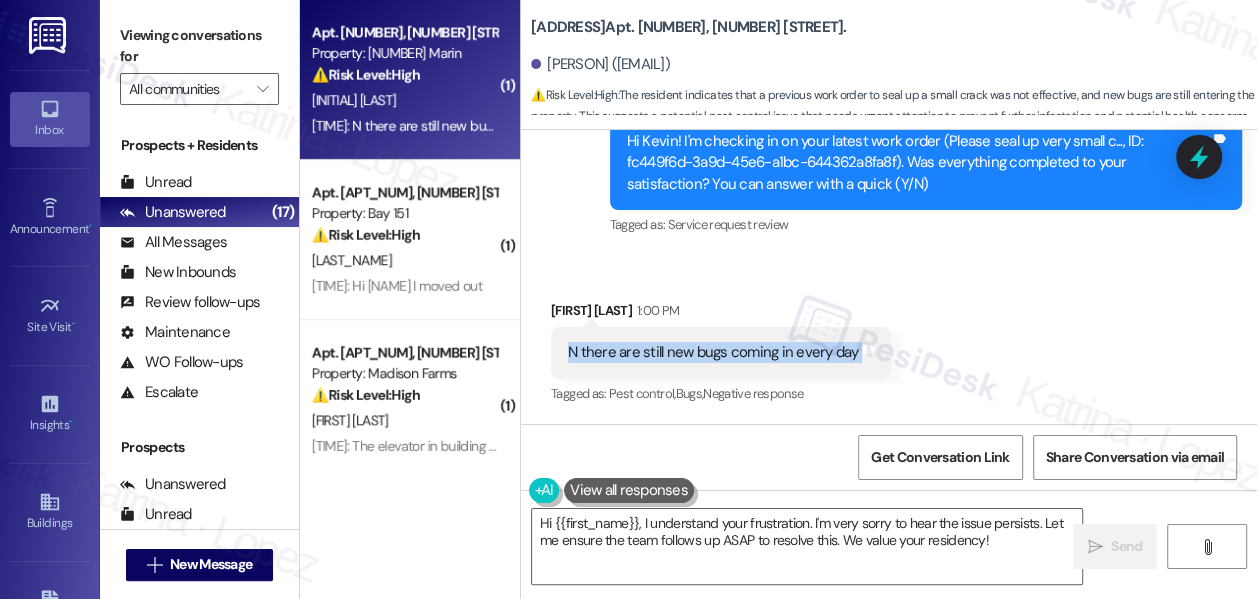 click on "N there are still new bugs coming in every day" at bounding box center (713, 352) 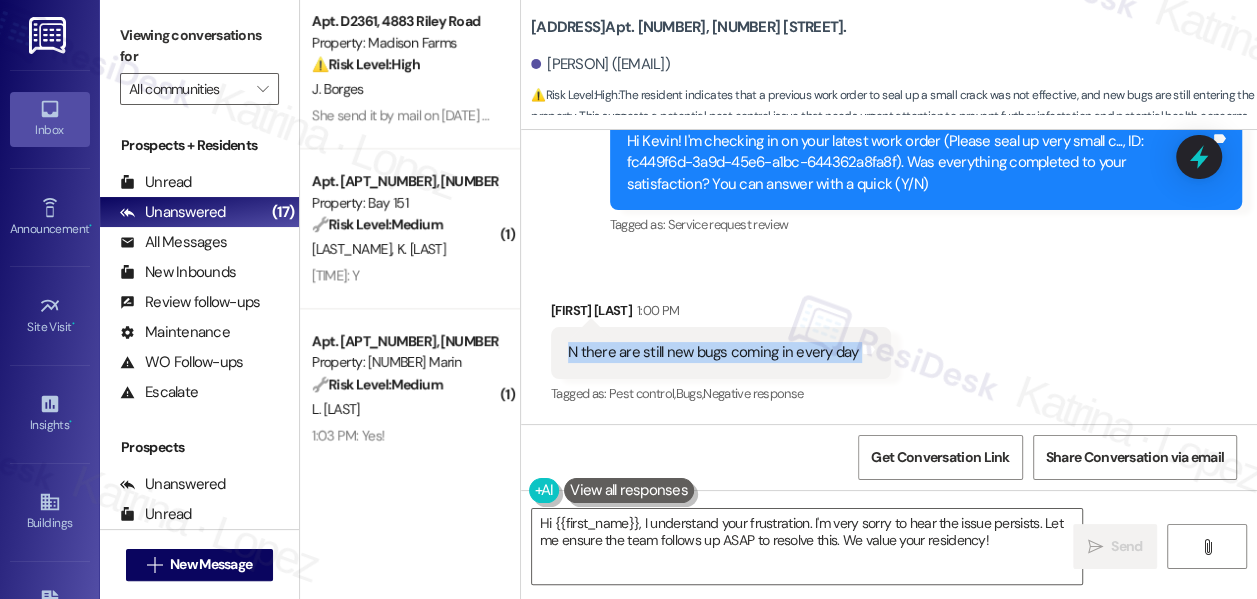 scroll, scrollTop: 1272, scrollLeft: 0, axis: vertical 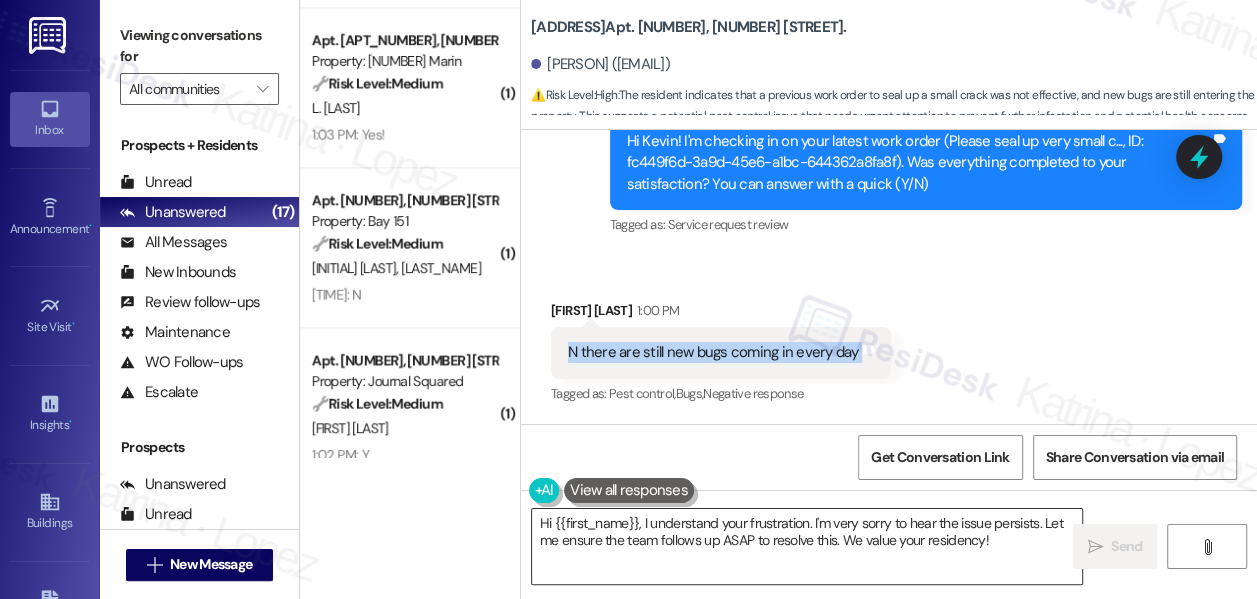 click on "Hi {{first_name}}, I understand your frustration. I'm very sorry to hear the issue persists. Let me ensure the team follows up ASAP to resolve this. We value your residency!" at bounding box center (807, 546) 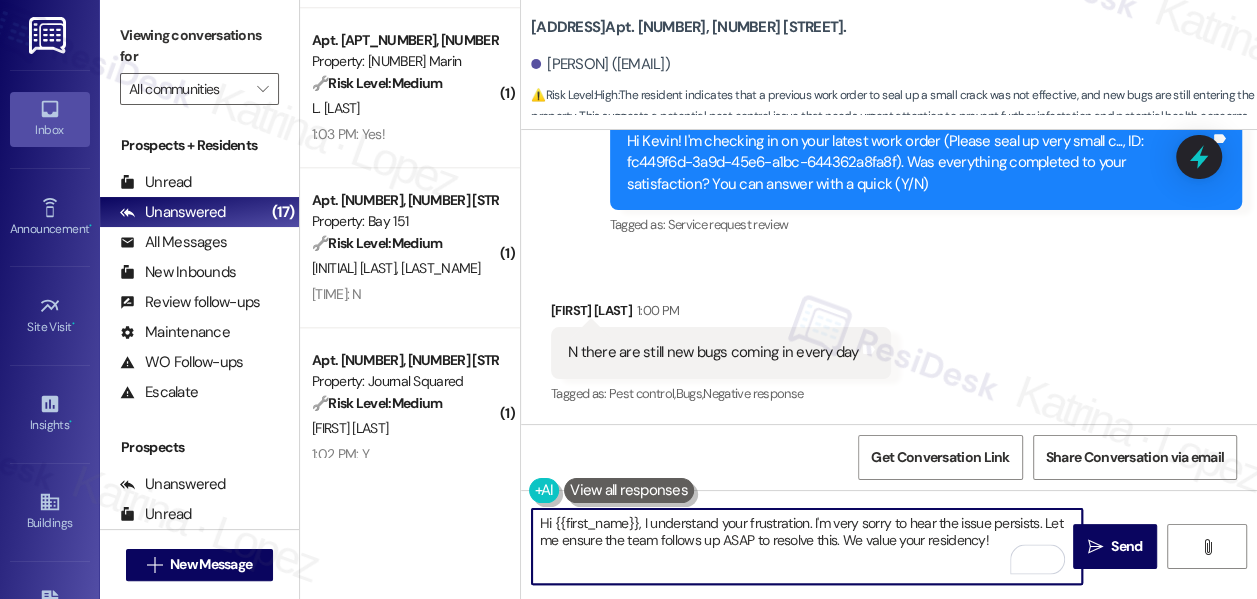 click on "Hi {{first_name}}, I understand your frustration. I'm very sorry to hear the issue persists. Let me ensure the team follows up ASAP to resolve this. We value your residency!" at bounding box center (807, 546) 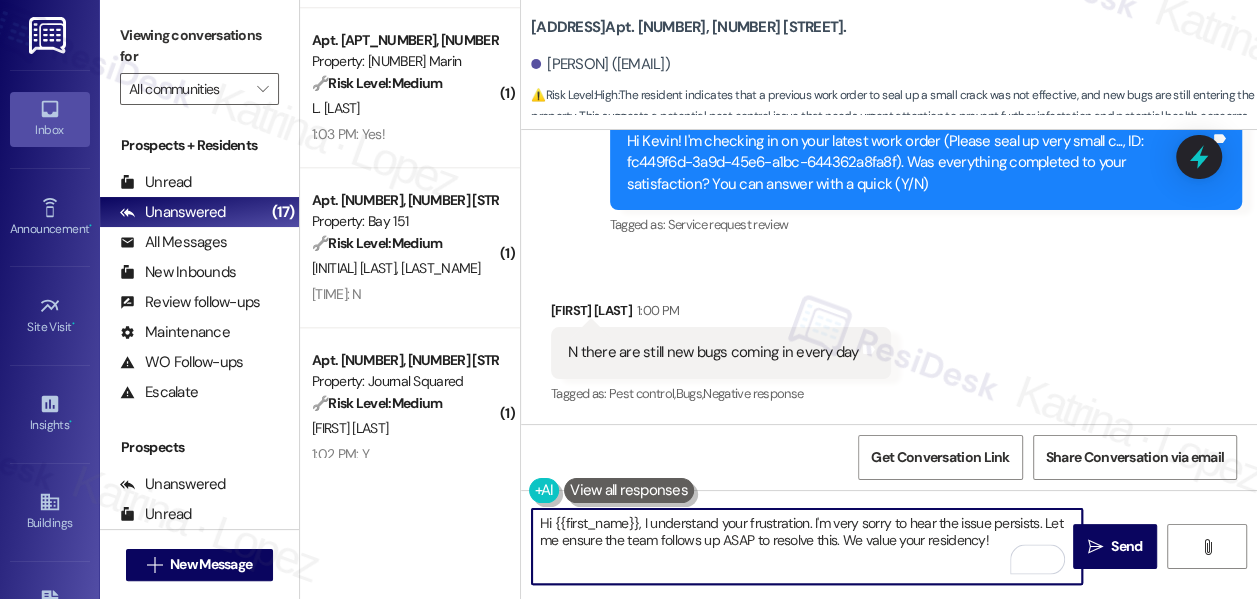 click on "Hi {{first_name}}, I understand your frustration. I'm very sorry to hear the issue persists. Let me ensure the team follows up ASAP to resolve this. We value your residency!" at bounding box center (807, 546) 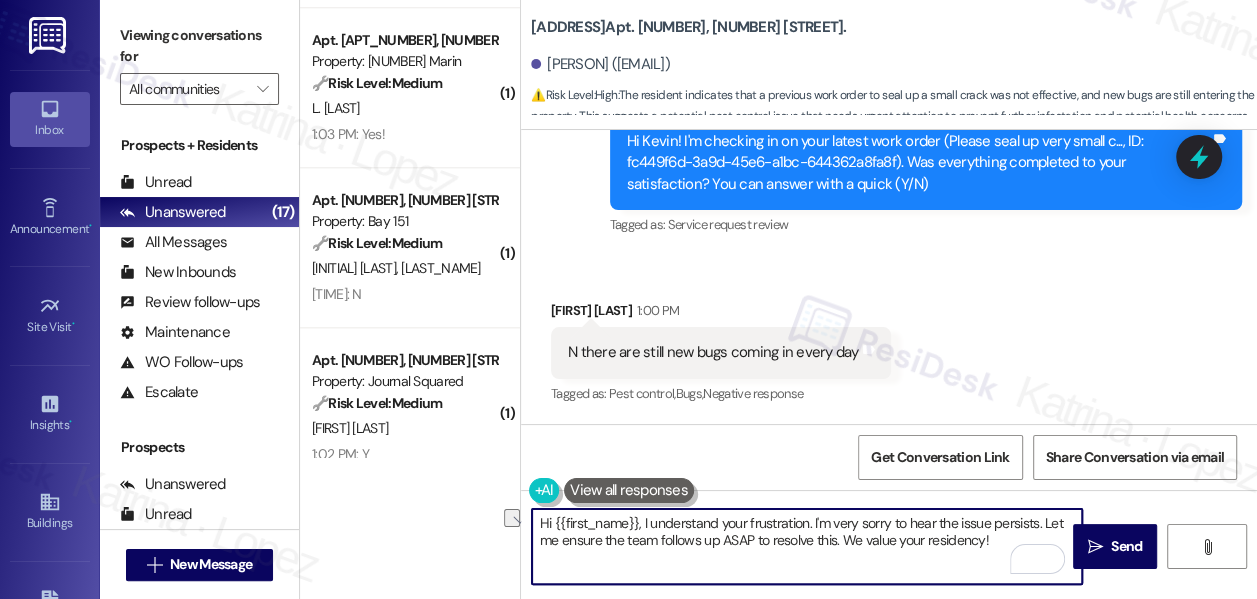 drag, startPoint x: 813, startPoint y: 524, endPoint x: 642, endPoint y: 521, distance: 171.0263 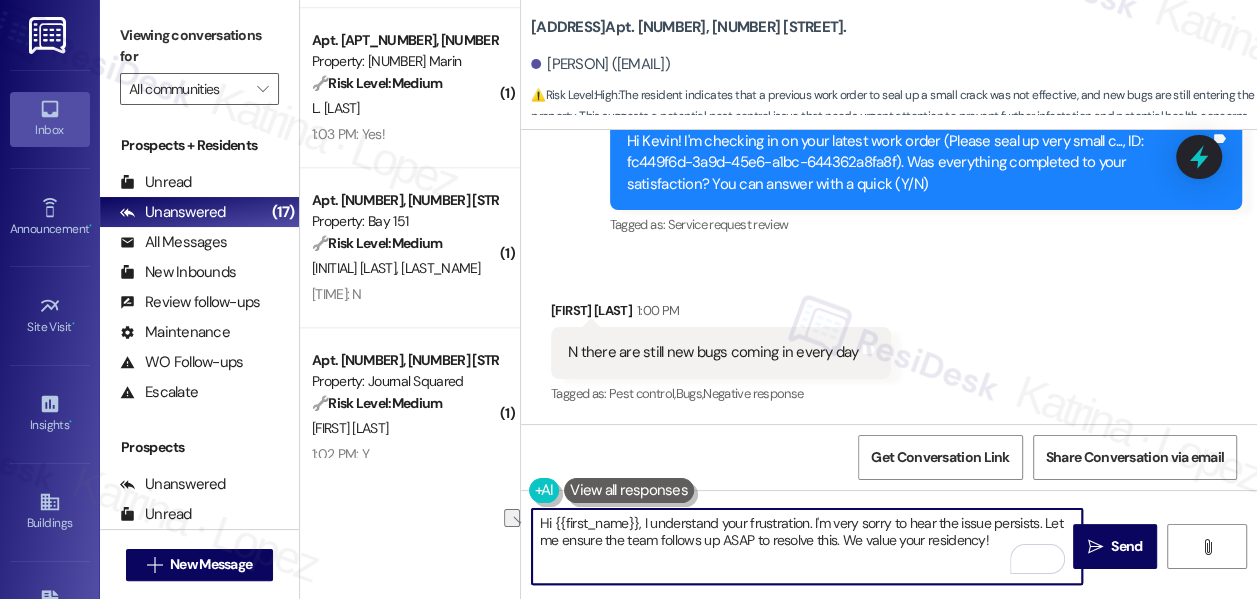 click on "Hi {{first_name}}, I understand your frustration. I'm very sorry to hear the issue persists. Let me ensure the team follows up ASAP to resolve this. We value your residency!" at bounding box center (807, 546) 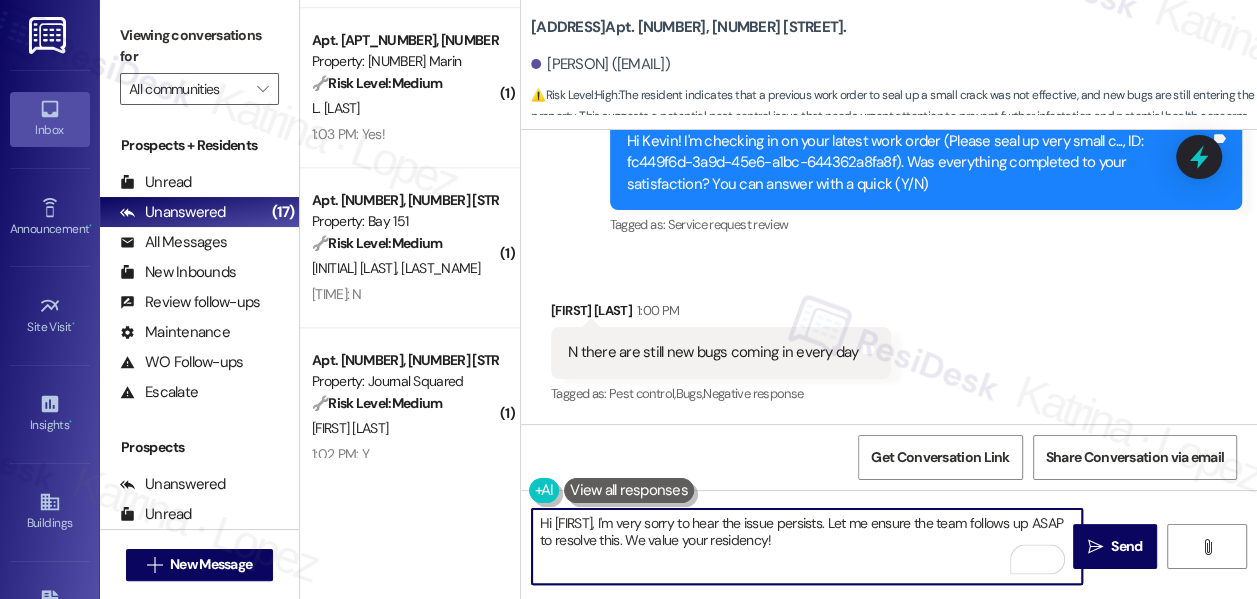 click on "Hi [FIRST], I'm very sorry to hear the issue persists. Let me ensure the team follows up ASAP to resolve this. We value your residency!" at bounding box center (807, 546) 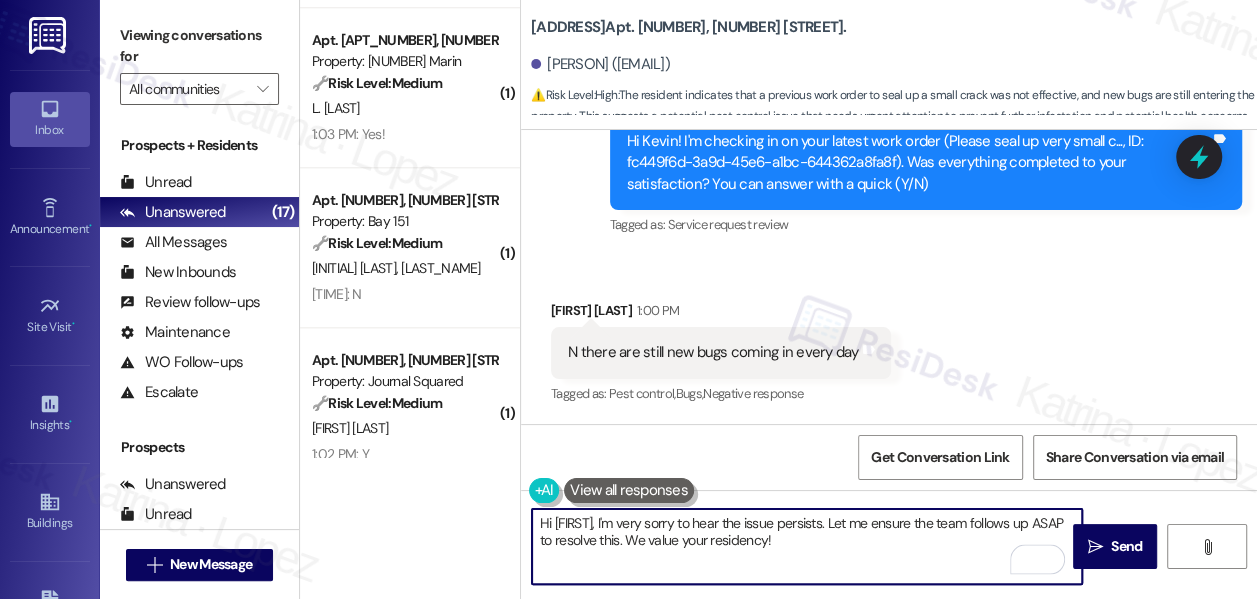 click on "Hi [FIRST], I'm very sorry to hear the issue persists. Let me ensure the team follows up ASAP to resolve this. We value your residency!" at bounding box center [807, 546] 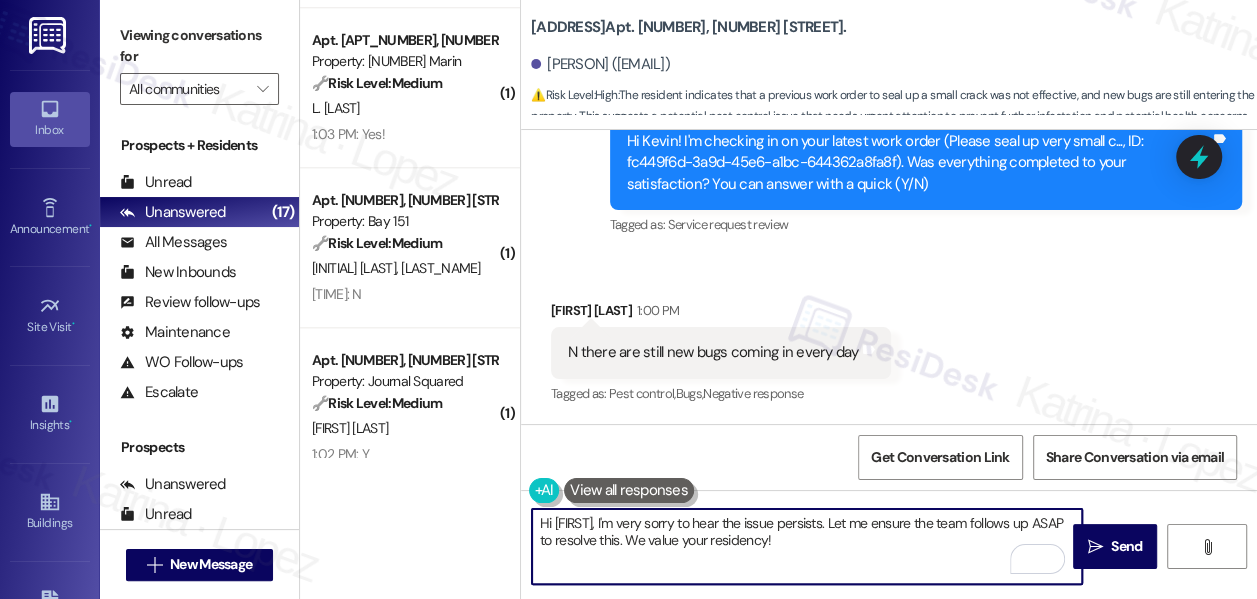 click on "Hi [FIRST], I'm very sorry to hear the issue persists. Let me ensure the team follows up ASAP to resolve this. We value your residency!" at bounding box center (807, 546) 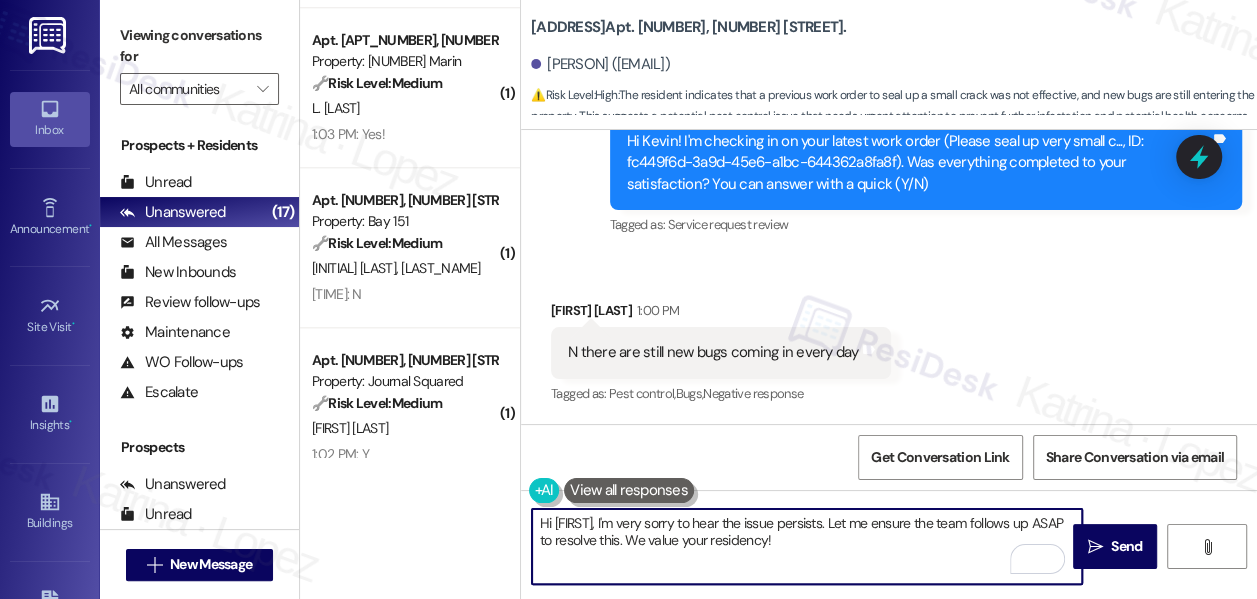 click on "Hi [FIRST], I'm very sorry to hear the issue persists. Let me ensure the team follows up ASAP to resolve this. We value your residency!" at bounding box center (807, 546) 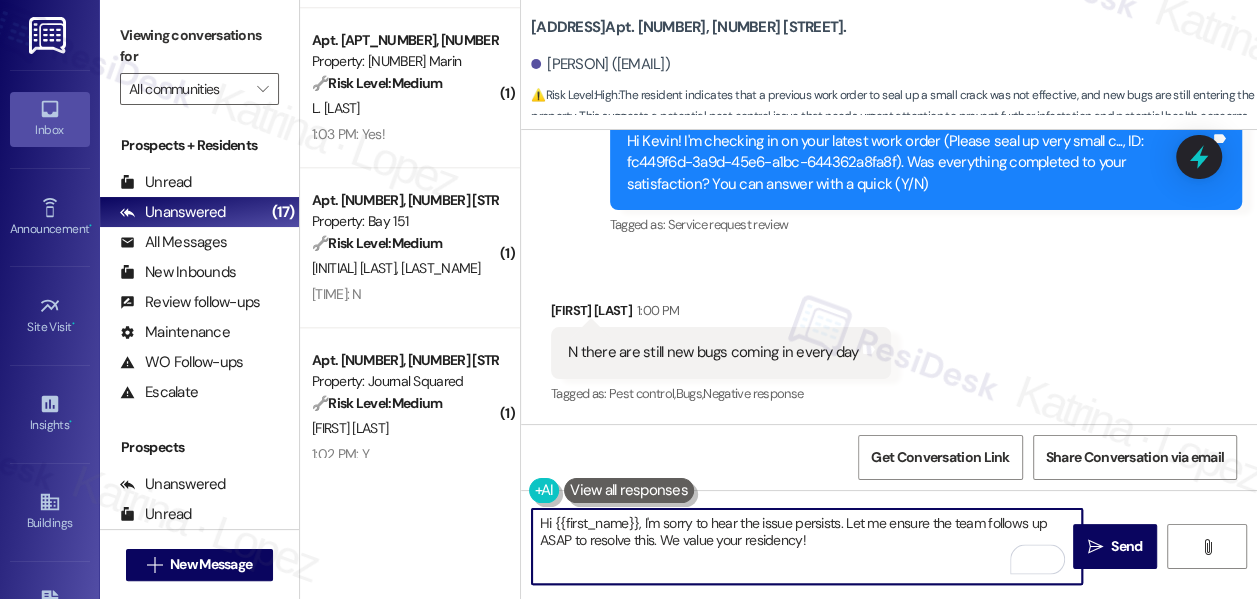 click on "N there are still new bugs coming in every day Tags and notes" at bounding box center [721, 352] 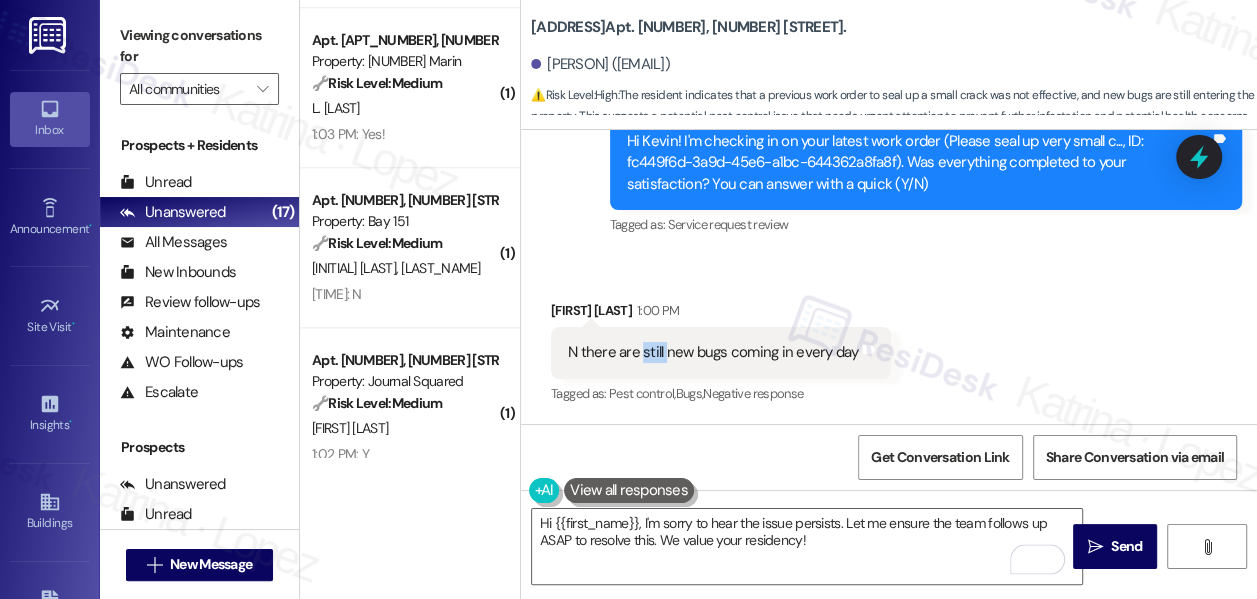 click on "N there are still new bugs coming in every day Tags and notes" at bounding box center [721, 352] 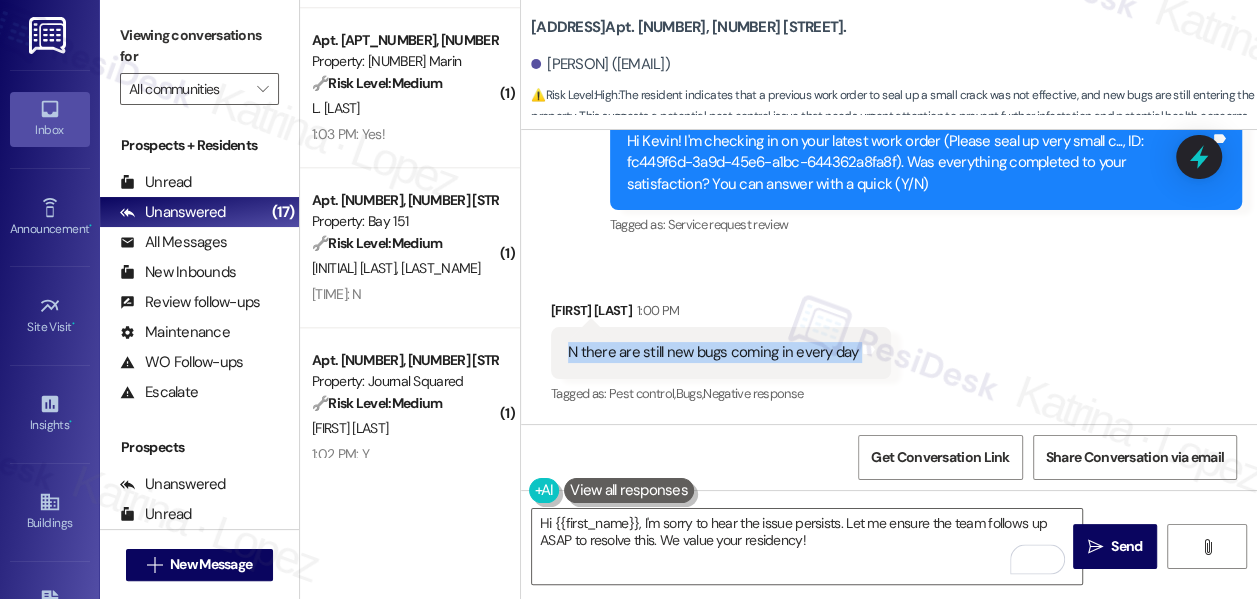 click on "N there are still new bugs coming in every day Tags and notes" at bounding box center [721, 352] 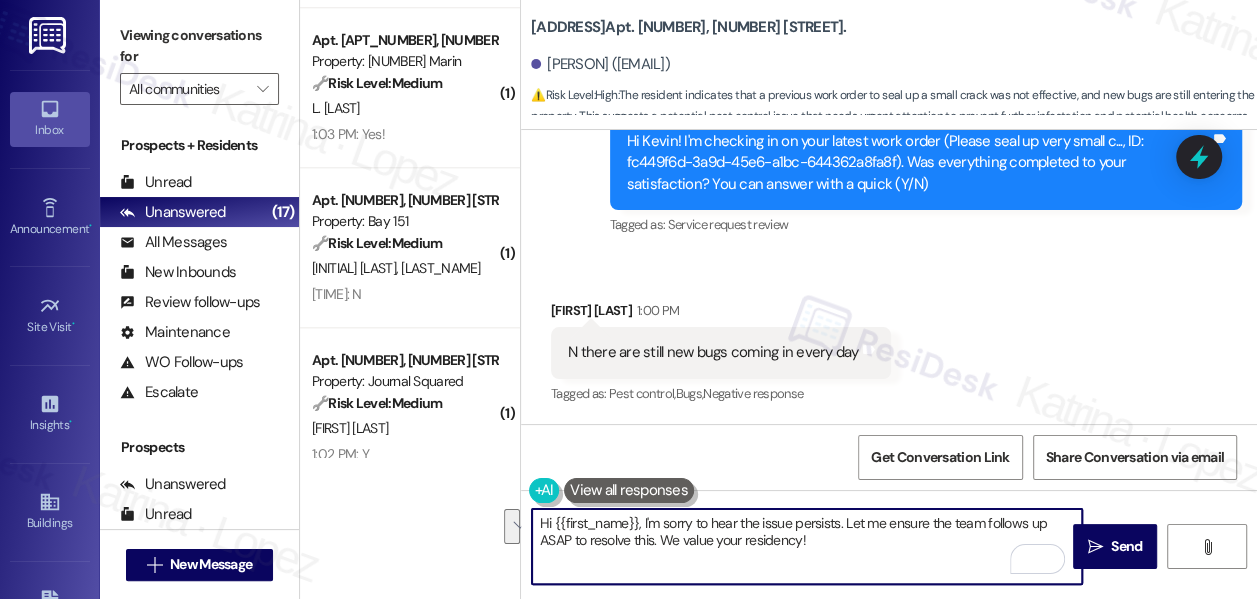 drag, startPoint x: 853, startPoint y: 535, endPoint x: 846, endPoint y: 513, distance: 23.086792 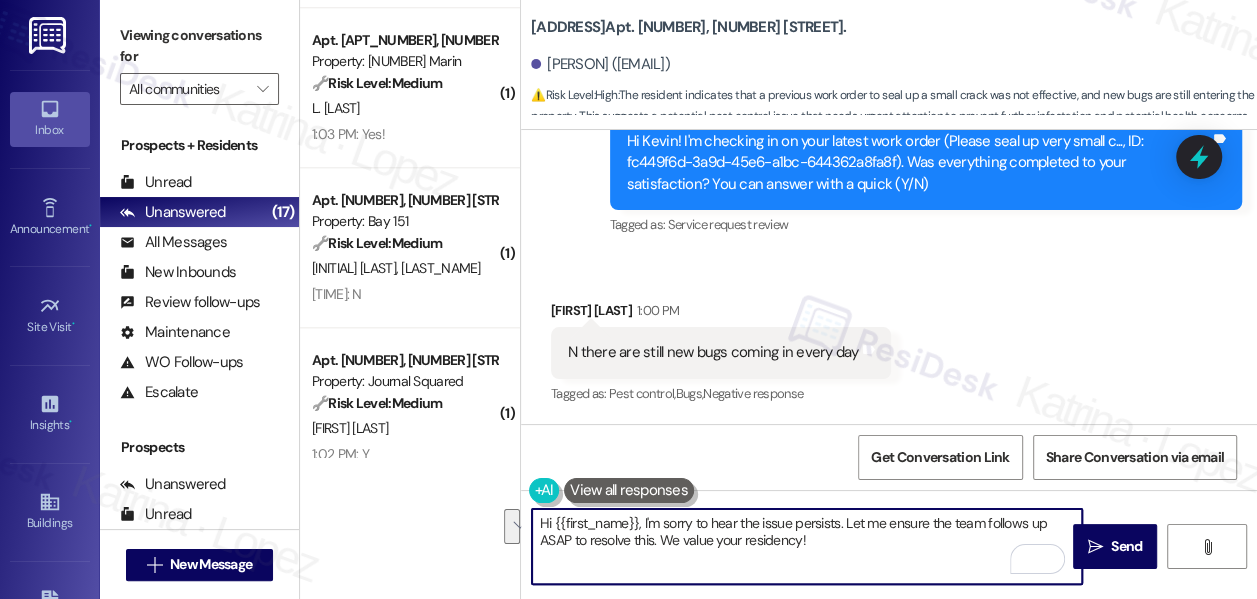 click on "Hi {{first_name}}, I'm sorry to hear the issue persists. Let me ensure the team follows up ASAP to resolve this. We value your residency!" at bounding box center [807, 546] 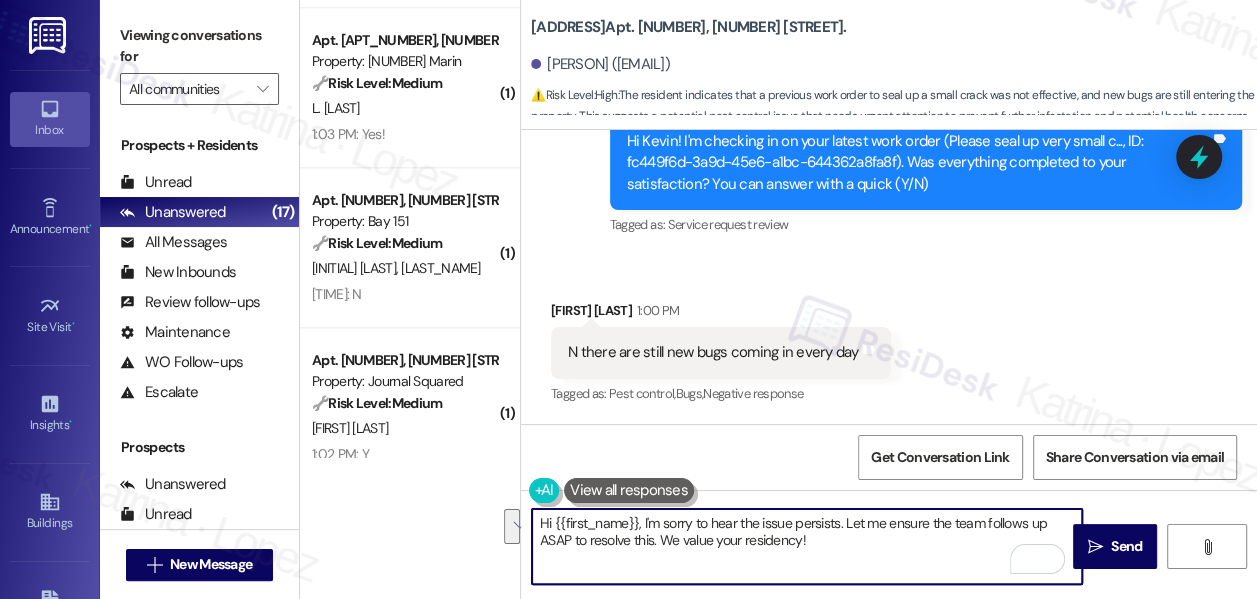 click on "N there are still new bugs coming in every day" at bounding box center (713, 352) 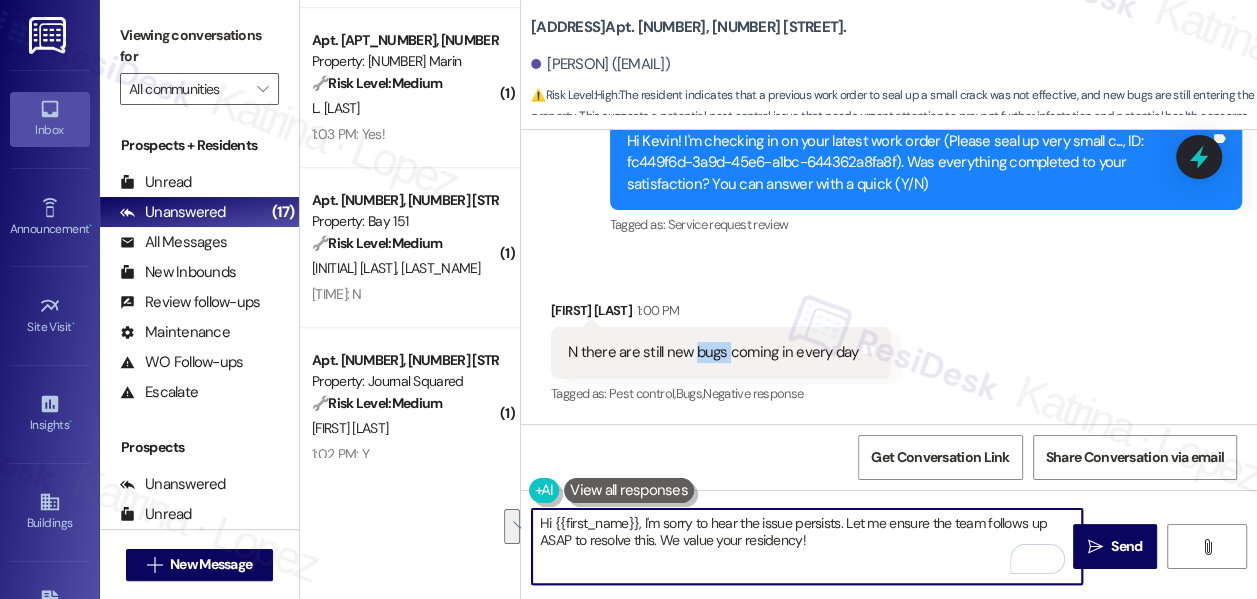 click on "N there are still new bugs coming in every day" at bounding box center (713, 352) 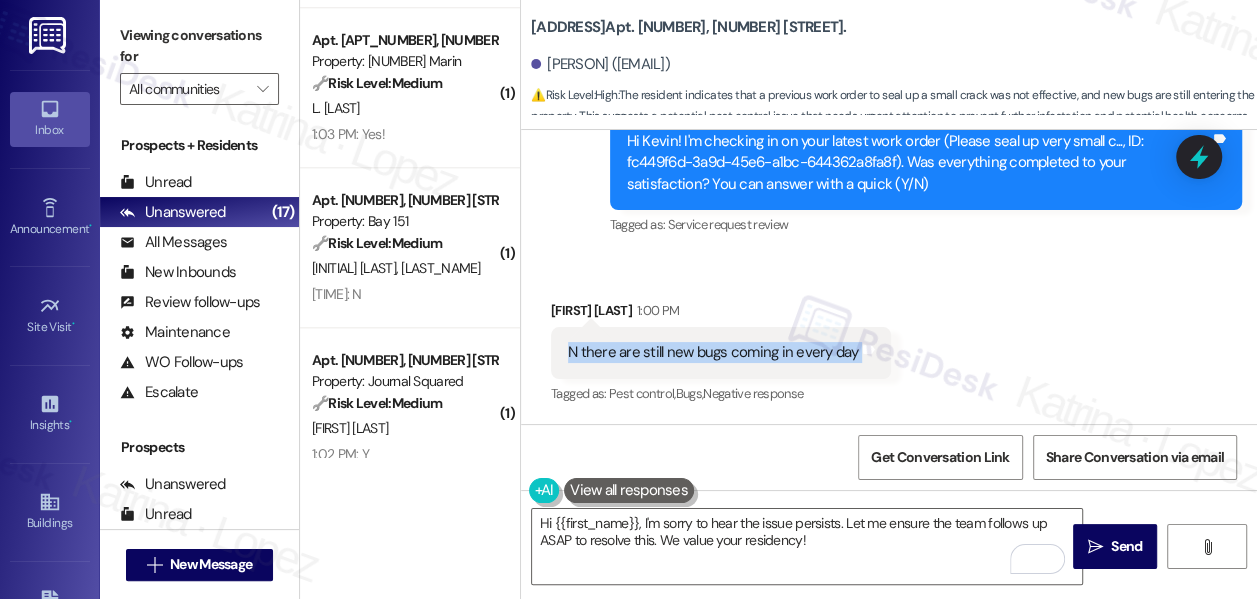click on "N there are still new bugs coming in every day" at bounding box center [713, 352] 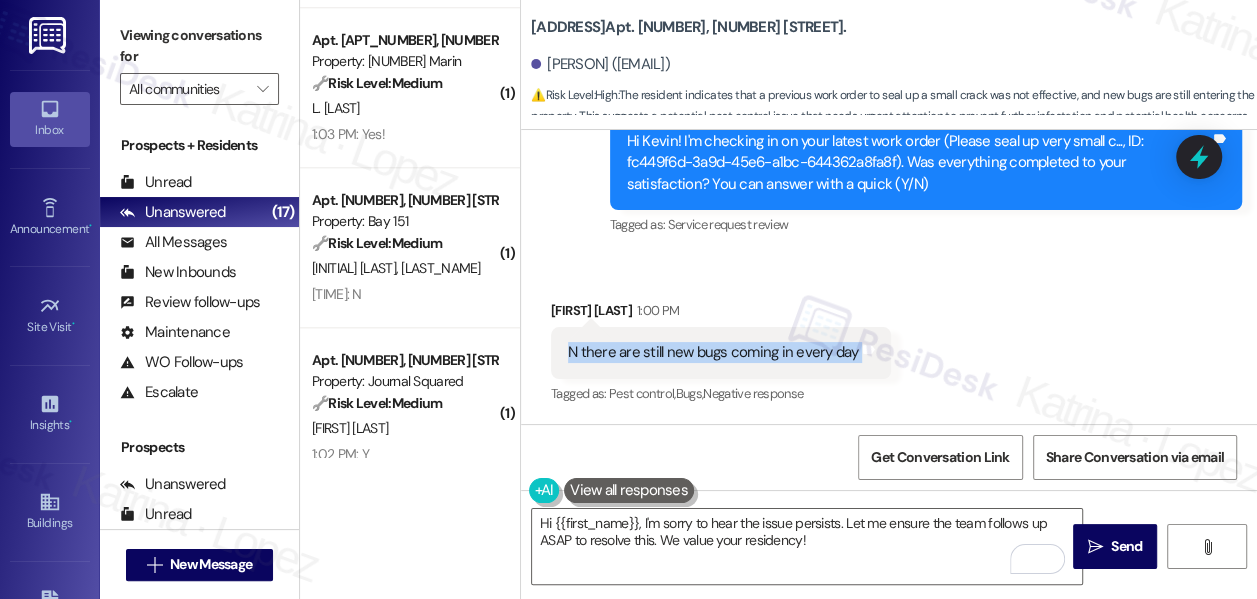 copy on "N there are still new bugs coming in every day Tags and notes" 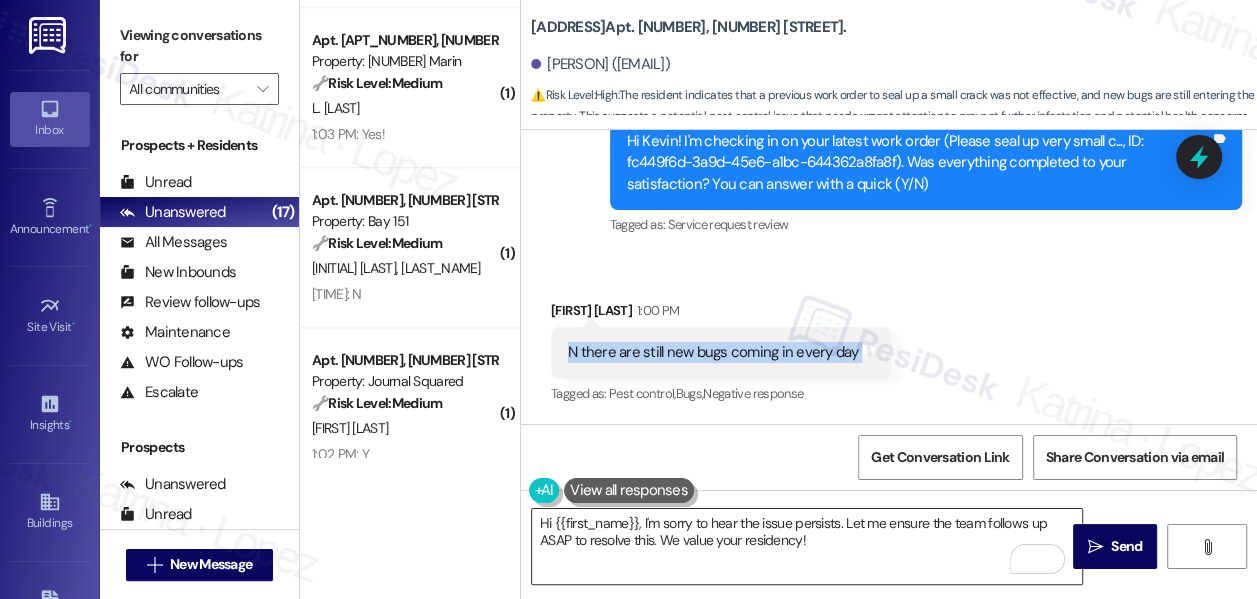 click on "Hi {{first_name}}, I'm sorry to hear the issue persists. Let me ensure the team follows up ASAP to resolve this. We value your residency!" at bounding box center [807, 546] 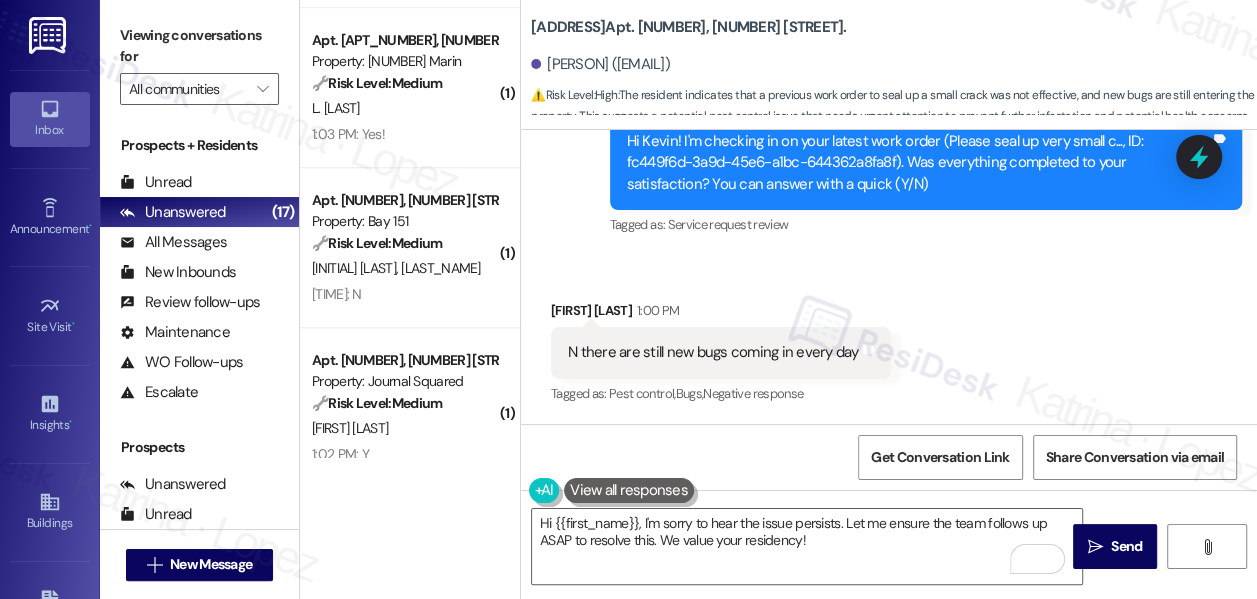 click on "N there are still new bugs coming in every day Tags and notes" at bounding box center [721, 352] 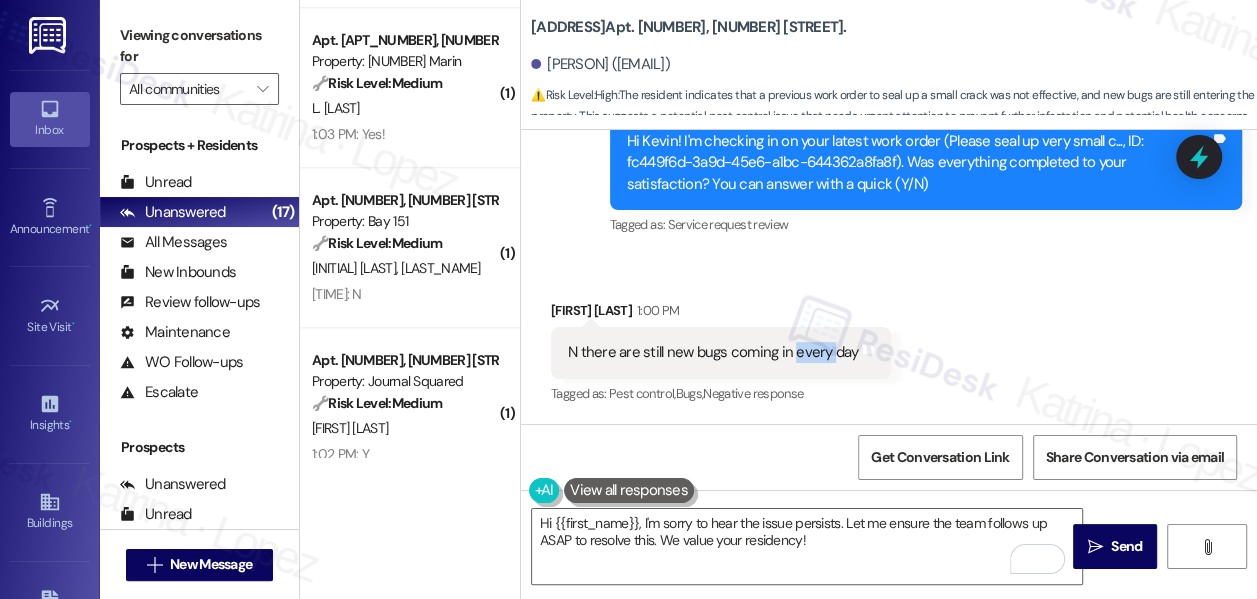 click on "N there are still new bugs coming in every day Tags and notes" at bounding box center (721, 352) 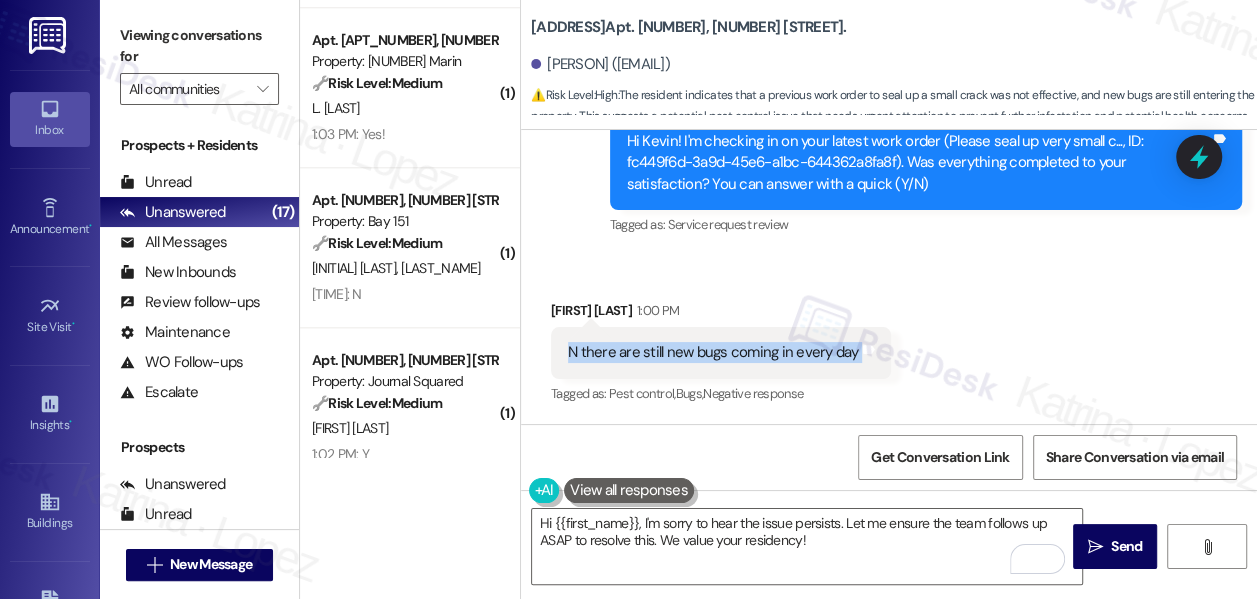click on "N there are still new bugs coming in every day Tags and notes" at bounding box center (721, 352) 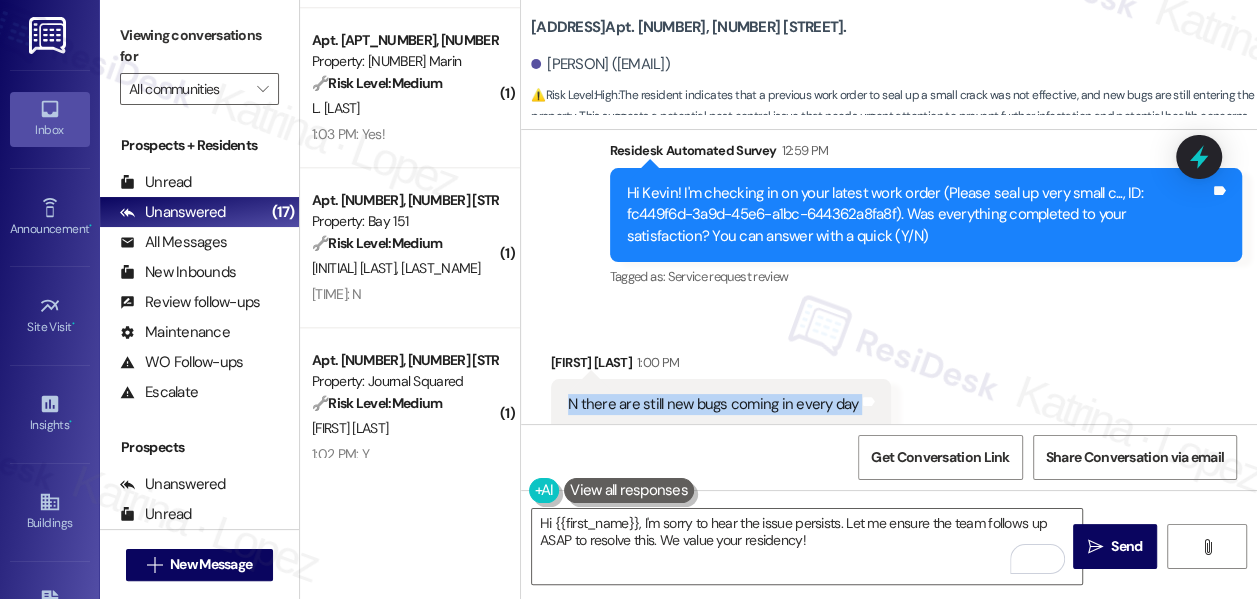 scroll, scrollTop: 6210, scrollLeft: 0, axis: vertical 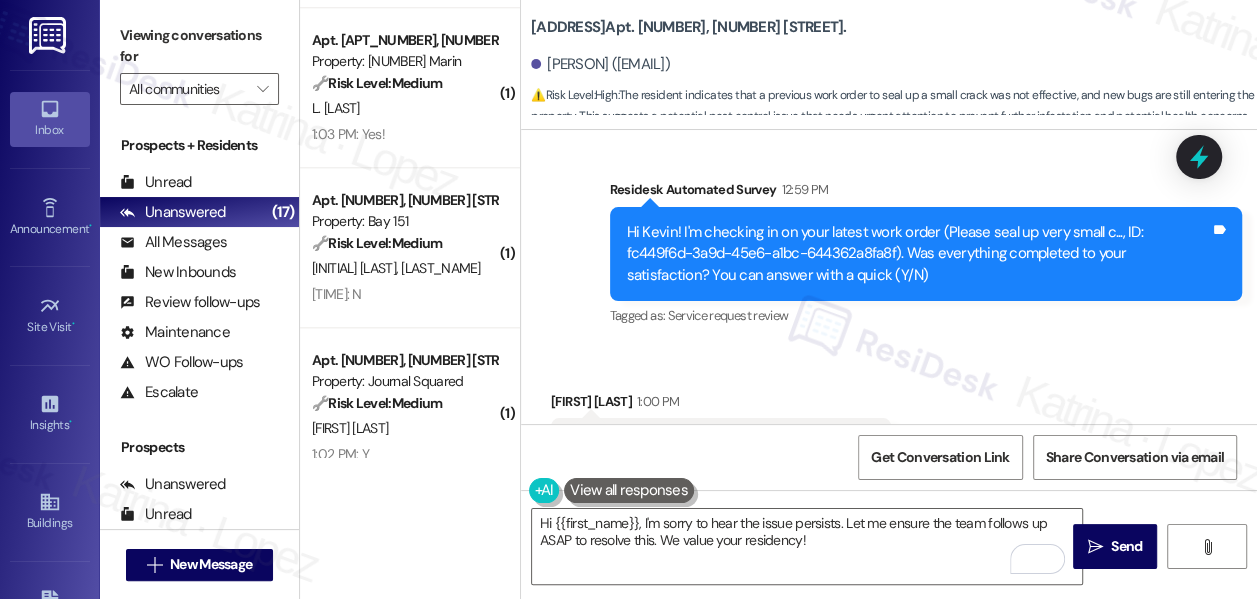 click on "[STREET_NAME]: Apt. [NUMBER], [NUMBER] [STREET_NAME]" at bounding box center [689, 27] 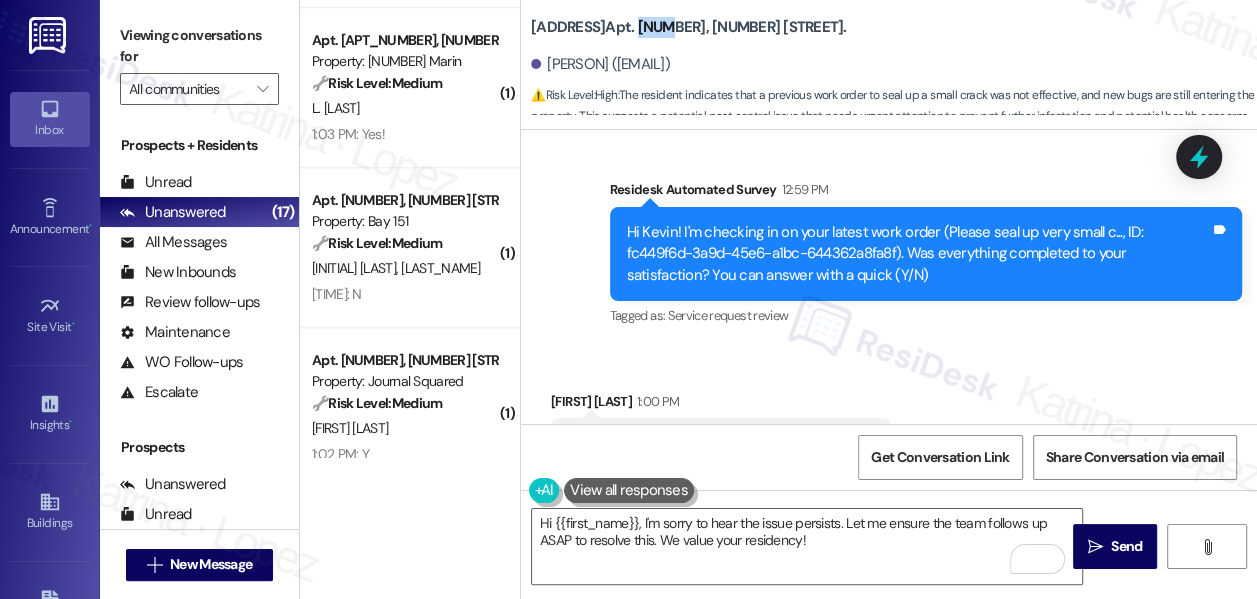 click on "[STREET_NAME]: Apt. [NUMBER], [NUMBER] [STREET_NAME]" at bounding box center (689, 27) 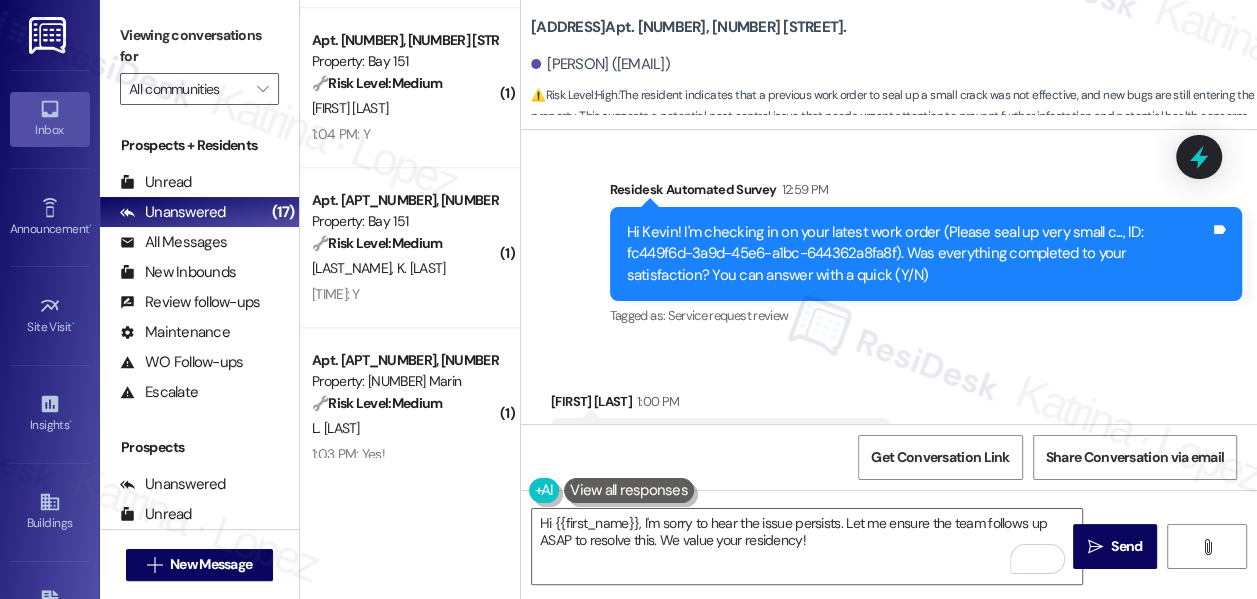 click on "Viewing conversations for" at bounding box center (199, 46) 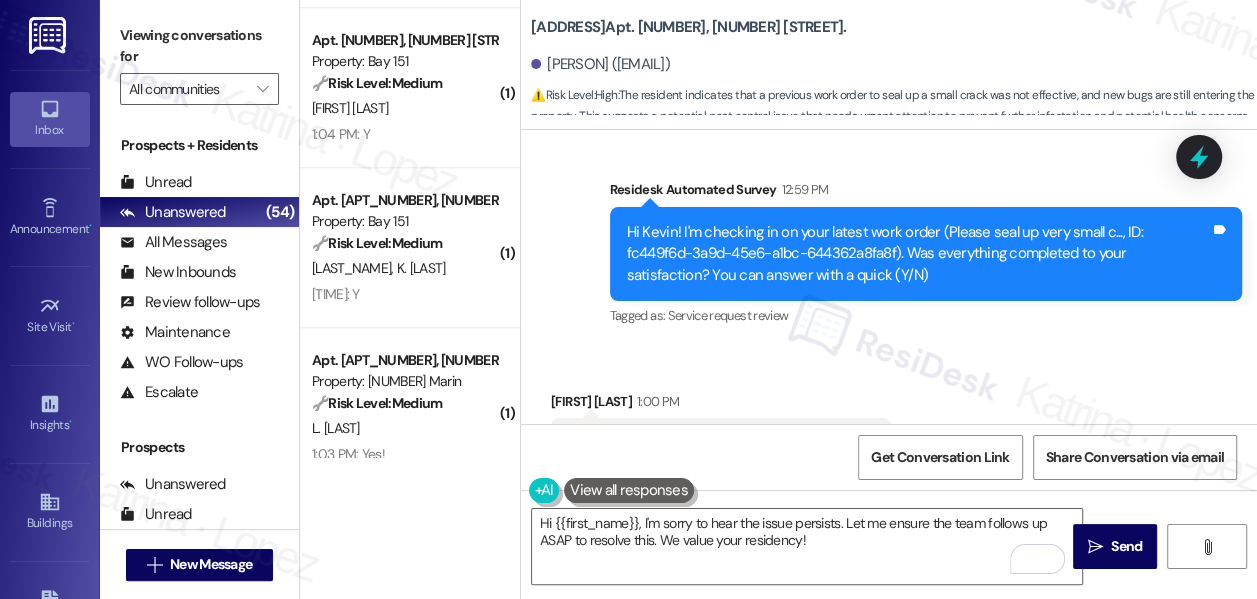 click on "Viewing conversations for All communities " at bounding box center [199, 62] 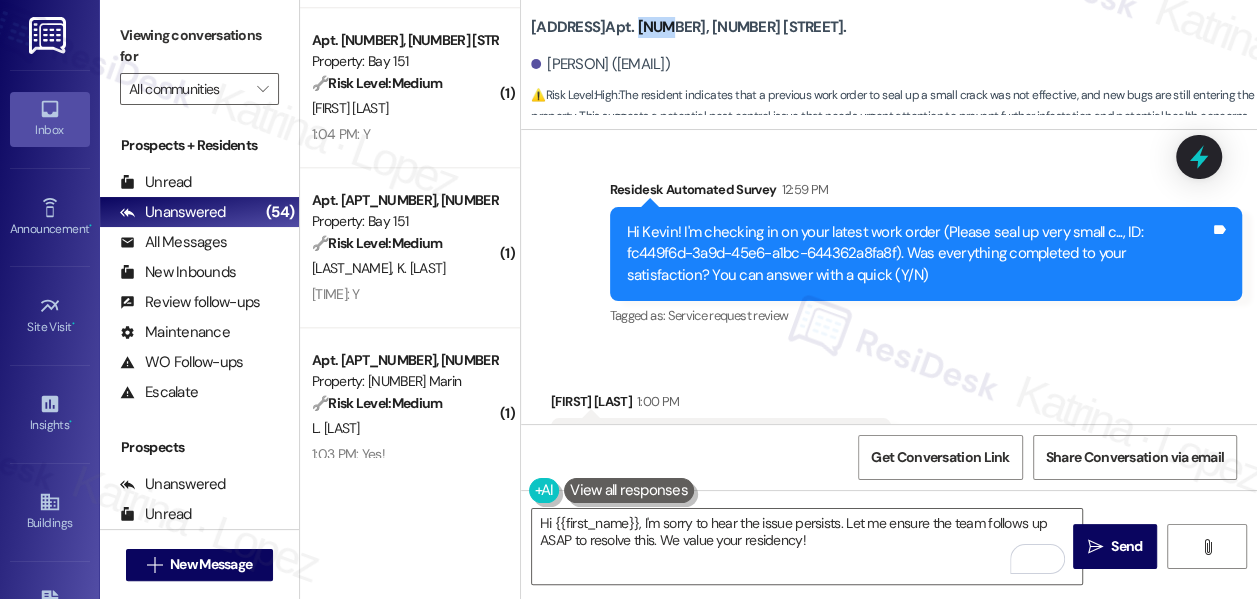 click on "[STREET_NAME]: Apt. [NUMBER], [NUMBER] [STREET_NAME]" at bounding box center [689, 27] 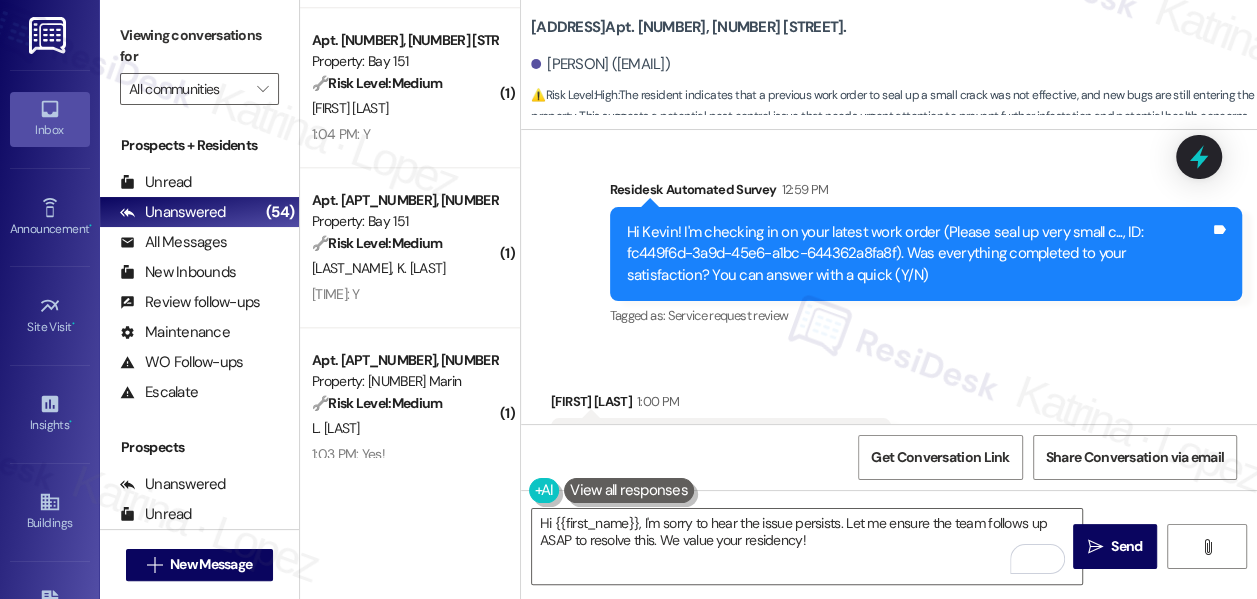 click on "Viewing conversations for" at bounding box center (199, 46) 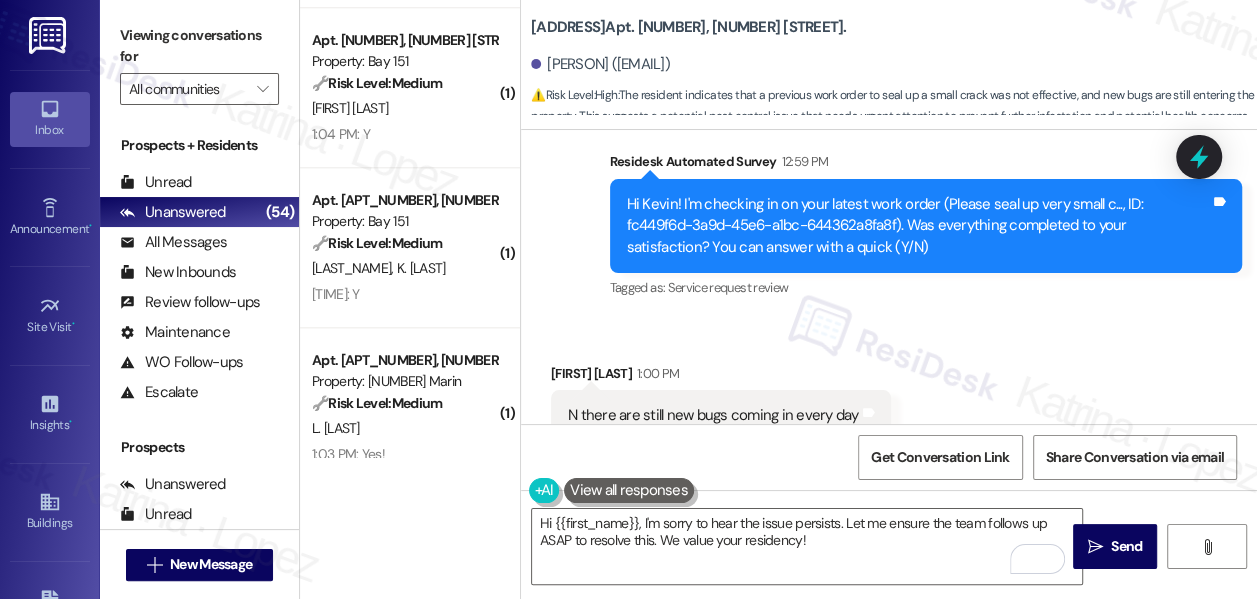 scroll, scrollTop: 6301, scrollLeft: 0, axis: vertical 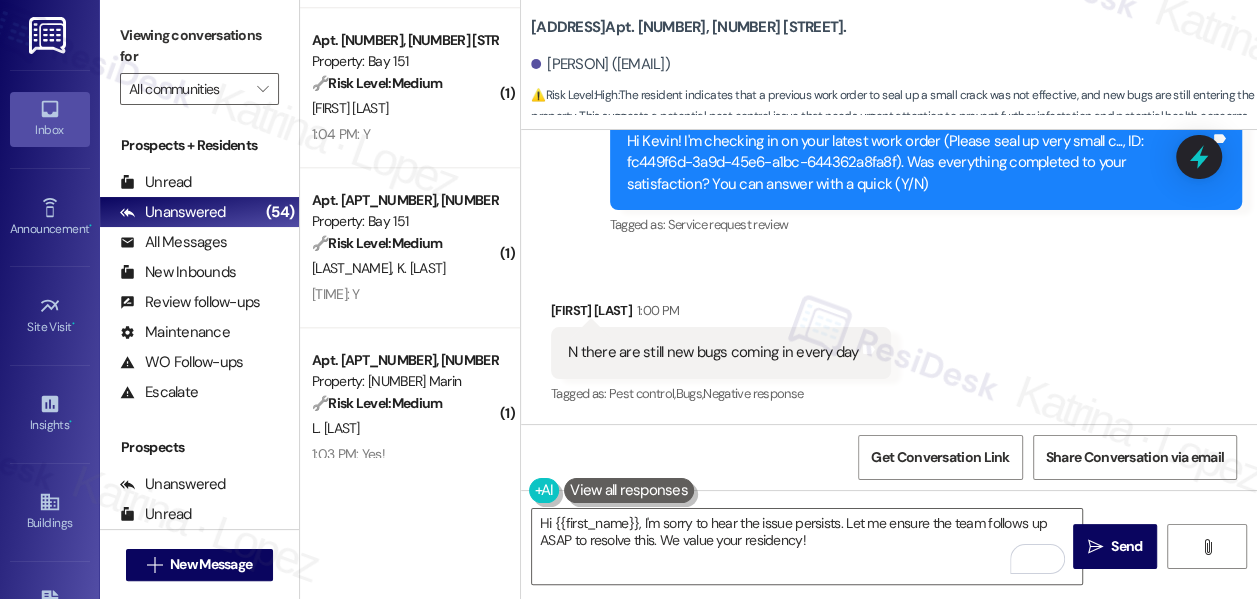 click on "Viewing conversations for All communities " at bounding box center [199, 62] 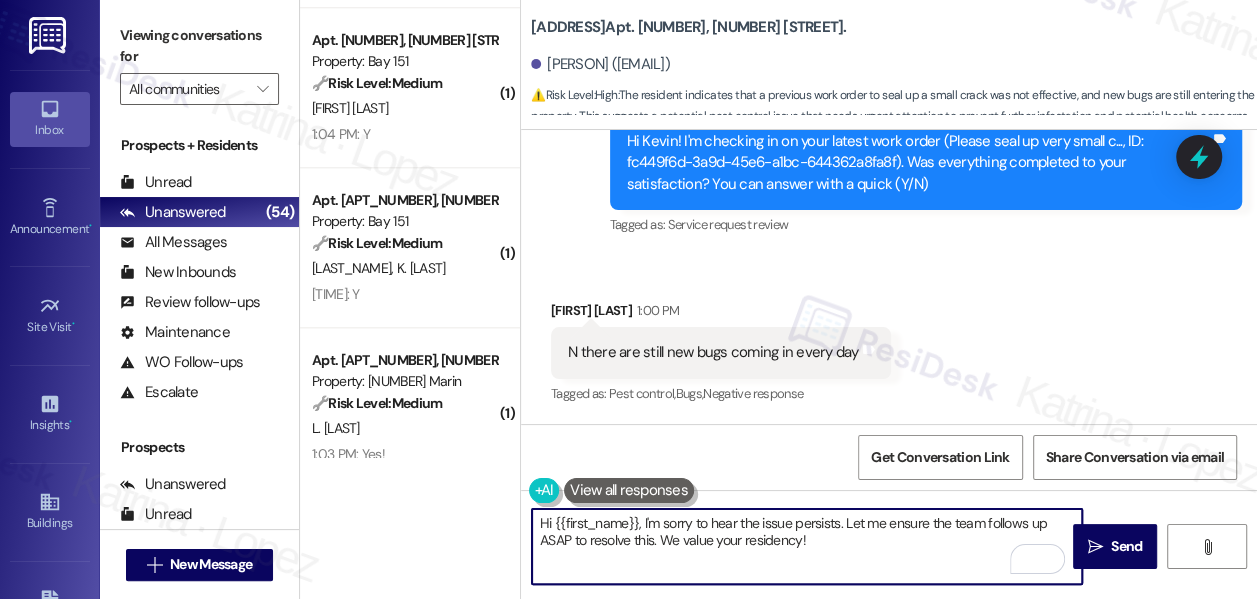 click on "Hi {{first_name}}, I'm sorry to hear the issue persists. Let me ensure the team follows up ASAP to resolve this. We value your residency!" at bounding box center [807, 546] 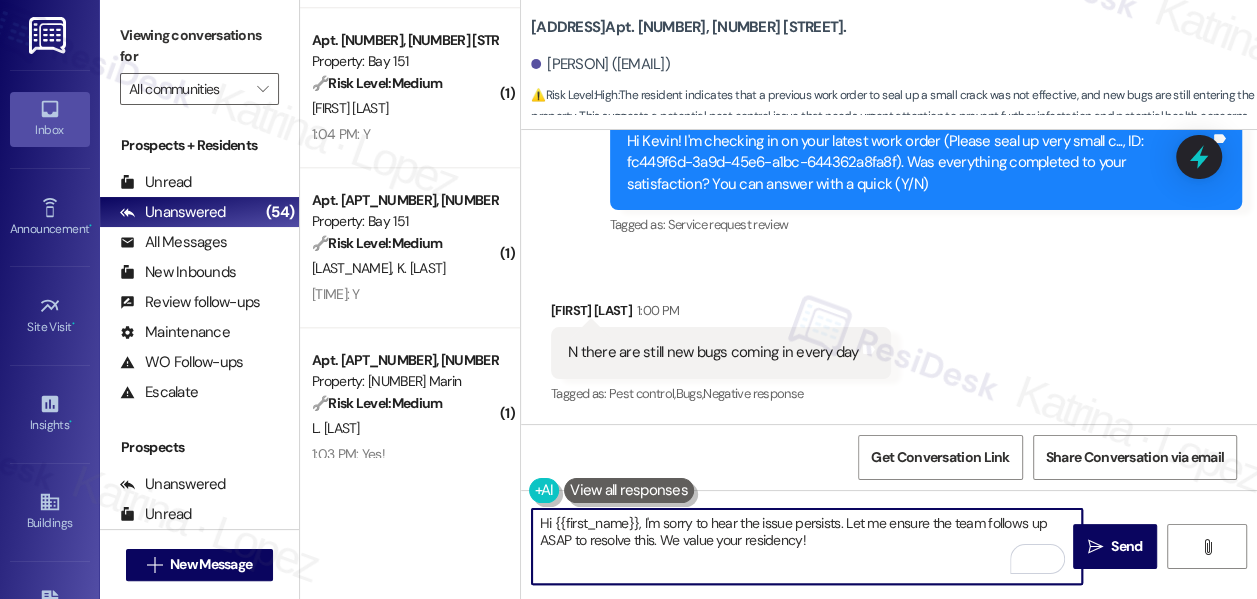 click on "Hi {{first_name}}, I'm sorry to hear the issue persists. Let me ensure the team follows up ASAP to resolve this. We value your residency!" at bounding box center [807, 546] 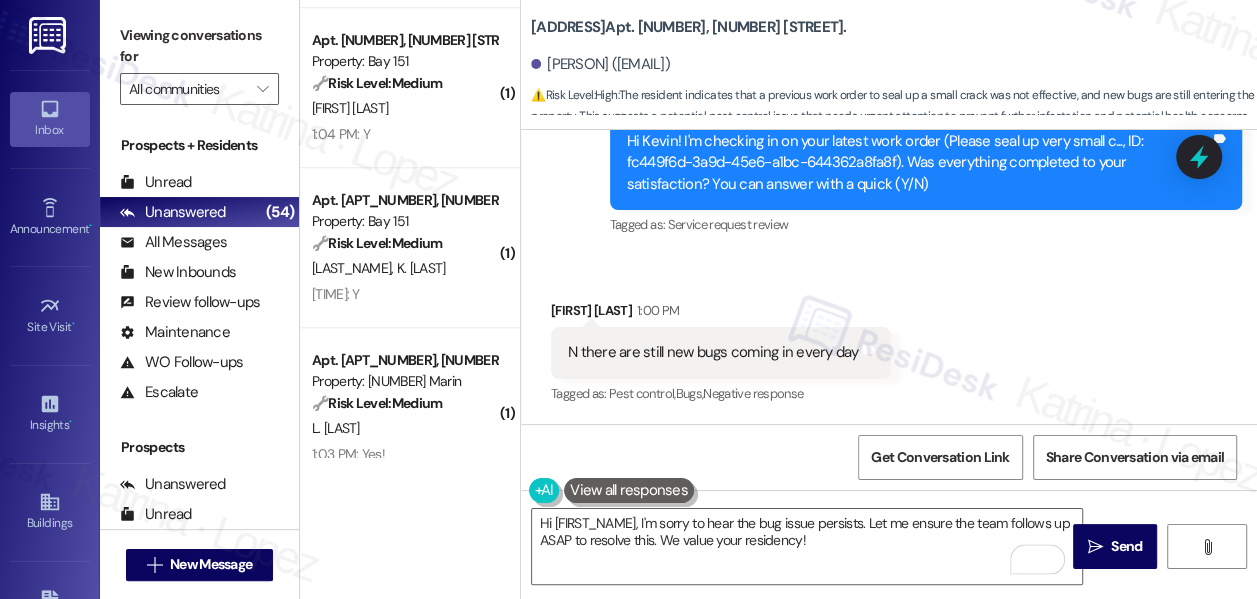 click on "[FIRST] [LAST] [TIME]" at bounding box center (721, 314) 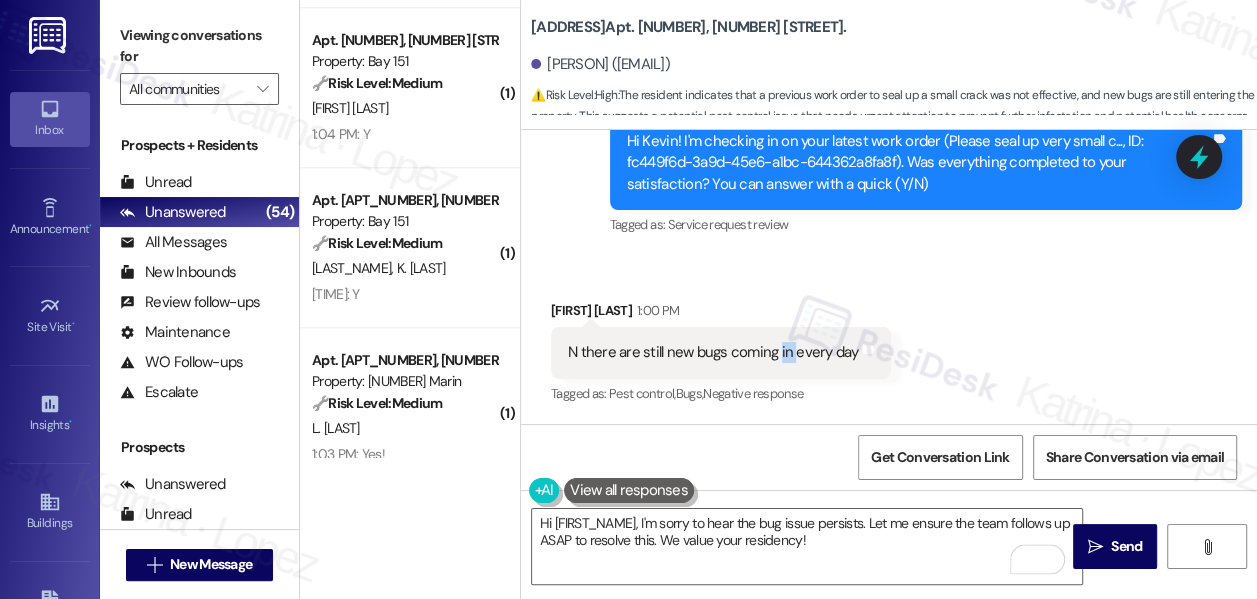click on "N there are still new bugs coming in every day" at bounding box center [713, 352] 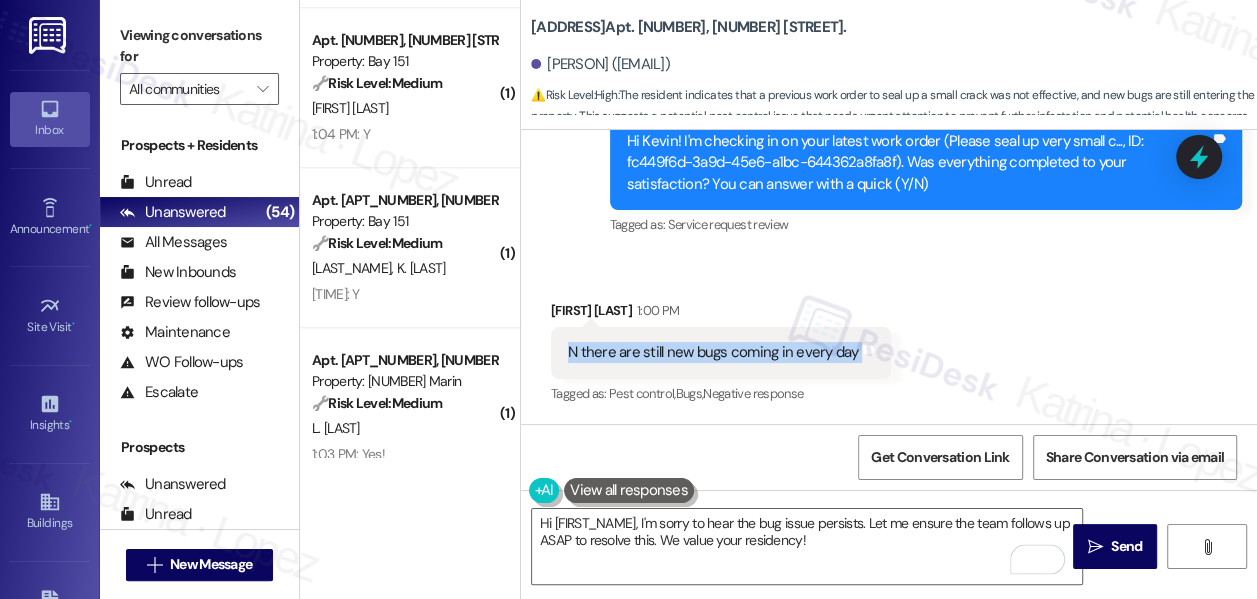 click on "N there are still new bugs coming in every day" at bounding box center [713, 352] 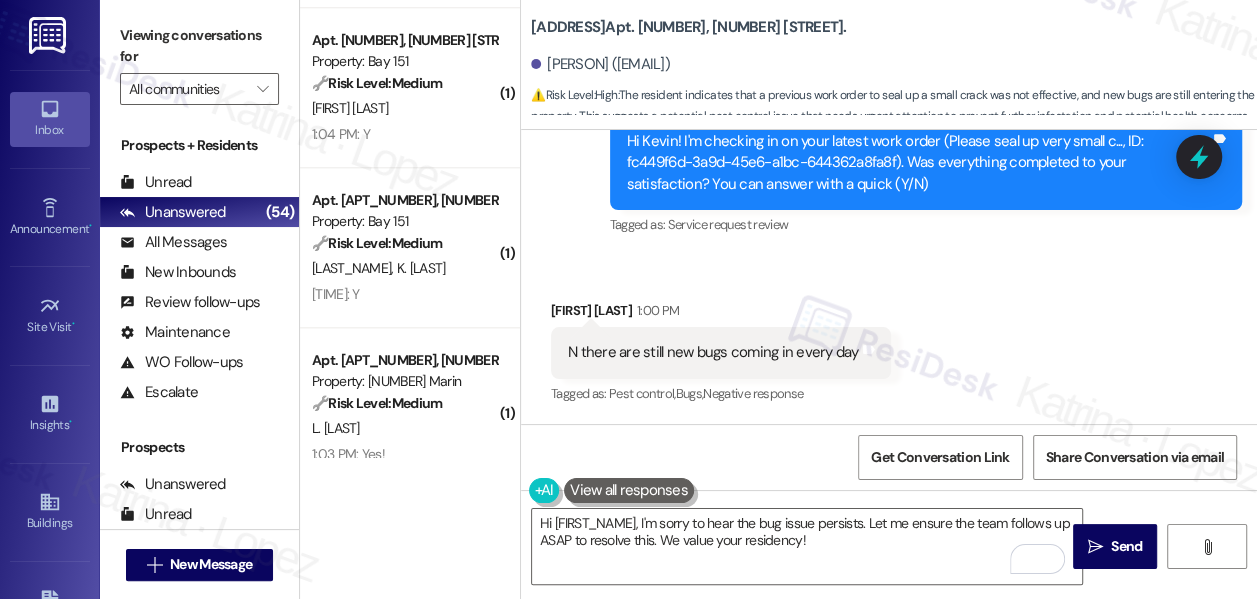 click on "Viewing conversations for" at bounding box center [199, 46] 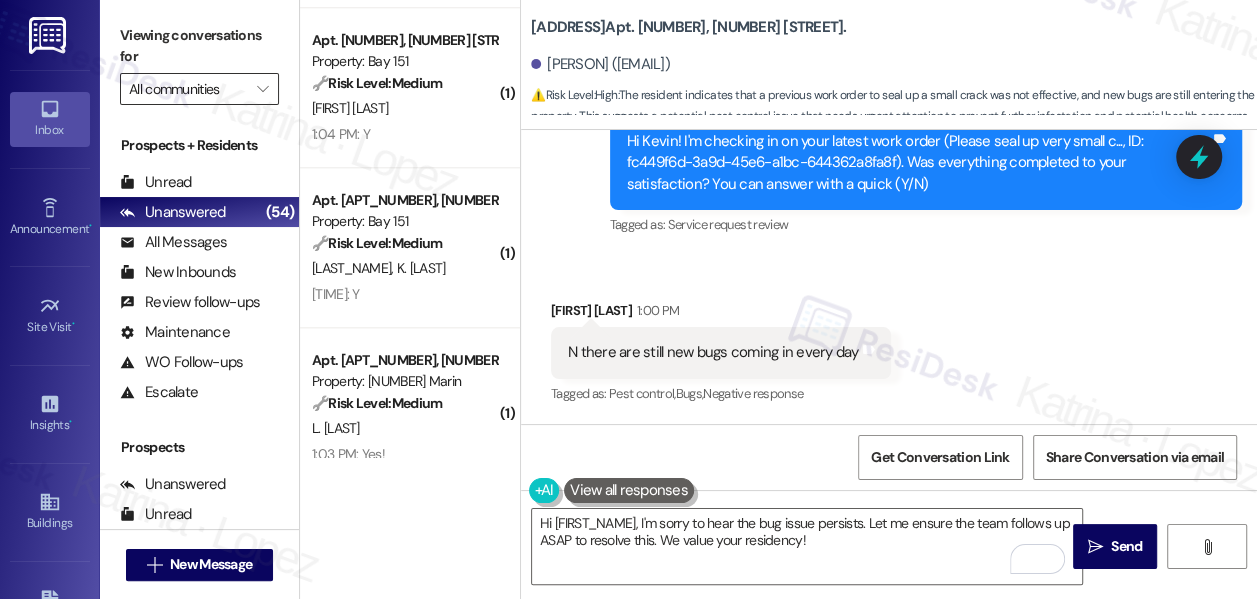 drag, startPoint x: 127, startPoint y: 61, endPoint x: 145, endPoint y: 73, distance: 21.633308 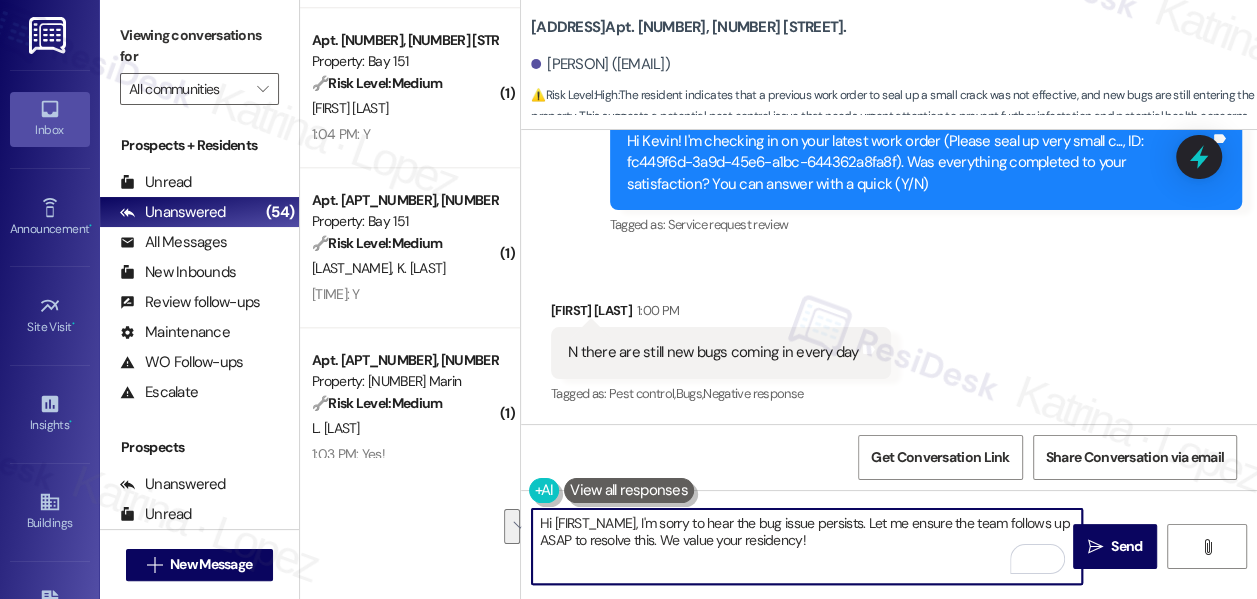 drag, startPoint x: 848, startPoint y: 536, endPoint x: 871, endPoint y: 515, distance: 31.144823 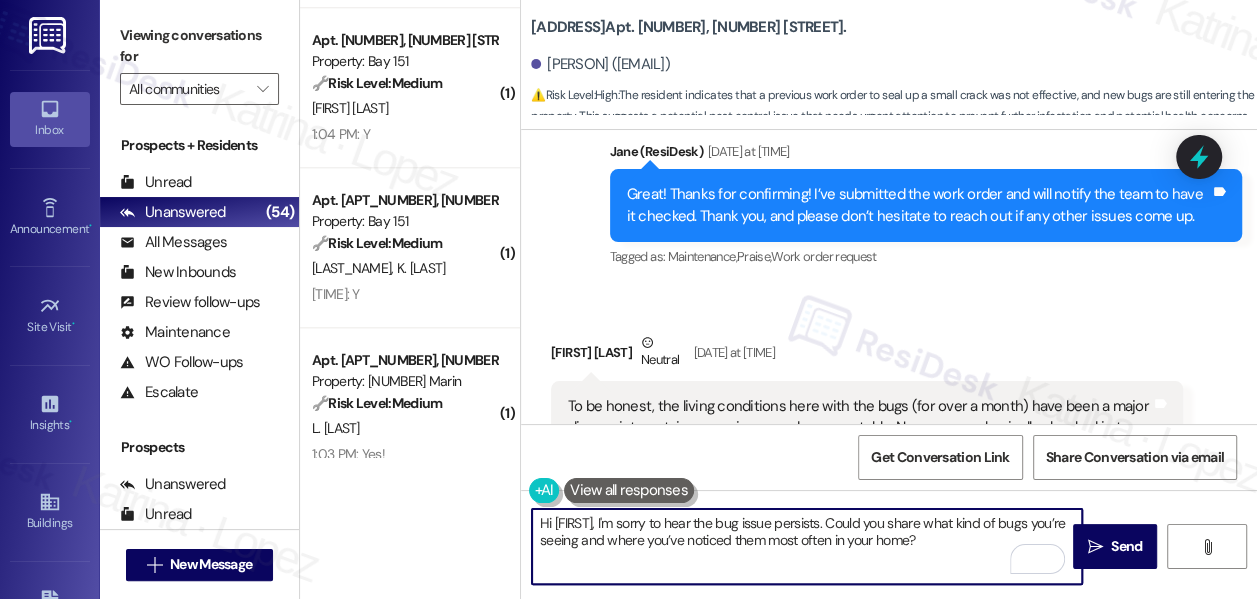 scroll, scrollTop: 4482, scrollLeft: 0, axis: vertical 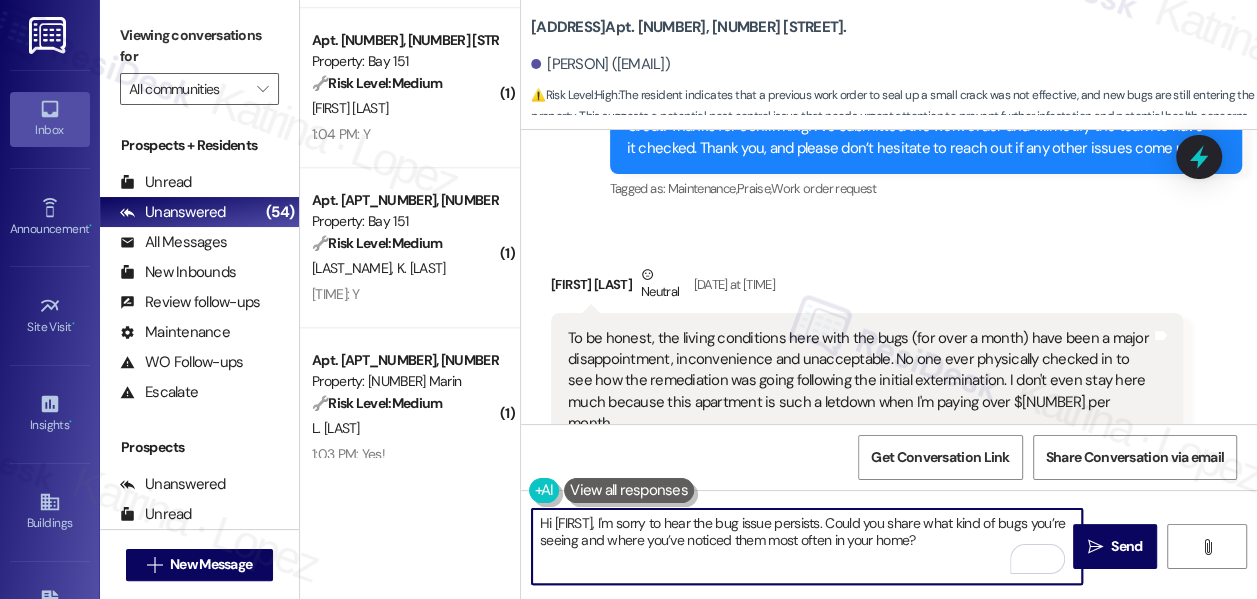 click on "To be honest, the living conditions here with the bugs (for over a month) have been a major disappointment, inconvenience and unacceptable. No one ever physically checked in to see how the remediation was going following the initial extermination. I don't even stay here much because this apartment is such a letdown when I'm paying over $[NUMBER] per month" at bounding box center [859, 381] 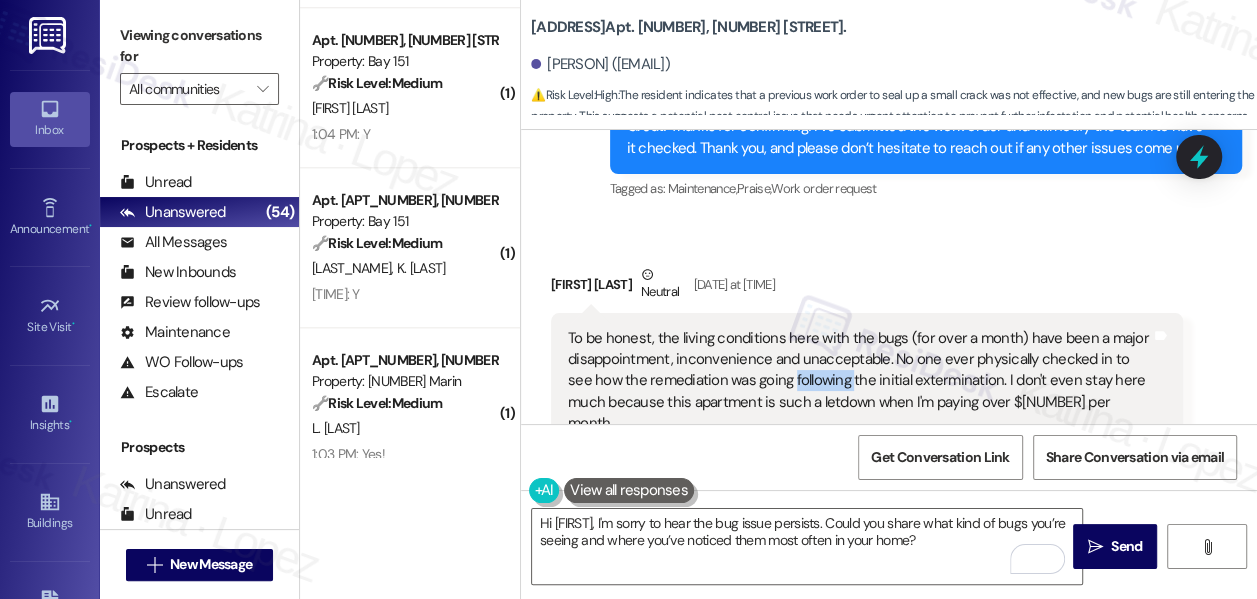 click on "To be honest, the living conditions here with the bugs (for over a month) have been a major disappointment, inconvenience and unacceptable. No one ever physically checked in to see how the remediation was going following the initial extermination. I don't even stay here much because this apartment is such a letdown when I'm paying over $[NUMBER] per month" at bounding box center [859, 381] 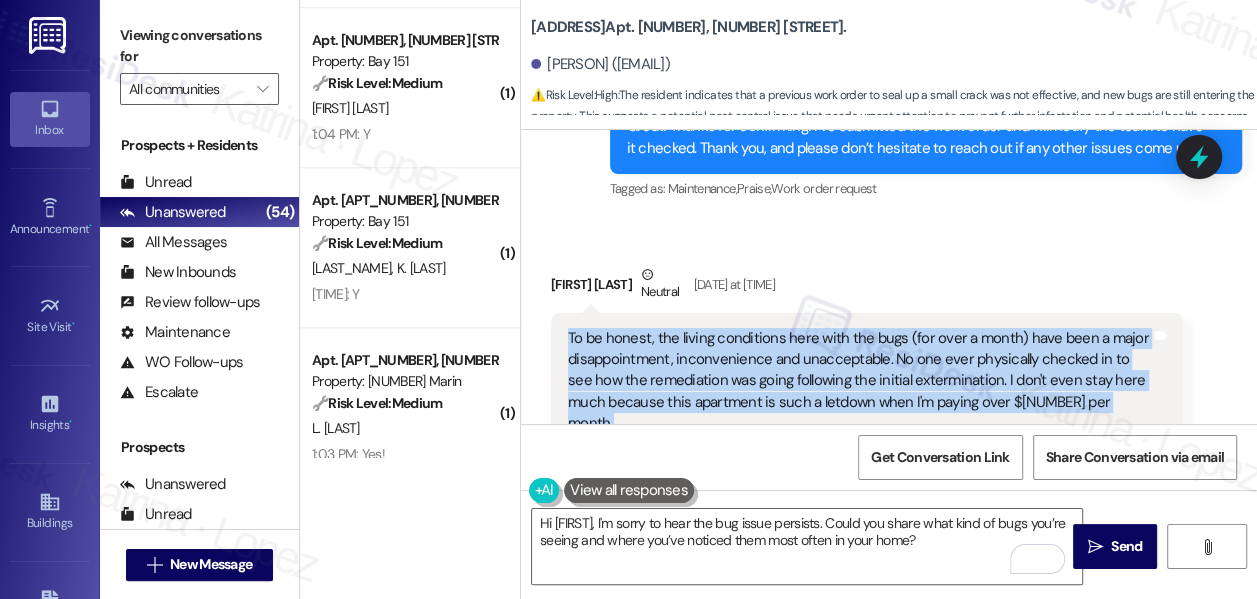 click on "To be honest, the living conditions here with the bugs (for over a month) have been a major disappointment, inconvenience and unacceptable. No one ever physically checked in to see how the remediation was going following the initial extermination. I don't even stay here much because this apartment is such a letdown when I'm paying over $[NUMBER] per month" at bounding box center [859, 381] 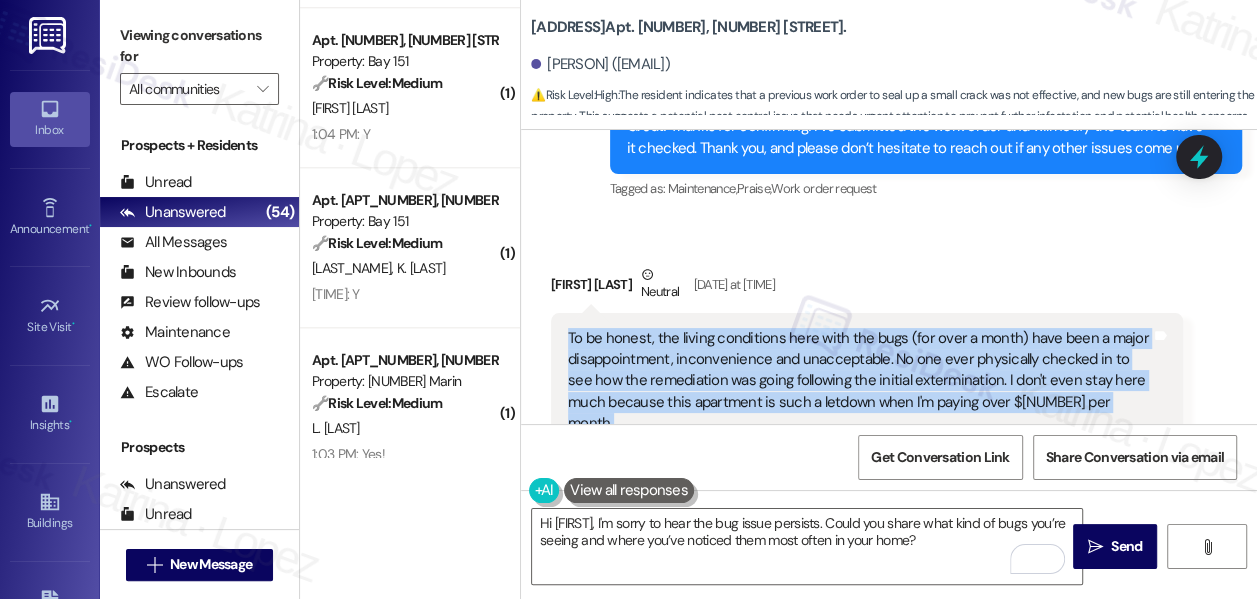 click on "To be honest, the living conditions here with the bugs (for over a month) have been a major disappointment, inconvenience and unacceptable. No one ever physically checked in to see how the remediation was going following the initial extermination. I don't even stay here much because this apartment is such a letdown when I'm paying over $[NUMBER] per month" at bounding box center [859, 381] 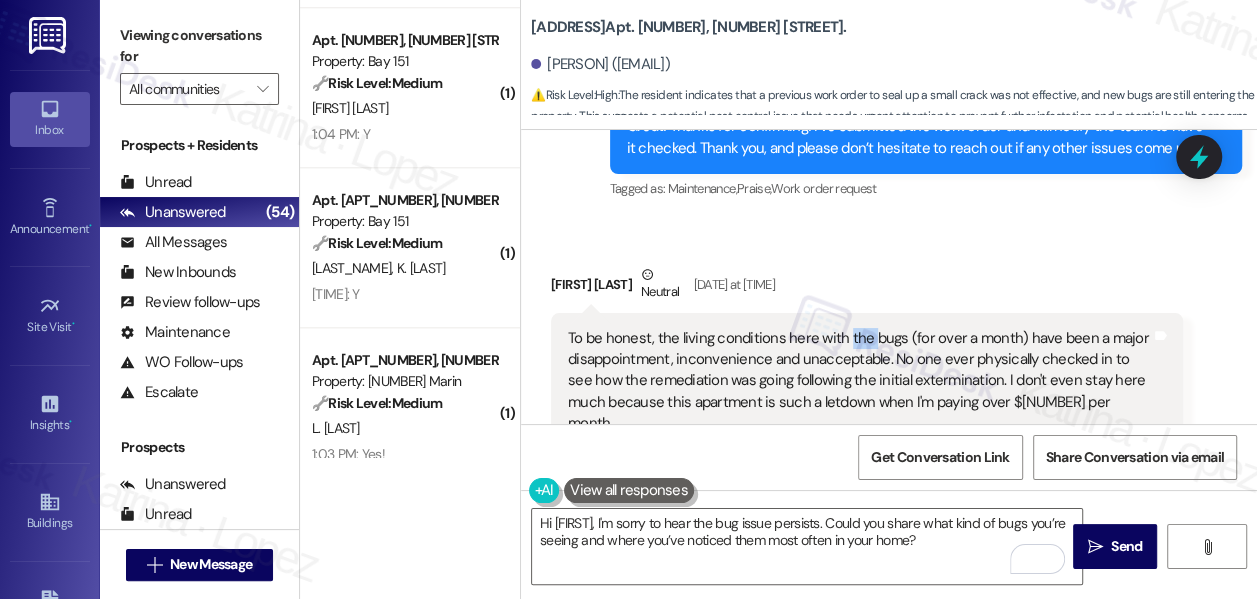 click on "To be honest, the living conditions here with the bugs (for over a month) have been a major disappointment, inconvenience and unacceptable. No one ever physically checked in to see how the remediation was going following the initial extermination. I don't even stay here much because this apartment is such a letdown when I'm paying over $[NUMBER] per month" at bounding box center [859, 381] 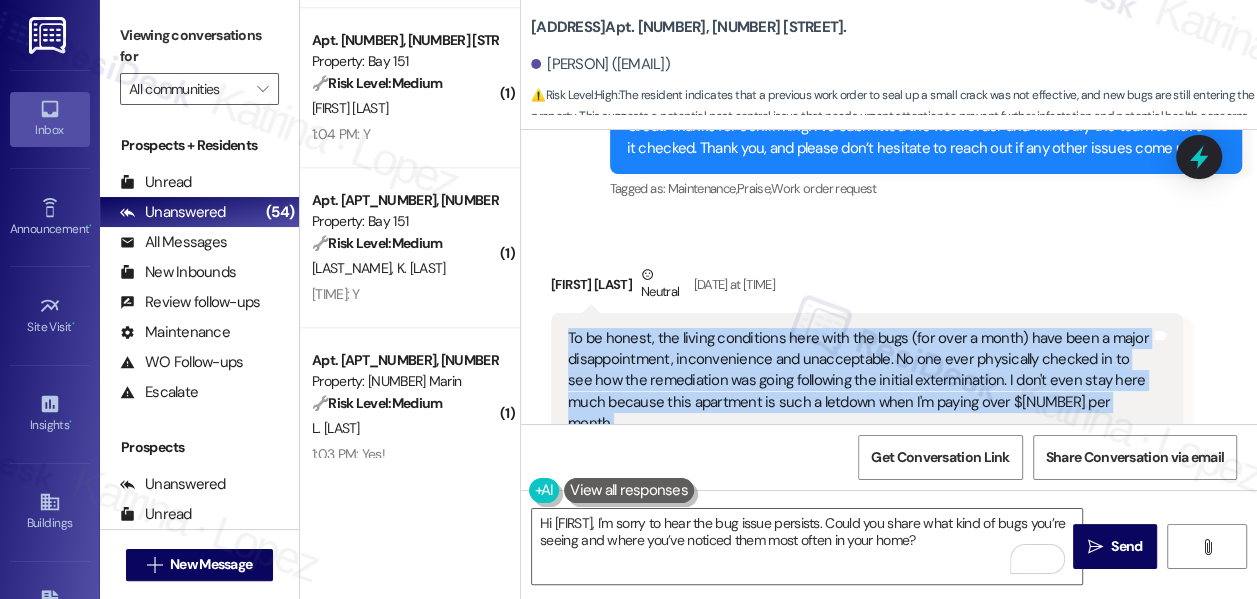 click on "To be honest, the living conditions here with the bugs (for over a month) have been a major disappointment, inconvenience and unacceptable. No one ever physically checked in to see how the remediation was going following the initial extermination. I don't even stay here much because this apartment is such a letdown when I'm paying over $[NUMBER] per month" at bounding box center [859, 381] 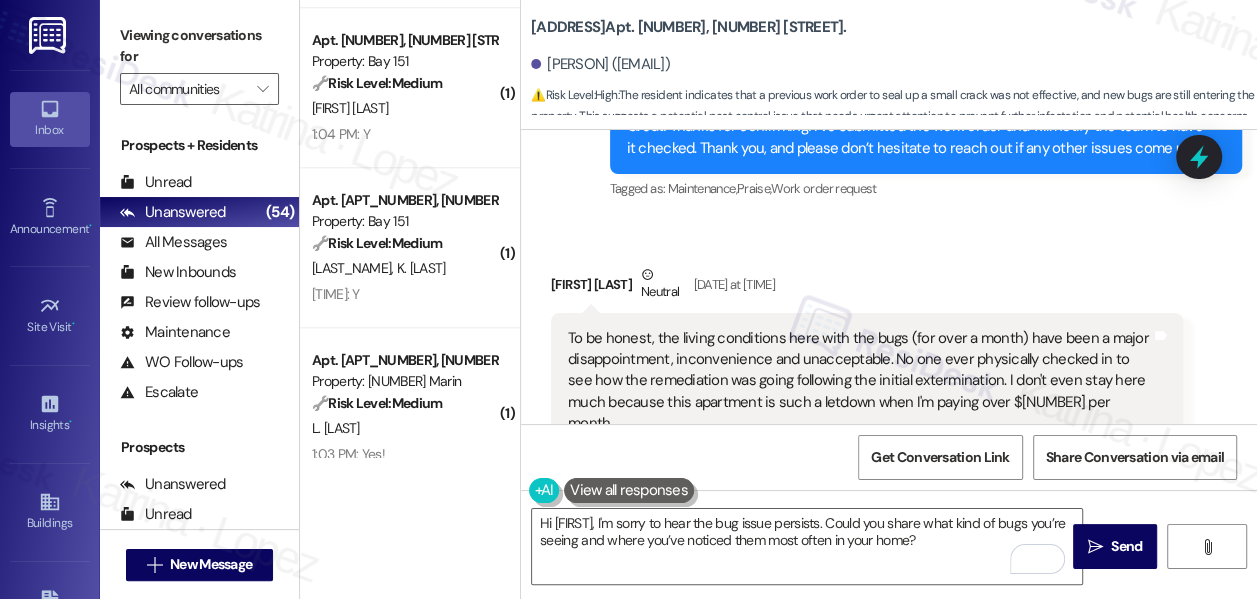 click on "[FIRST_NAME] [LAST_NAME]   Neutral [DATE] at [TIME]" at bounding box center [867, 288] 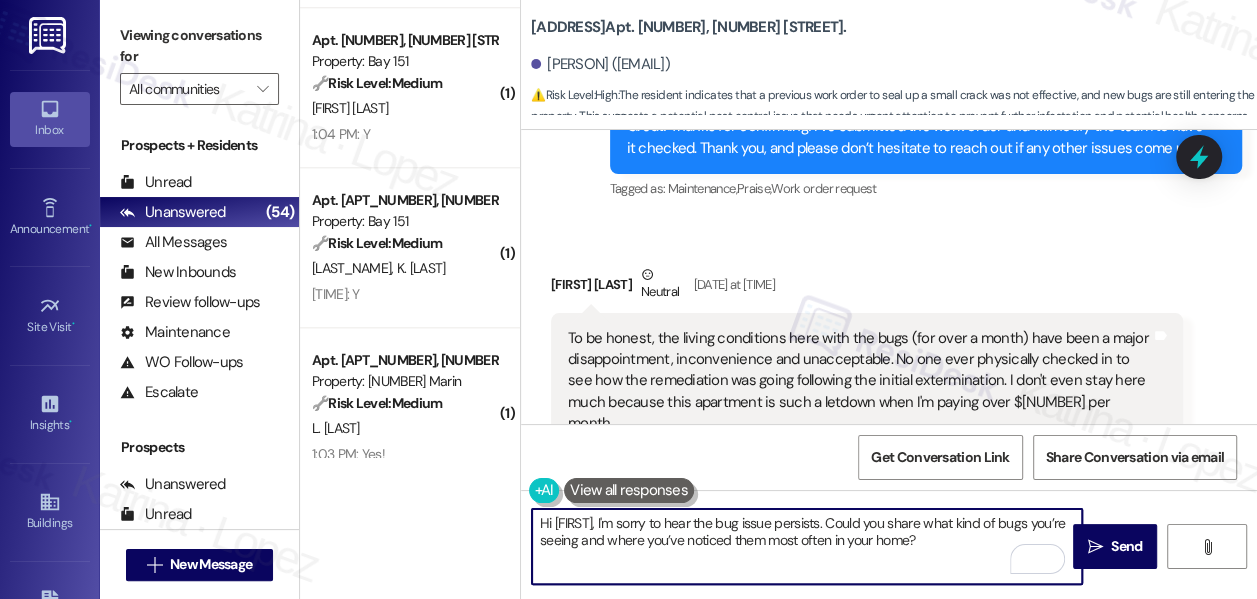 click on "Hi [FIRST], I'm sorry to hear the bug issue persists. Could you share what kind of bugs you’re seeing and where you’ve noticed them most often in your home?" at bounding box center [807, 546] 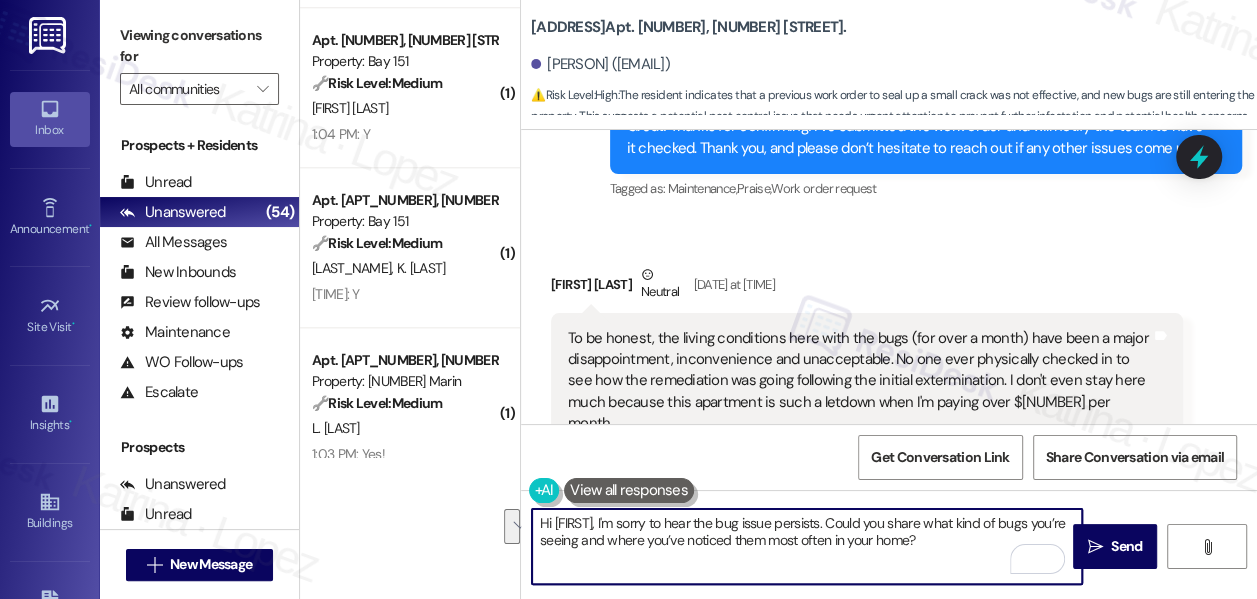 click on "Hi [FIRST], I'm sorry to hear the bug issue persists. Could you share what kind of bugs you’re seeing and where you’ve noticed them most often in your home?" at bounding box center [807, 546] 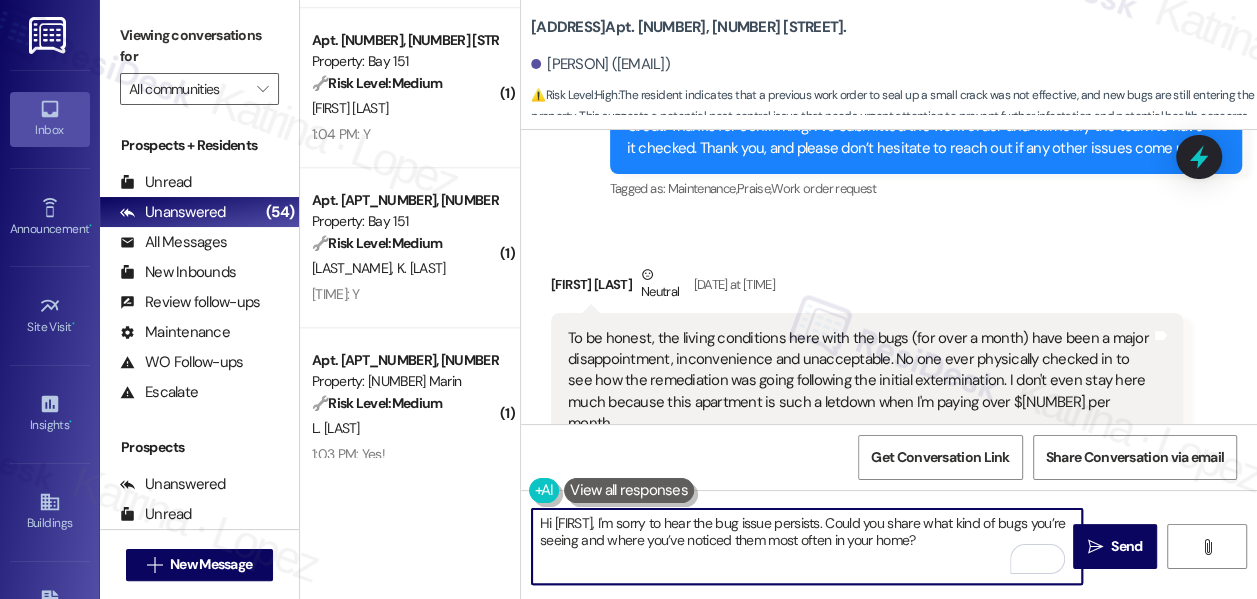 click on "Hi [FIRST], I'm sorry to hear the bug issue persists. Could you share what kind of bugs you’re seeing and where you’ve noticed them most often in your home?" at bounding box center [807, 546] 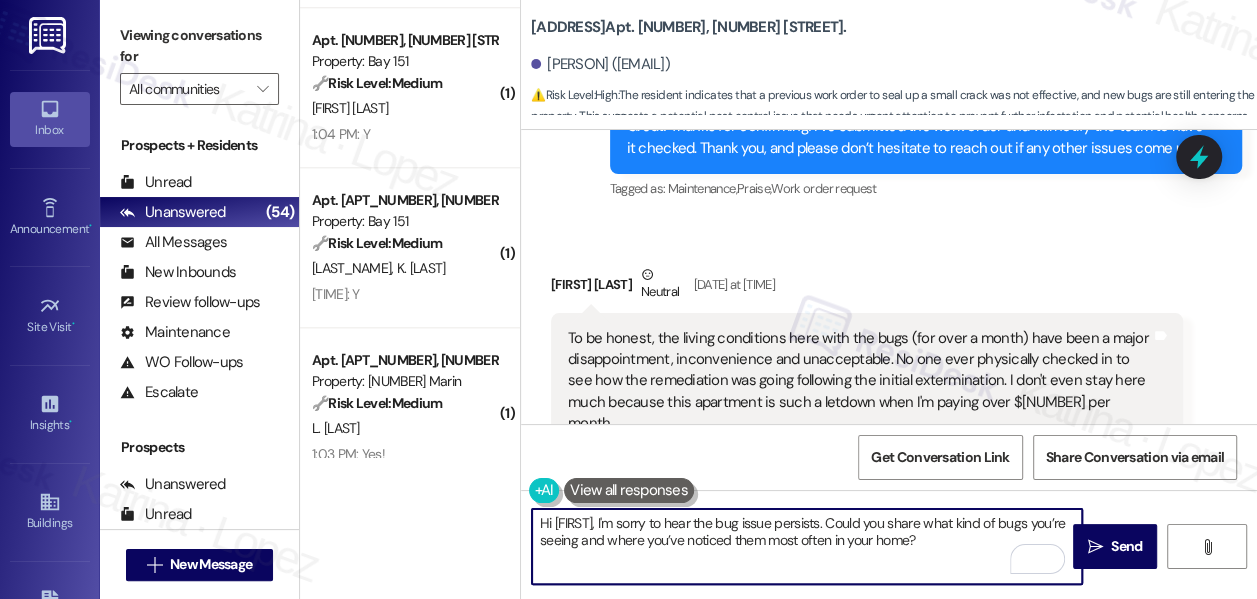click on "Hi [FIRST], I'm sorry to hear the bug issue persists. Could you share what kind of bugs you’re seeing and where you’ve noticed them most often in your home?" at bounding box center [807, 546] 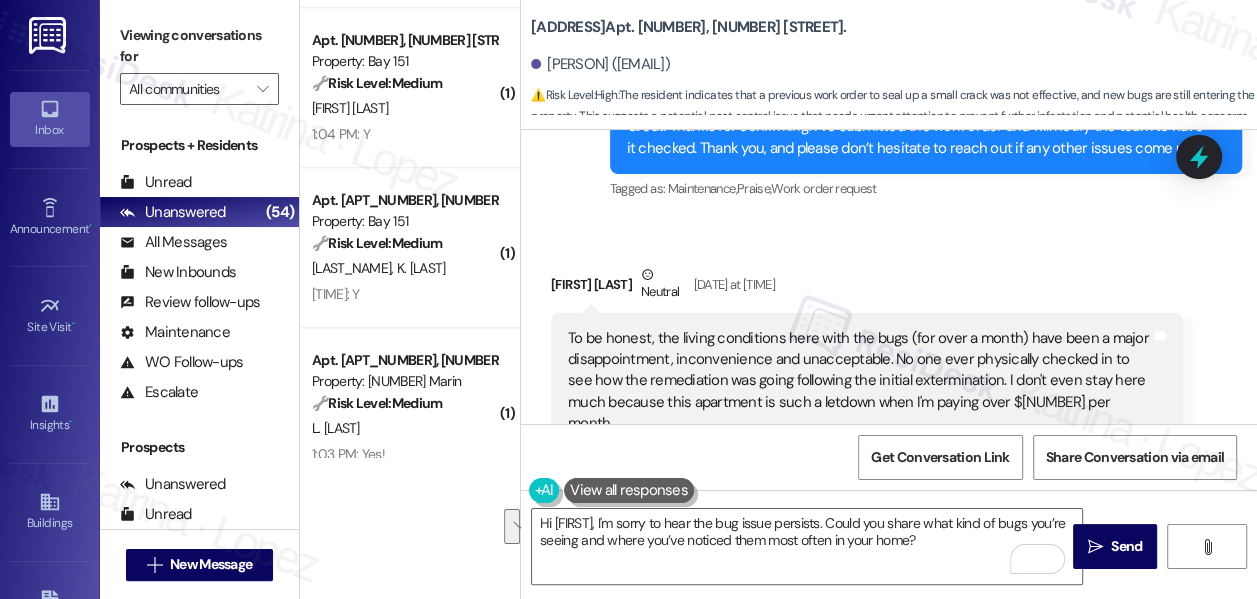 click on "To be honest, the living conditions here with the bugs (for over a month) have been a major disappointment, inconvenience and unacceptable. No one ever physically checked in to see how the remediation was going following the initial extermination. I don't even stay here much because this apartment is such a letdown when I'm paying over $[NUMBER] per month" at bounding box center (859, 381) 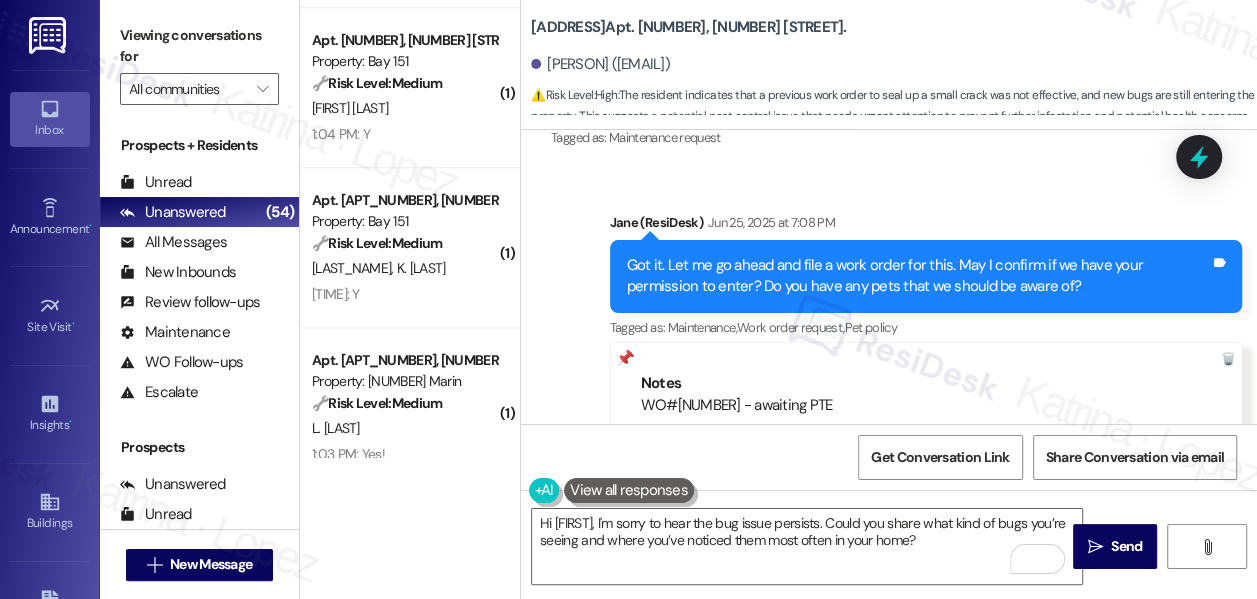 scroll, scrollTop: 3664, scrollLeft: 0, axis: vertical 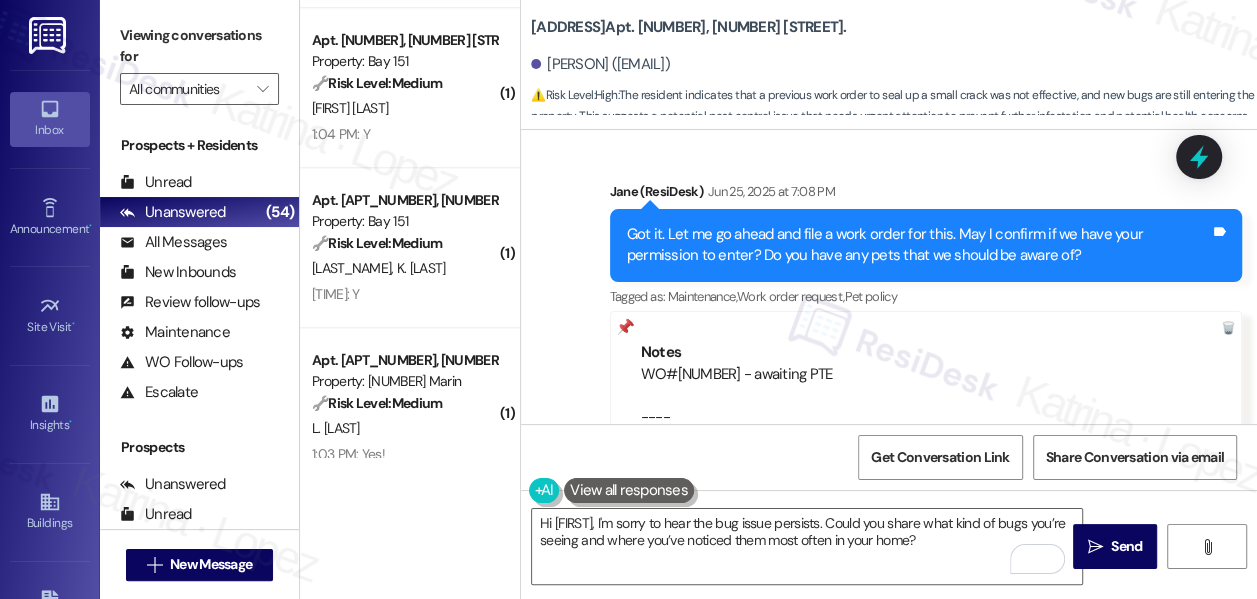 click on "Got it. Let me go ahead and file a work order for this. May I confirm if we have your permission to enter? Do you have any pets that we should be aware of?" at bounding box center (918, 245) 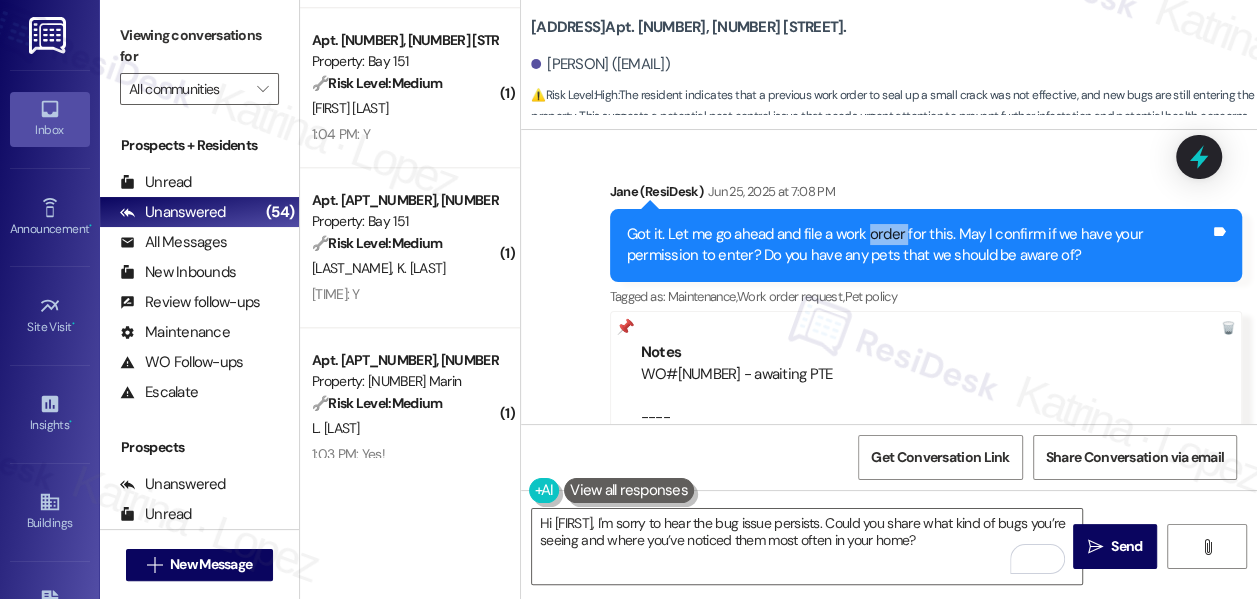 click on "Got it. Let me go ahead and file a work order for this. May I confirm if we have your permission to enter? Do you have any pets that we should be aware of?" at bounding box center (918, 245) 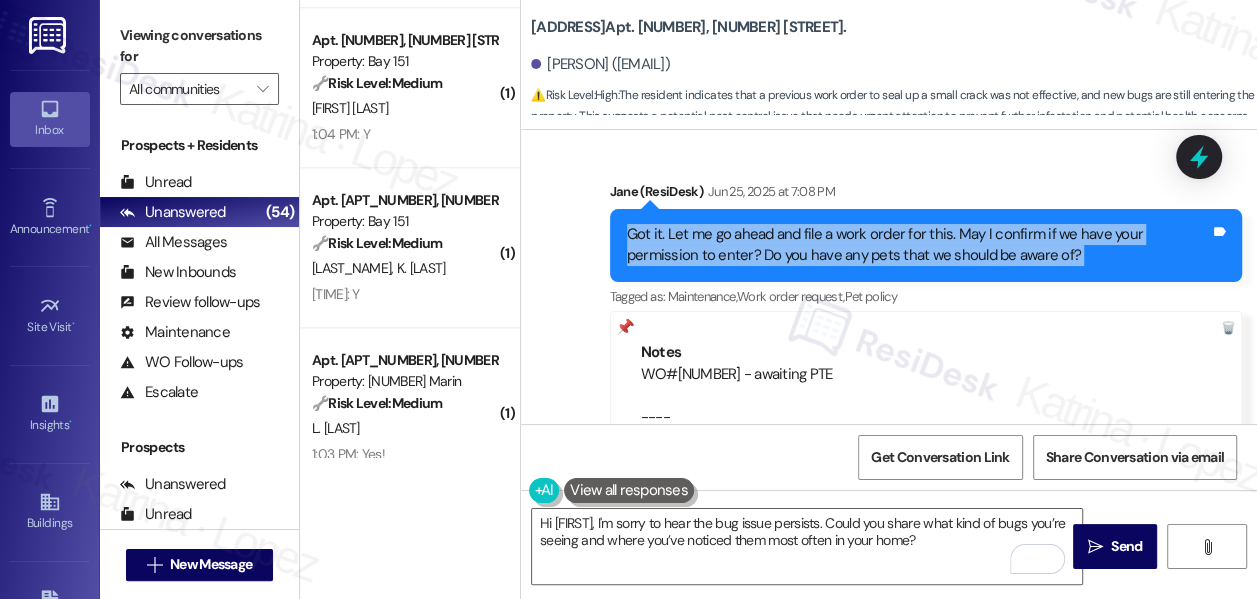 click on "Got it. Let me go ahead and file a work order for this. May I confirm if we have your permission to enter? Do you have any pets that we should be aware of?" at bounding box center [918, 245] 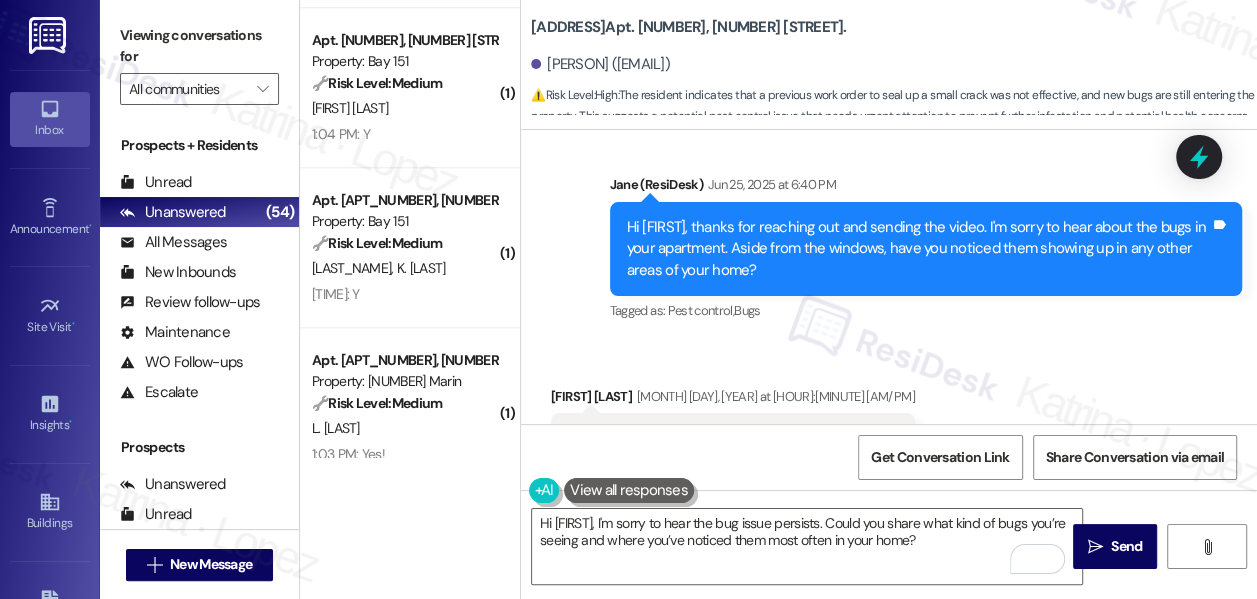 scroll, scrollTop: 3119, scrollLeft: 0, axis: vertical 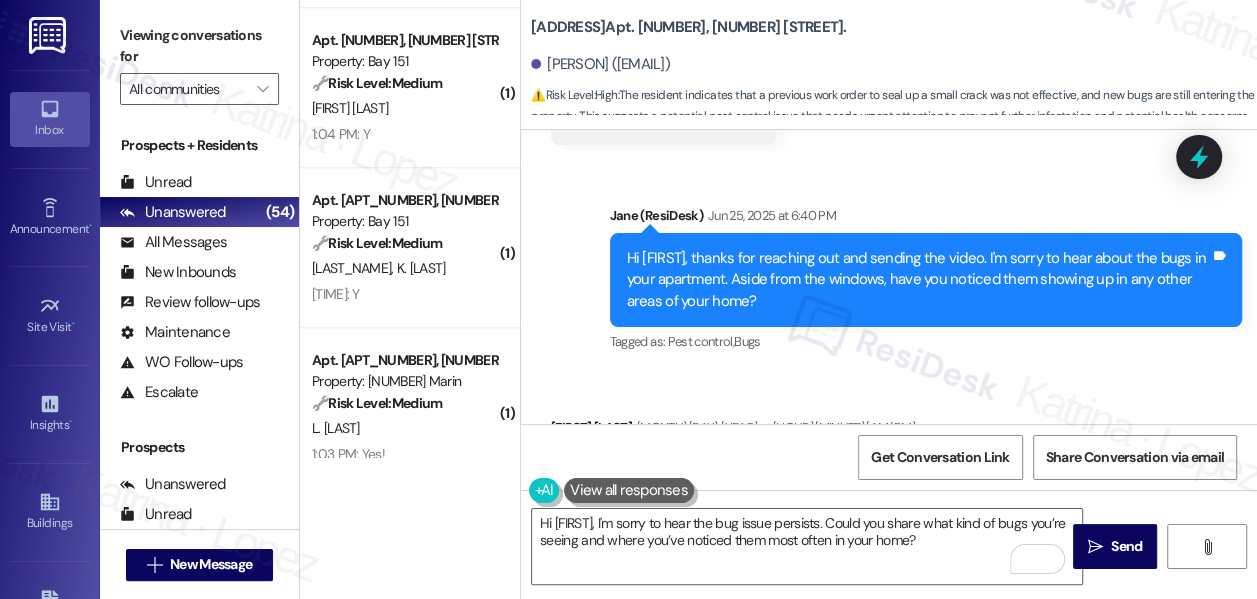 click on "Hi [FIRST], thanks for reaching out and sending the video. I'm sorry to hear about the bugs in your apartment. Aside from the windows, have you noticed them showing up in any other areas of your home?" at bounding box center [918, 280] 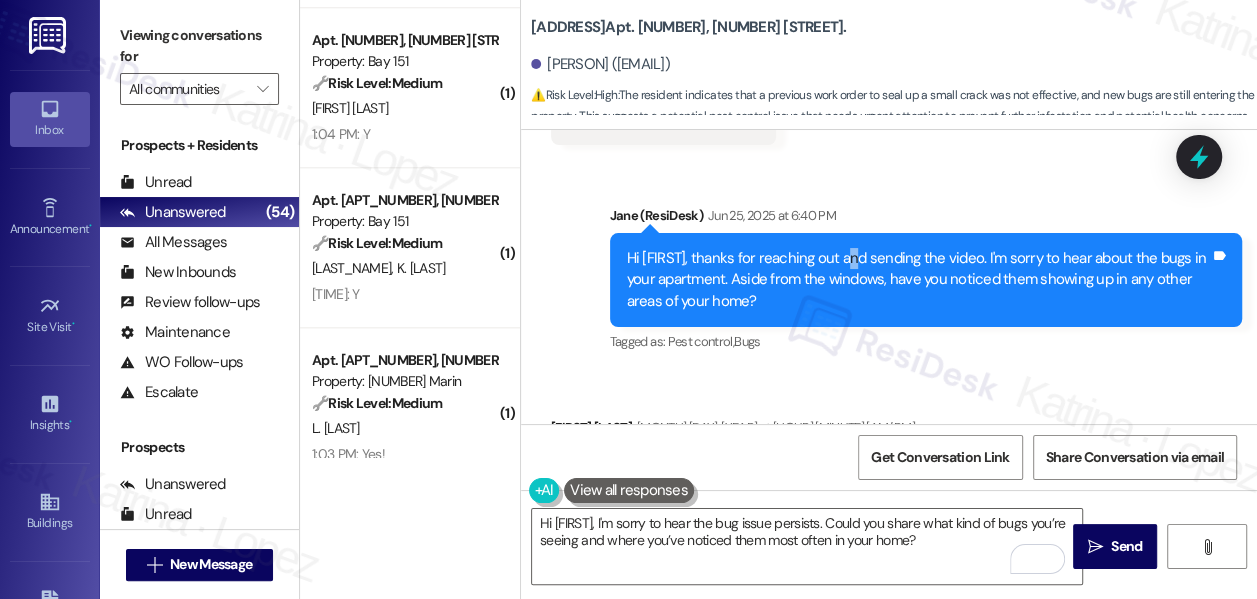 click on "Hi [FIRST], thanks for reaching out and sending the video. I'm sorry to hear about the bugs in your apartment. Aside from the windows, have you noticed them showing up in any other areas of your home?" at bounding box center [918, 280] 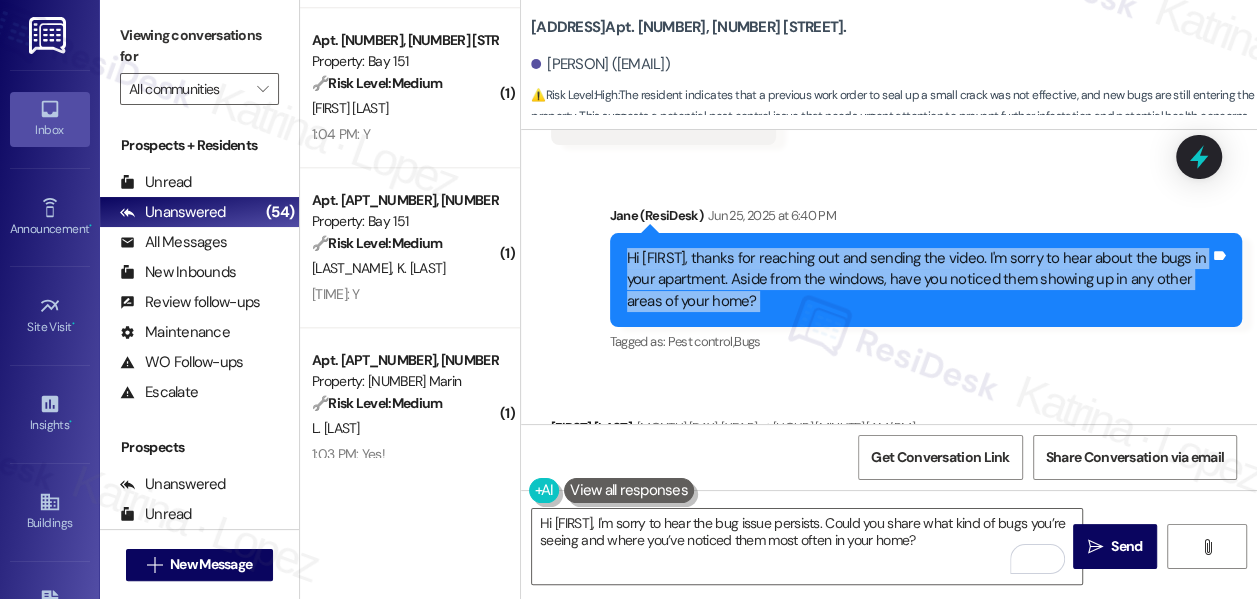 click on "Hi [FIRST], thanks for reaching out and sending the video. I'm sorry to hear about the bugs in your apartment. Aside from the windows, have you noticed them showing up in any other areas of your home?" at bounding box center (918, 280) 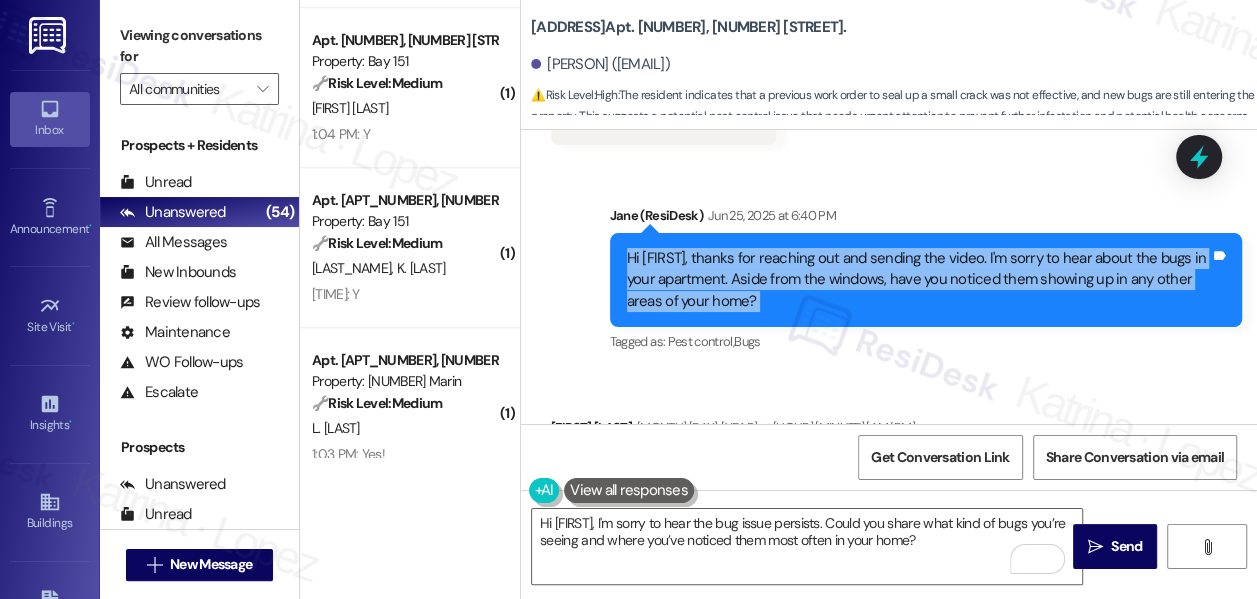 click on "Hi [FIRST], thanks for reaching out and sending the video. I'm sorry to hear about the bugs in your apartment. Aside from the windows, have you noticed them showing up in any other areas of your home?" at bounding box center (918, 280) 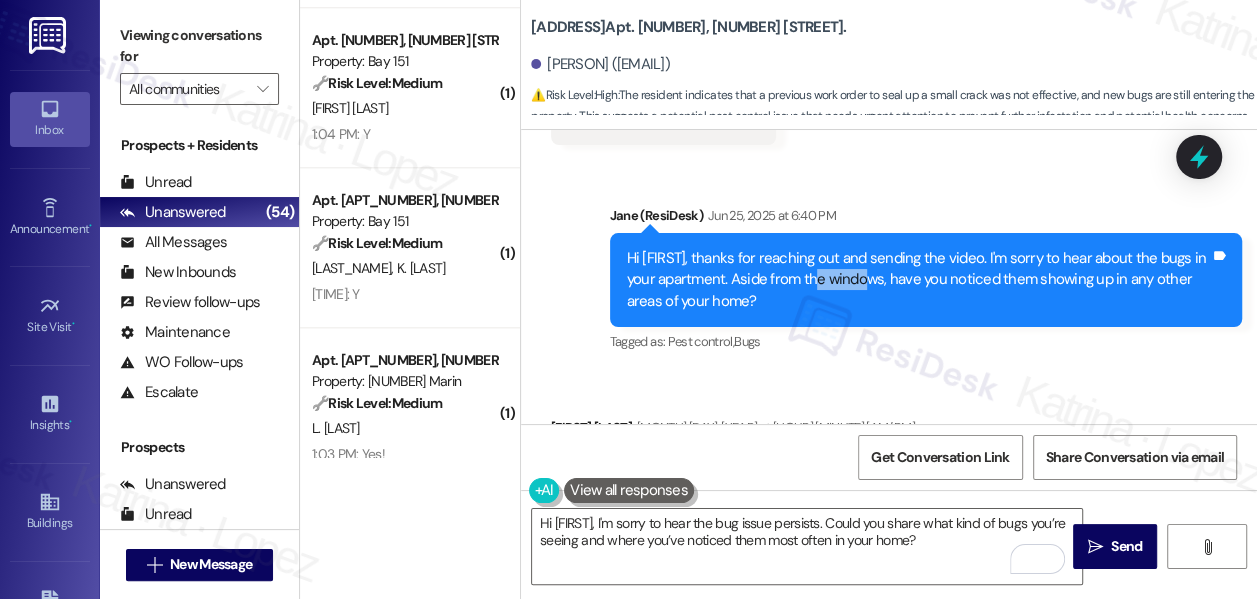 click on "Hi [FIRST], thanks for reaching out and sending the video. I'm sorry to hear about the bugs in your apartment. Aside from the windows, have you noticed them showing up in any other areas of your home?" at bounding box center [918, 280] 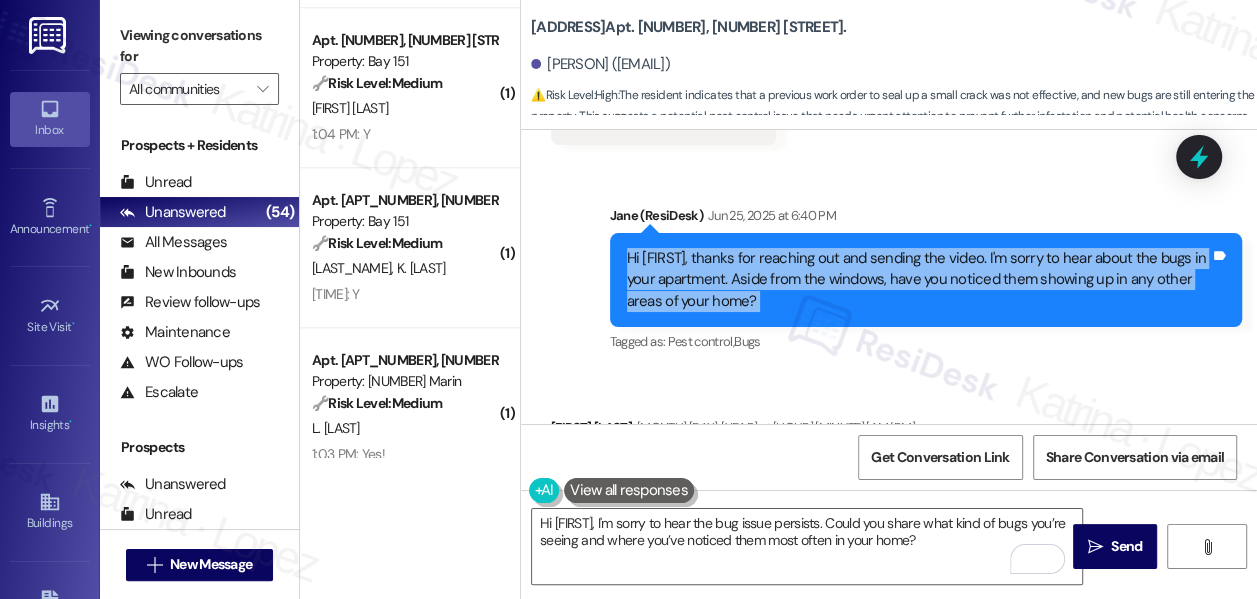 click on "Hi [FIRST], thanks for reaching out and sending the video. I'm sorry to hear about the bugs in your apartment. Aside from the windows, have you noticed them showing up in any other areas of your home?" at bounding box center (918, 280) 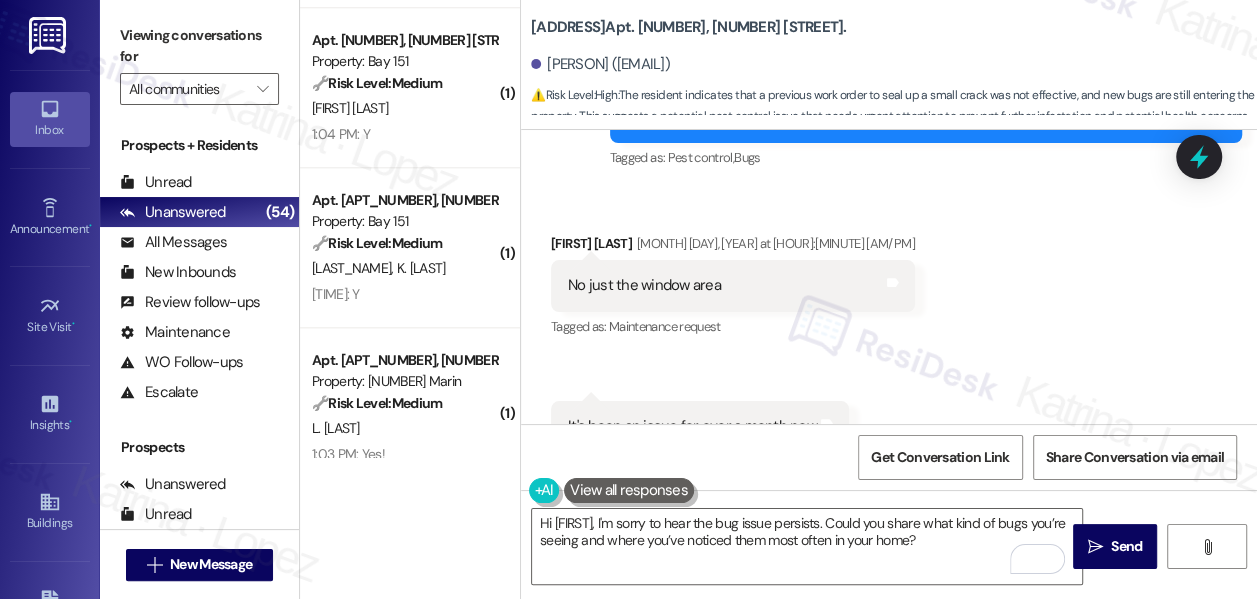 scroll, scrollTop: 3301, scrollLeft: 0, axis: vertical 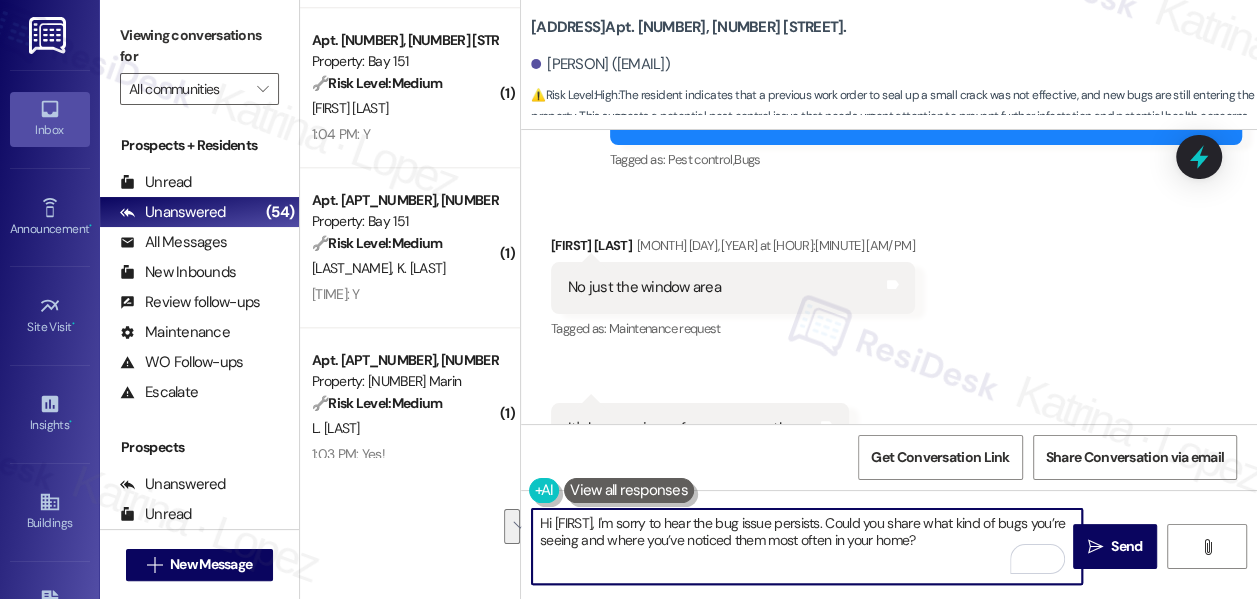 drag, startPoint x: 684, startPoint y: 545, endPoint x: 875, endPoint y: 494, distance: 197.69168 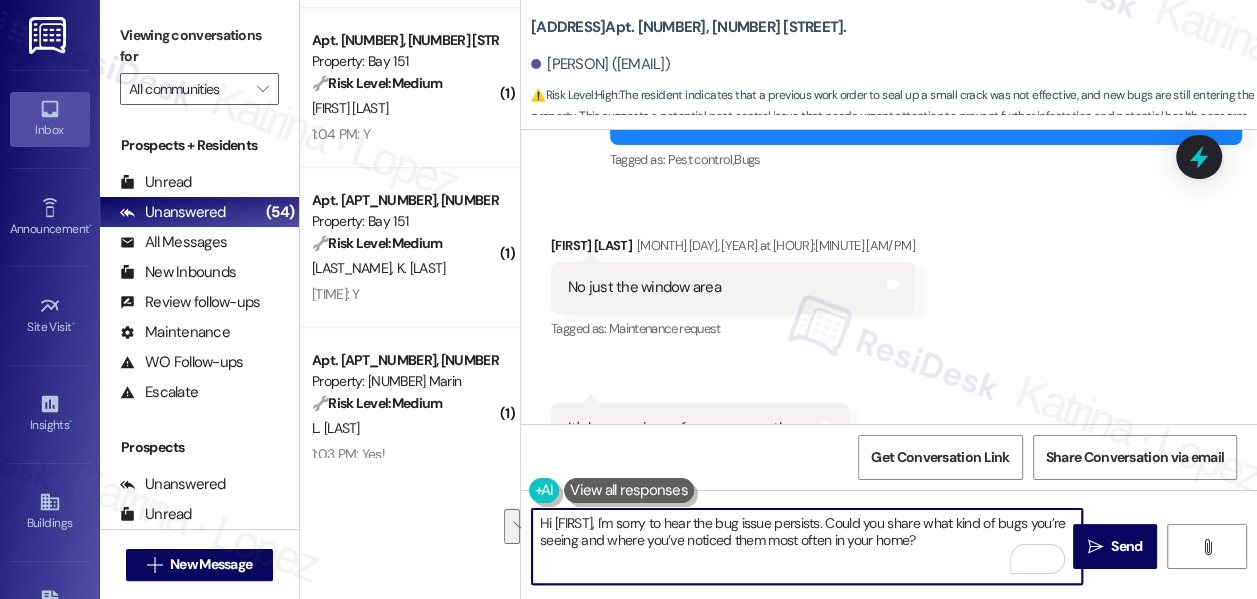 click on "Hi {{first_name}}, I'm sorry to hear the bug issue persists. Could you share what kind of bugs you’re seeing and where you’ve noticed them most often in your home?   Send " at bounding box center (889, 565) 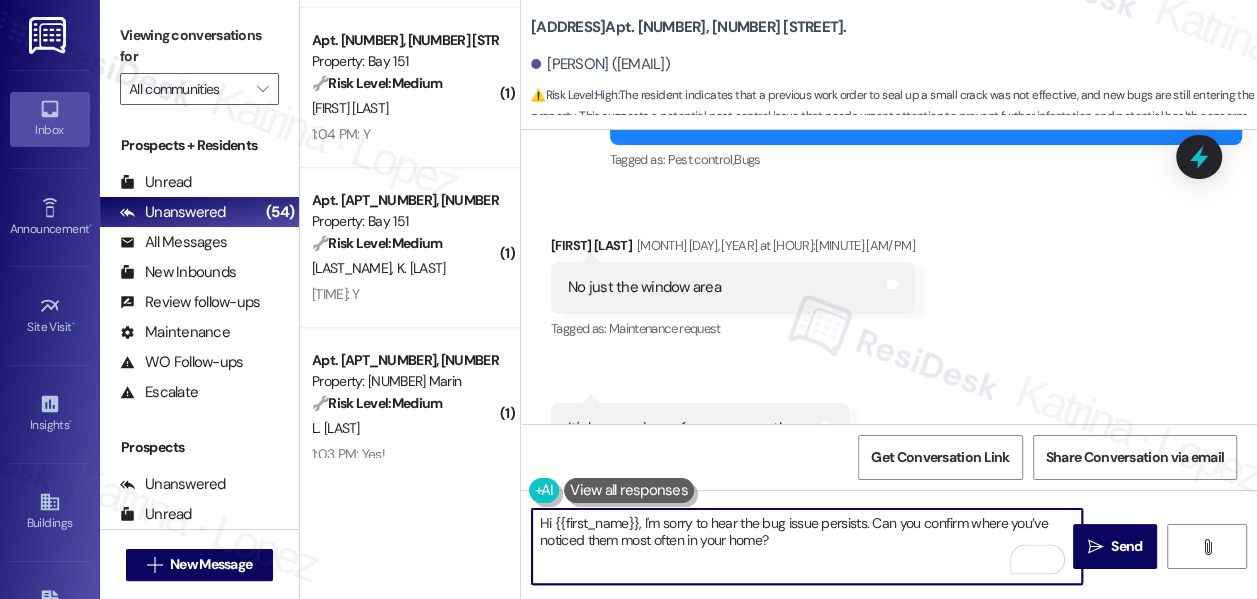 click on "Hi {{first_name}}, I'm sorry to hear the bug issue persists. Can you confirm where you’ve noticed them most often in your home?" at bounding box center [807, 546] 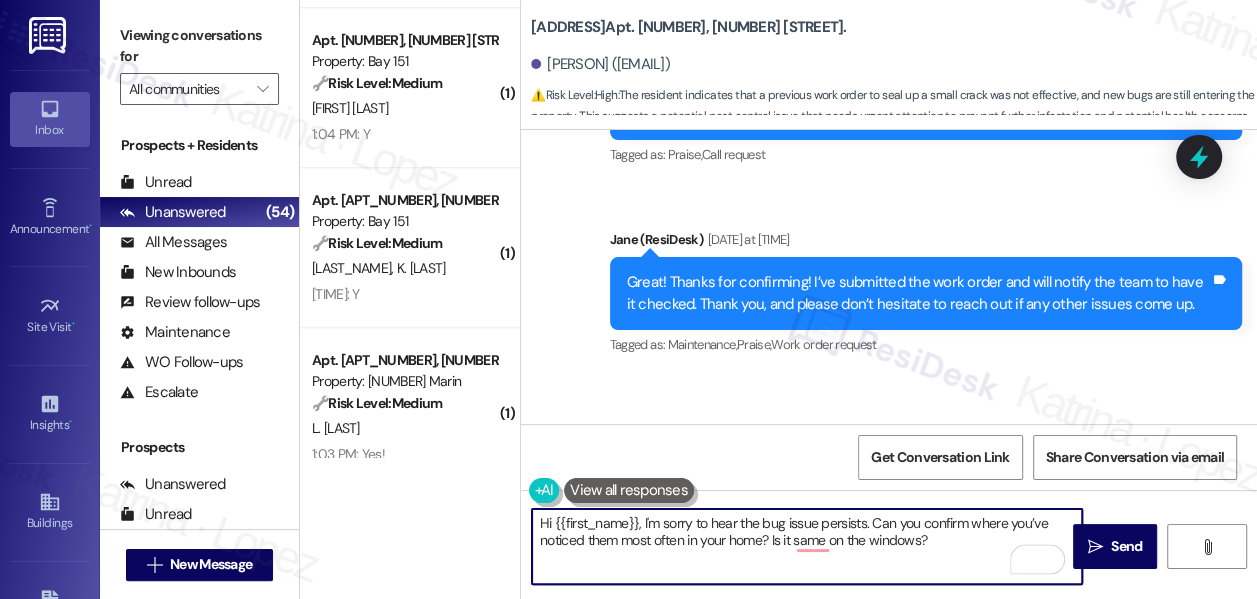 scroll, scrollTop: 4392, scrollLeft: 0, axis: vertical 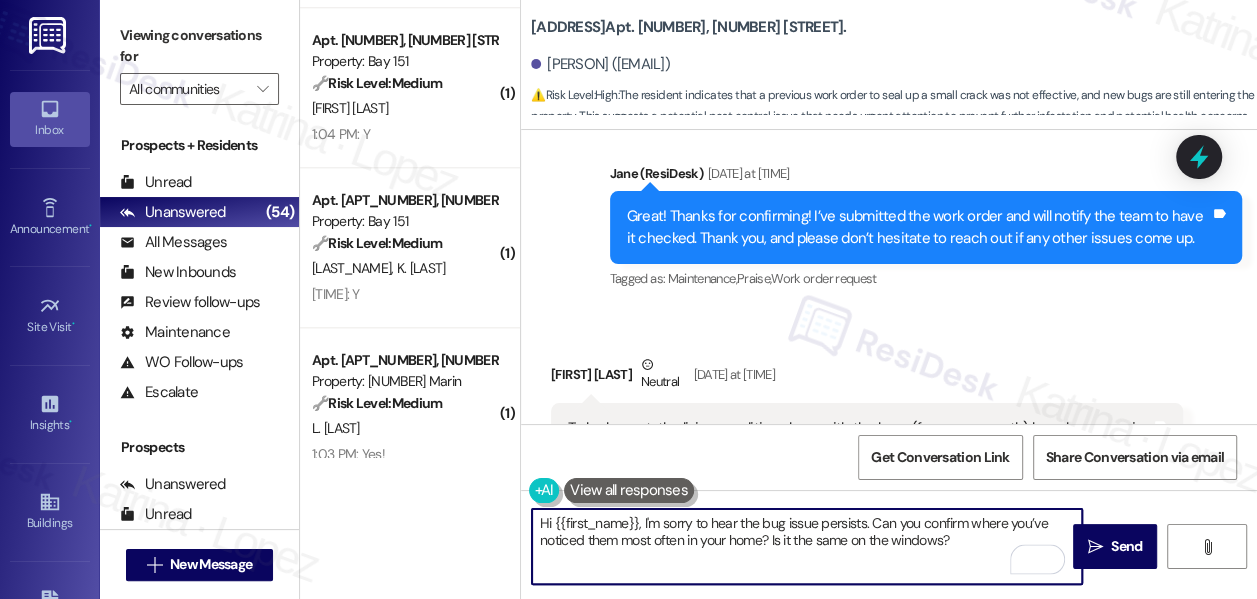 click on "Hi {{first_name}}, I'm sorry to hear the bug issue persists. Can you confirm where you’ve noticed them most often in your home? Is it the same on the windows?" at bounding box center [807, 546] 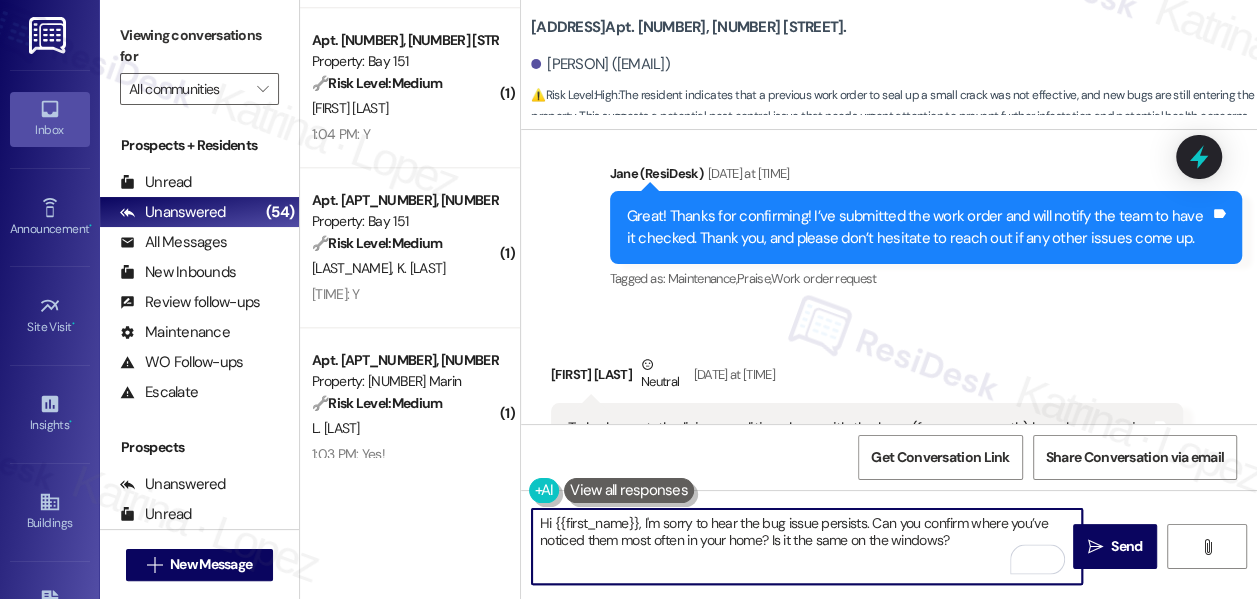 click on "Hi {{first_name}}, I'm sorry to hear the bug issue persists. Can you confirm where you’ve noticed them most often in your home? Is it the same on the windows?" at bounding box center (807, 546) 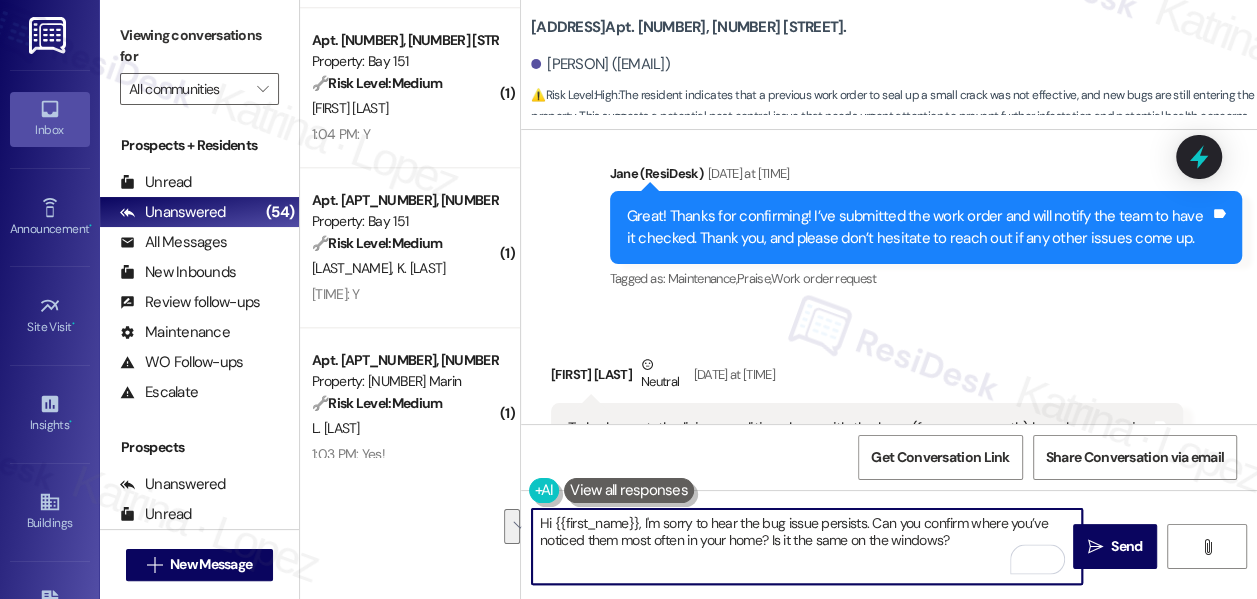 click on "Hi {{first_name}}, I'm sorry to hear the bug issue persists. Can you confirm where you’ve noticed them most often in your home? Is it the same on the windows?" at bounding box center [807, 546] 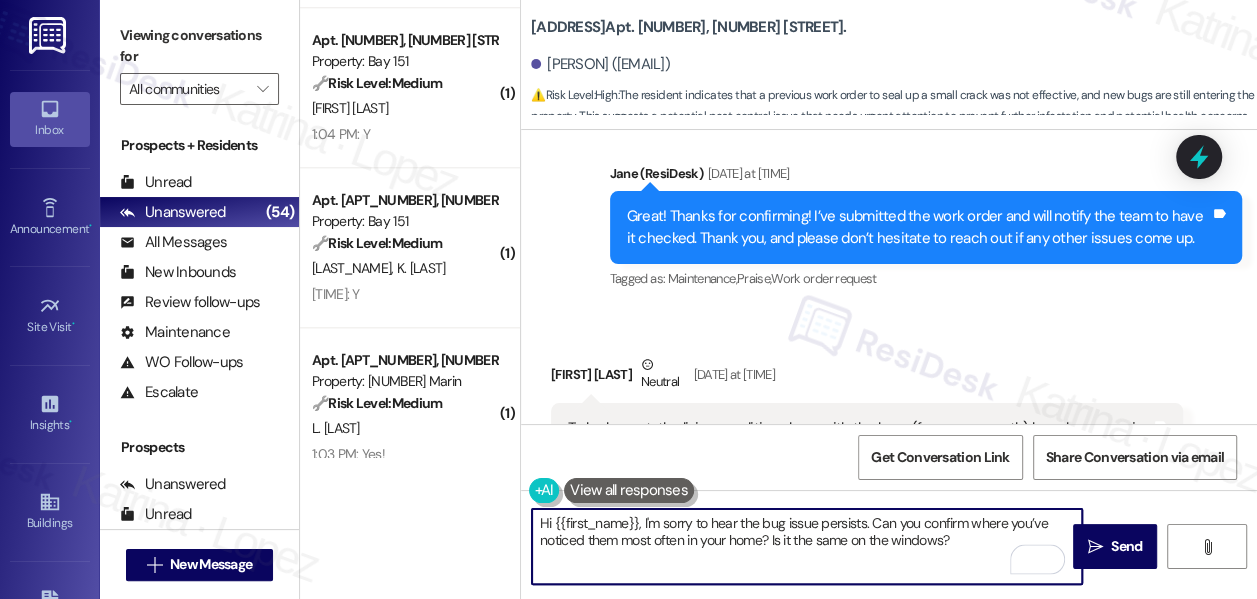 click on "Hi {{first_name}}, I'm sorry to hear the bug issue persists. Can you confirm where you’ve noticed them most often in your home? Is it the same on the windows?" at bounding box center (807, 546) 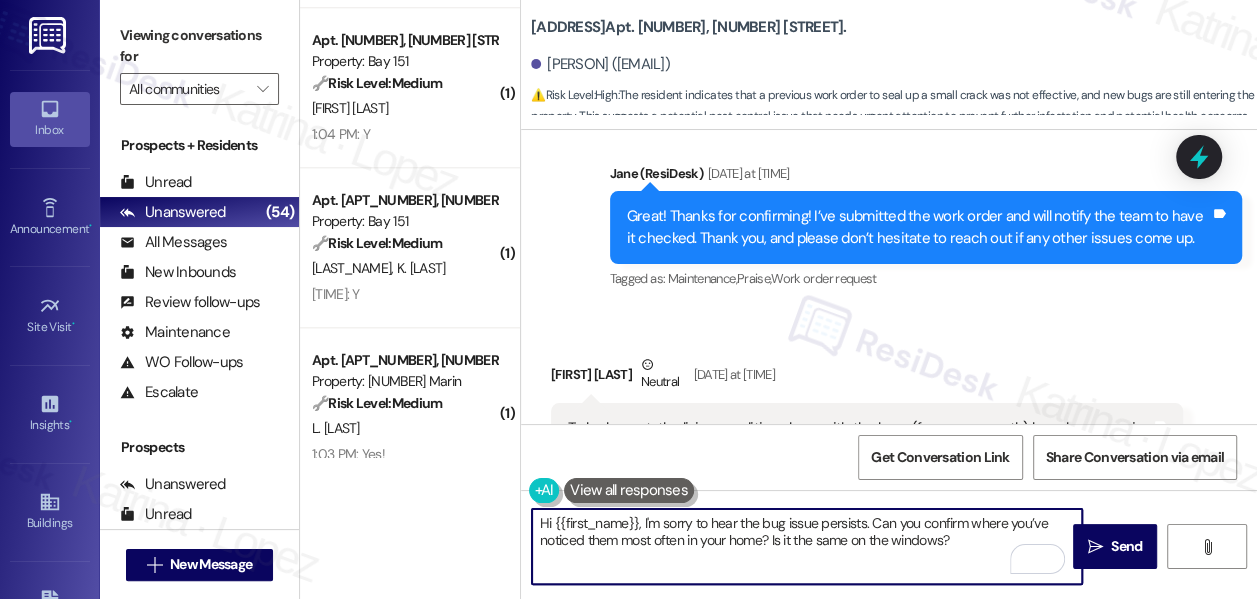 click on "Hi {{first_name}}, I'm sorry to hear the bug issue persists. Can you confirm where you’ve noticed them most often in your home? Is it the same on the windows?" at bounding box center (807, 546) 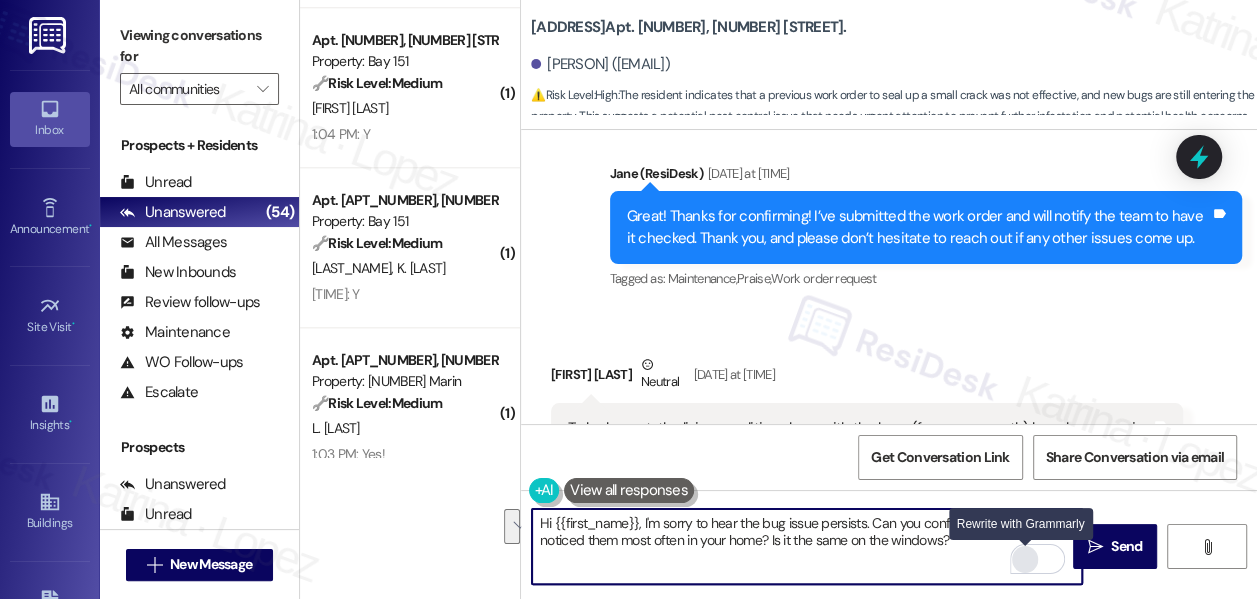 click at bounding box center (1025, 559) 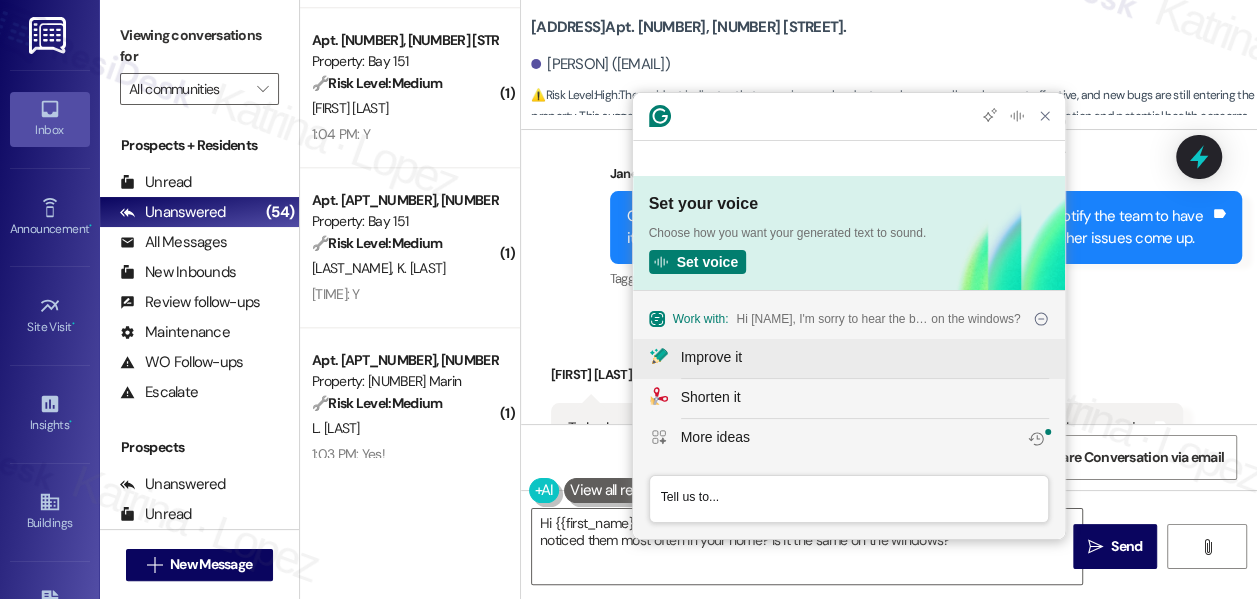 scroll, scrollTop: 0, scrollLeft: 0, axis: both 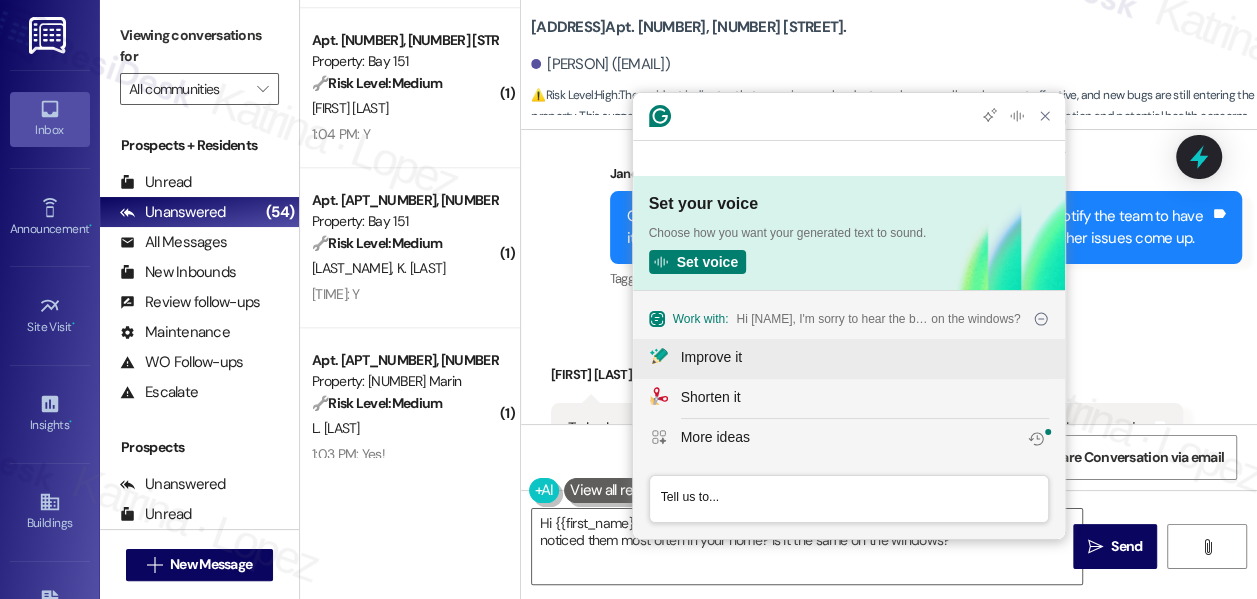 click on "Improve it" 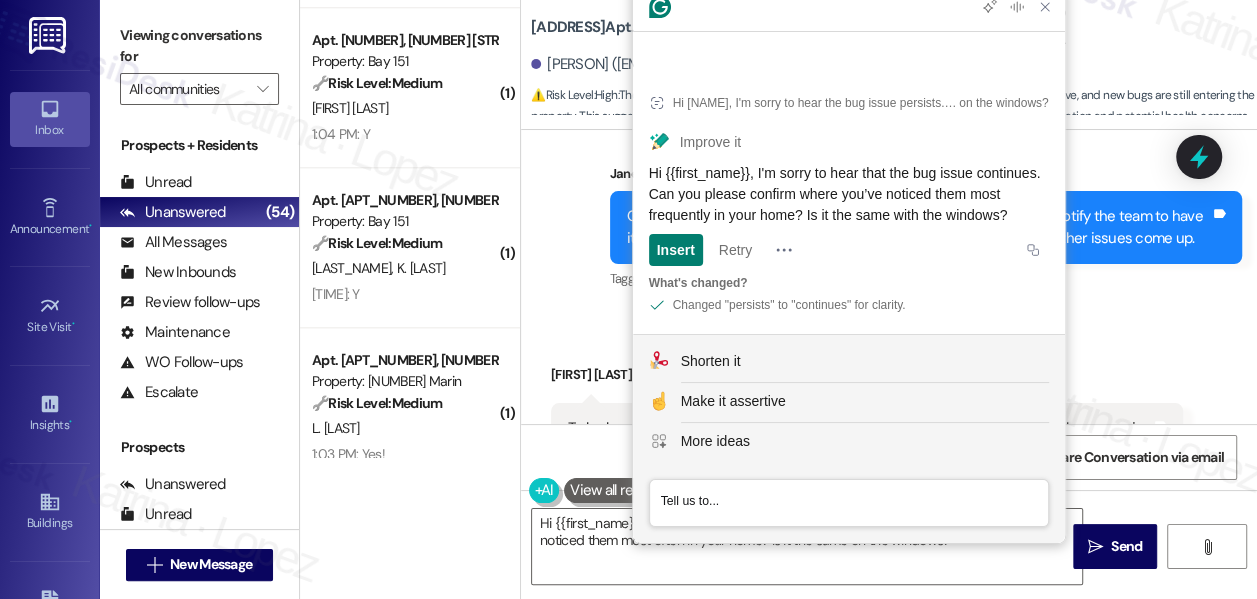 click on "Hi {{first_name}}, I'm sorry to hear that the bug issue continues. Can you please confirm where you’ve noticed them most frequently in your home? Is it the same with the windows?" 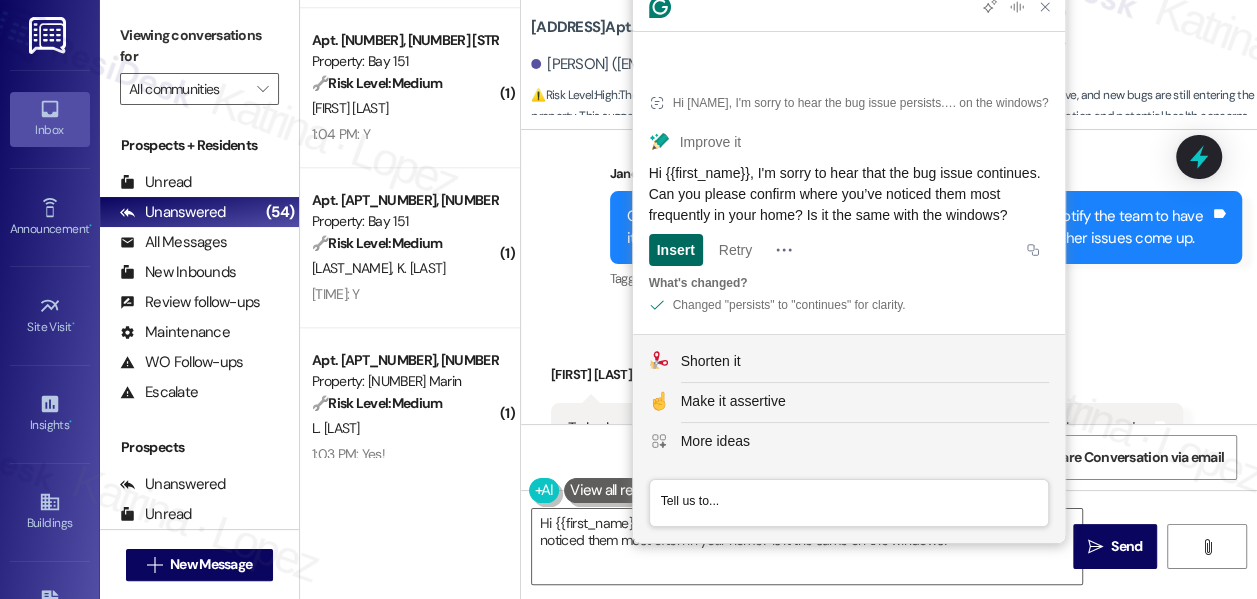 click on "Insert" 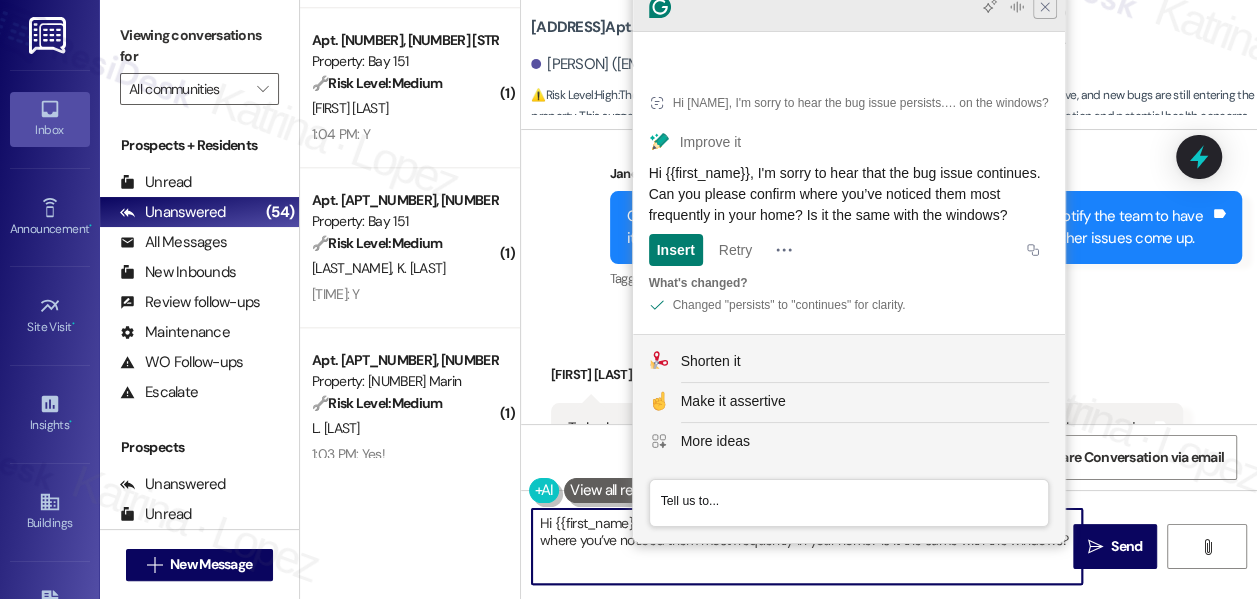type on "Hi {{first_name}}, I'm sorry to hear that the bug issue continues. Can you please confirm where you’ve noticed them most frequently in your home? Is it the same with the windows?" 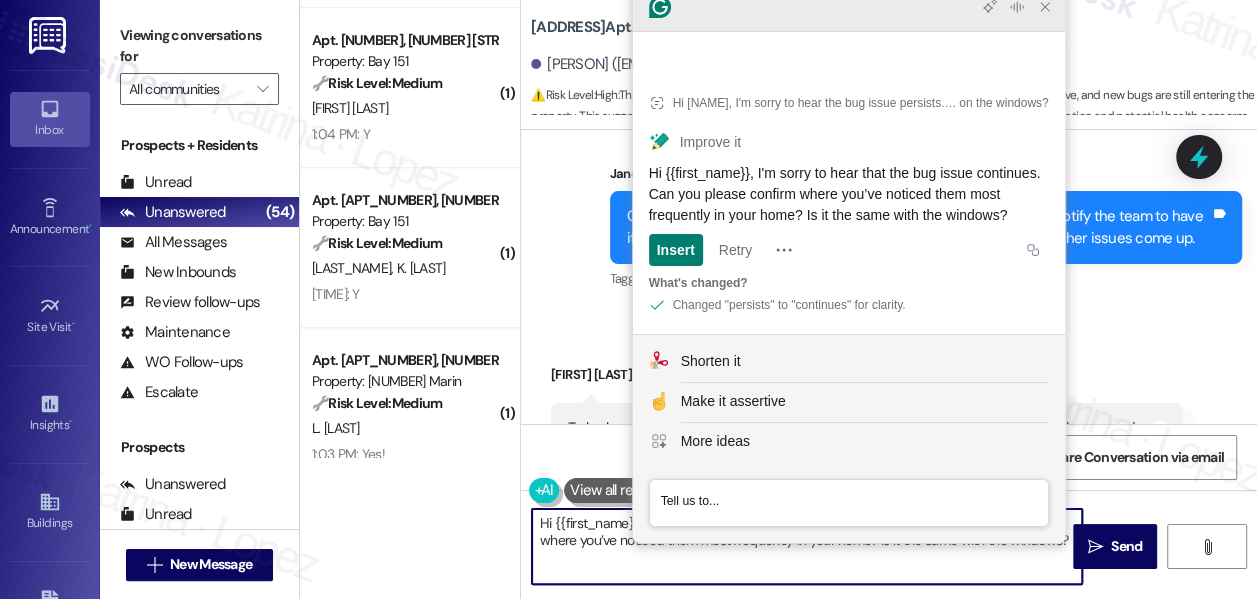 click 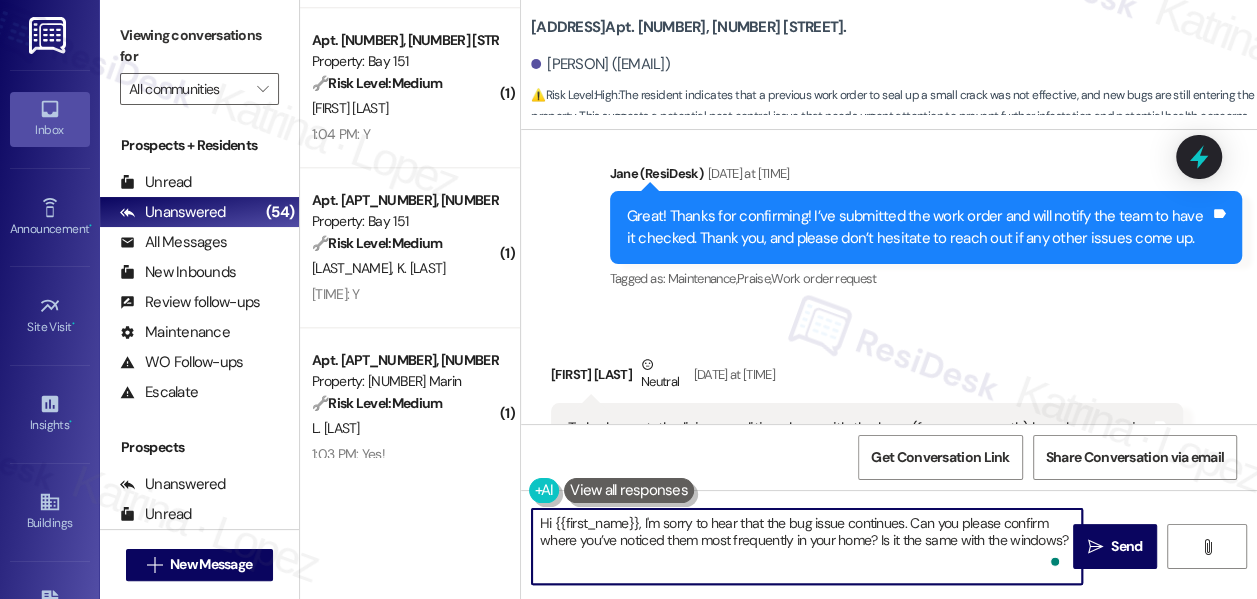 click on "Hi {{first_name}}, I'm sorry to hear that the bug issue continues. Can you please confirm where you’ve noticed them most frequently in your home? Is it the same with the windows?" at bounding box center [807, 546] 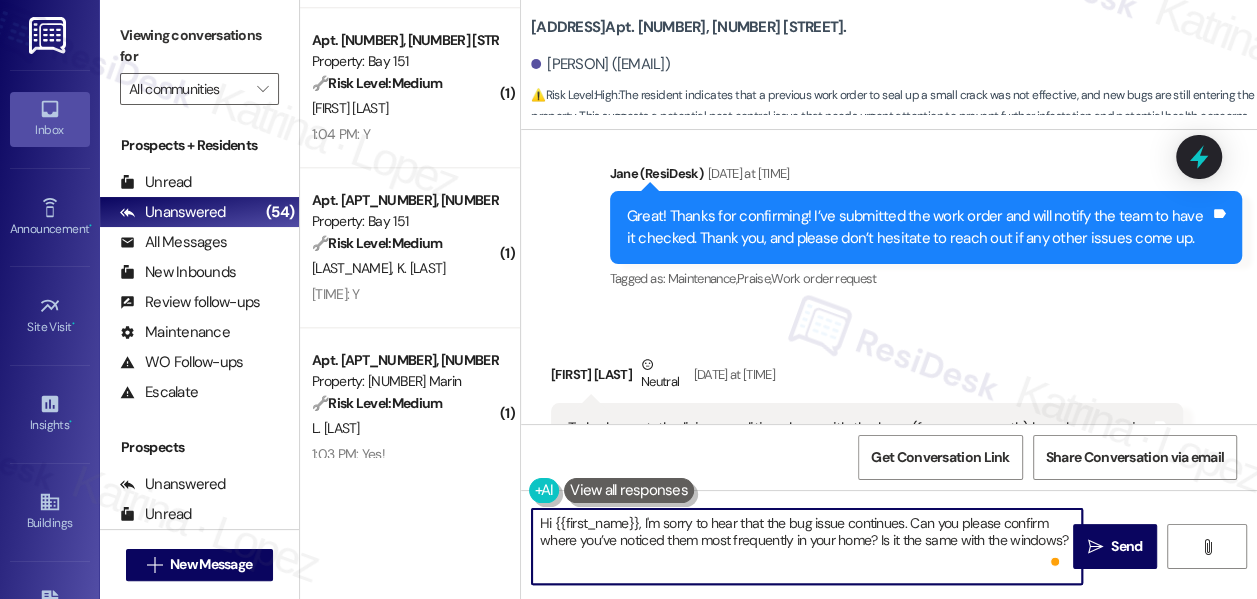 click on "Hi {{first_name}}, I'm sorry to hear that the bug issue continues. Can you please confirm where you’ve noticed them most frequently in your home? Is it the same with the windows?" at bounding box center (807, 546) 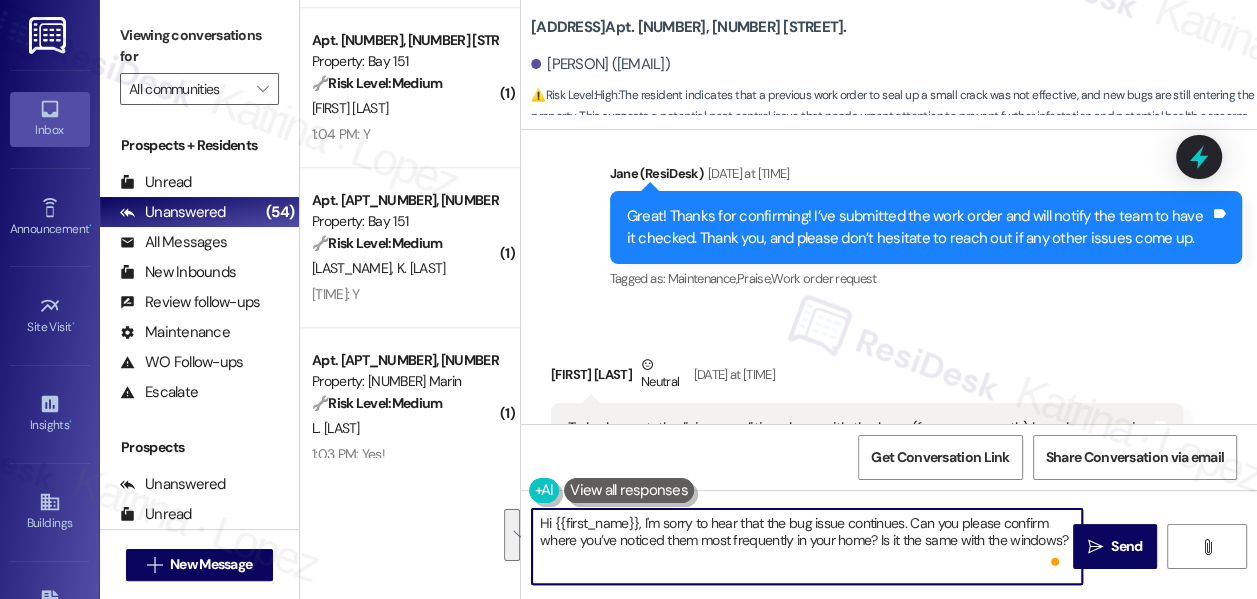 click on "Hi {{first_name}}, I'm sorry to hear that the bug issue continues. Can you please confirm where you’ve noticed them most frequently in your home? Is it the same with the windows?" at bounding box center (807, 546) 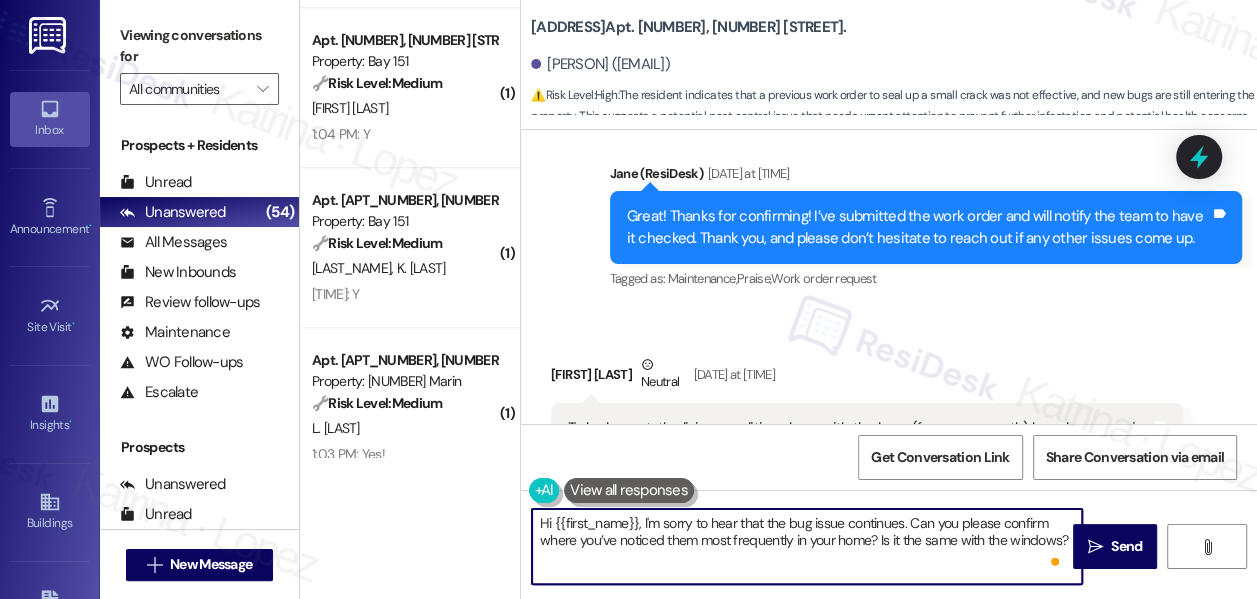 click on "Hi {{first_name}}, I'm sorry to hear that the bug issue continues. Can you please confirm where you’ve noticed them most frequently in your home? Is it the same with the windows?" at bounding box center [807, 546] 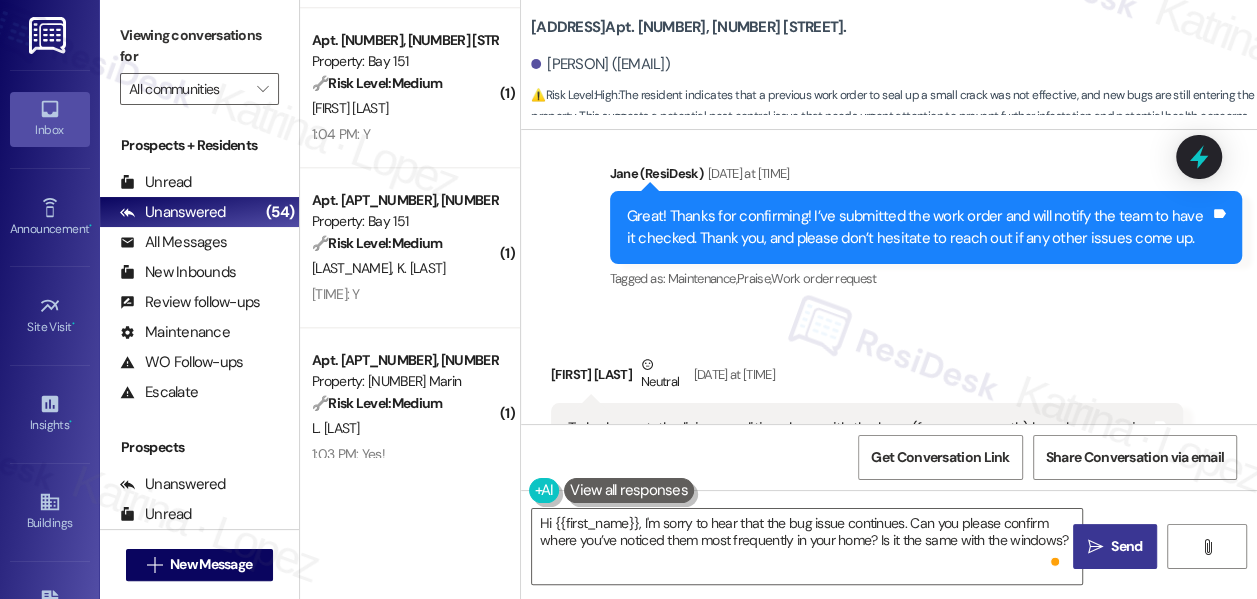 click on "" at bounding box center [1095, 547] 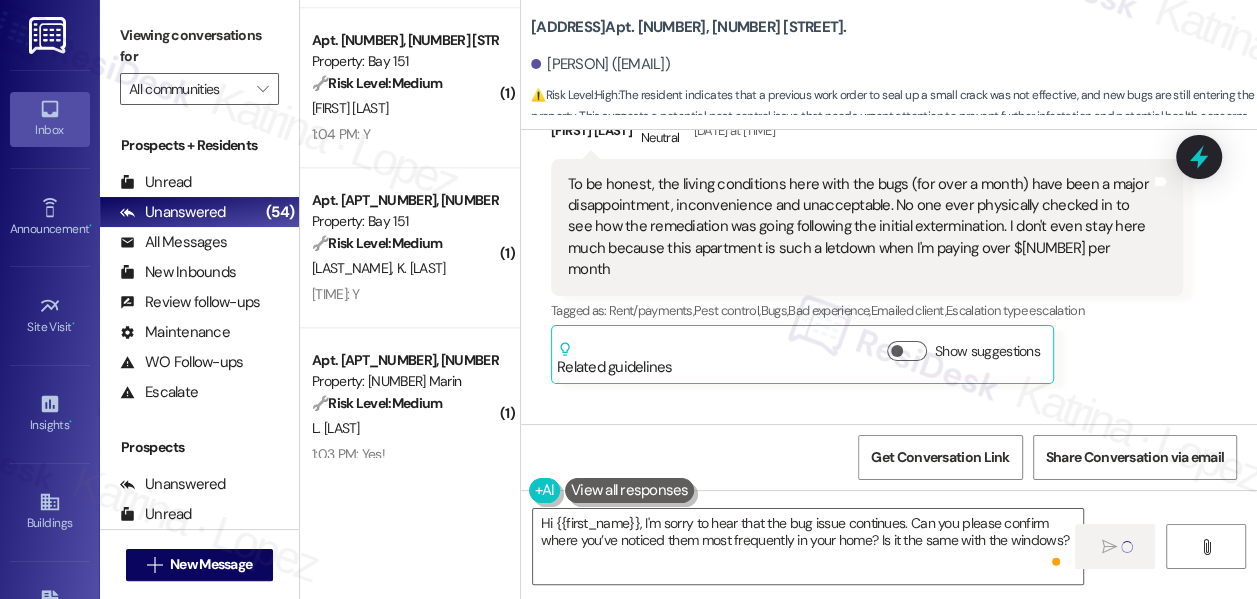 type 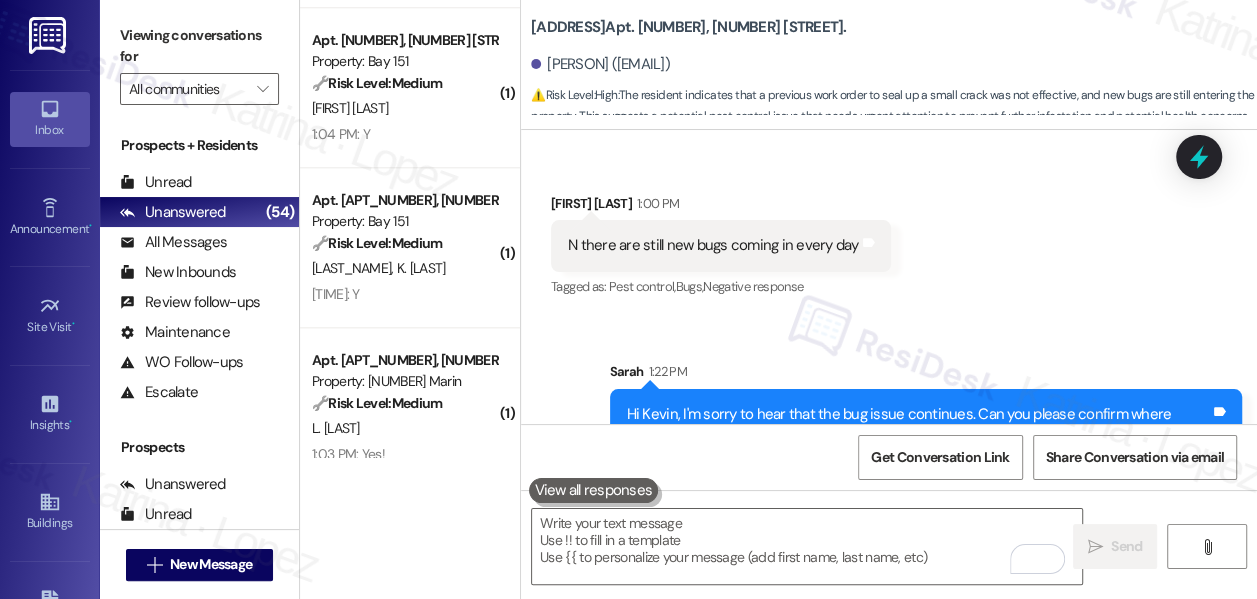 scroll, scrollTop: 6461, scrollLeft: 0, axis: vertical 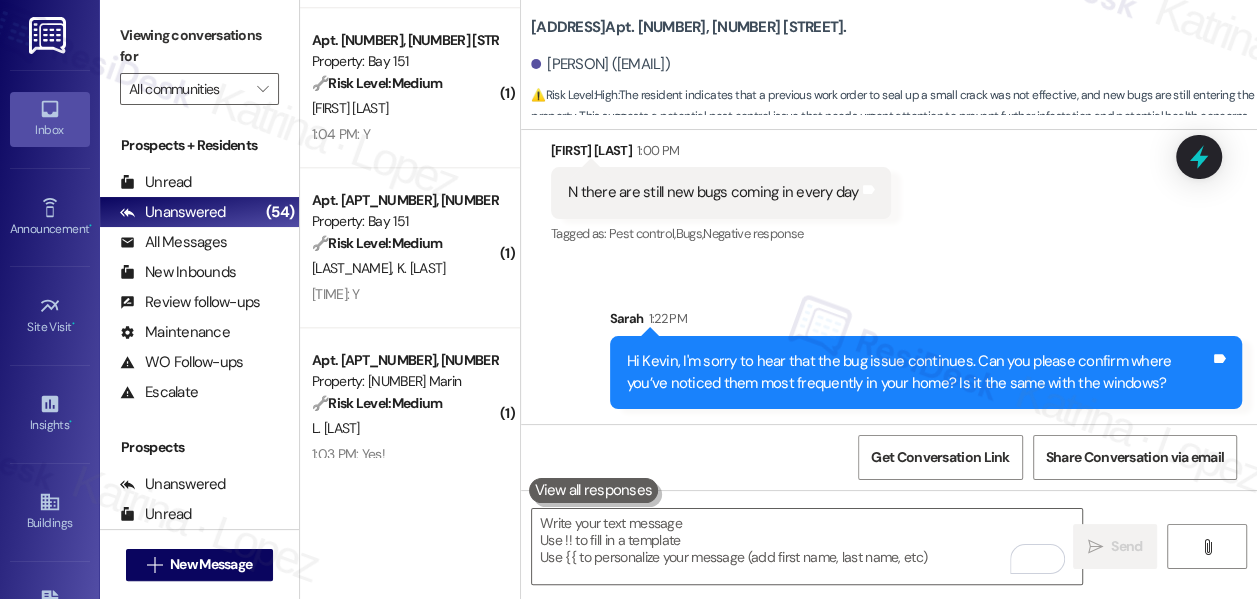 click on "[STREET_NAME]: Apt. [NUMBER], [NUMBER] [STREET_NAME]" at bounding box center [689, 27] 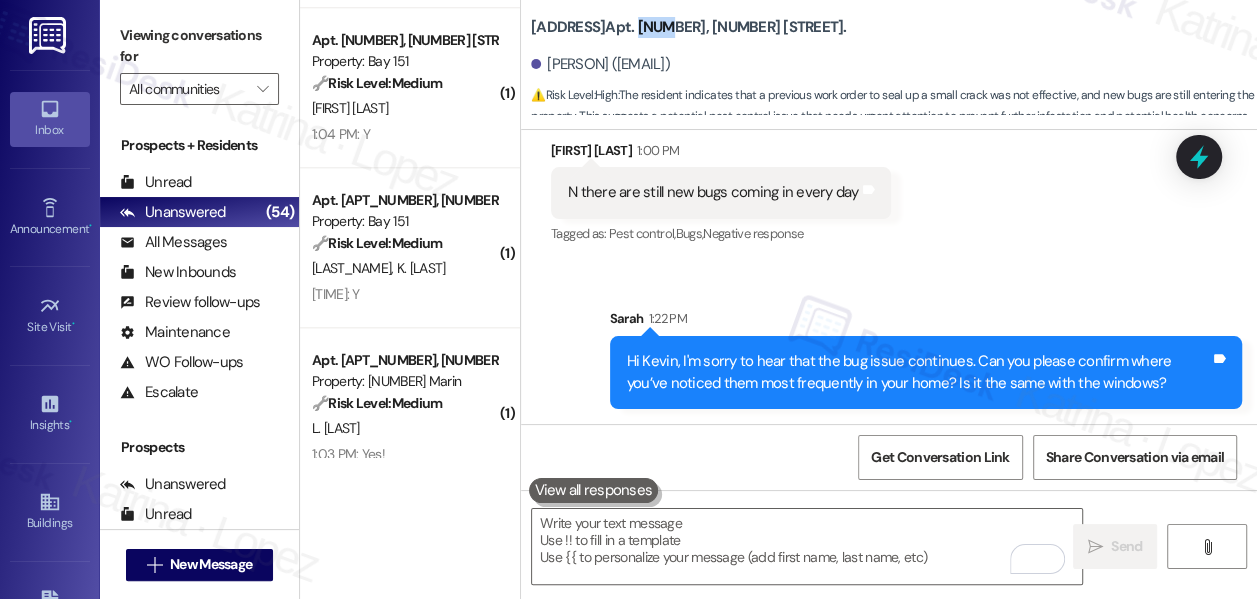 click on "[STREET_NAME]: Apt. [NUMBER], [NUMBER] [STREET_NAME]" at bounding box center [689, 27] 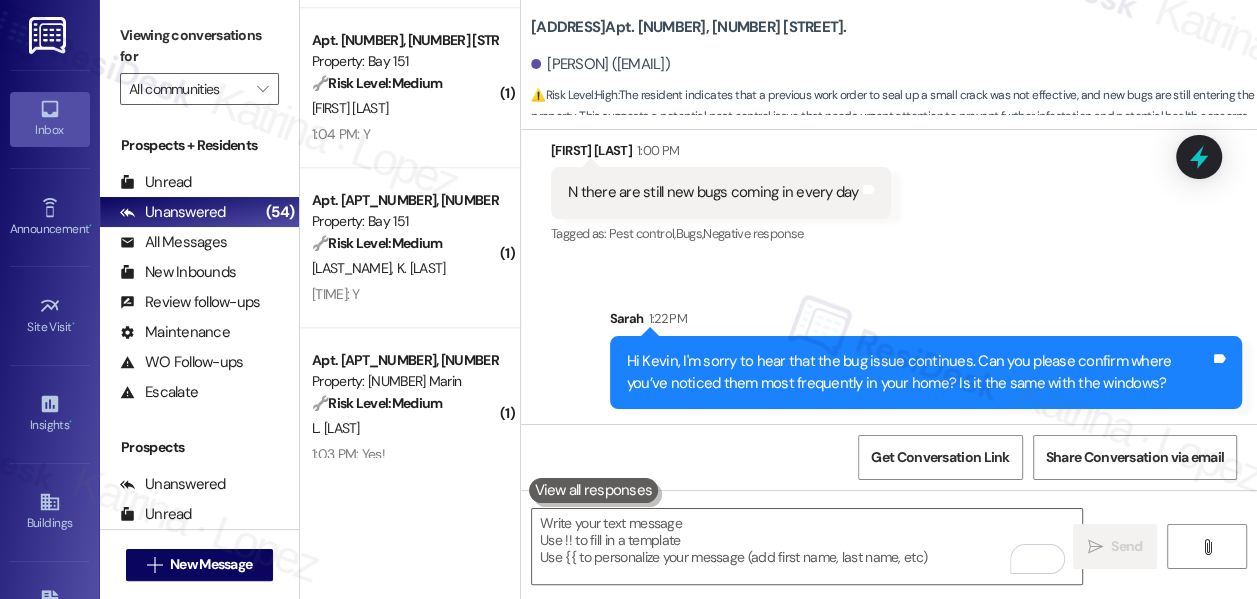 click on "Viewing conversations for" at bounding box center [199, 46] 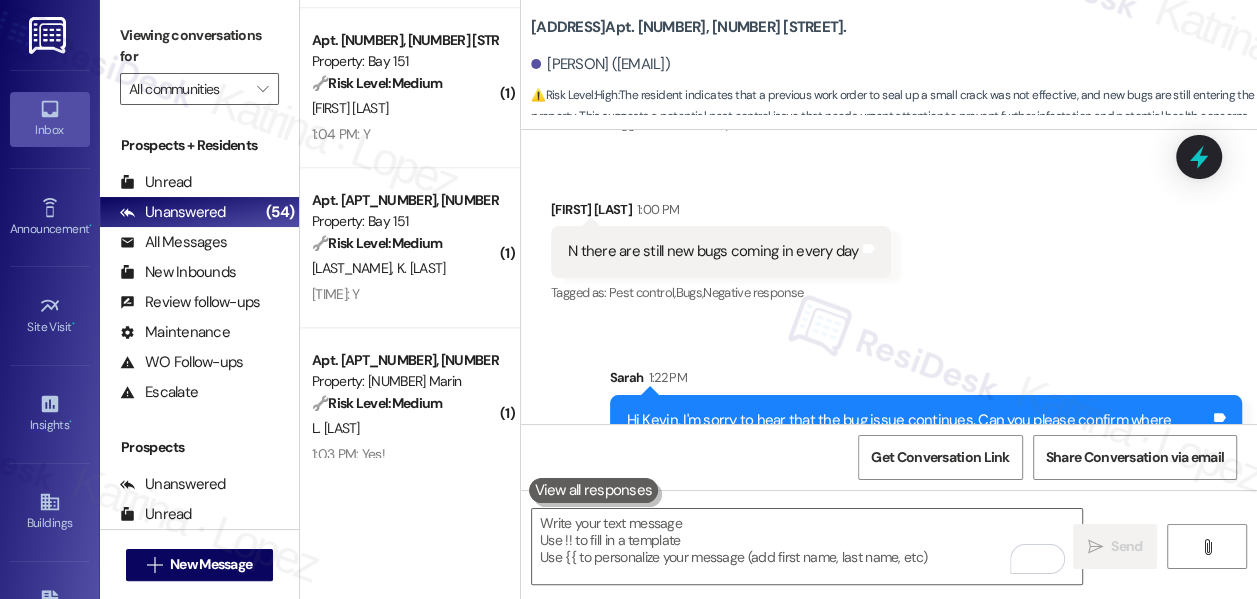 scroll, scrollTop: 6370, scrollLeft: 0, axis: vertical 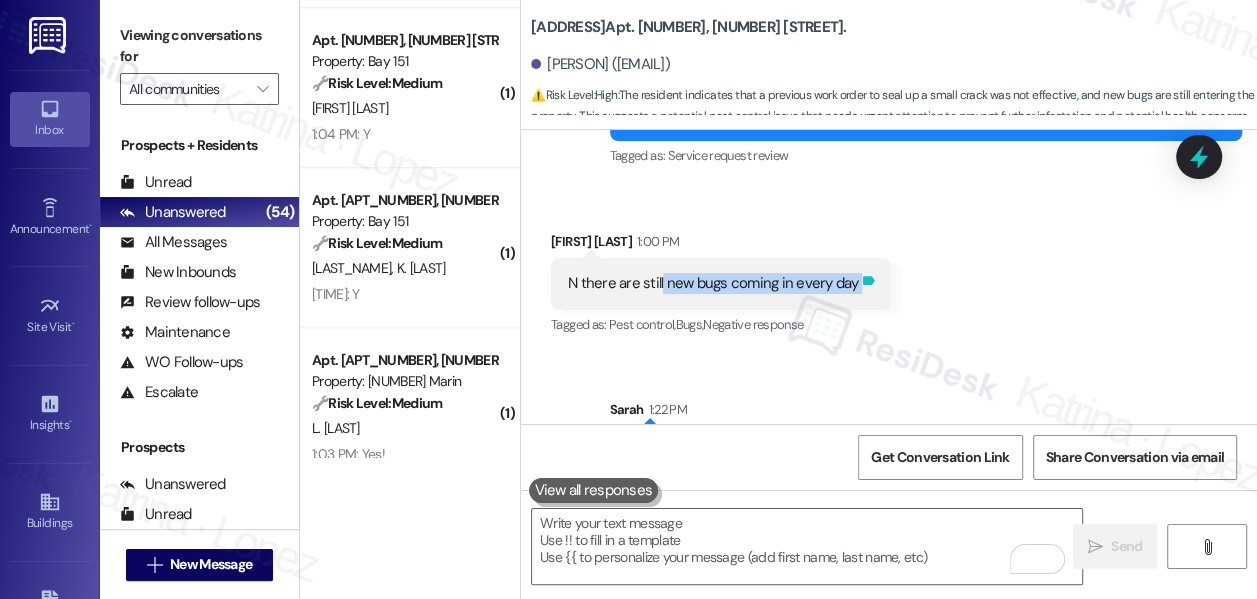drag, startPoint x: 660, startPoint y: 283, endPoint x: 856, endPoint y: 279, distance: 196.04082 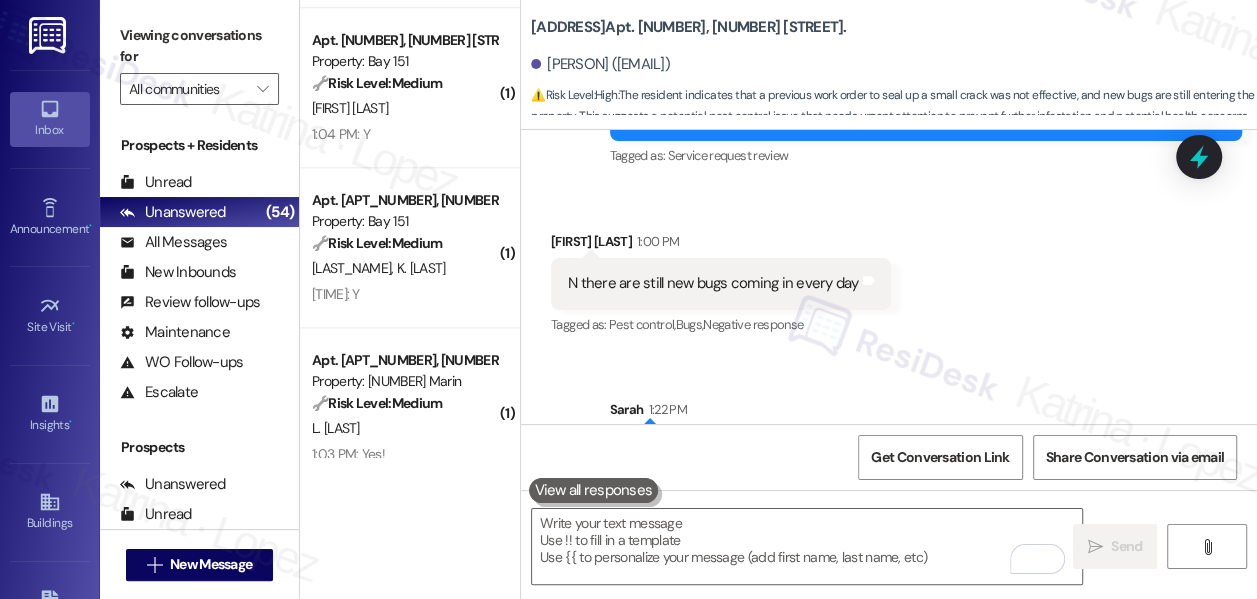 click on "Viewing conversations for" at bounding box center (199, 46) 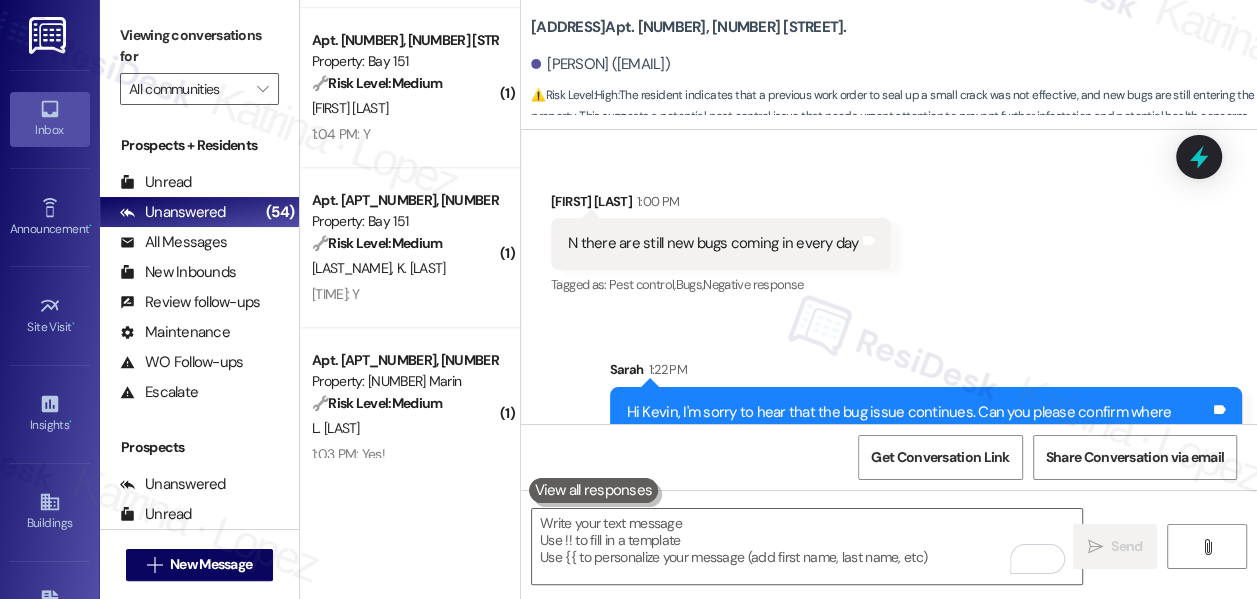 scroll, scrollTop: 6461, scrollLeft: 0, axis: vertical 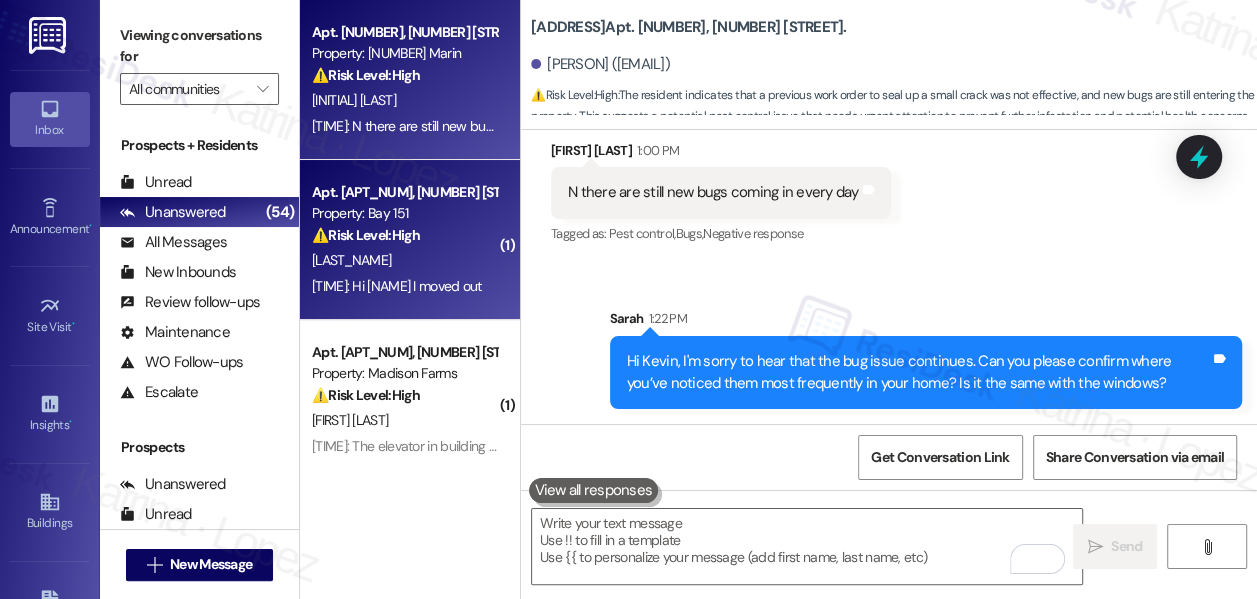 click on "[LAST_NAME]" at bounding box center (404, 260) 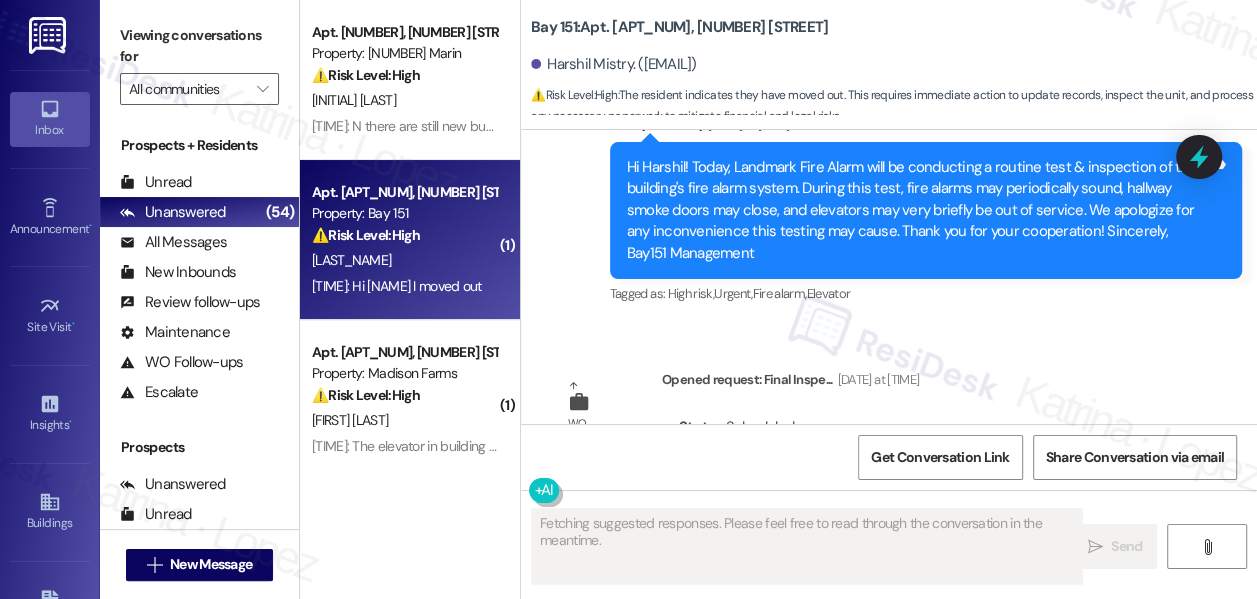 scroll, scrollTop: 73118, scrollLeft: 0, axis: vertical 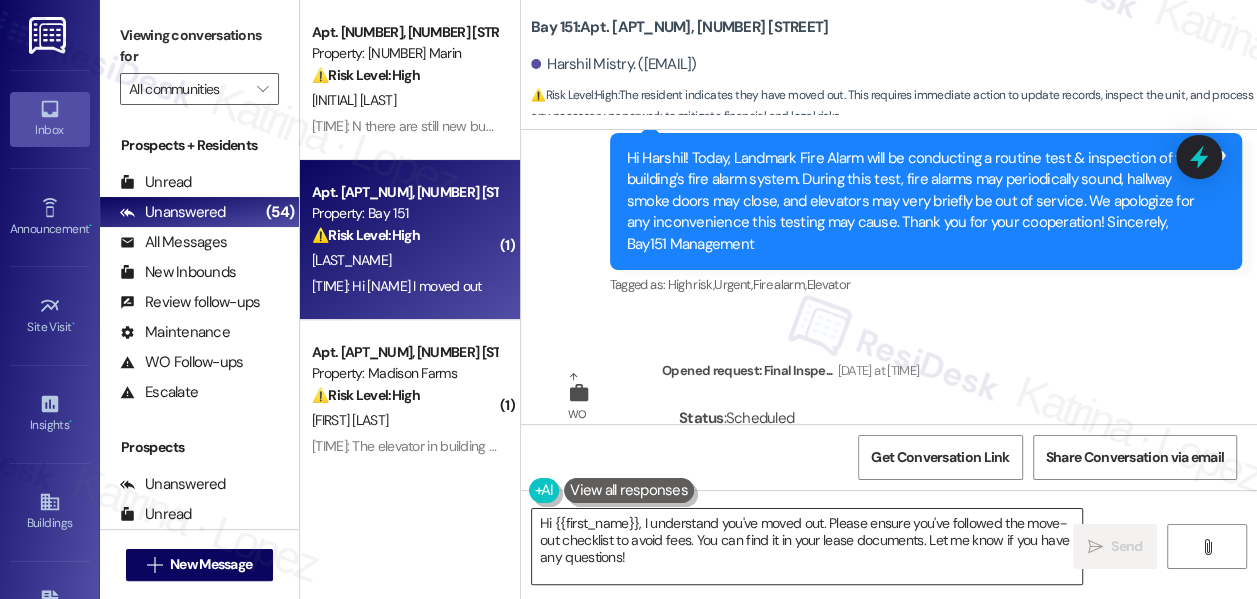 click on "Hi {{first_name}}, I understand you've moved out. Please ensure you've followed the move-out checklist to avoid fees. You can find it in your lease documents. Let me know if you have any questions!" at bounding box center (807, 546) 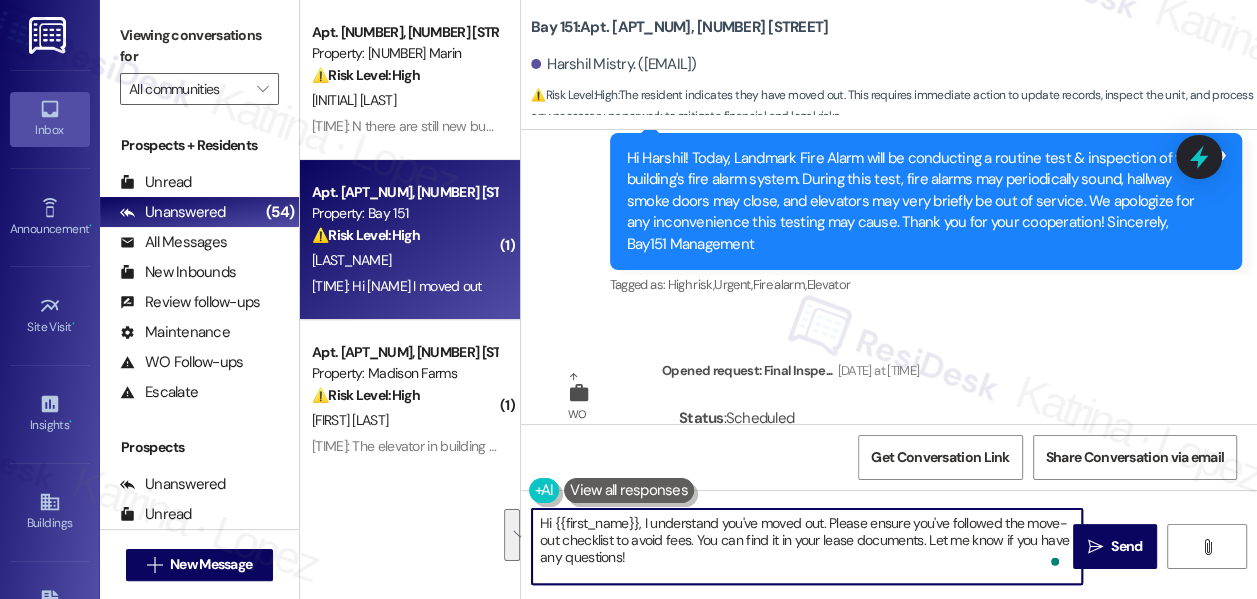 drag, startPoint x: 712, startPoint y: 564, endPoint x: 828, endPoint y: 524, distance: 122.702896 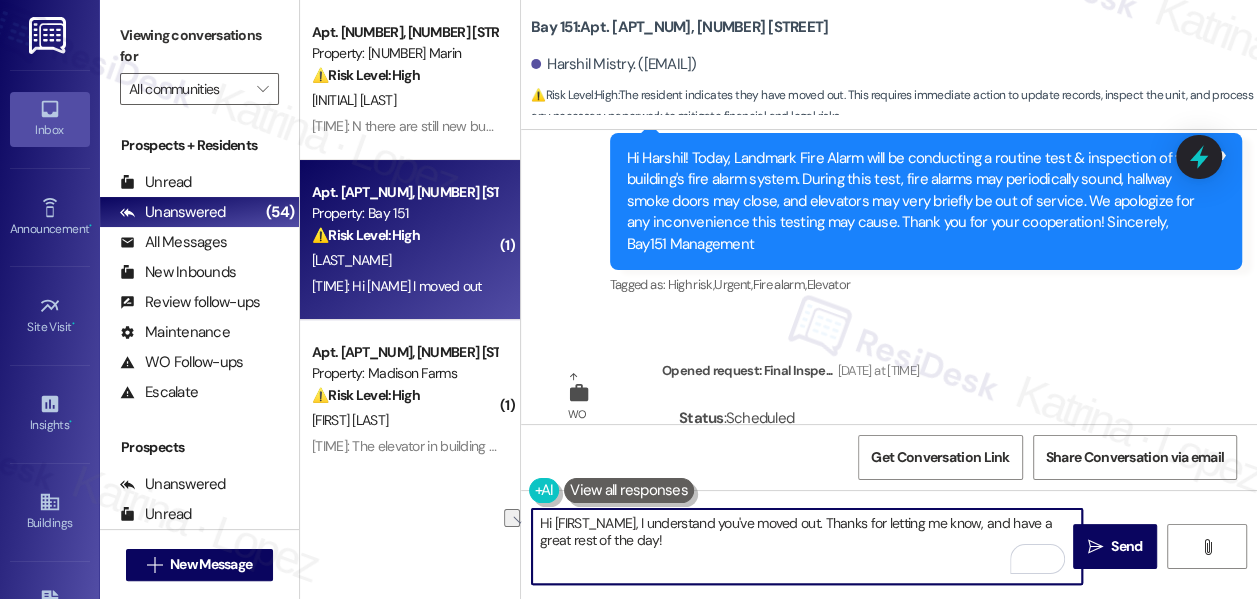 drag, startPoint x: 888, startPoint y: 523, endPoint x: 983, endPoint y: 511, distance: 95.7549 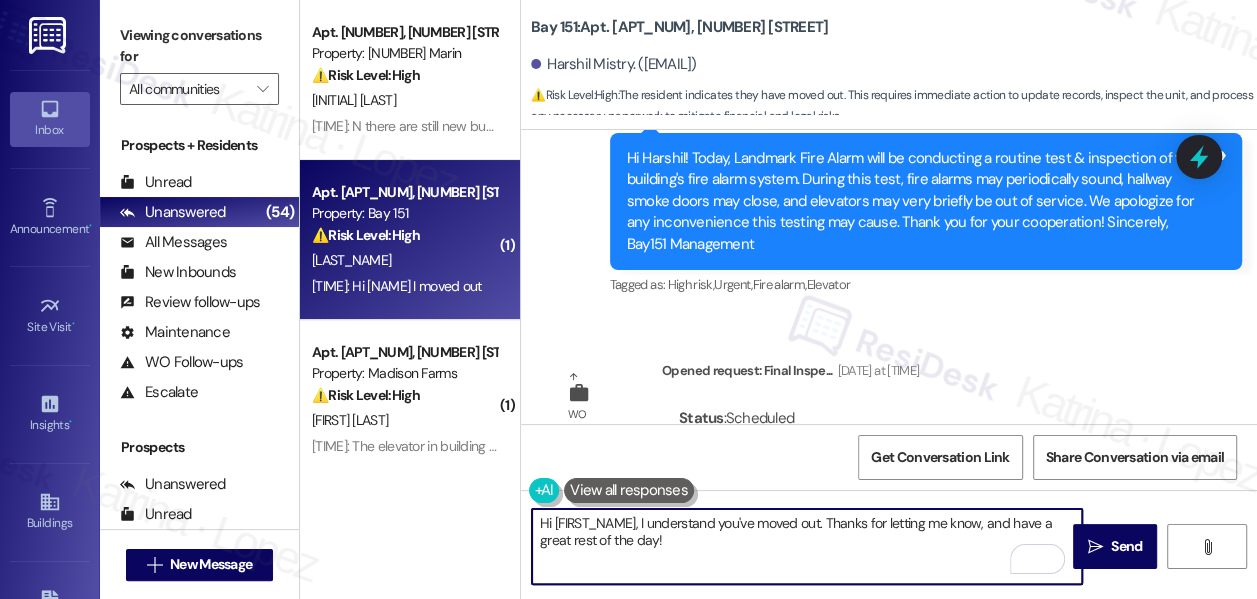 type on "Hi [FIRST_NAME], I understand you've moved out. Thanks for letting me know, and have a great rest of the day!" 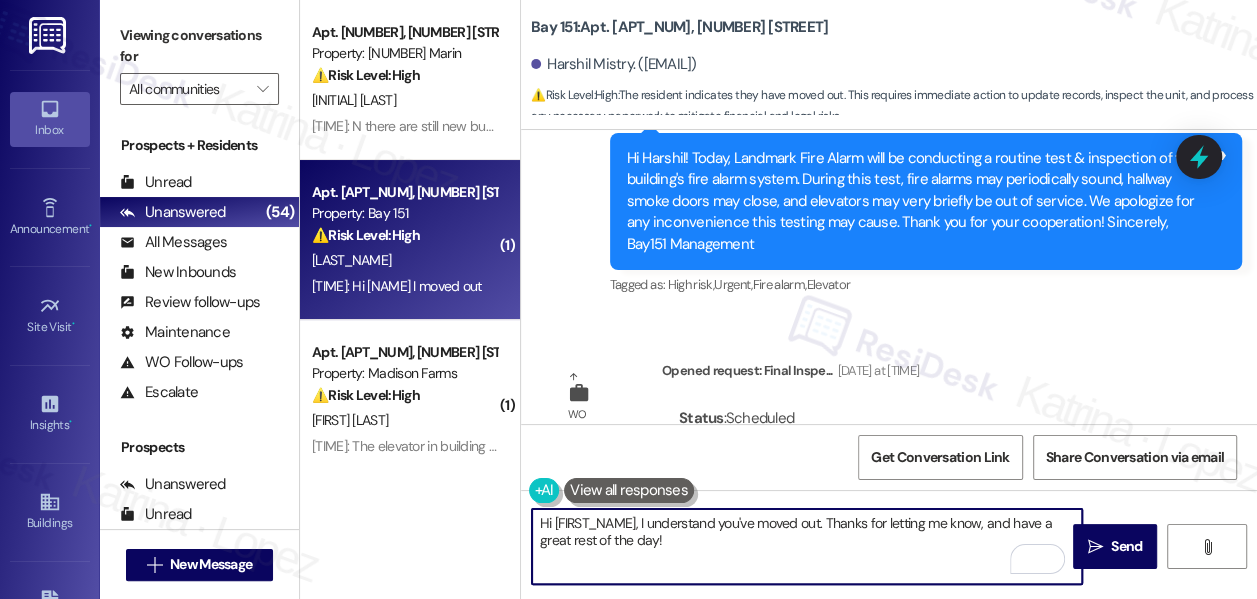 click on "Hi [FIRST_NAME], I understand you've moved out. Thanks for letting me know, and have a great rest of the day!" at bounding box center [807, 546] 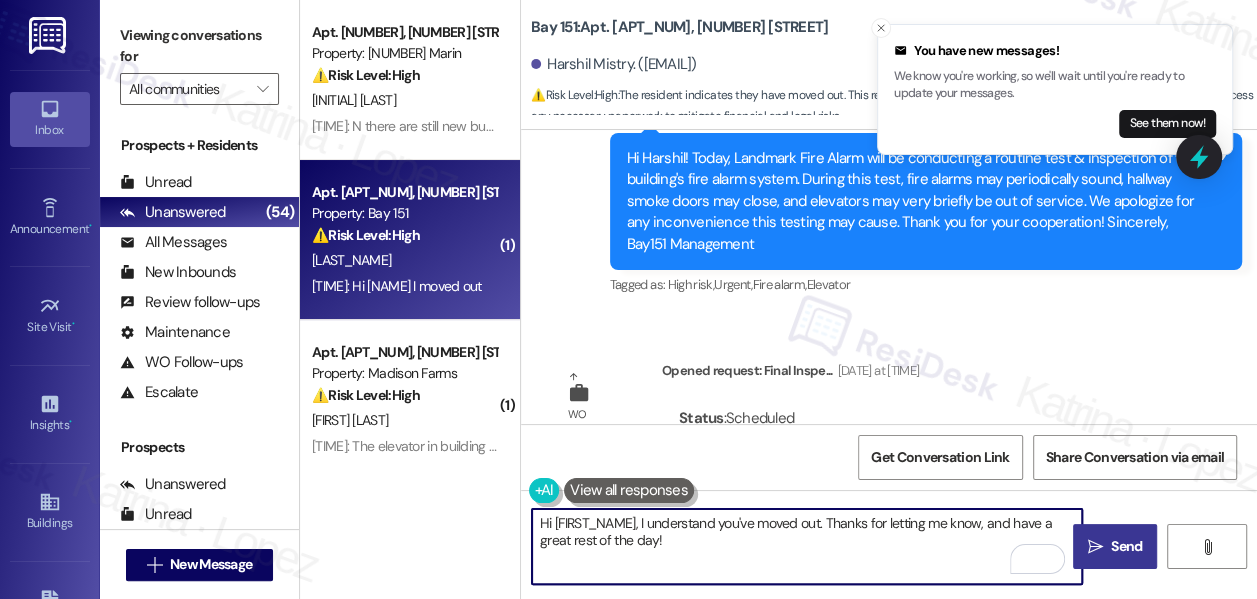 click on "" at bounding box center [1095, 547] 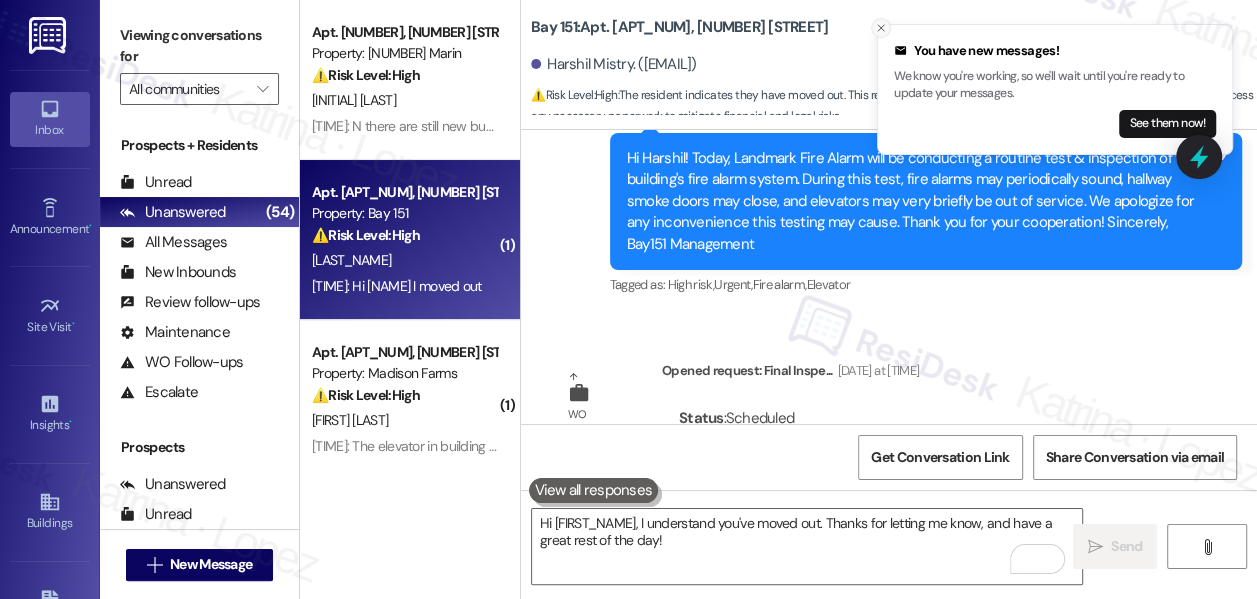 type 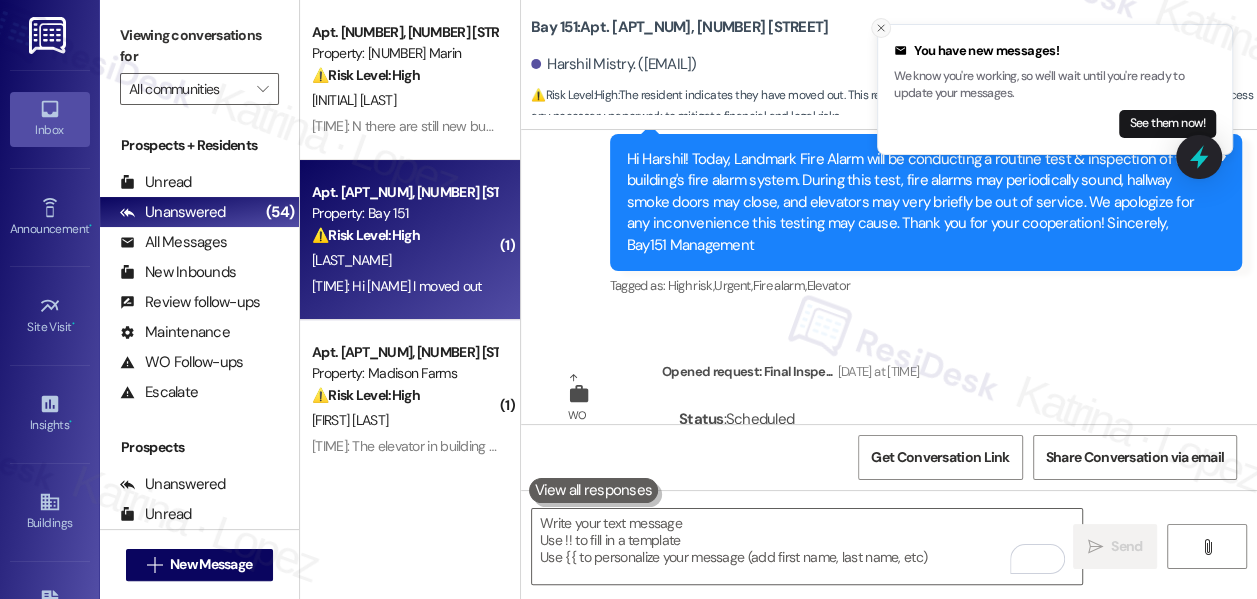click 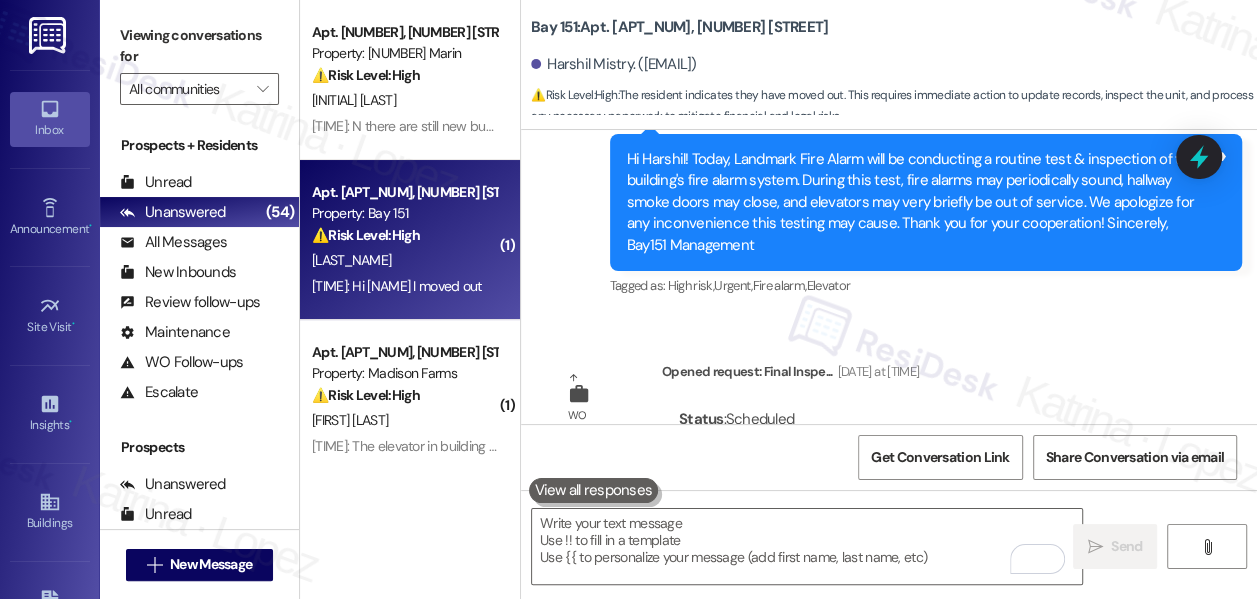 scroll, scrollTop: 73279, scrollLeft: 0, axis: vertical 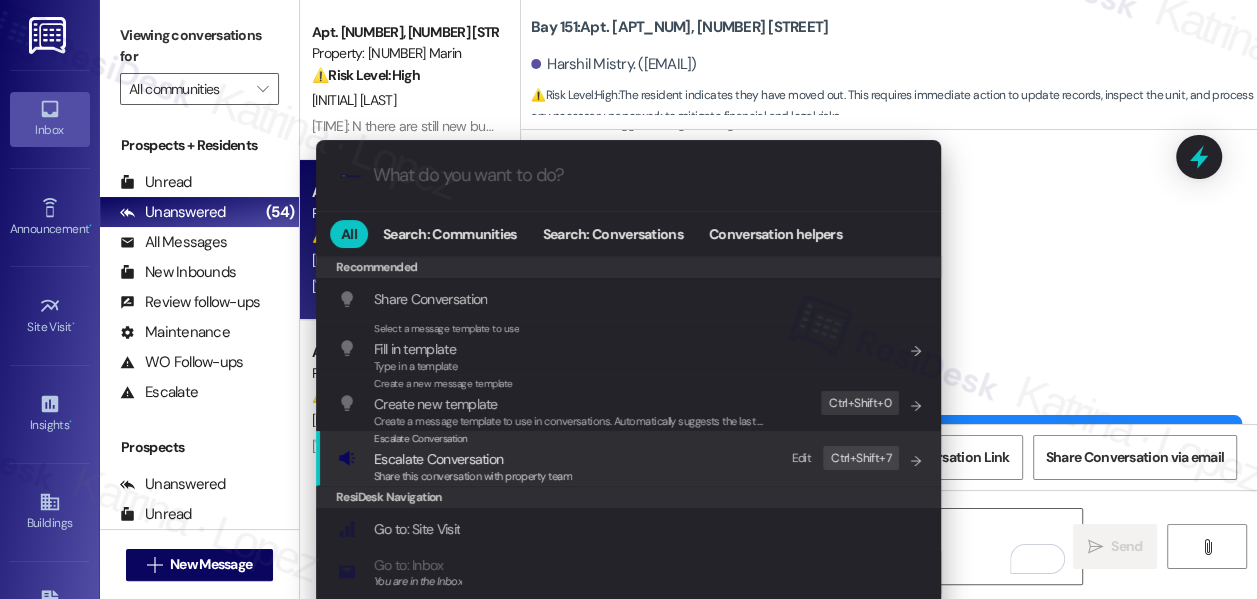 click on "Escalate Conversation Escalate Conversation Share this conversation with property team Edit Ctrl+ Shift+ 7" at bounding box center (630, 458) 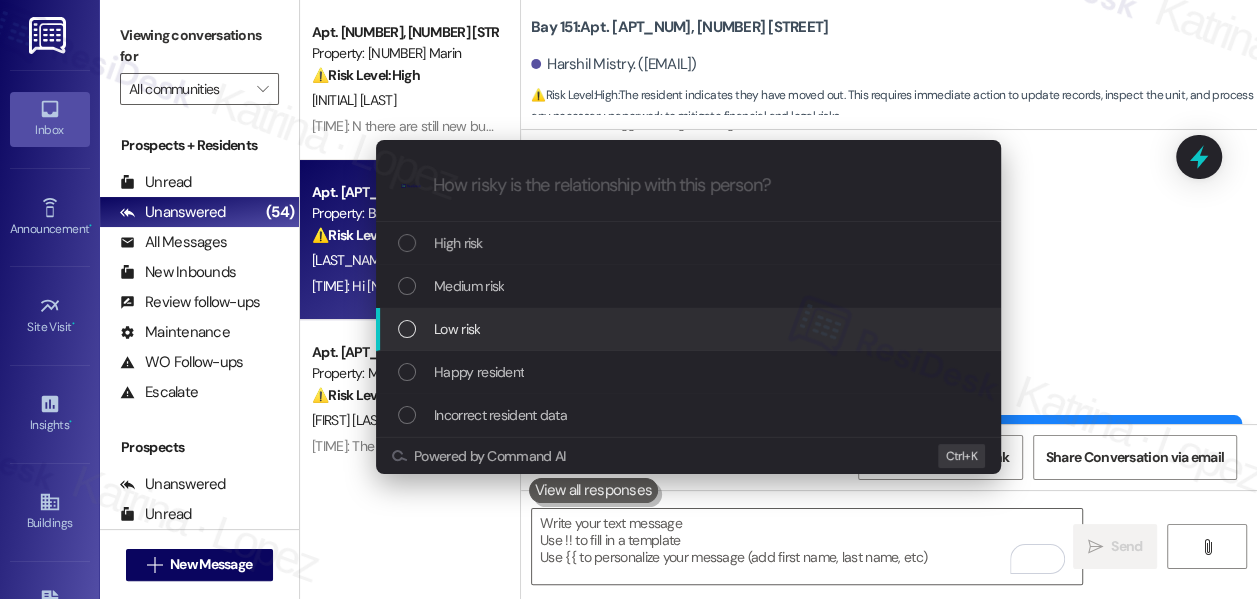 click on "Low risk" at bounding box center (457, 329) 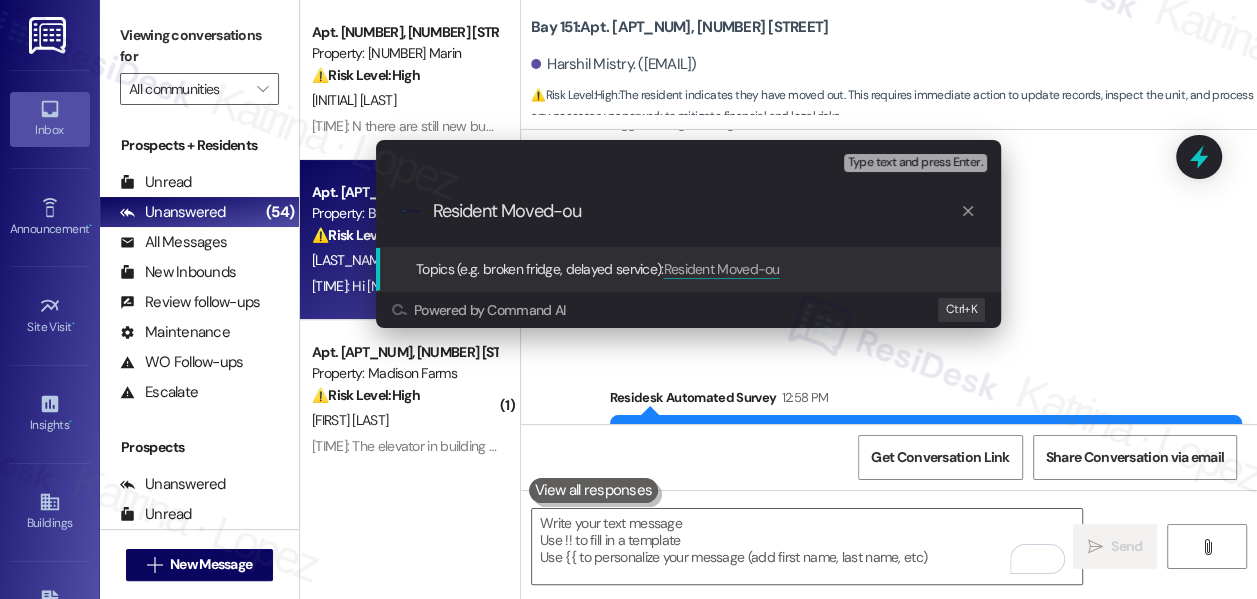 type on "Resident Moved-out" 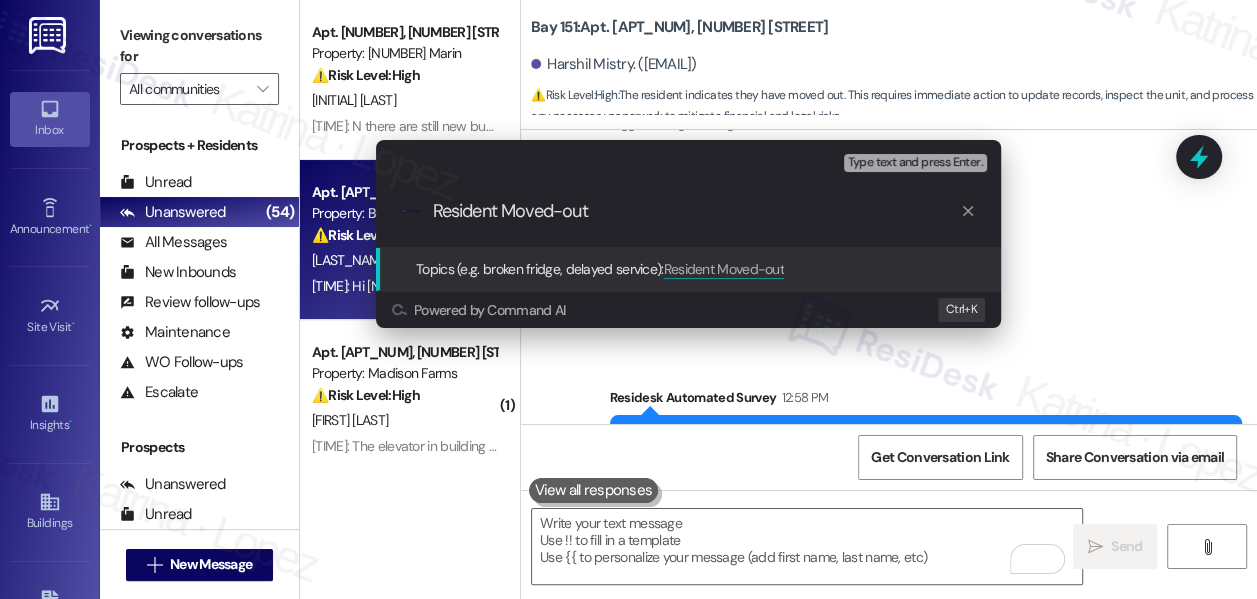 type 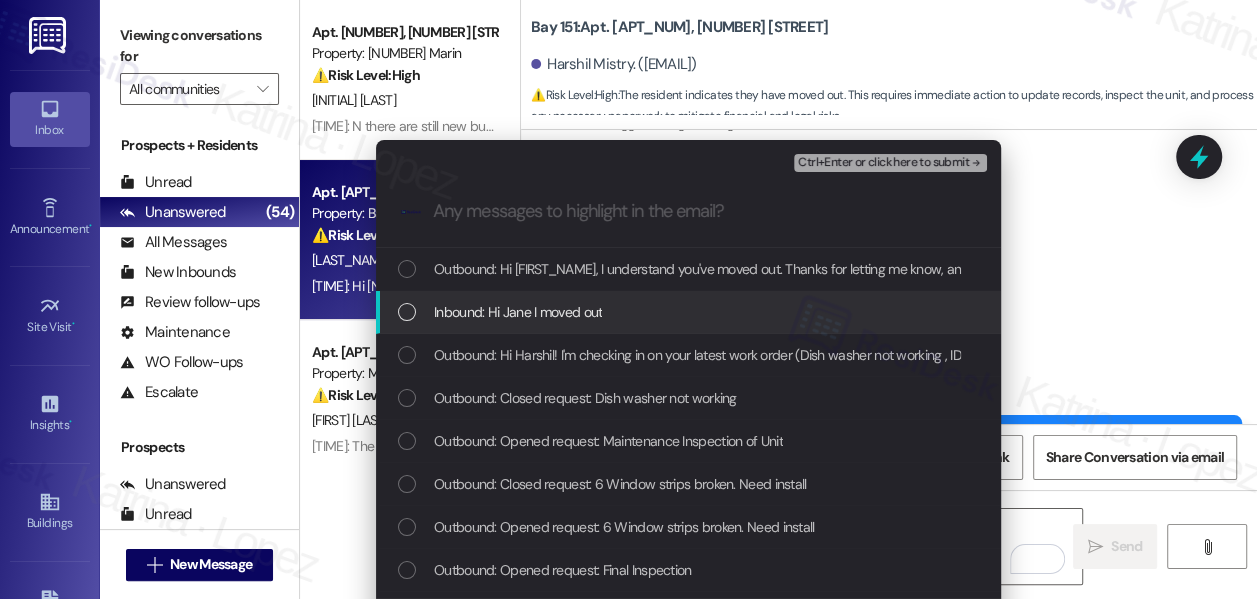 click on "Inbound: Hi Jane
I moved out" at bounding box center (690, 312) 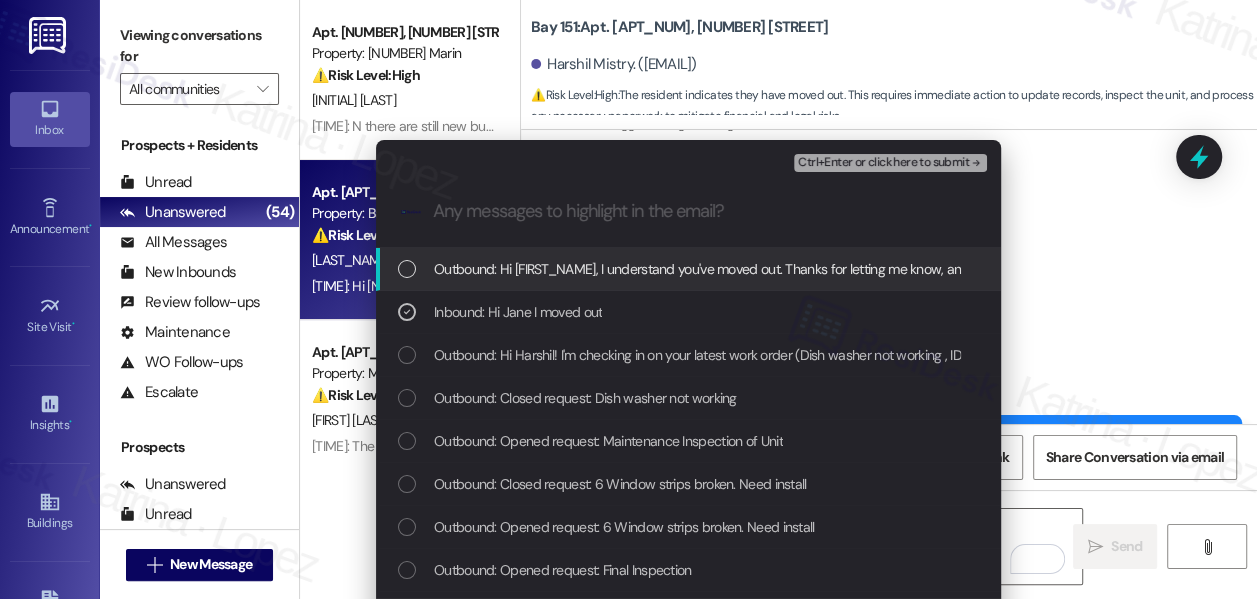 click on "Ctrl+Enter or click here to submit" at bounding box center [883, 163] 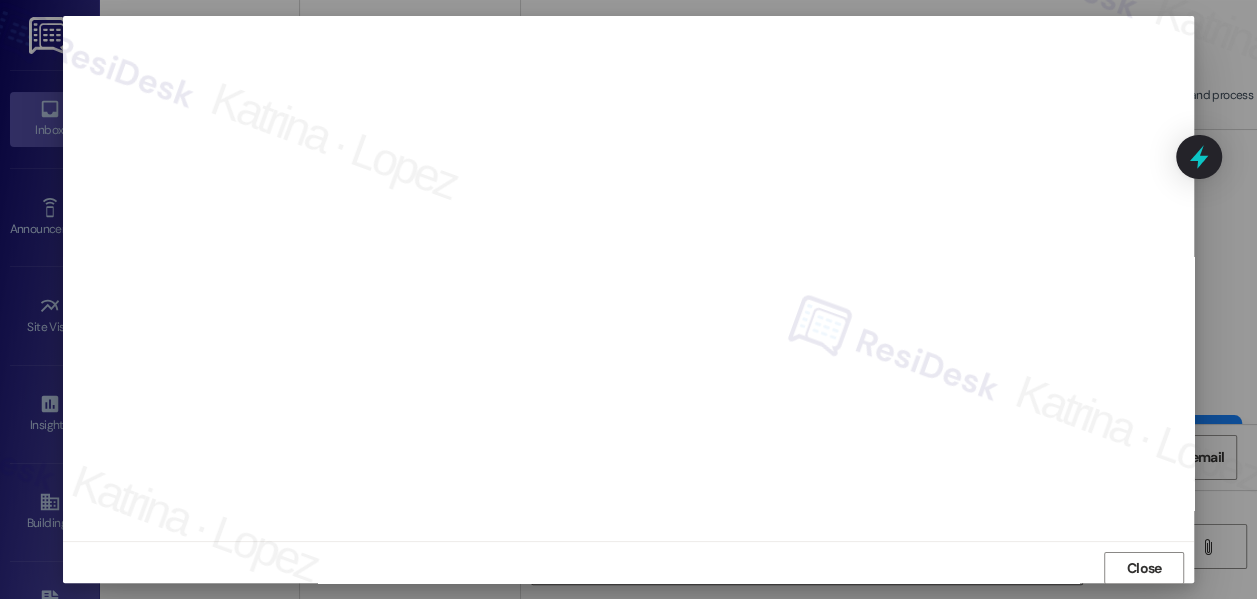 scroll, scrollTop: 24, scrollLeft: 0, axis: vertical 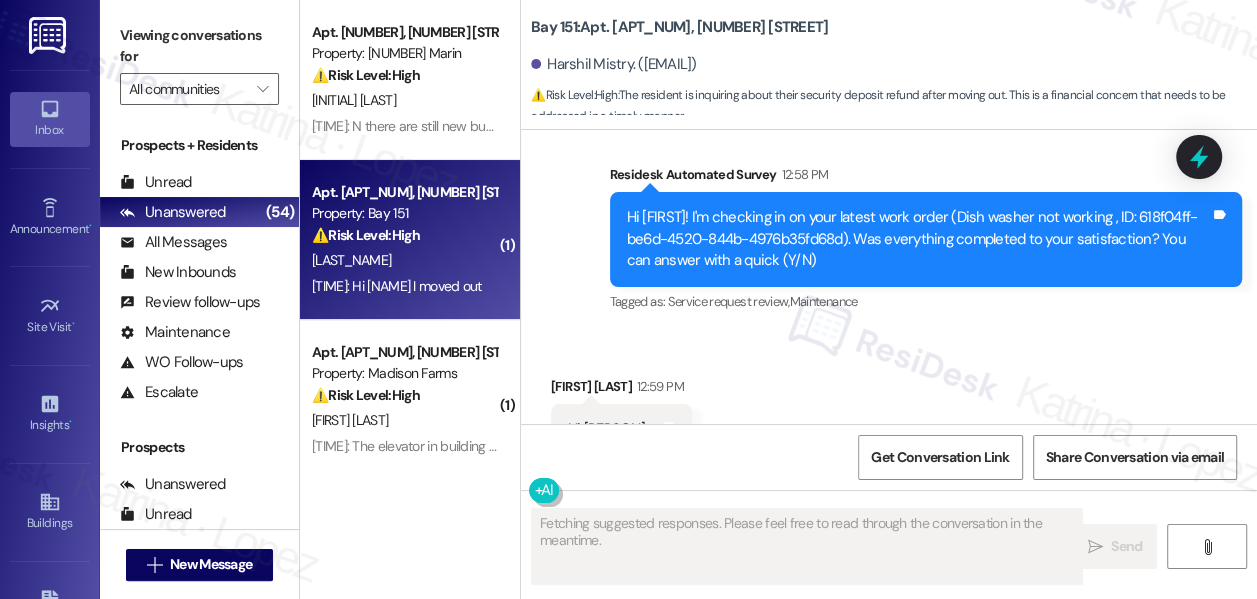 click on "Thanks
I am expecting deposit refund. When will be that and how do I receive the deposit refund ?" at bounding box center (855, 824) 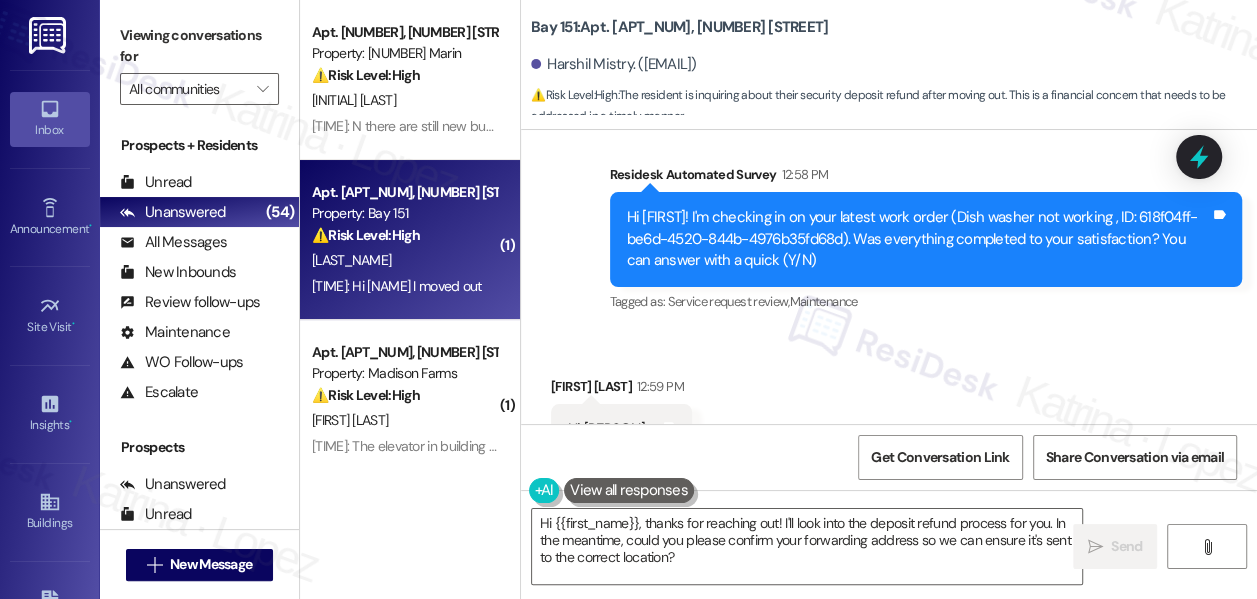 click on "Thanks
I am expecting deposit refund. When will be that and how do I receive the deposit refund ?" at bounding box center (855, 824) 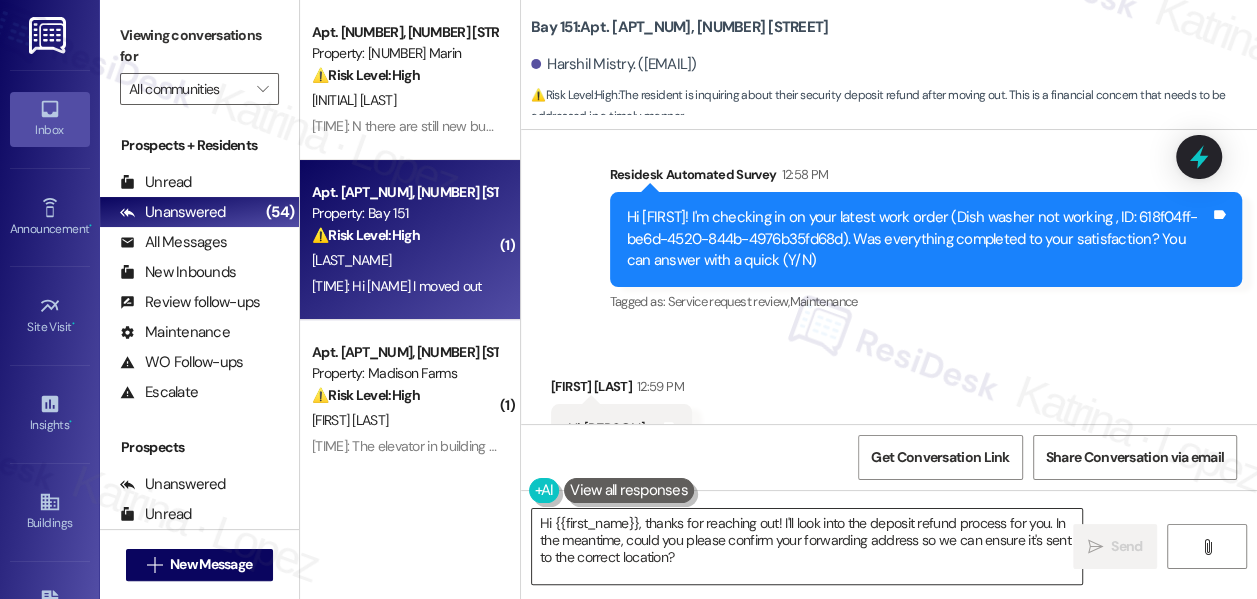 click on "Hi {{first_name}}, thanks for reaching out! I'll look into the deposit refund process for you. In the meantime, could you please confirm your forwarding address so we can ensure it's sent to the correct location?" at bounding box center [807, 546] 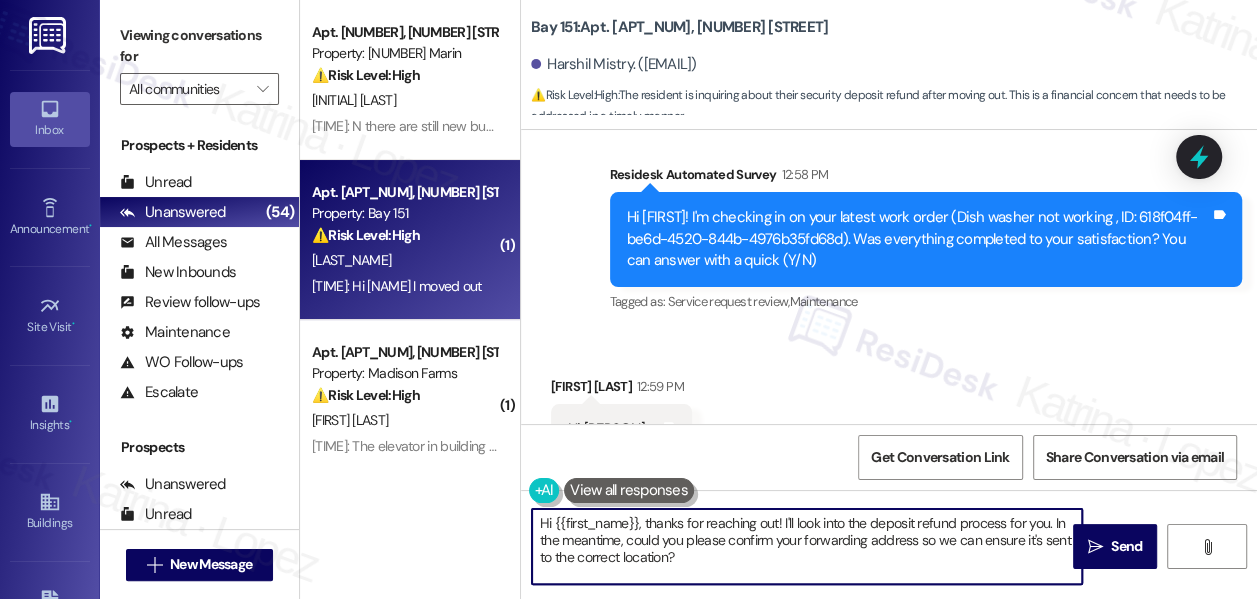 click on "Hi {{first_name}}, thanks for reaching out! I'll look into the deposit refund process for you. In the meantime, could you please confirm your forwarding address so we can ensure it's sent to the correct location?" at bounding box center (807, 546) 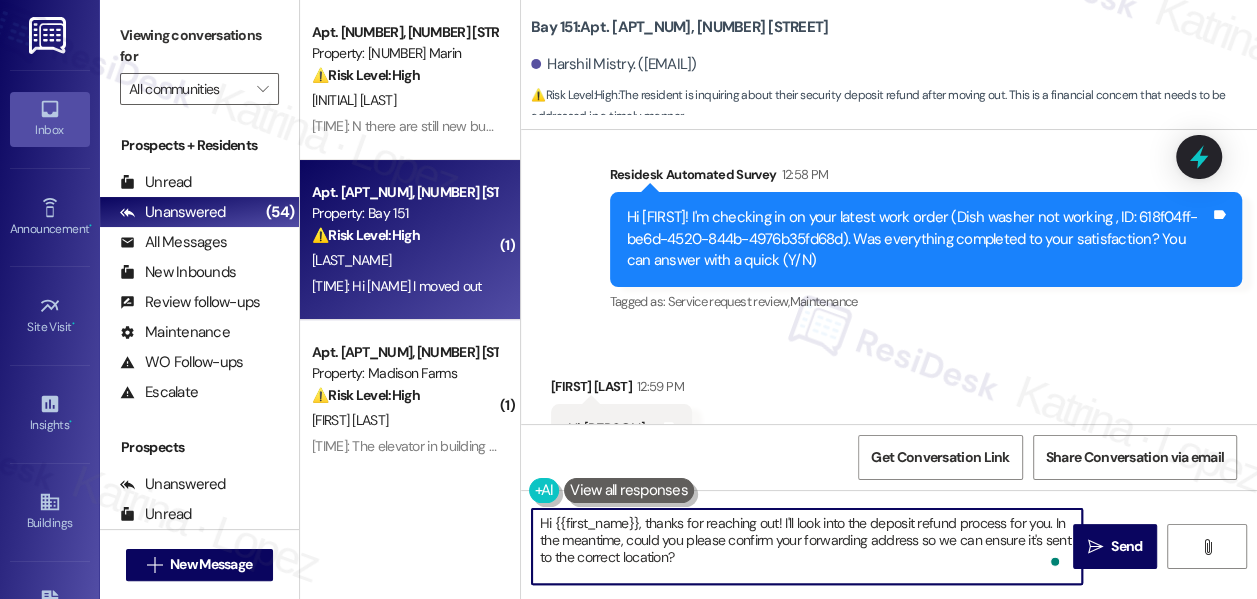 click on "Hi {{first_name}}, thanks for reaching out! I'll look into the deposit refund process for you. In the meantime, could you please confirm your forwarding address so we can ensure it's sent to the correct location?" at bounding box center (807, 546) 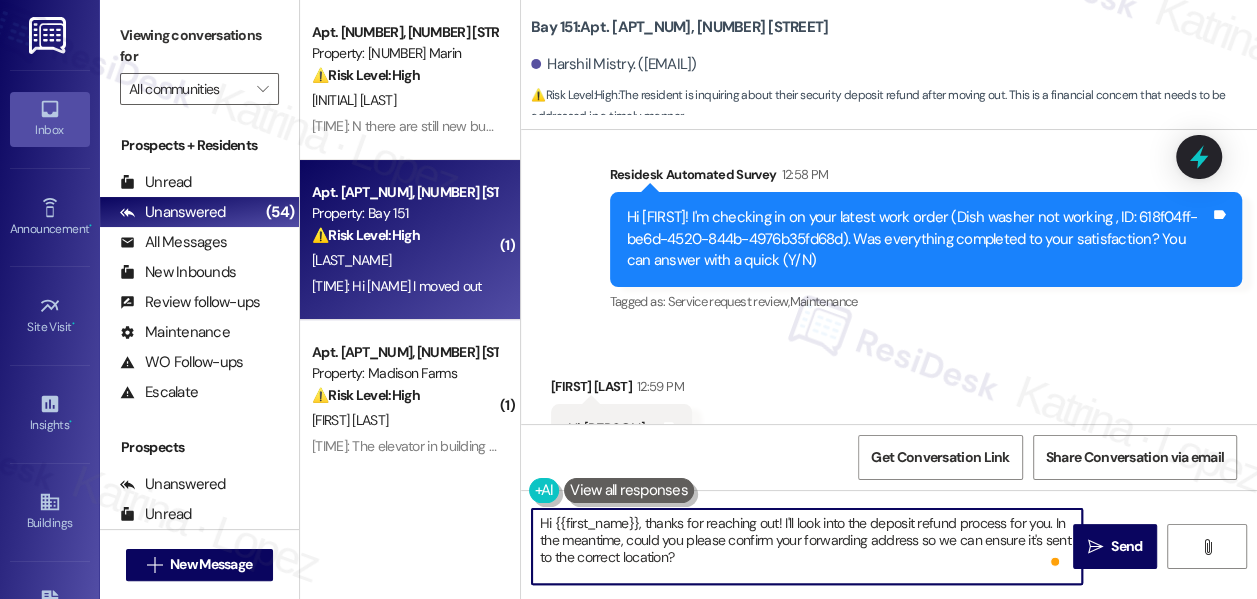 click on "Hi {{first_name}}, thanks for reaching out! I'll look into the deposit refund process for you. In the meantime, could you please confirm your forwarding address so we can ensure it's sent to the correct location?" at bounding box center (807, 546) 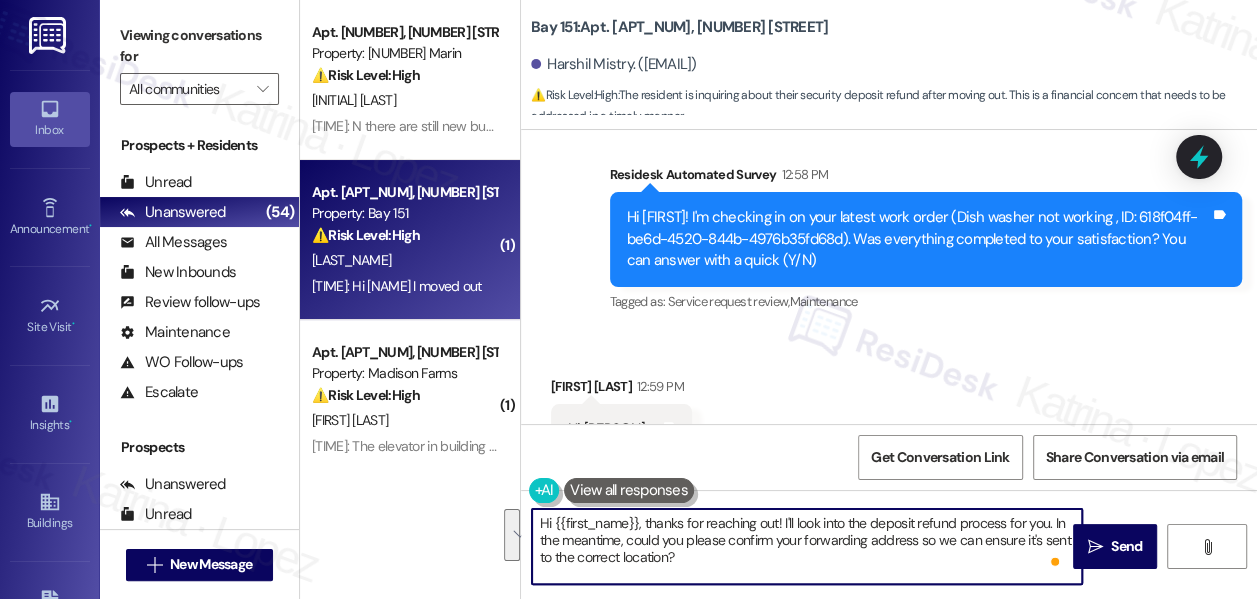 click on "Hi {{first_name}}, thanks for reaching out! I'll look into the deposit refund process for you. In the meantime, could you please confirm your forwarding address so we can ensure it's sent to the correct location?" at bounding box center [807, 546] 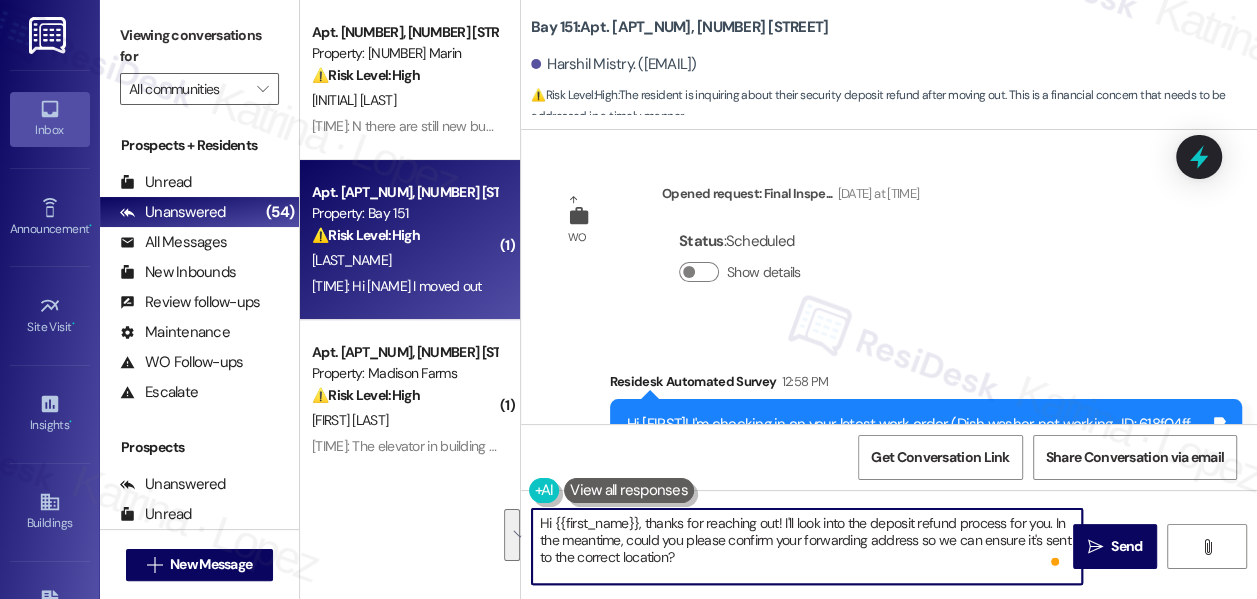 scroll, scrollTop: 73503, scrollLeft: 0, axis: vertical 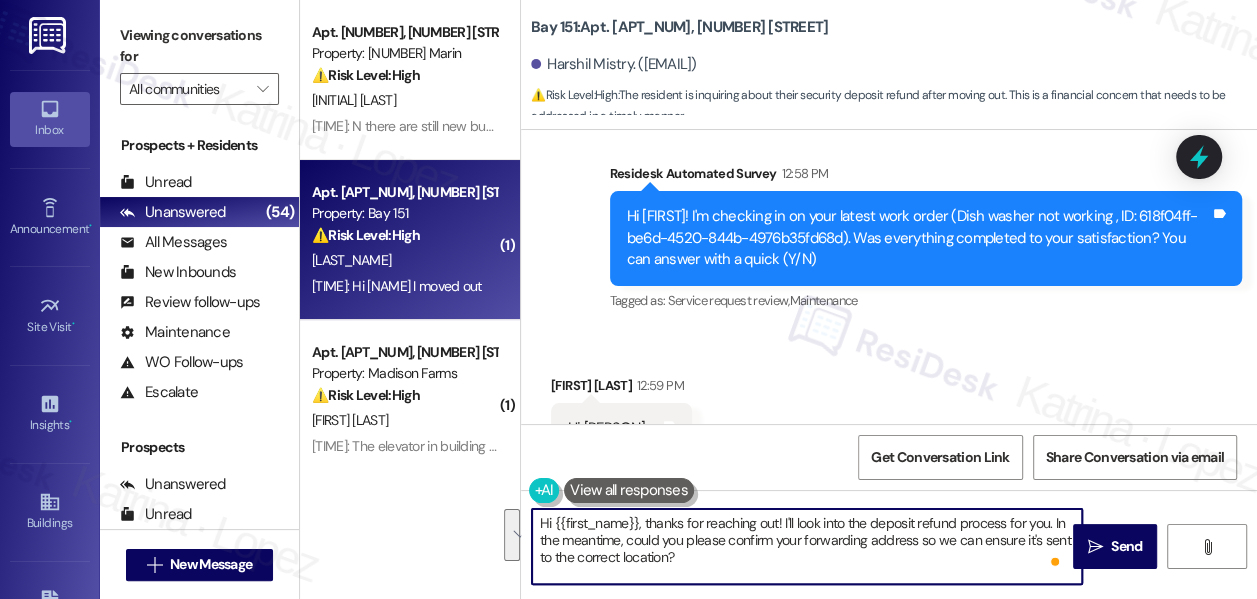 click on "Thanks
I am expecting deposit refund. When will be that and how do I receive the deposit refund ?" at bounding box center (855, 823) 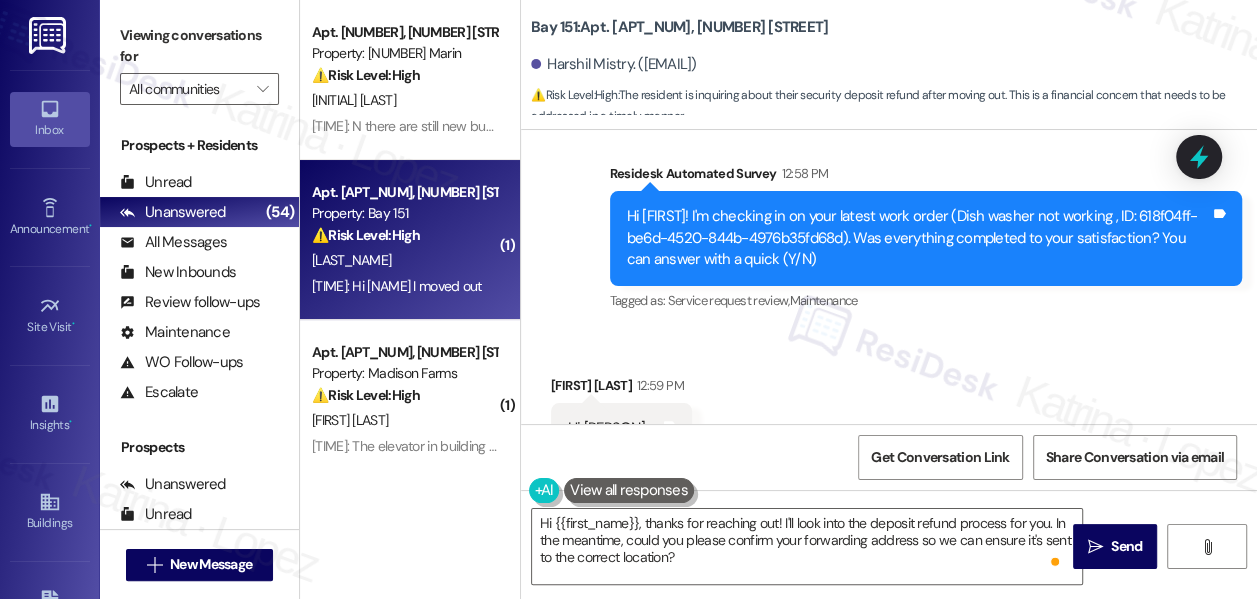 click on "Thanks
I am expecting deposit refund. When will be that and how do I receive the deposit refund ?" at bounding box center (855, 823) 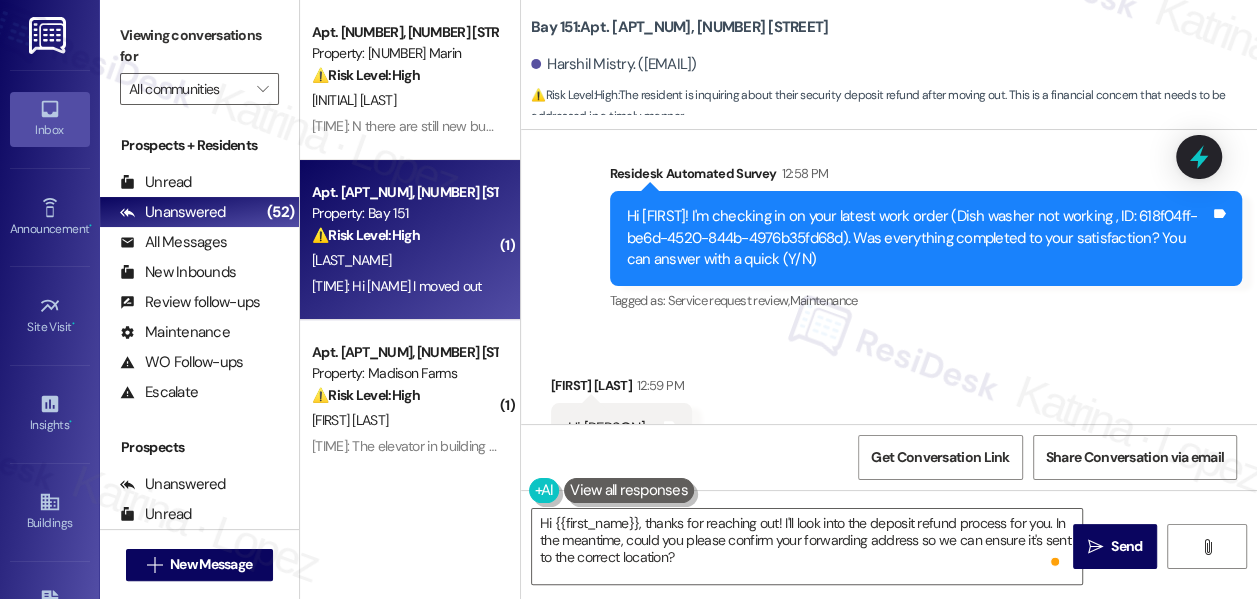 click on "Viewing conversations for" at bounding box center [199, 46] 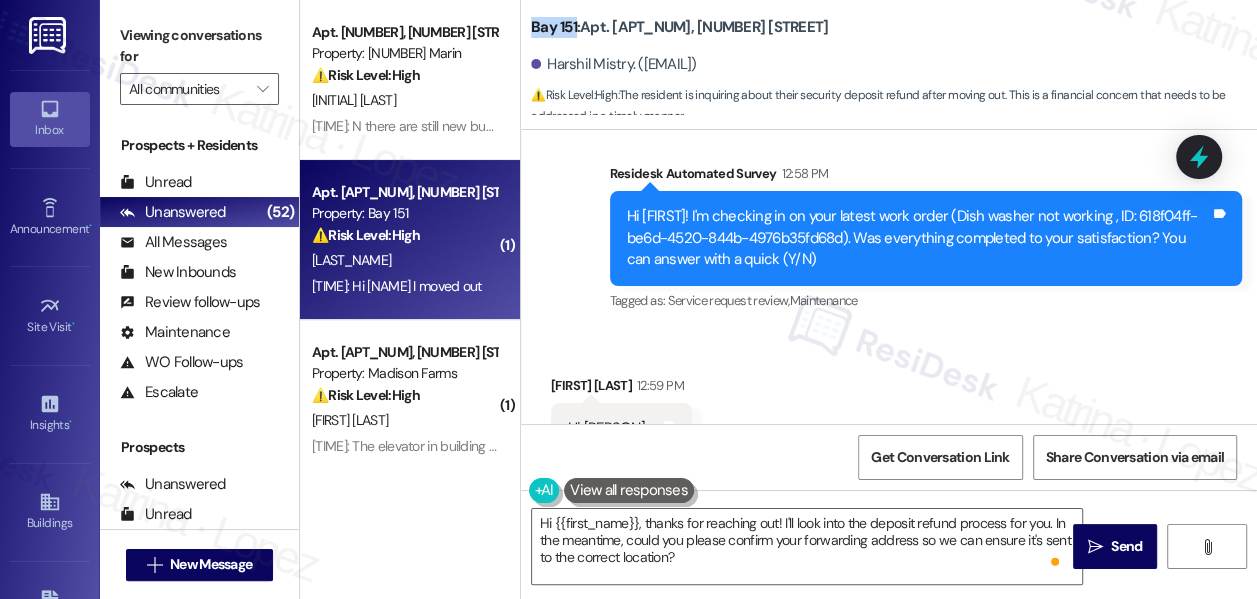 drag, startPoint x: 531, startPoint y: 26, endPoint x: 577, endPoint y: 17, distance: 46.872166 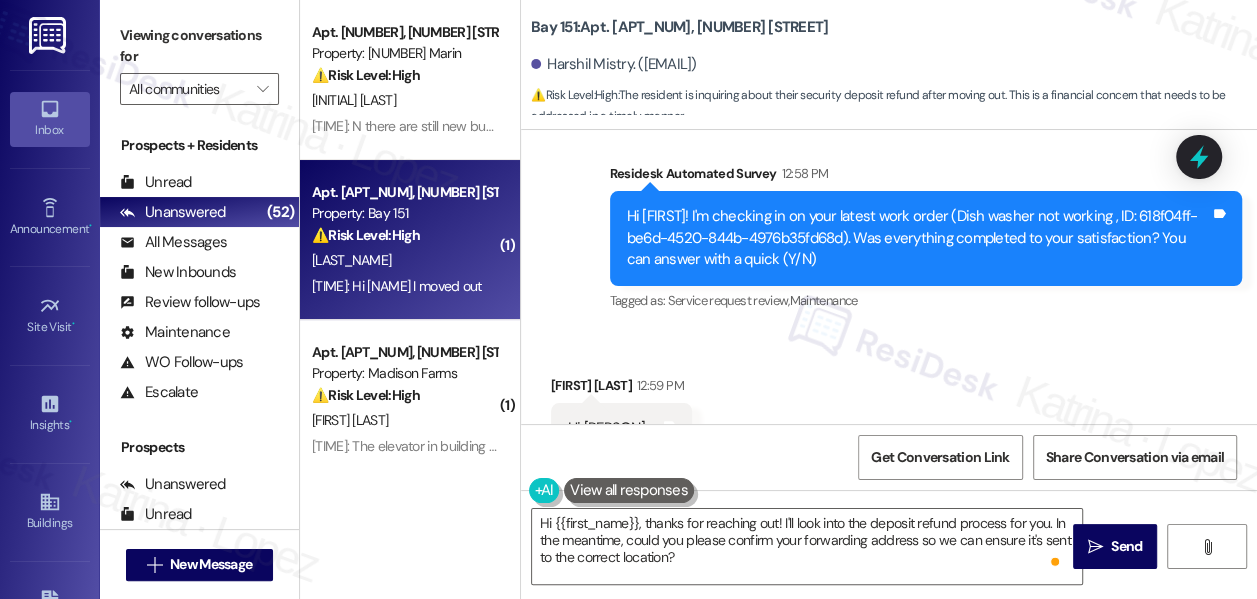 click on "Viewing conversations for" at bounding box center (199, 46) 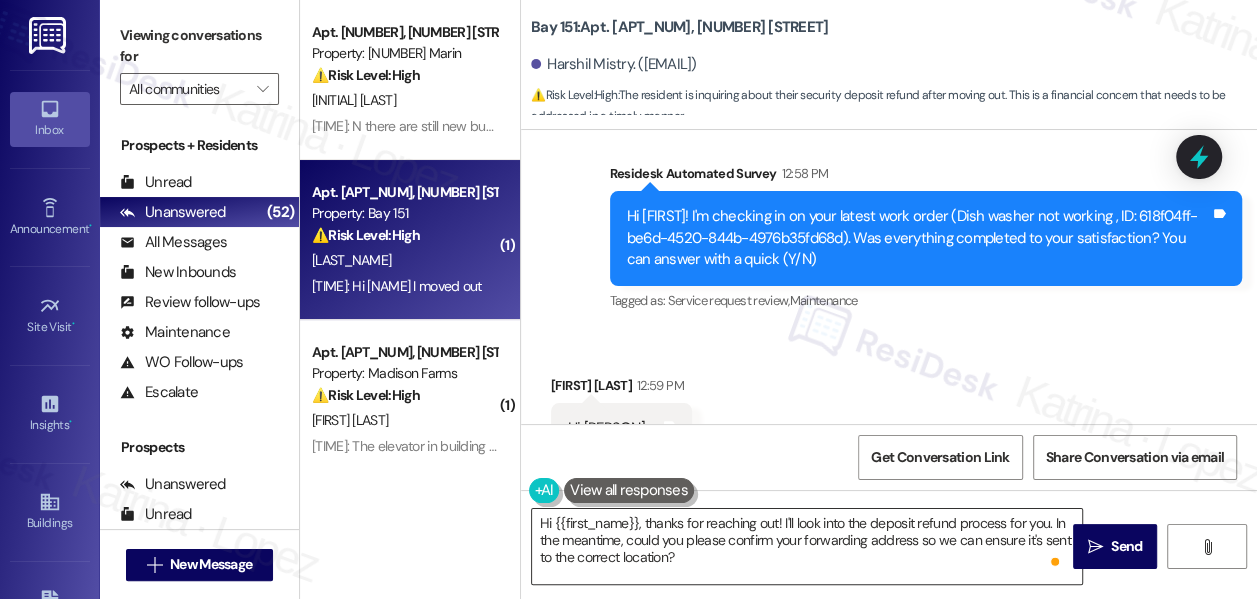 click on "Hi {{first_name}}, thanks for reaching out! I'll look into the deposit refund process for you. In the meantime, could you please confirm your forwarding address so we can ensure it's sent to the correct location?" at bounding box center (807, 546) 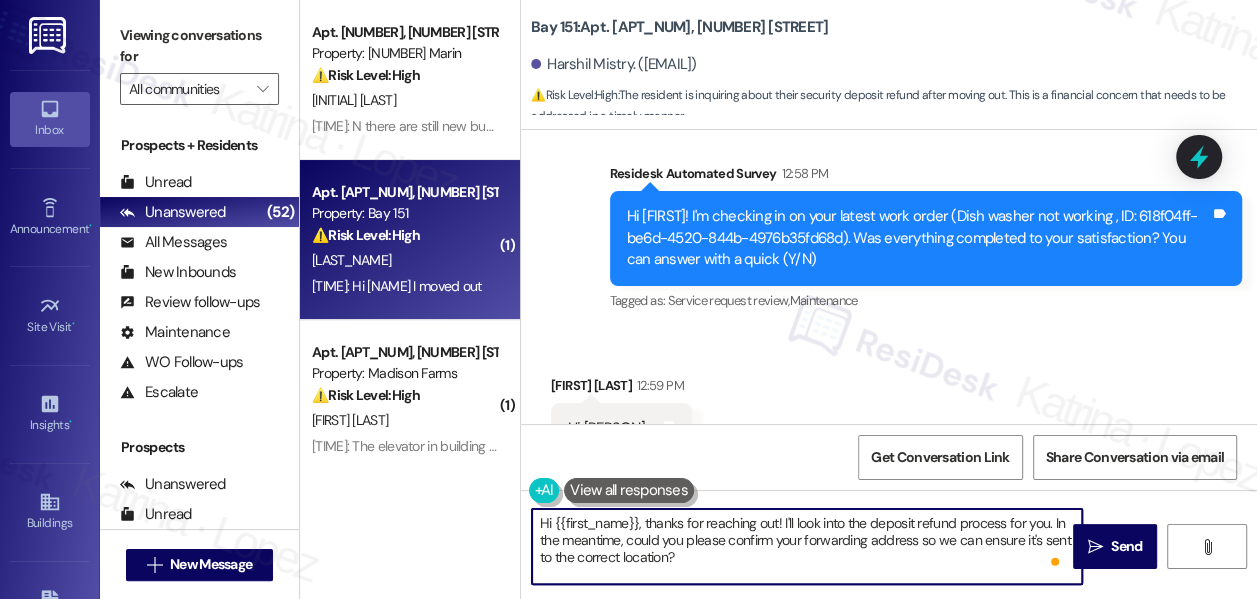 drag, startPoint x: 778, startPoint y: 522, endPoint x: 504, endPoint y: 519, distance: 274.01642 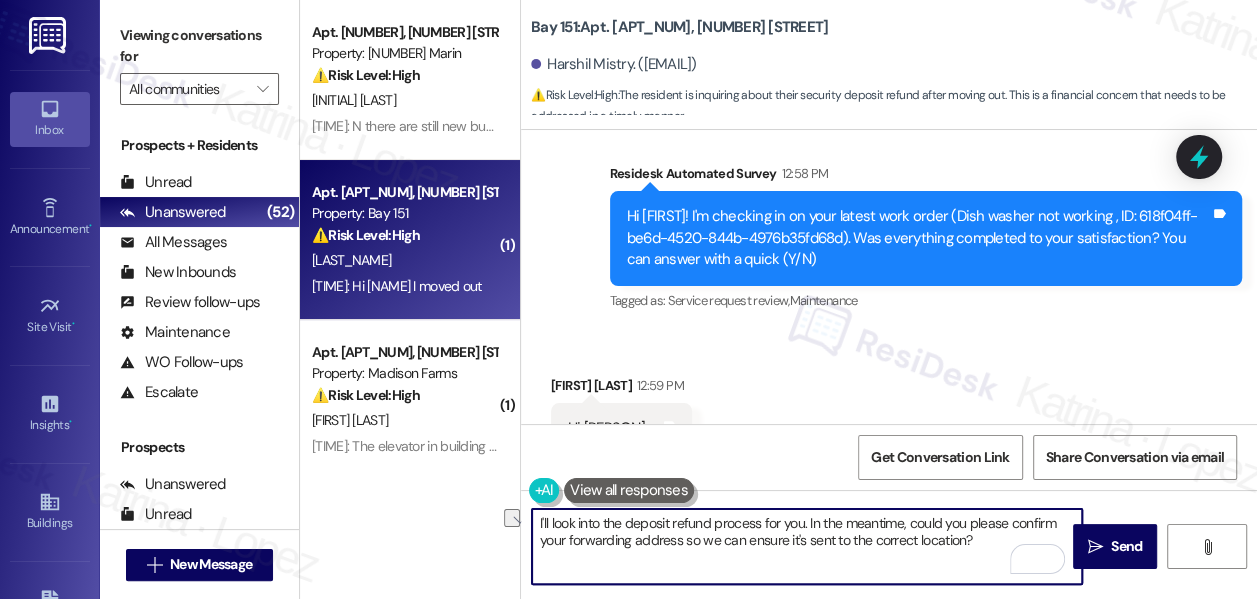 drag, startPoint x: 549, startPoint y: 527, endPoint x: 602, endPoint y: 514, distance: 54.571056 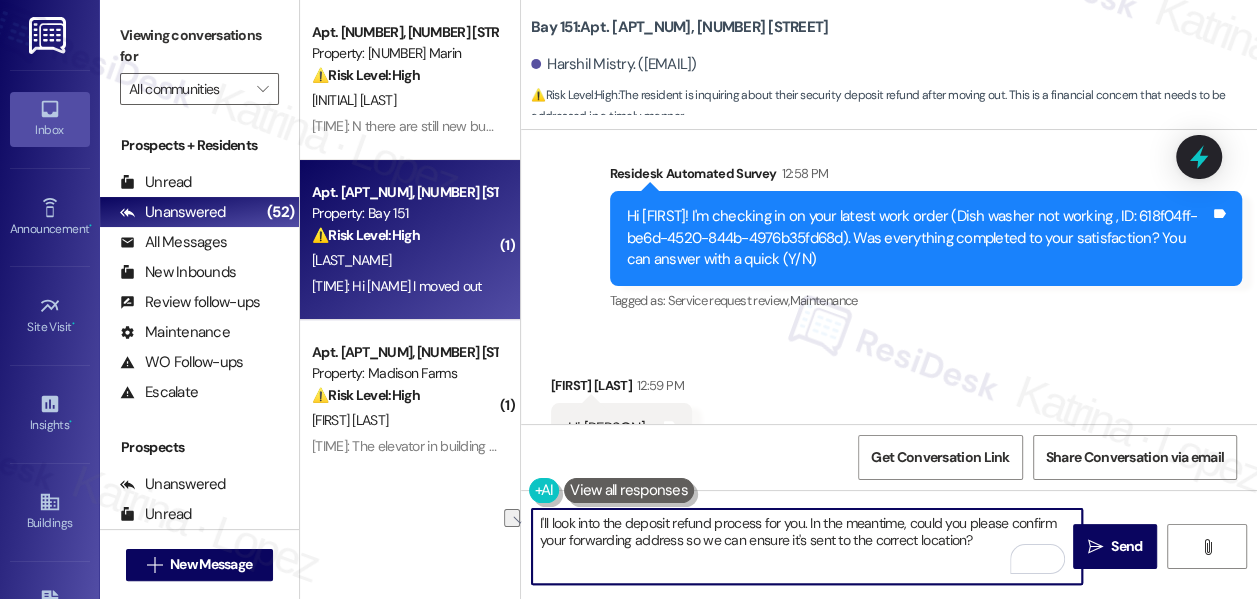 click on "I'll look into the deposit refund process for you. In the meantime, could you please confirm your forwarding address so we can ensure it's sent to the correct location?" at bounding box center (807, 546) 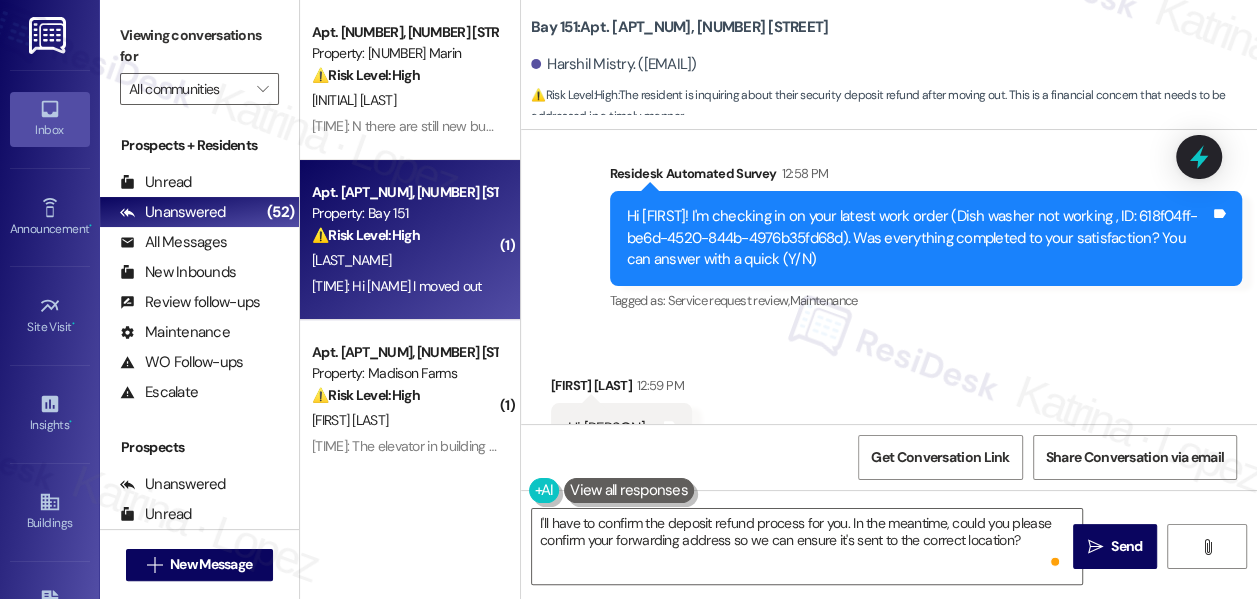 click on "Viewing conversations for All communities " at bounding box center (199, 62) 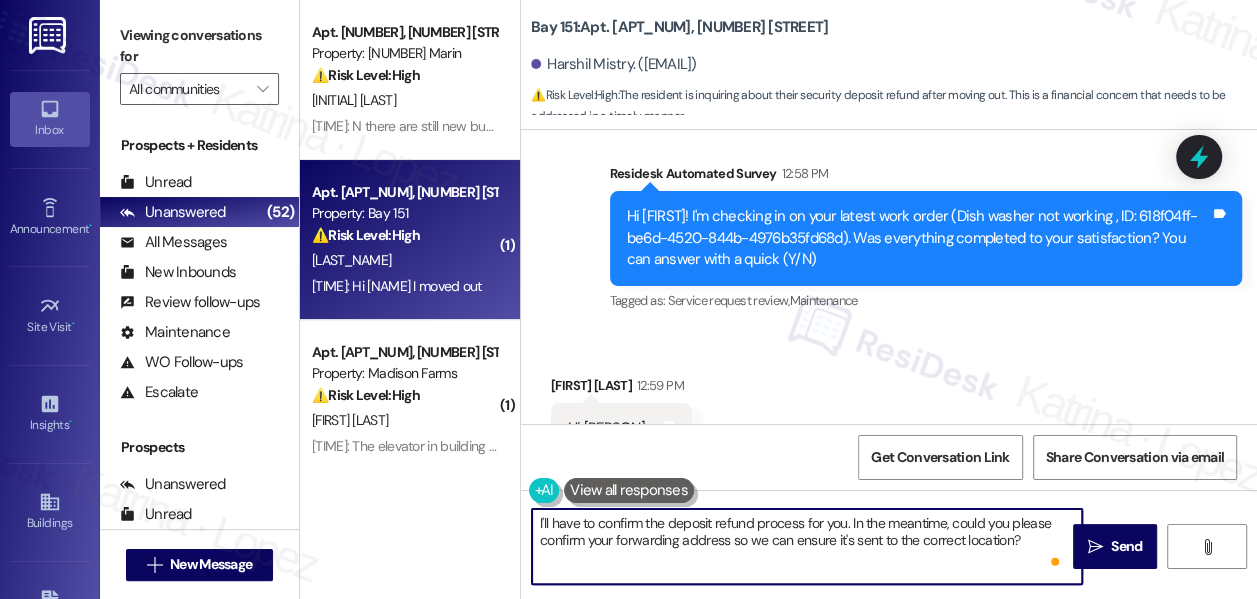 drag, startPoint x: 689, startPoint y: 551, endPoint x: 856, endPoint y: 551, distance: 167 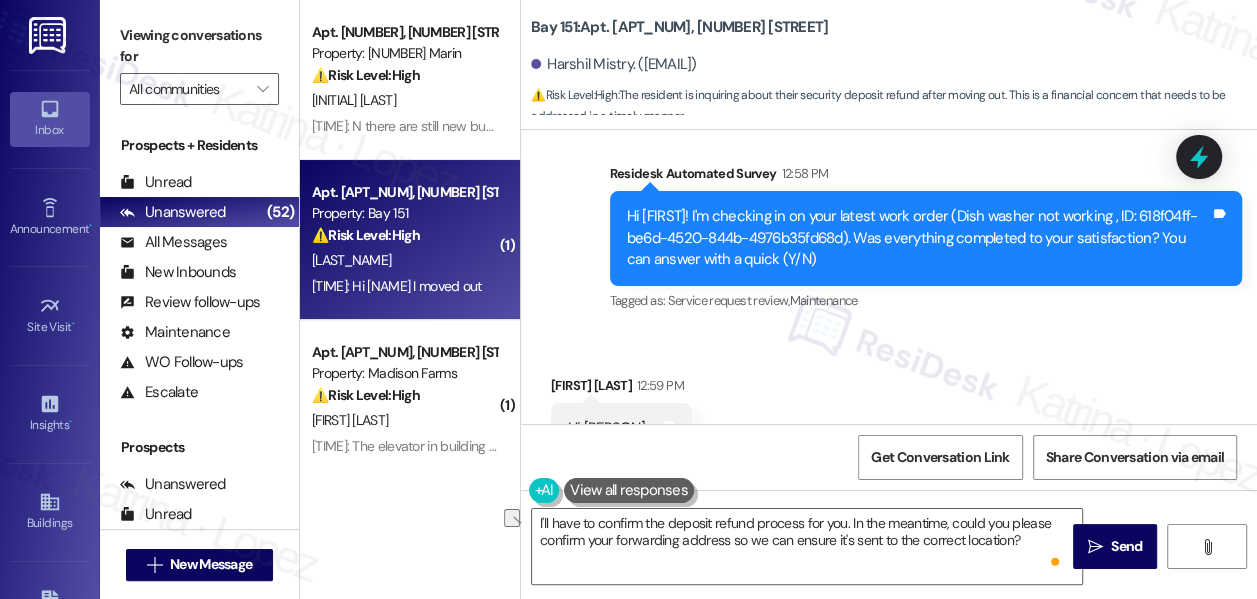click on "Viewing conversations for" at bounding box center [199, 46] 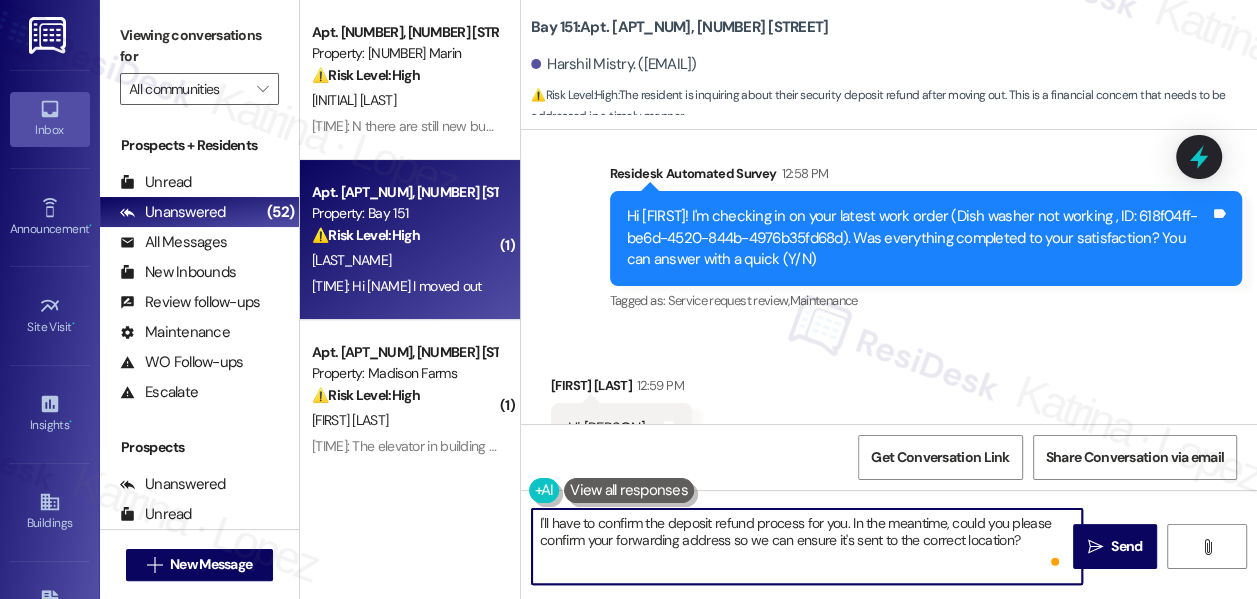 click on "I'll have to confirm the deposit refund process for you. In the meantime, could you please confirm your forwarding address so we can ensure it's sent to the correct location?" at bounding box center (807, 546) 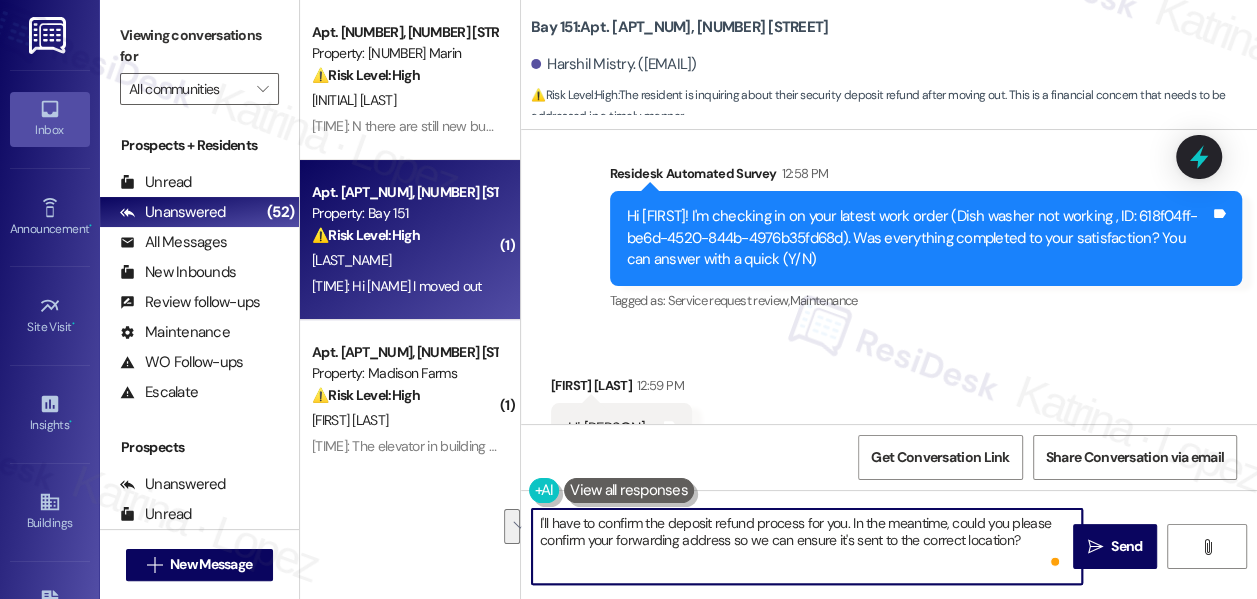 click on "I'll have to confirm the deposit refund process for you. In the meantime, could you please confirm your forwarding address so we can ensure it's sent to the correct location?" at bounding box center [807, 546] 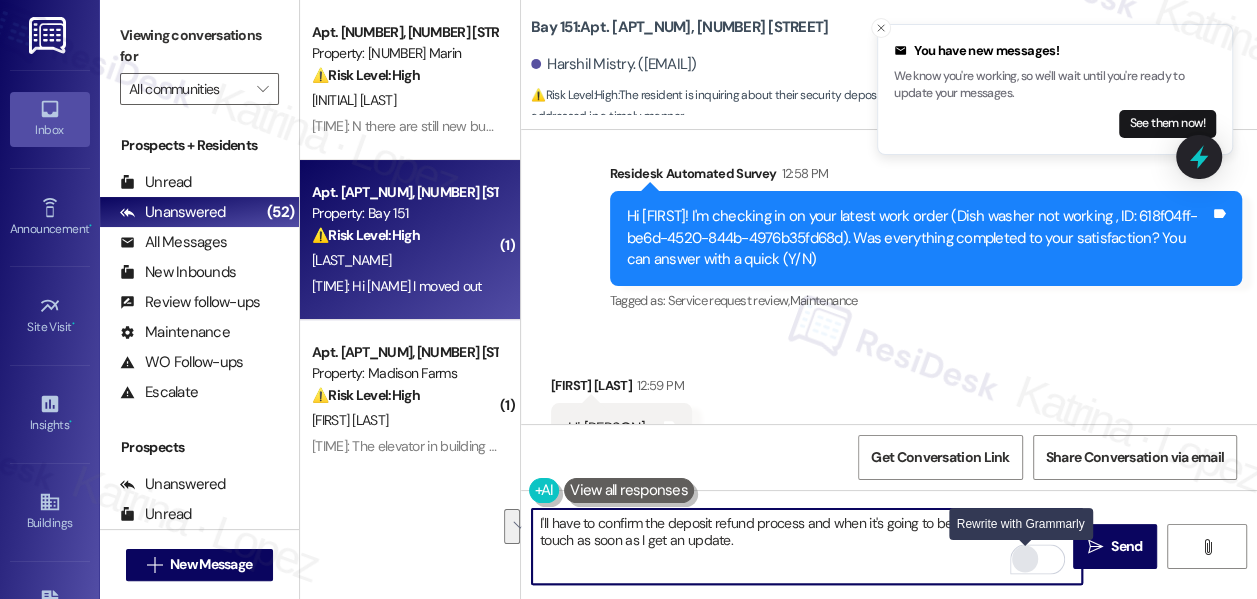 type on "I'll have to confirm the deposit refund process and when it's going to be received. I'll be in touch as soon as I get an update." 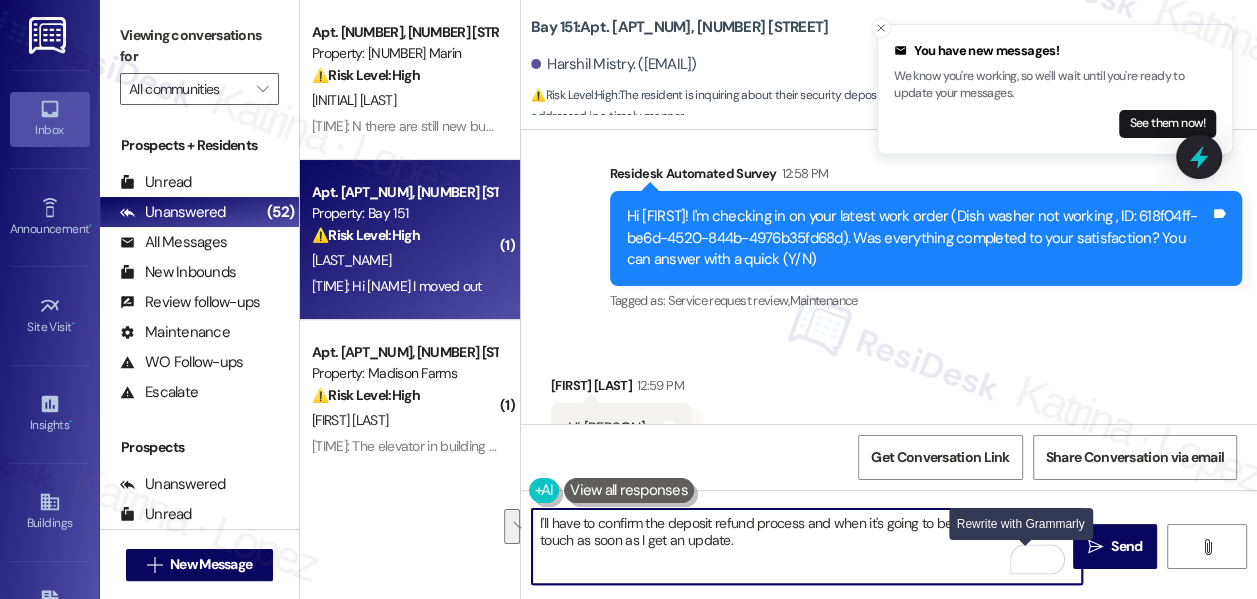 click at bounding box center [1025, 559] 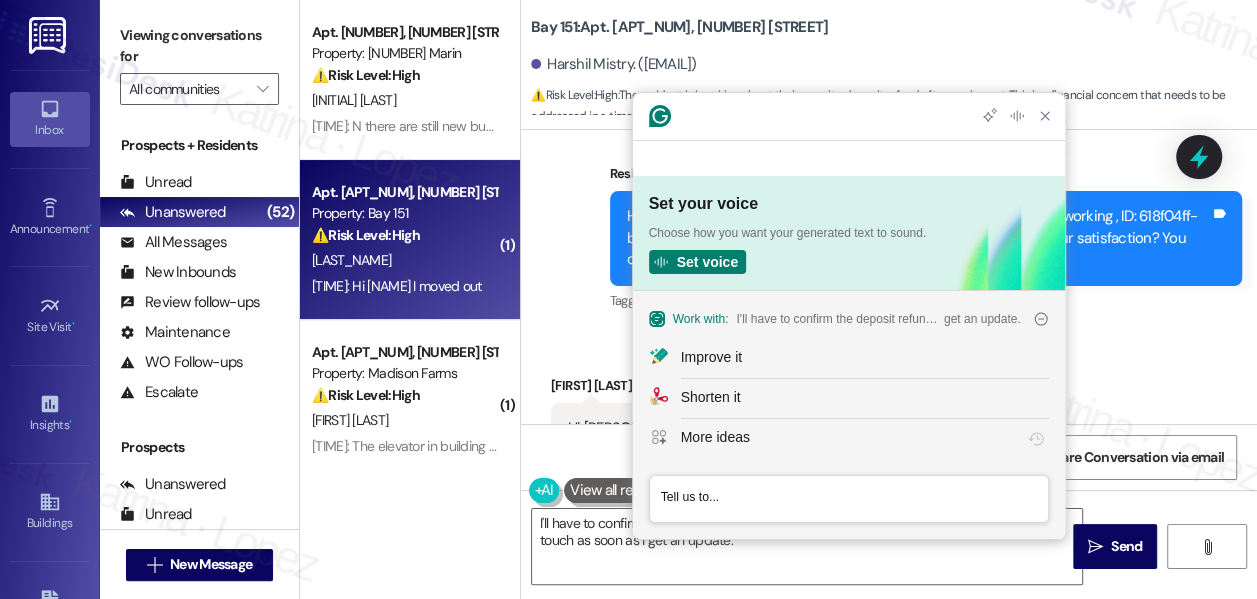scroll, scrollTop: 0, scrollLeft: 0, axis: both 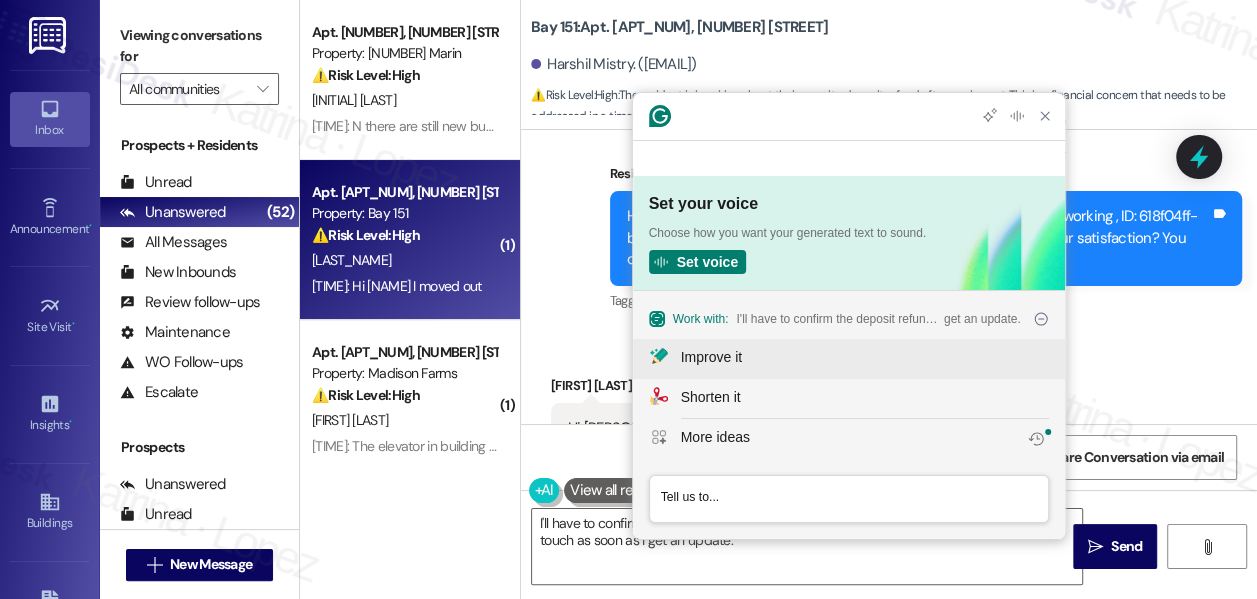 click on "Improve it" 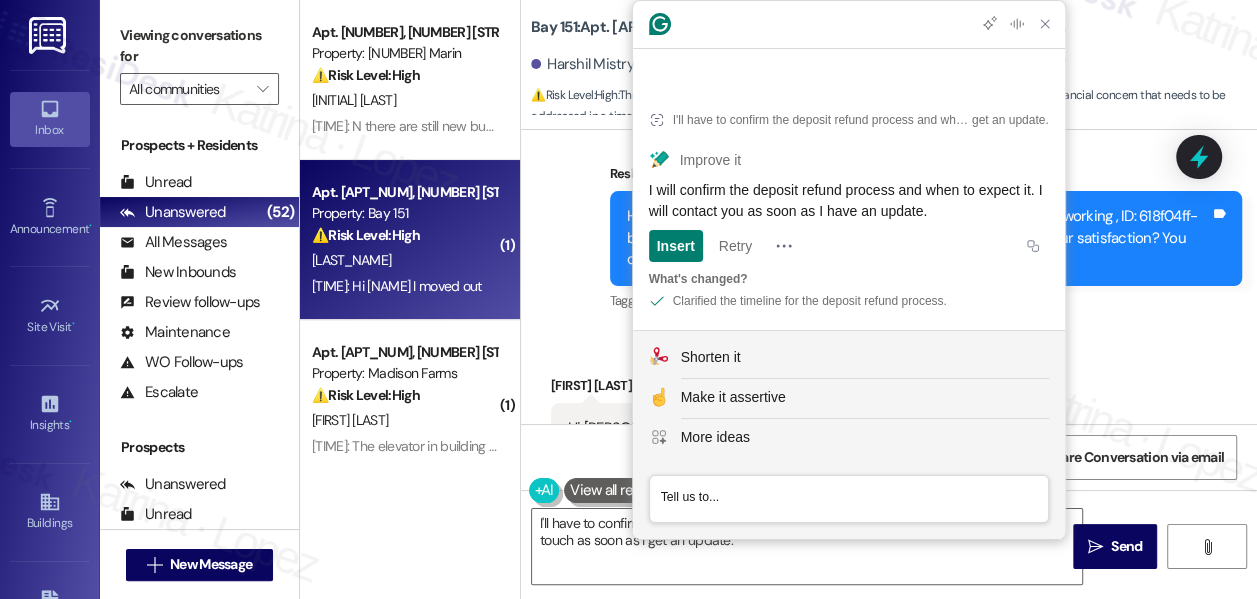 click on "I will confirm the deposit refund process and when to expect it. I will contact you as soon as I have an update." 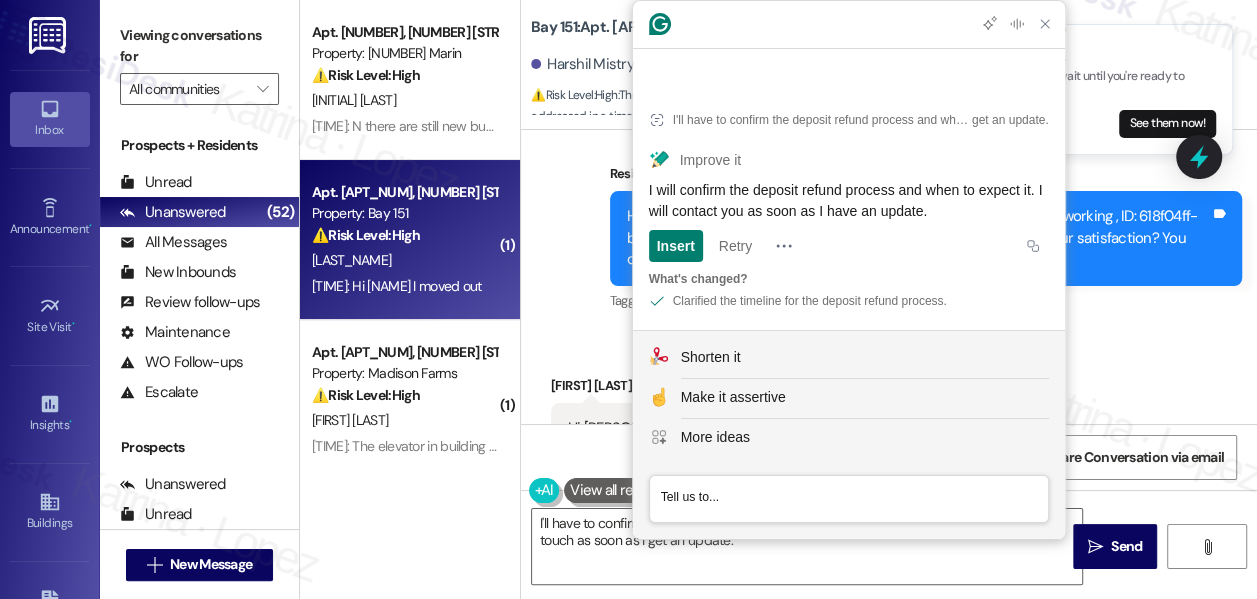 click on "I will confirm the deposit refund process and when to expect it. I will contact you as soon as I have an update." 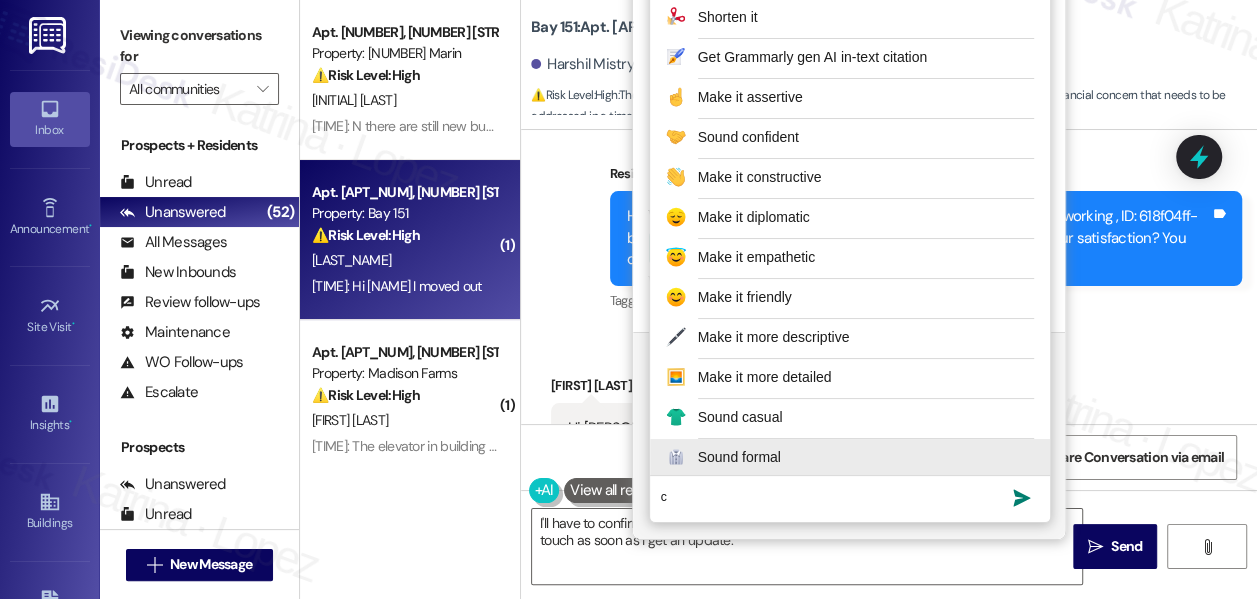 type on "cs" 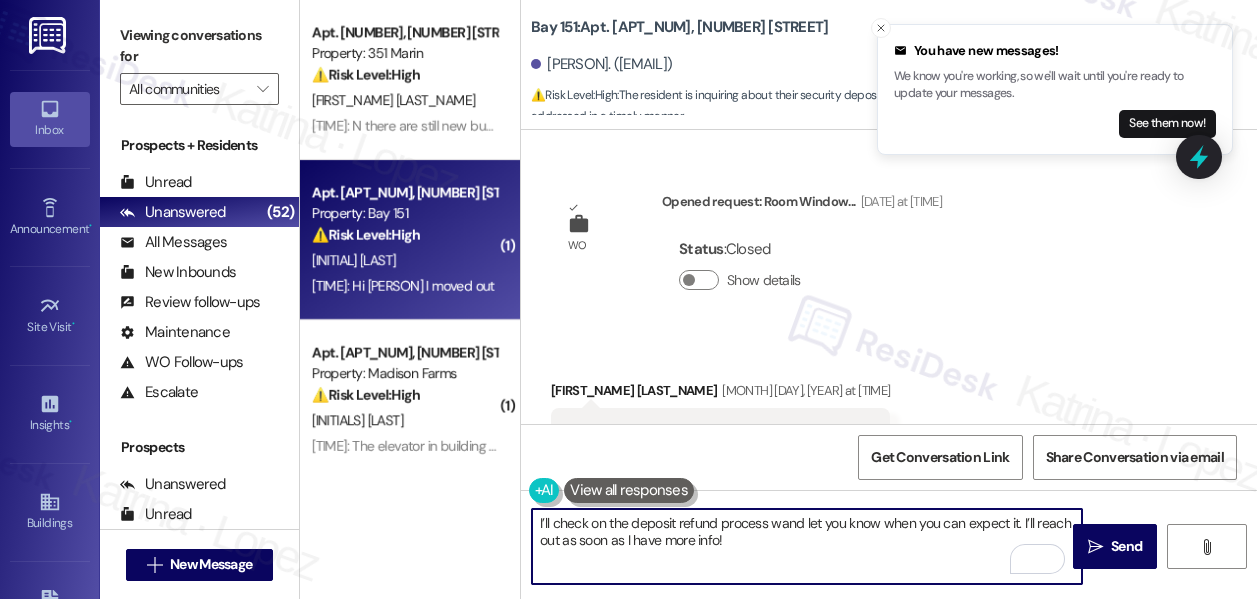 scroll, scrollTop: 0, scrollLeft: 0, axis: both 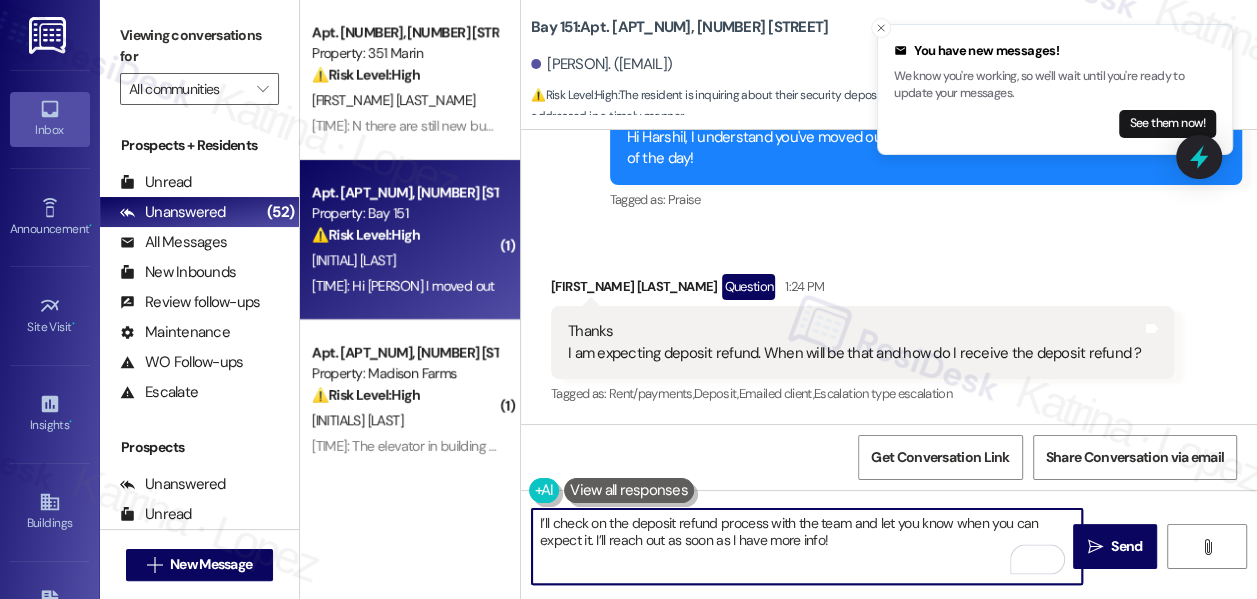 click on "I’ll check on the deposit refund process with the team and let you know when you can expect it. I’ll reach out as soon as I have more info!" at bounding box center (807, 546) 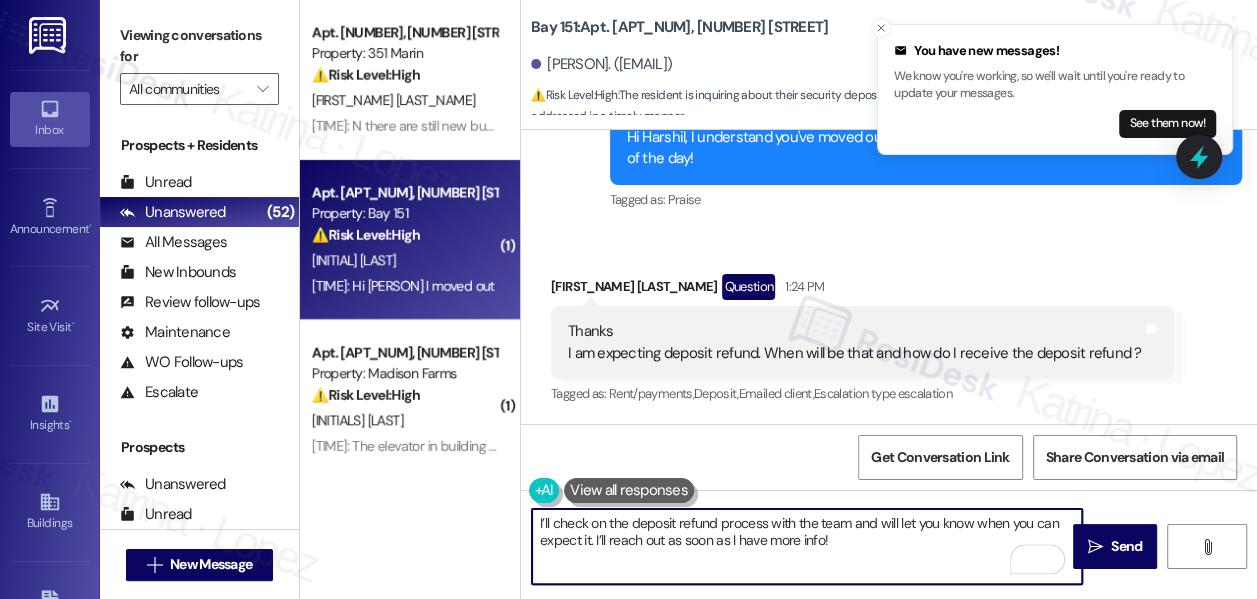 click on "I’ll check on the deposit refund process with the team and will let you know when you can expect it. I’ll reach out as soon as I have more info!" at bounding box center [807, 546] 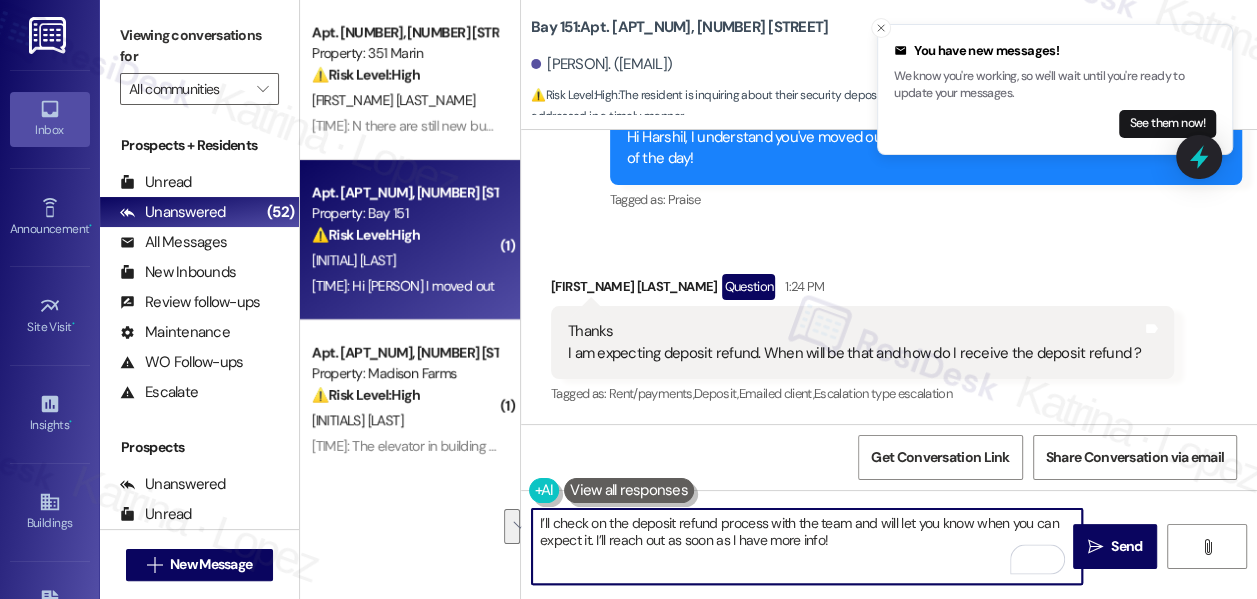 click on "I’ll check on the deposit refund process with the team and will let you know when you can expect it. I’ll reach out as soon as I have more info!" at bounding box center [807, 546] 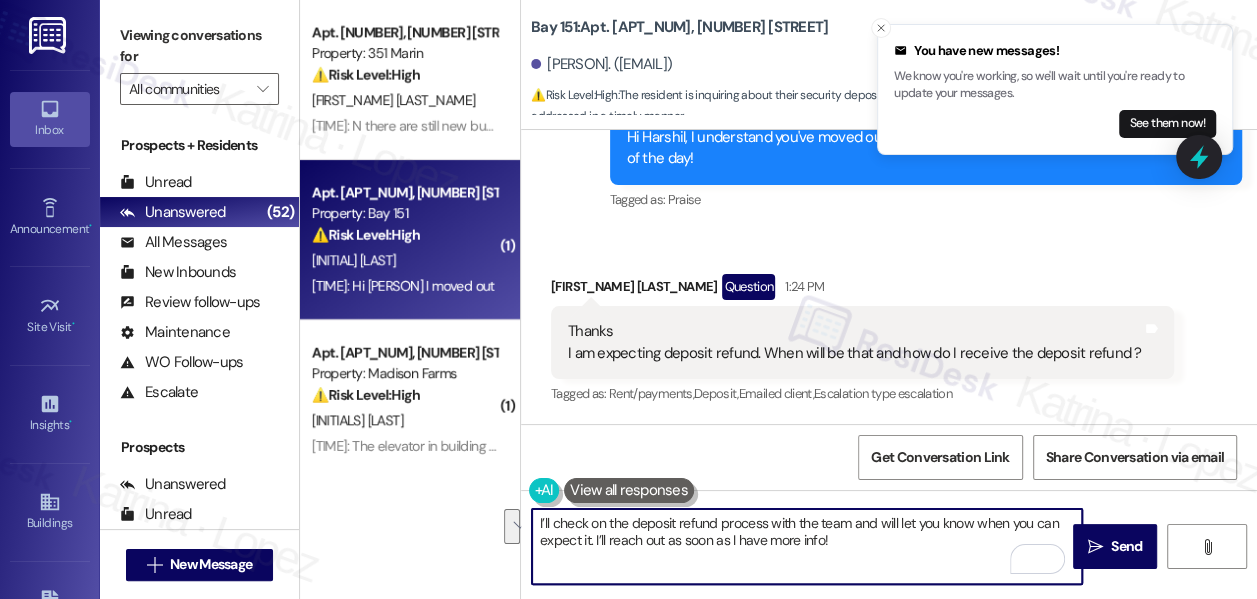 click on "I’ll check on the deposit refund process with the team and will let you know when you can expect it. I’ll reach out as soon as I have more info!" at bounding box center [807, 546] 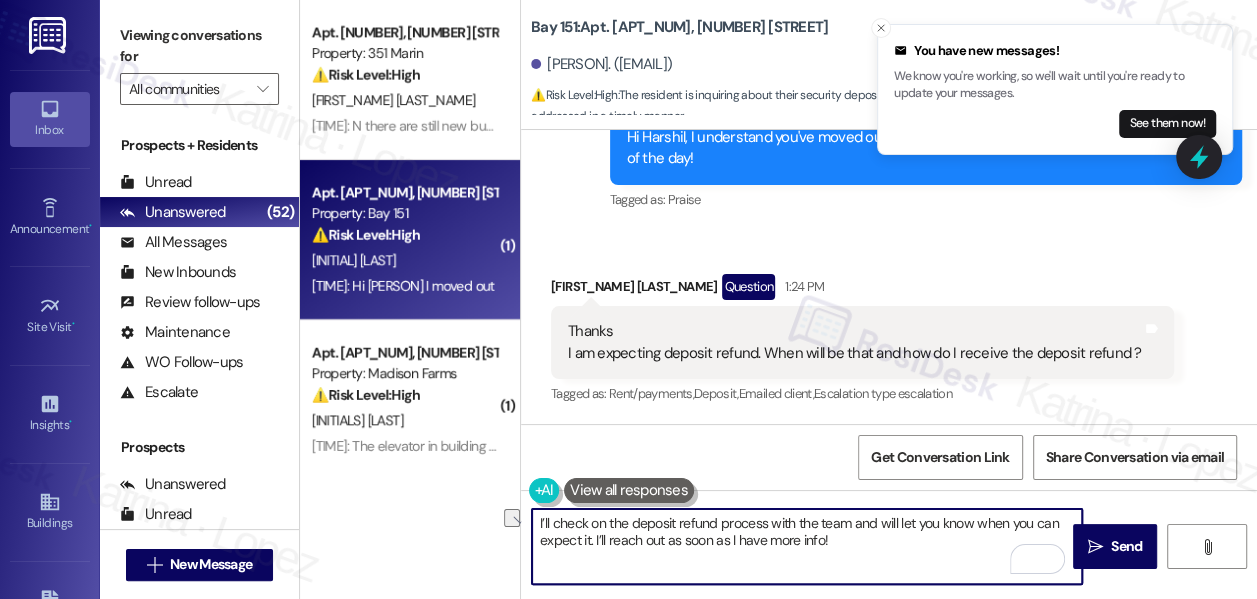 drag, startPoint x: 859, startPoint y: 536, endPoint x: 740, endPoint y: 543, distance: 119.2057 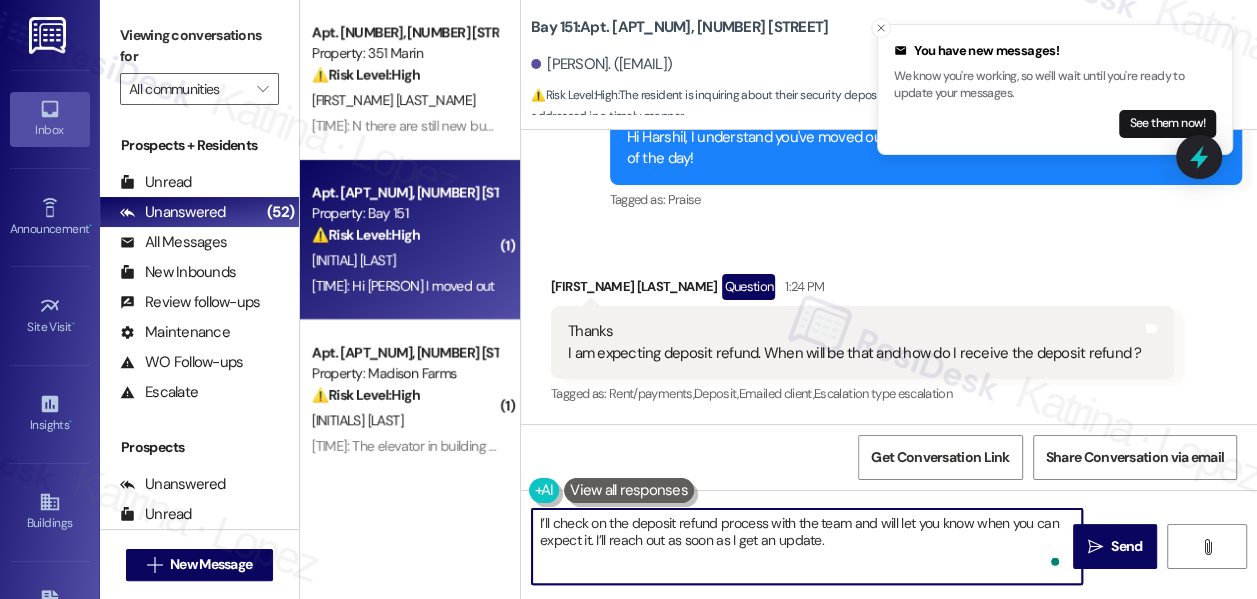 type on "I’ll check on the deposit refund process with the team and will let you know when you can expect it. I’ll reach out as soon as I get an update." 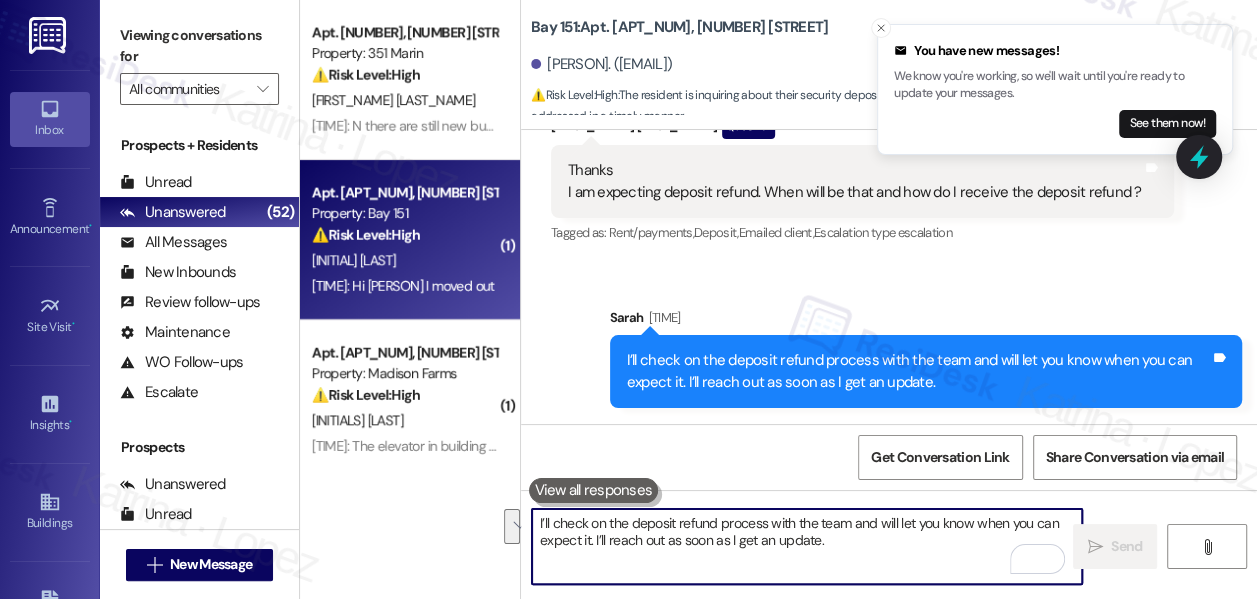 scroll, scrollTop: 73664, scrollLeft: 0, axis: vertical 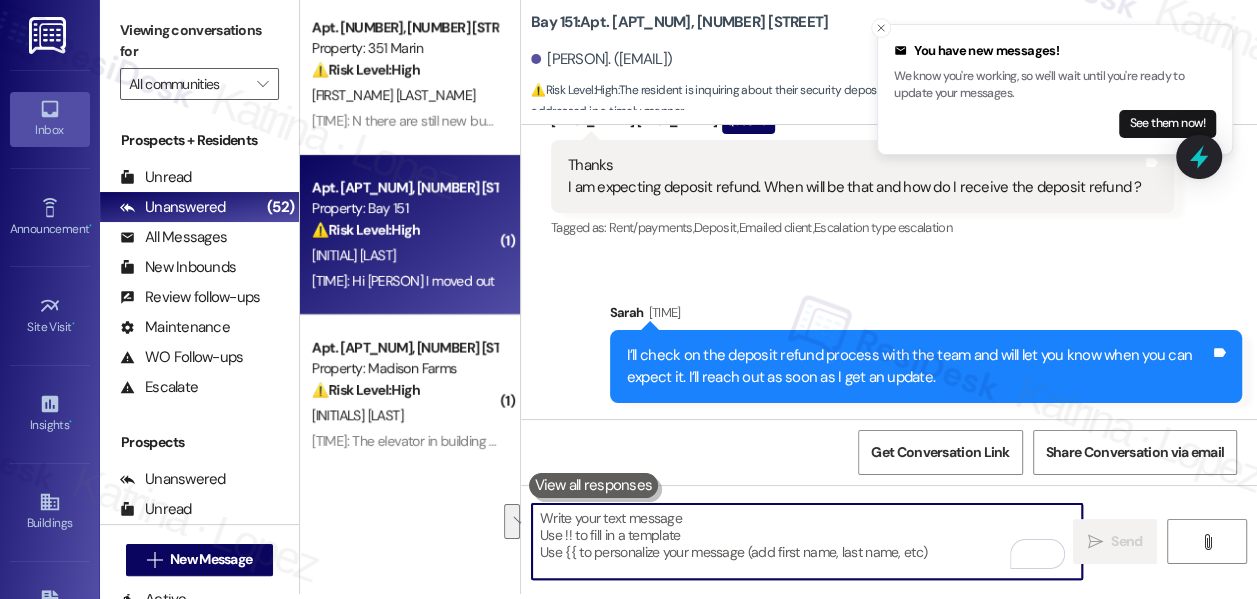 type 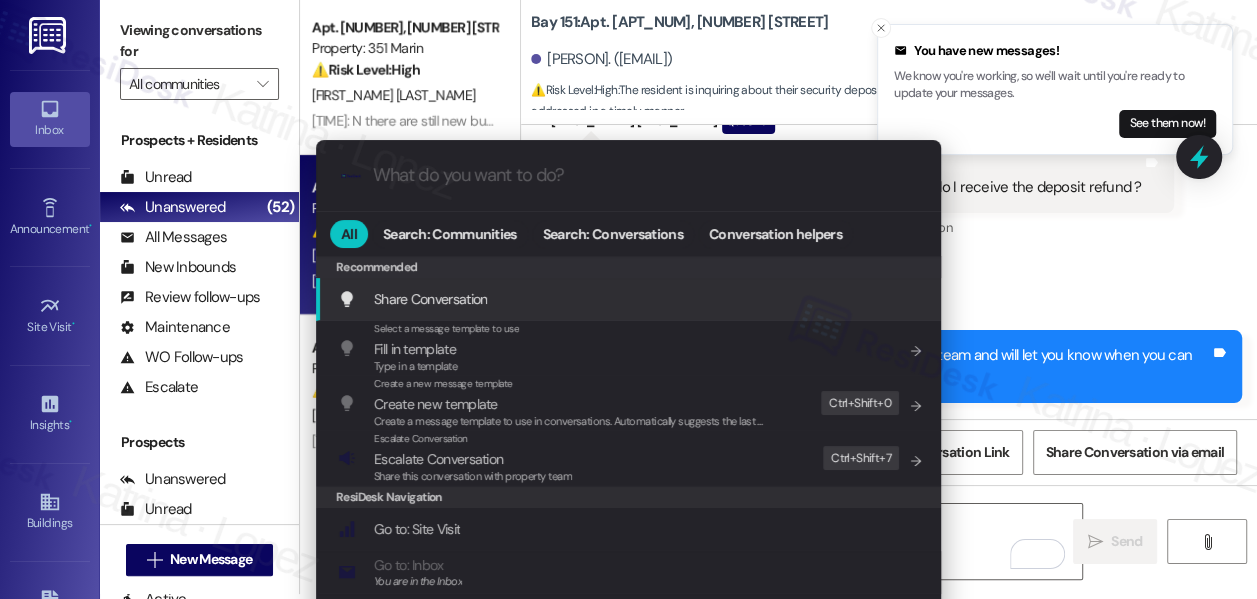 click on ".cls-1{fill:#0a055f;}.cls-2{fill:#0cc4c4;} resideskLogoBlueOrange All Search: Communities Search: Conversations Conversation helpers Recommended Recommended Share Conversation Add shortcut Select a message template to use Fill in template Type in a template Add shortcut Create a new message template Create new template Create a message template to use in conversations. Automatically suggests the last message you sent. Edit Ctrl+ Shift+ 0 Escalate Conversation Escalate Conversation Share this conversation with property team Edit Ctrl+ Shift+ 7 ResiDesk Navigation Go to: Site Visit Add shortcut Go to: Inbox You are in the Inbox Add shortcut Go to: Settings Add shortcut Go to: Message Templates Add shortcut Go to: Buildings Add shortcut Help Getting Started: What you can do with ResiDesk Add shortcut Settings Powered by Command AI Ctrl+ K" at bounding box center (628, 299) 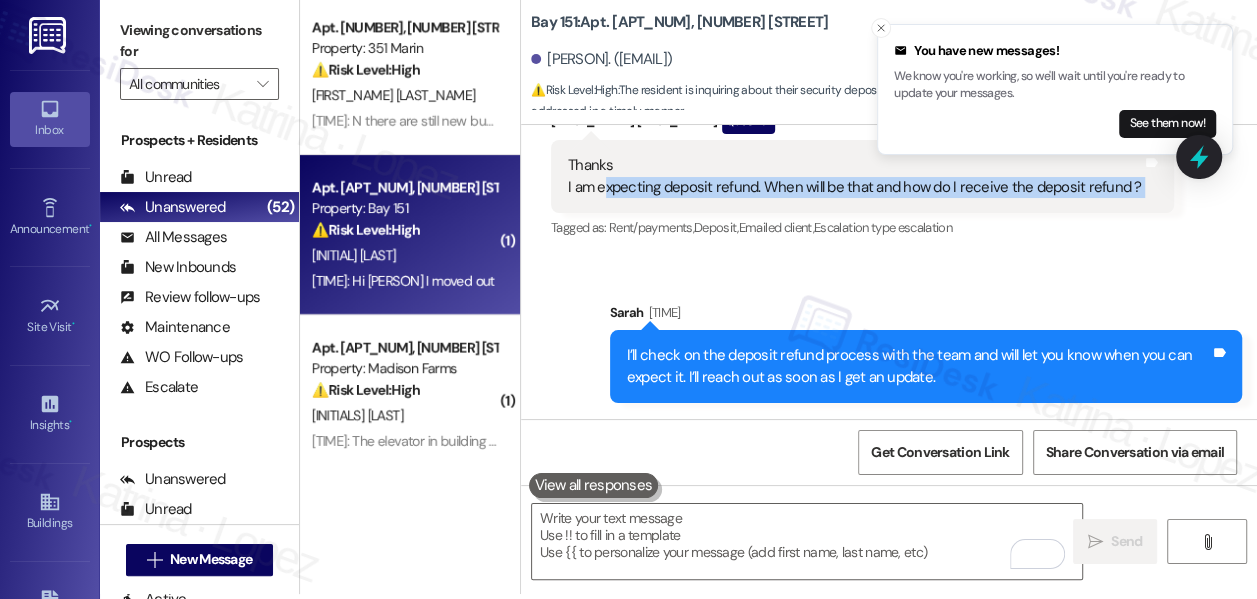drag, startPoint x: 601, startPoint y: 186, endPoint x: 1160, endPoint y: 206, distance: 559.35767 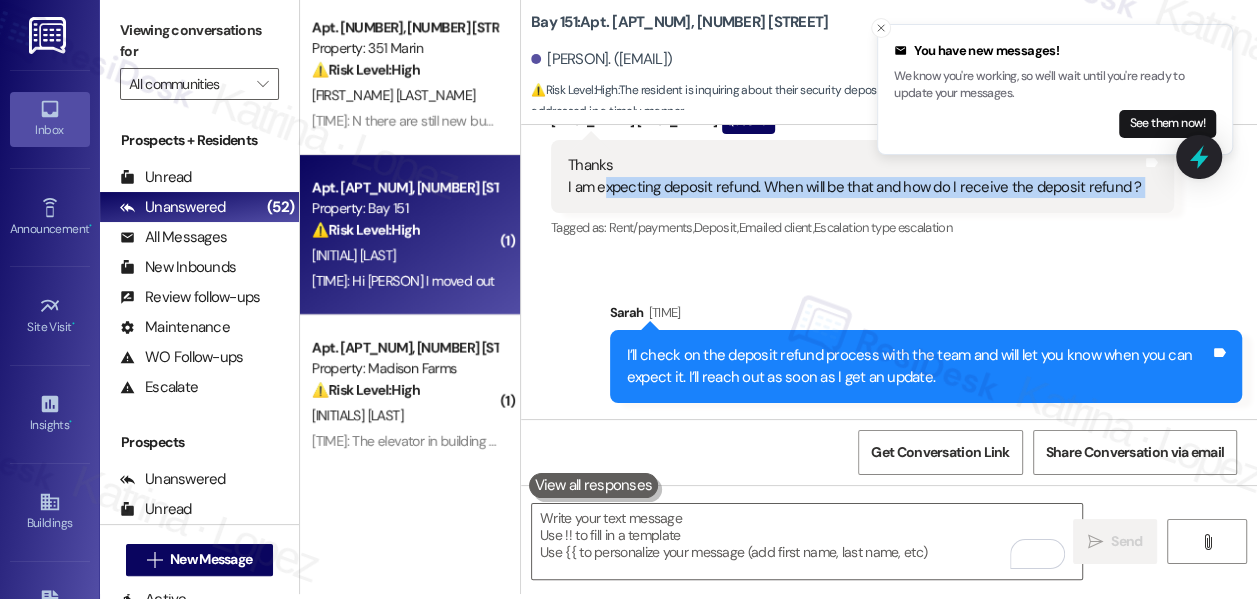 copy on "xpecting deposit refund. When will be that and how do I receive the deposit refund ? Tags and notes" 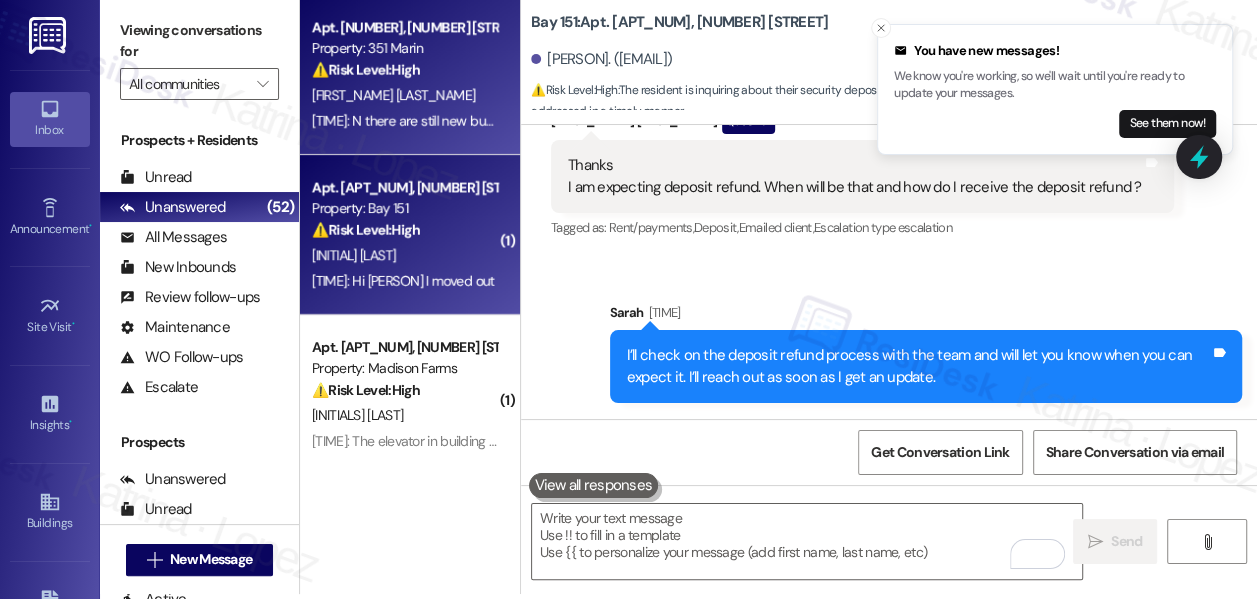 drag, startPoint x: 146, startPoint y: 20, endPoint x: 399, endPoint y: 103, distance: 266.26678 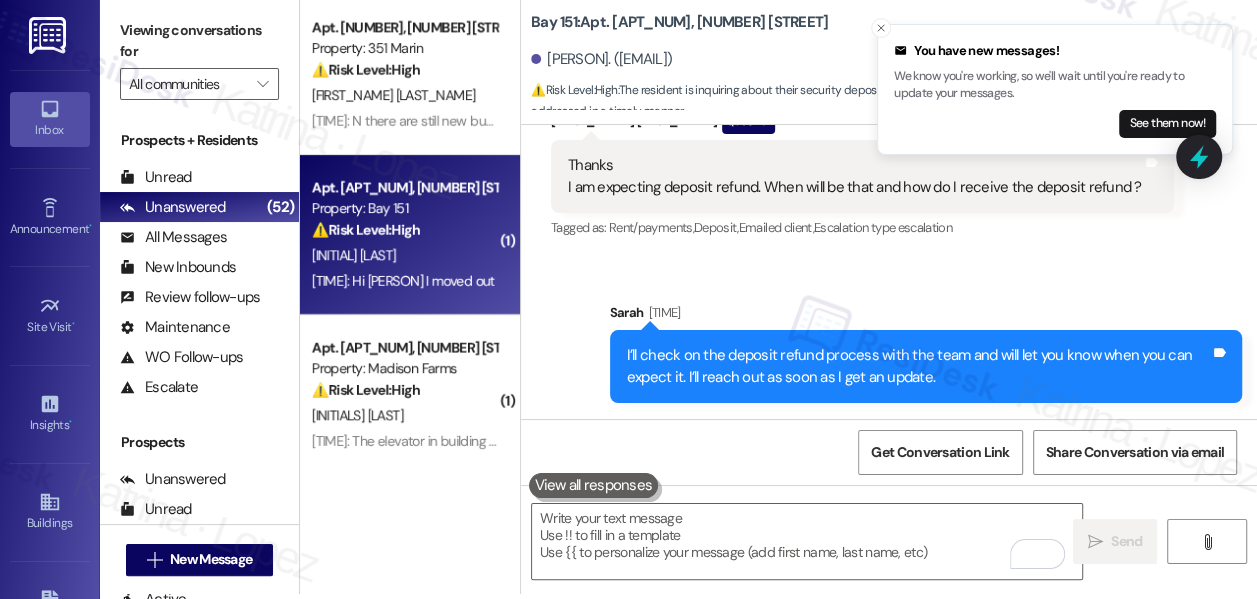 click on "Sarah 1:29 PM" at bounding box center [926, 316] 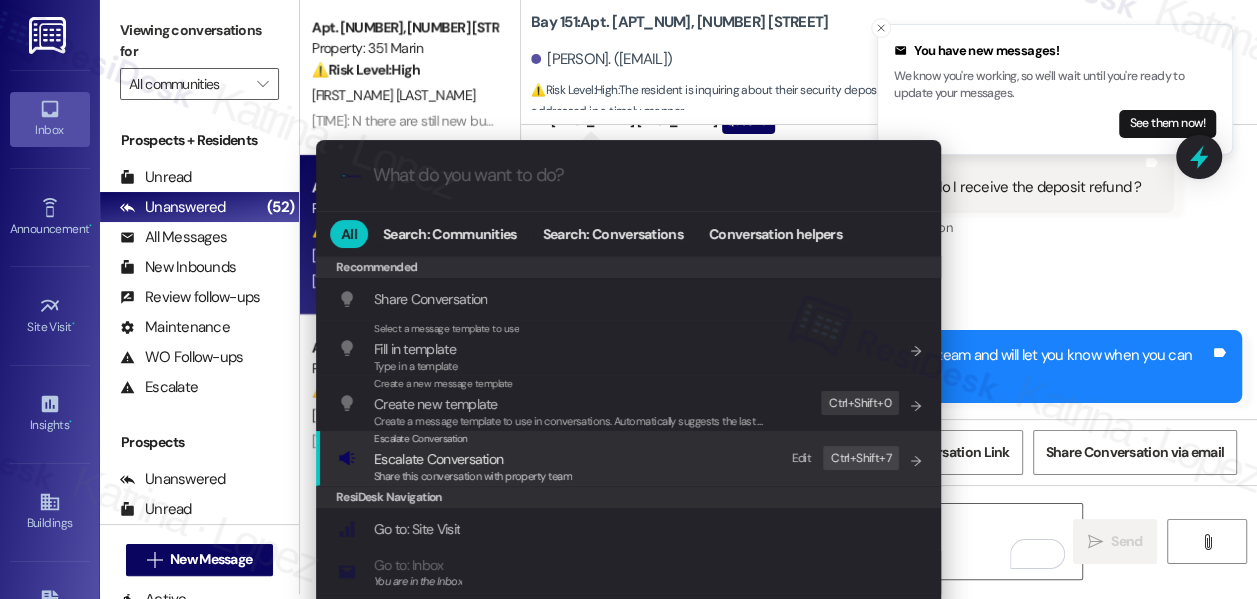 click on "Escalate Conversation" at bounding box center [473, 459] 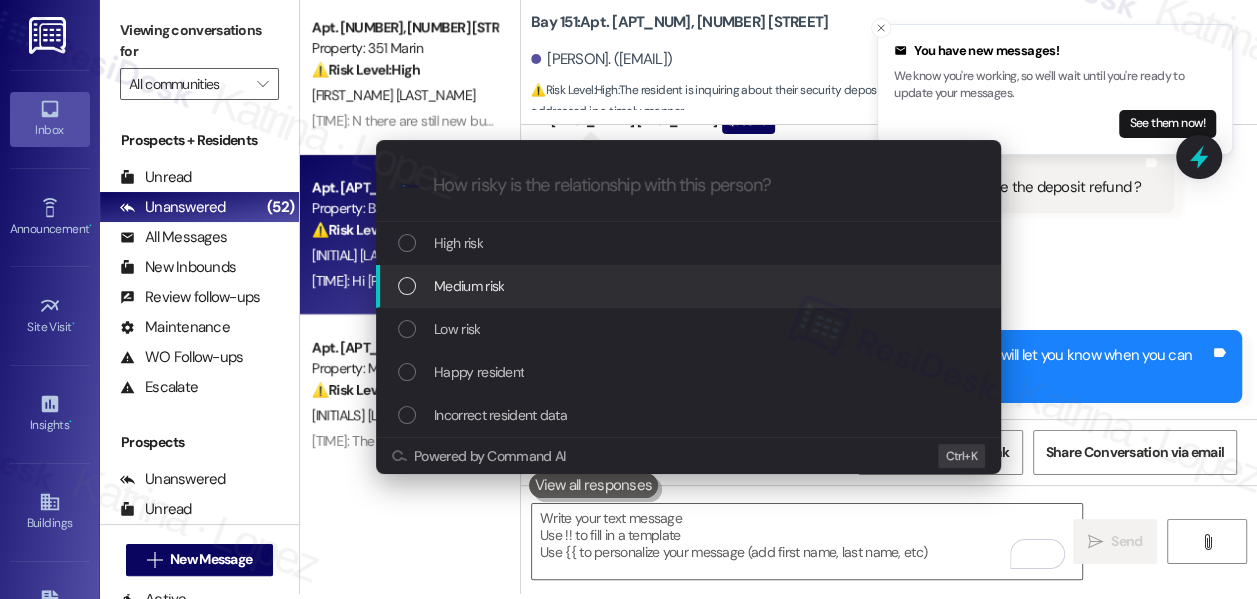 click on "Medium risk" at bounding box center [690, 286] 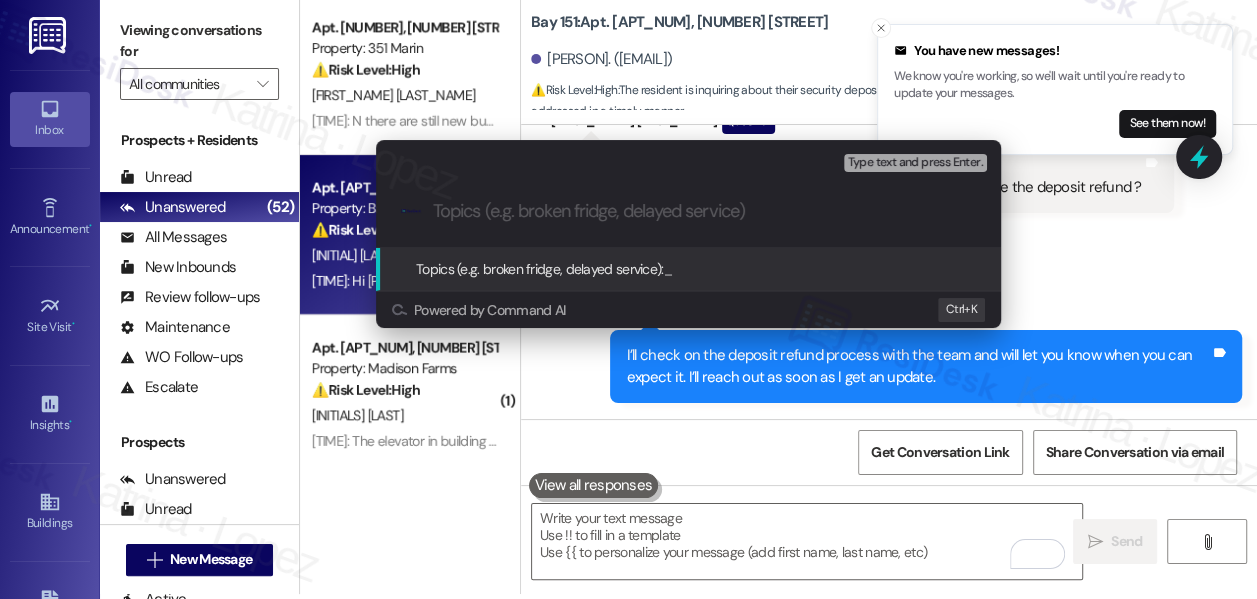 click on "Escalate Conversation Medium risk Topics (e.g. broken fridge, delayed service) Any messages to highlight in the email? Type text and press Enter. .cls-1{fill:#0a055f;}.cls-2{fill:#0cc4c4;} resideskLogoBlueOrange Topics (e.g. broken fridge, delayed service):  _ Powered by Command AI Ctrl+ K" at bounding box center [628, 299] 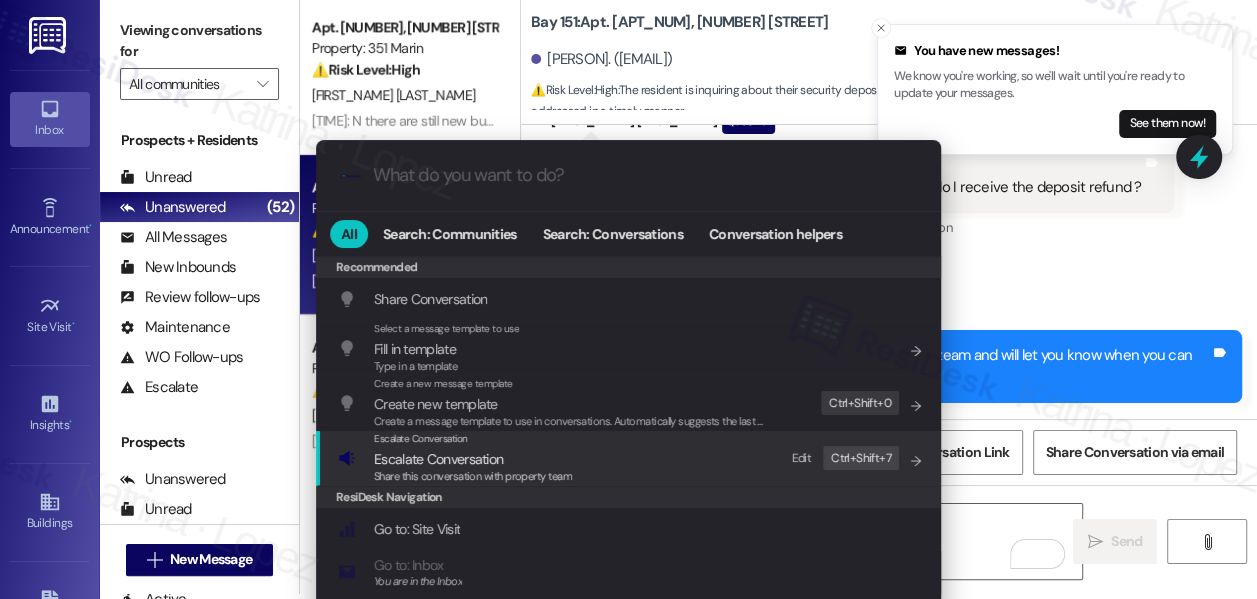 click on "Escalate Conversation Escalate Conversation Share this conversation with property team Edit Ctrl+ Shift+ 7" at bounding box center (630, 458) 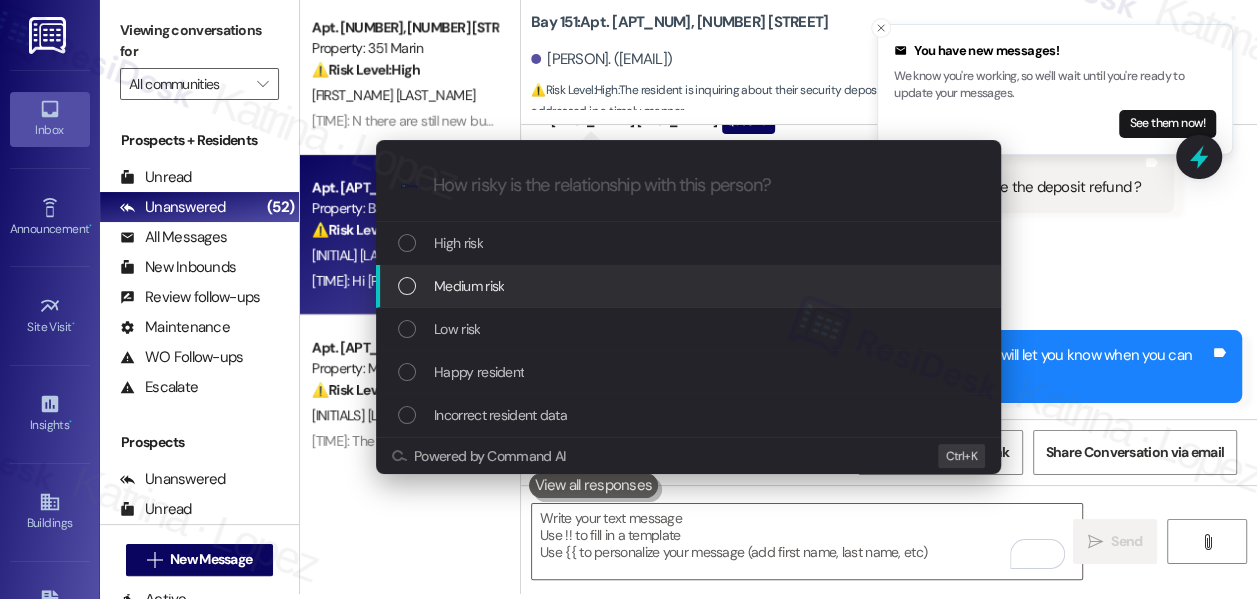 click on "Medium risk" at bounding box center (469, 286) 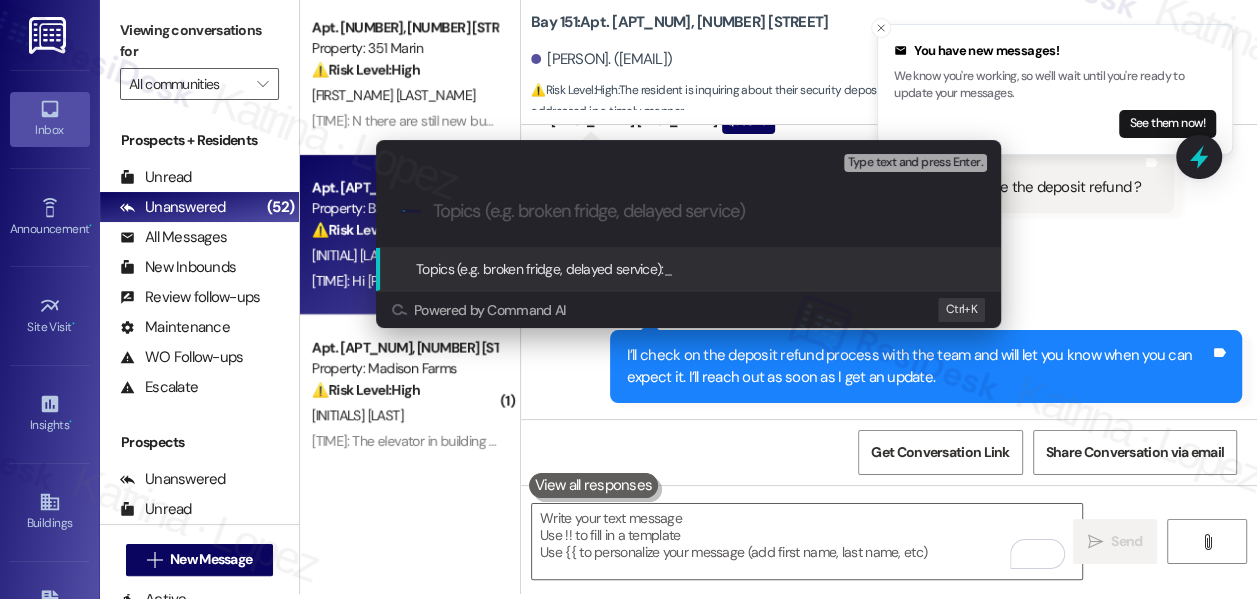 paste on "Resident Inquiry: Timeline & Method for Security Deposit Refund" 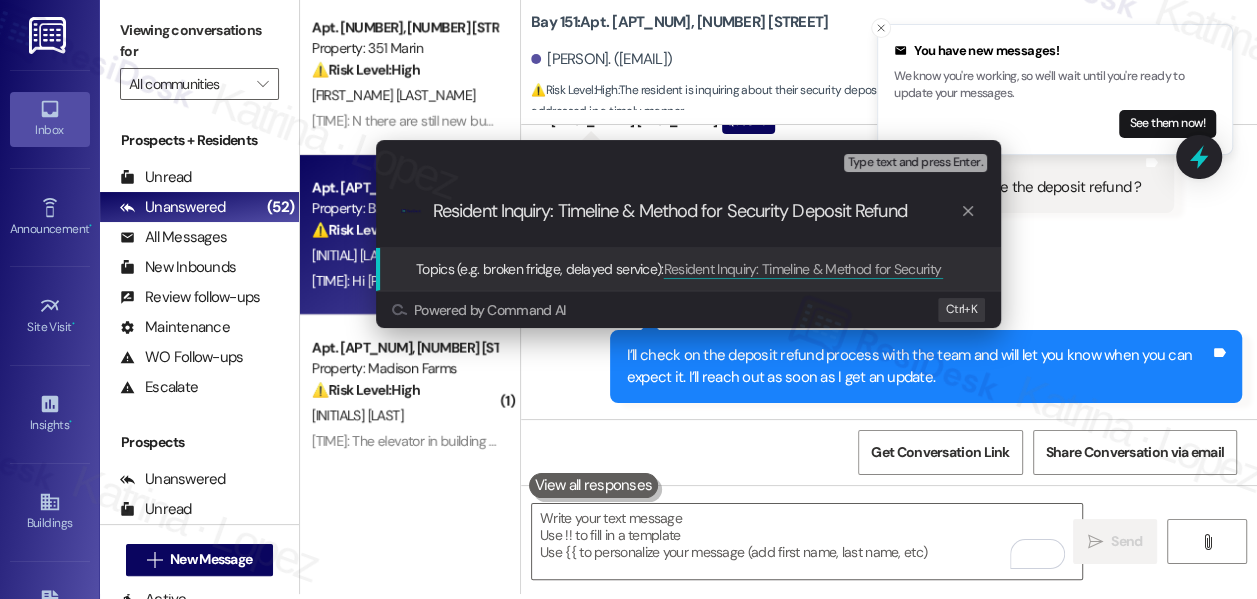 click on "Resident Inquiry: Timeline & Method for Security Deposit Refund" at bounding box center (696, 211) 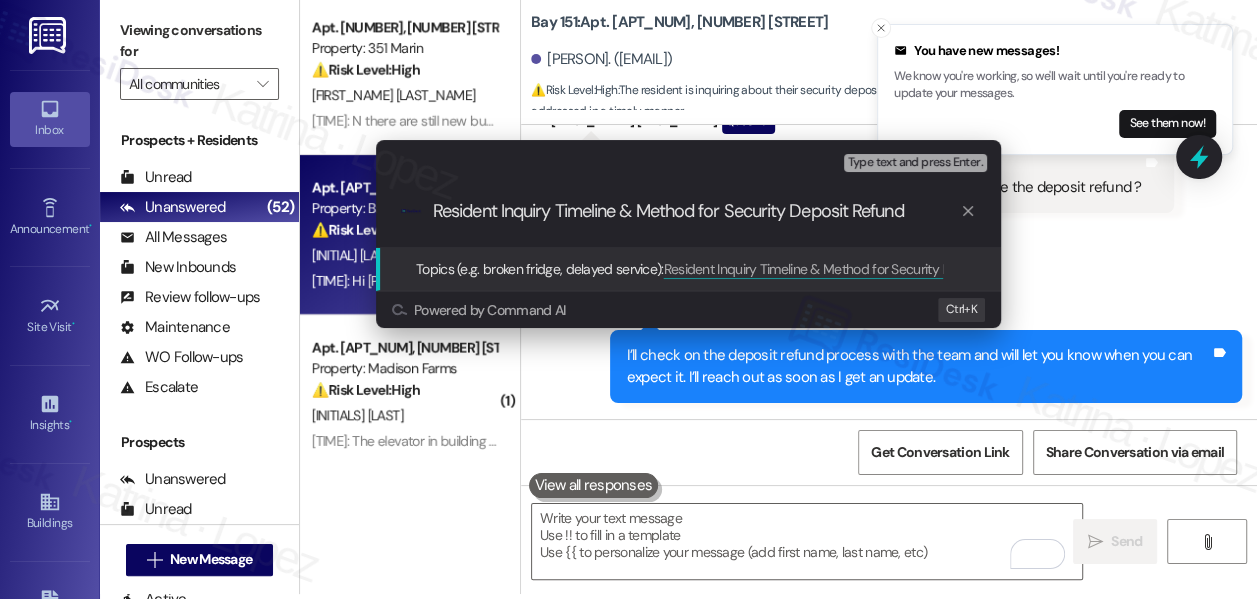 scroll, scrollTop: 1, scrollLeft: 0, axis: vertical 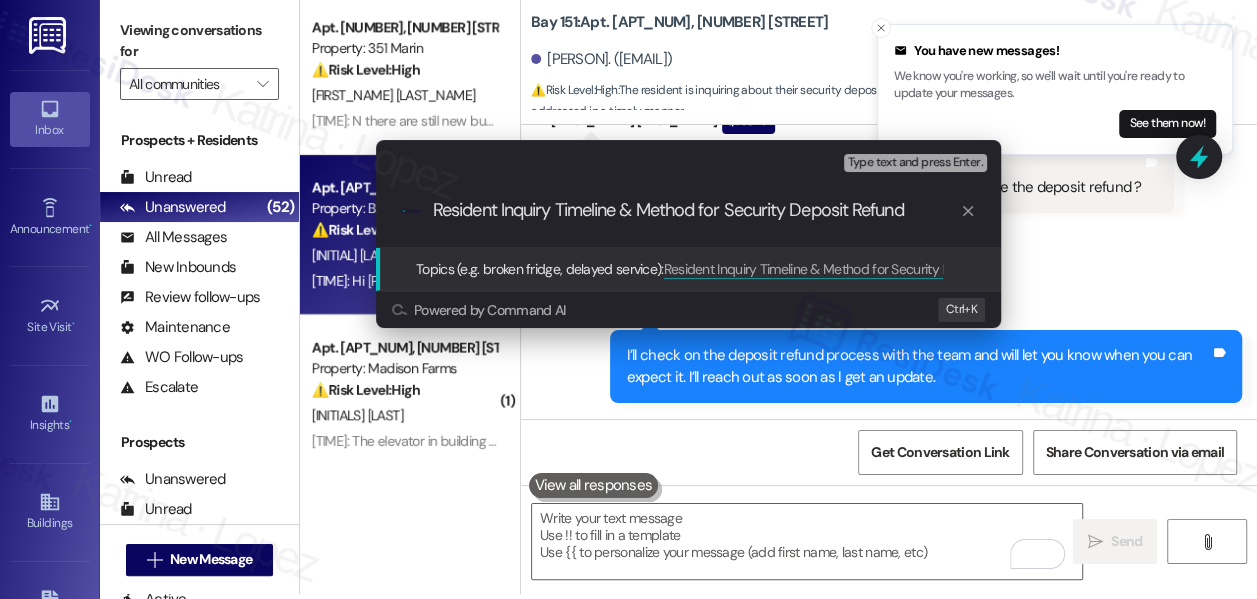 drag, startPoint x: 760, startPoint y: 210, endPoint x: 1045, endPoint y: 219, distance: 285.14206 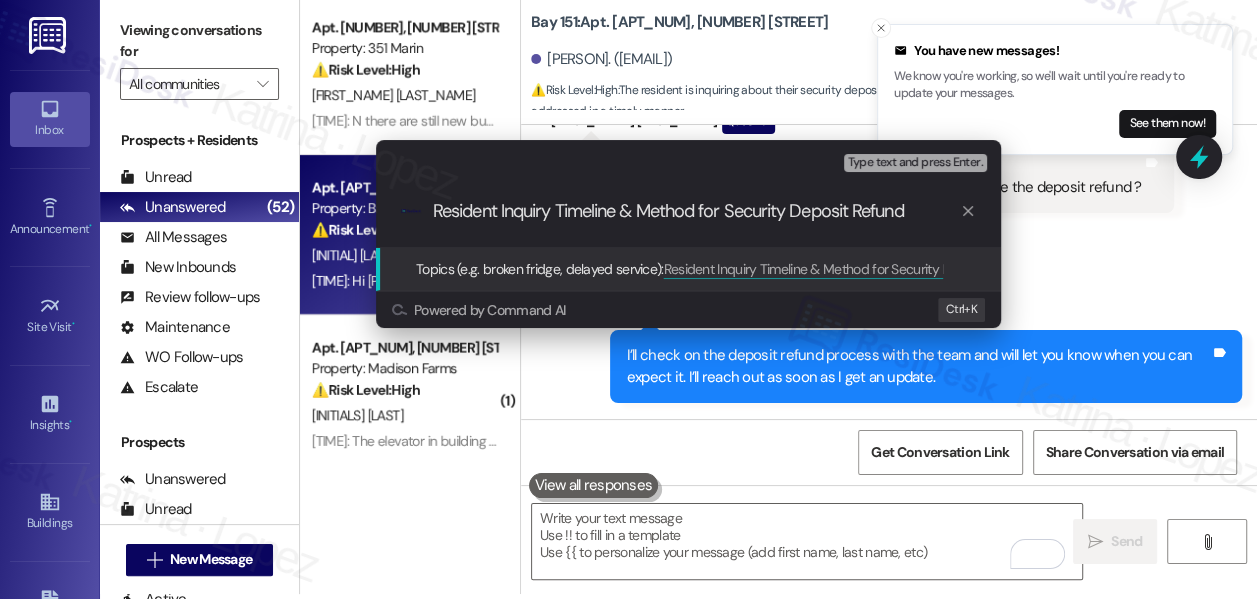 click on "Escalate Conversation Medium risk Topics (e.g. broken fridge, delayed service) Any messages to highlight in the email? Type text and press Enter. .cls-1{fill:#0a055f;}.cls-2{fill:#0cc4c4;} resideskLogoBlueOrange Resident Inquiry Timeline & Method for Security Deposit Refund Topics (e.g. broken fridge, delayed service):  Resident Inquiry Timeline & Method for Security Deposit Refund Powered by Command AI Ctrl+ K" at bounding box center (628, 299) 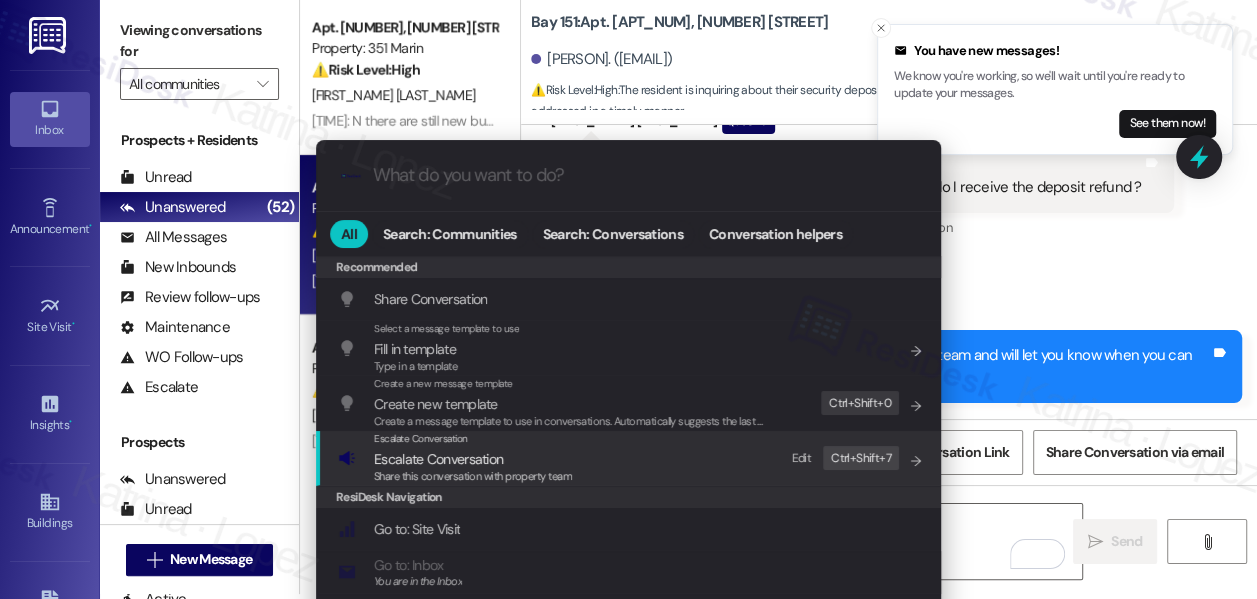 click on "Share this conversation with property team" at bounding box center (473, 476) 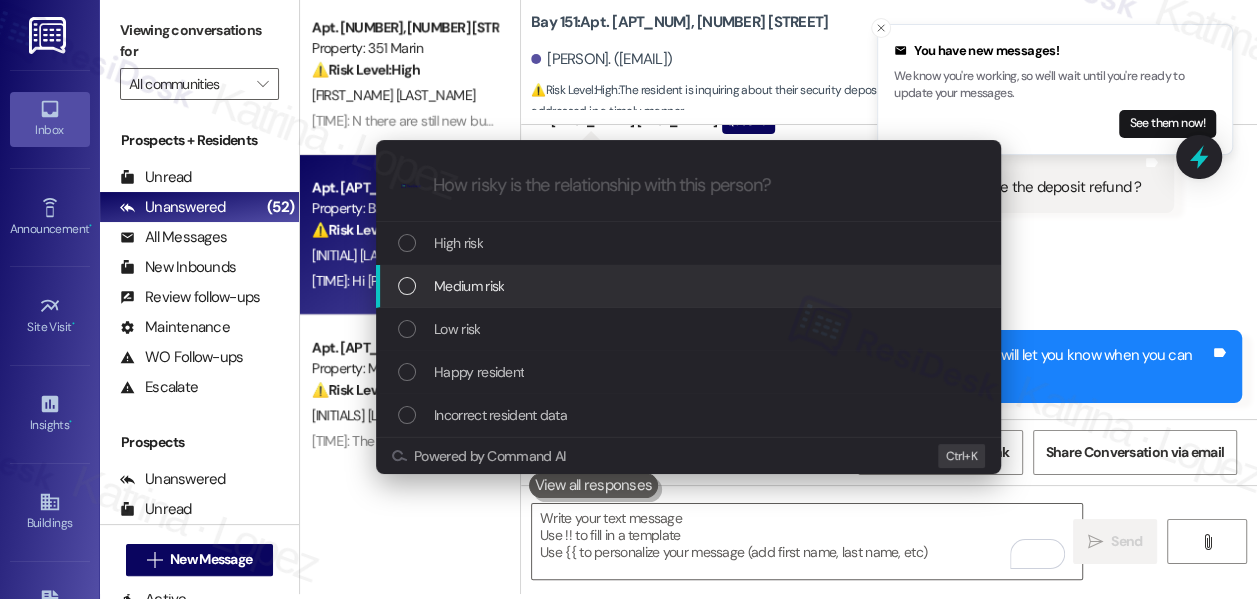 click on "Medium risk" at bounding box center (469, 286) 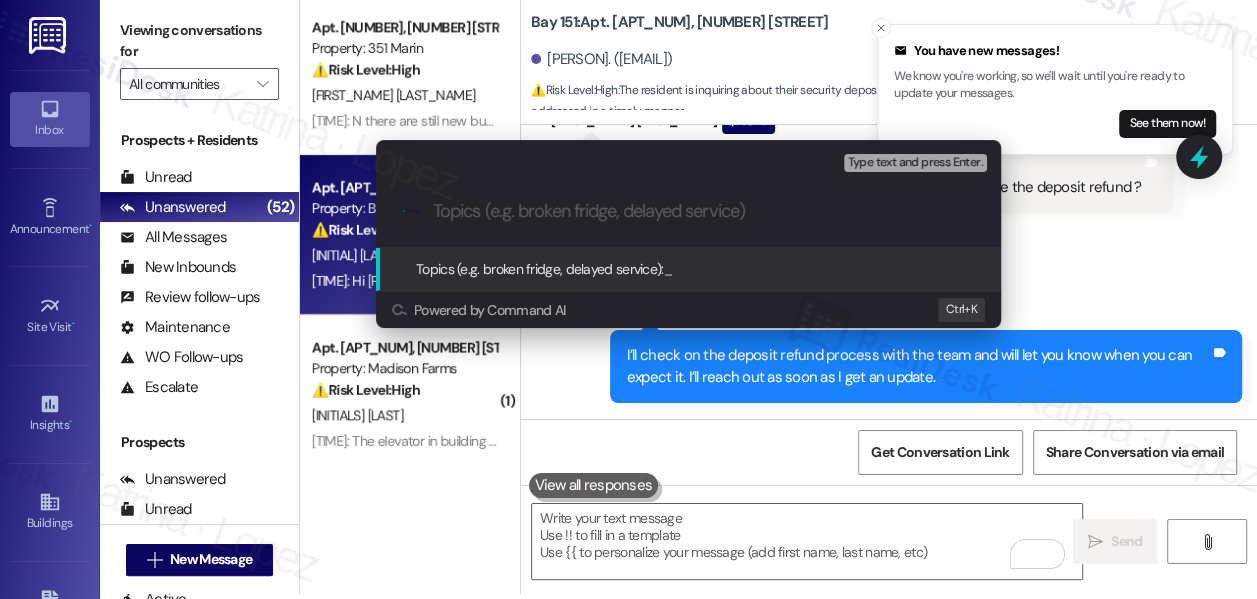 paste on "Resident Inquiry: Timeline & Method for Security Deposit Refund" 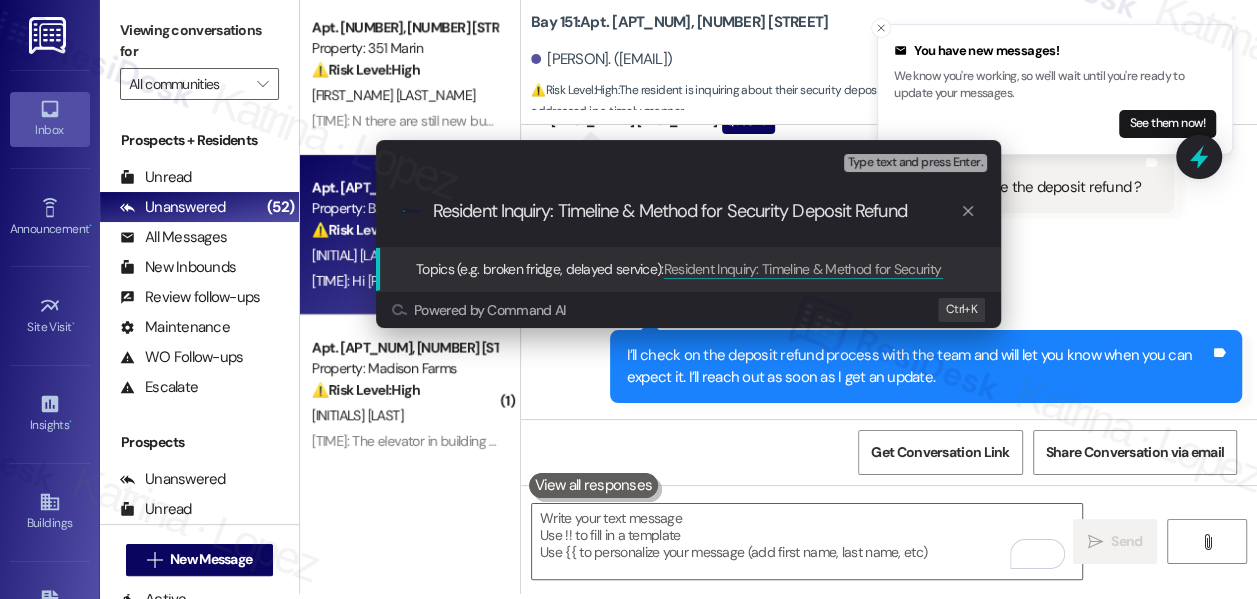 click on "Resident Inquiry: Timeline & Method for Security Deposit Refund" at bounding box center [696, 211] 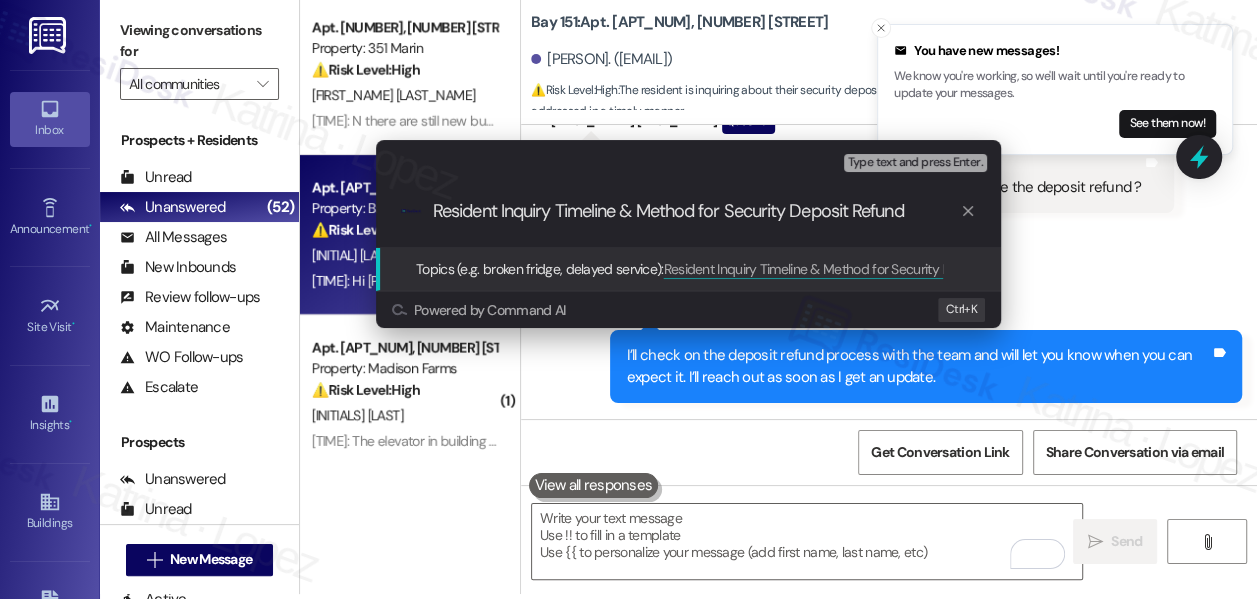 drag, startPoint x: 506, startPoint y: 209, endPoint x: 370, endPoint y: 209, distance: 136 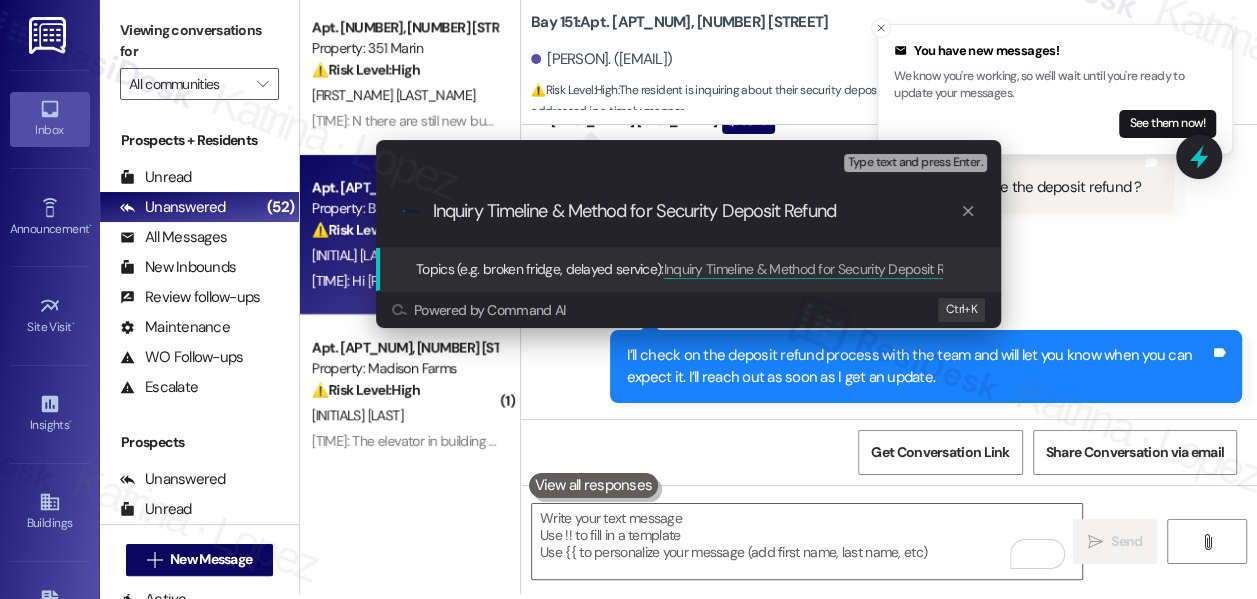 type 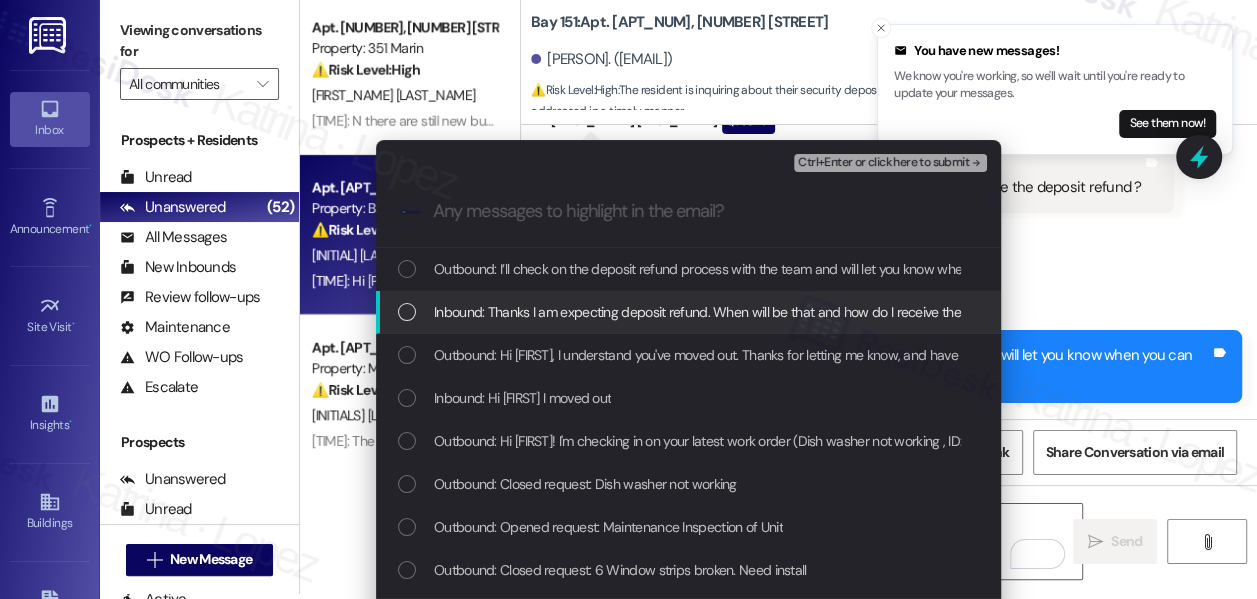 click on "Inbound: Thanks
I am expecting deposit refund. When will be that and how do I receive the deposit refund ?" at bounding box center (747, 312) 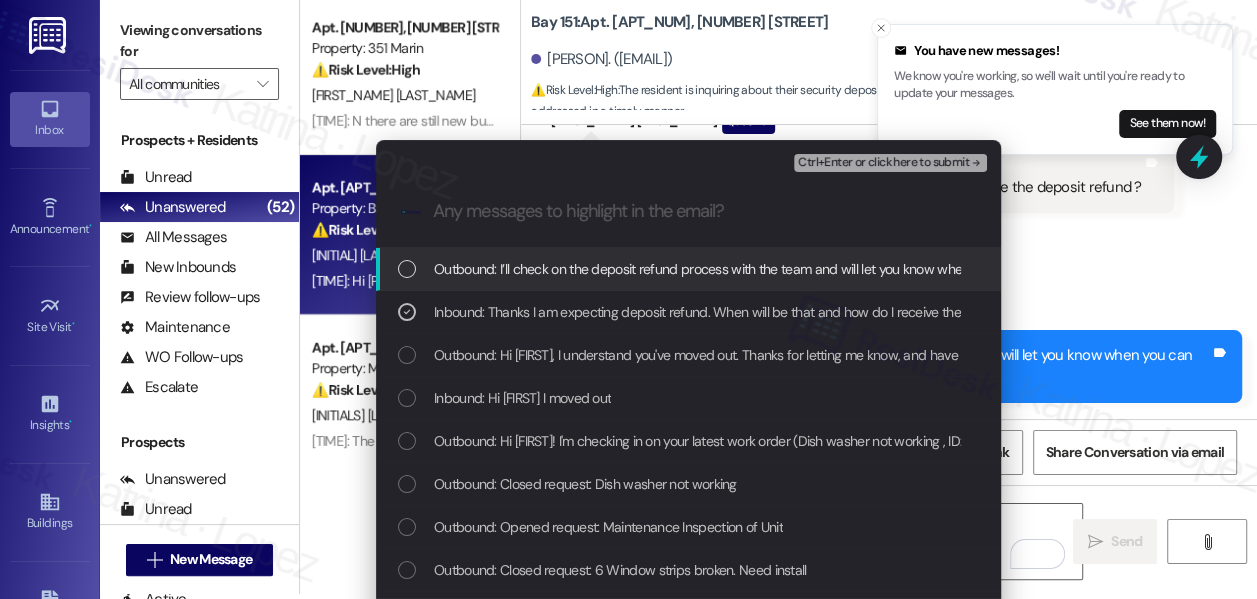 click on "Ctrl+Enter or click here to submit" at bounding box center (883, 163) 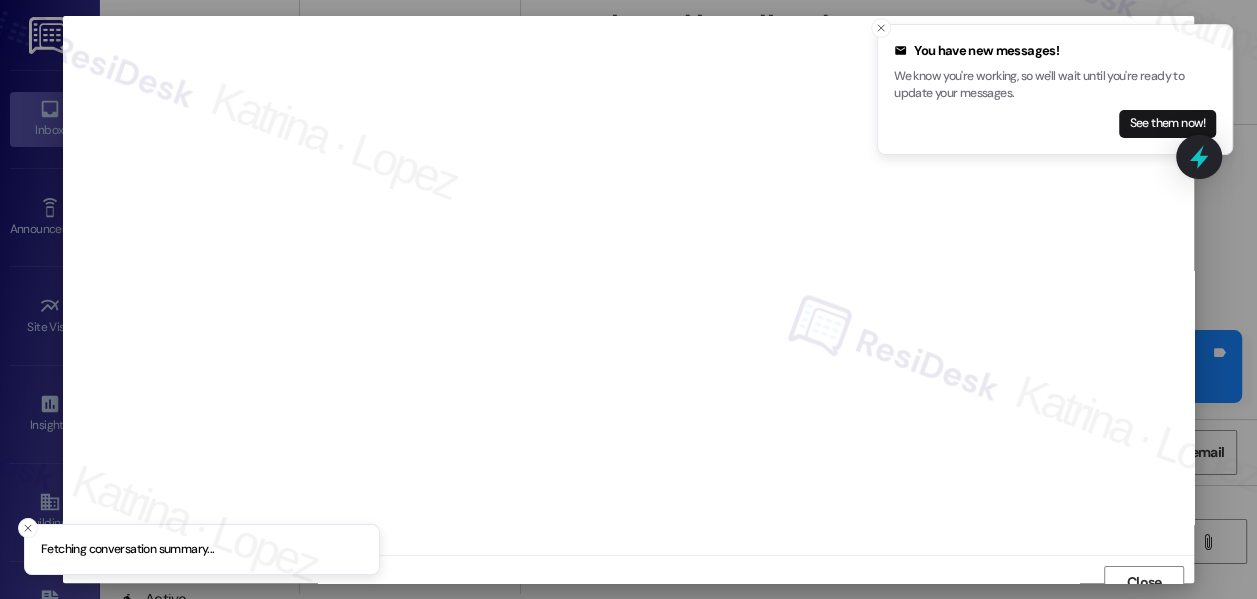 scroll, scrollTop: 14, scrollLeft: 0, axis: vertical 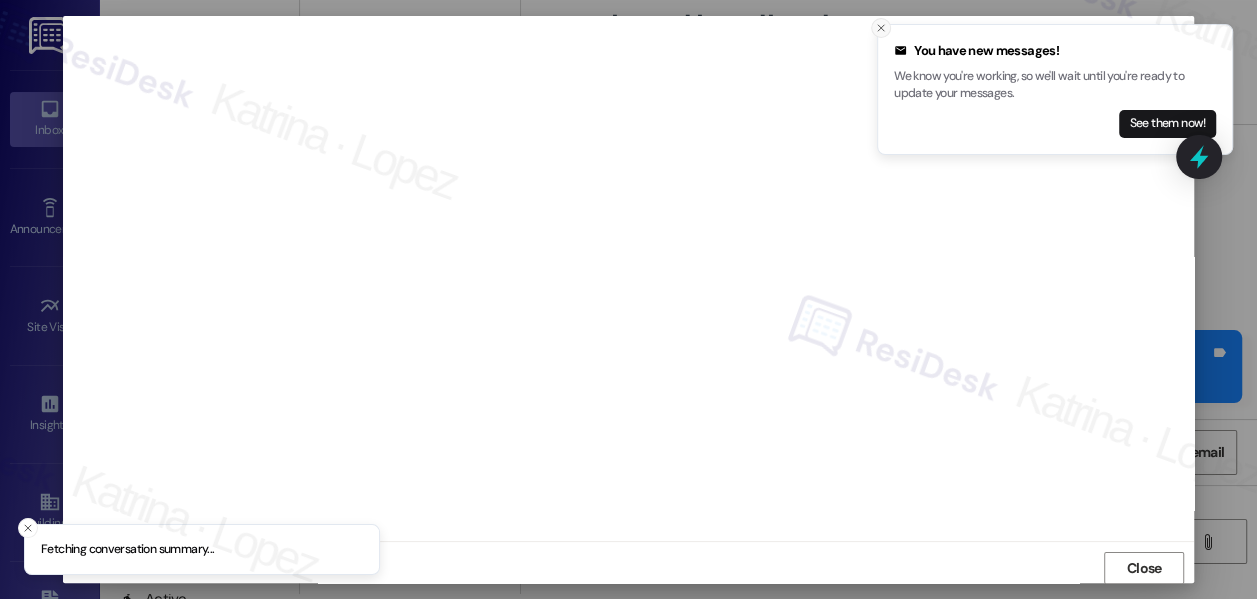 click 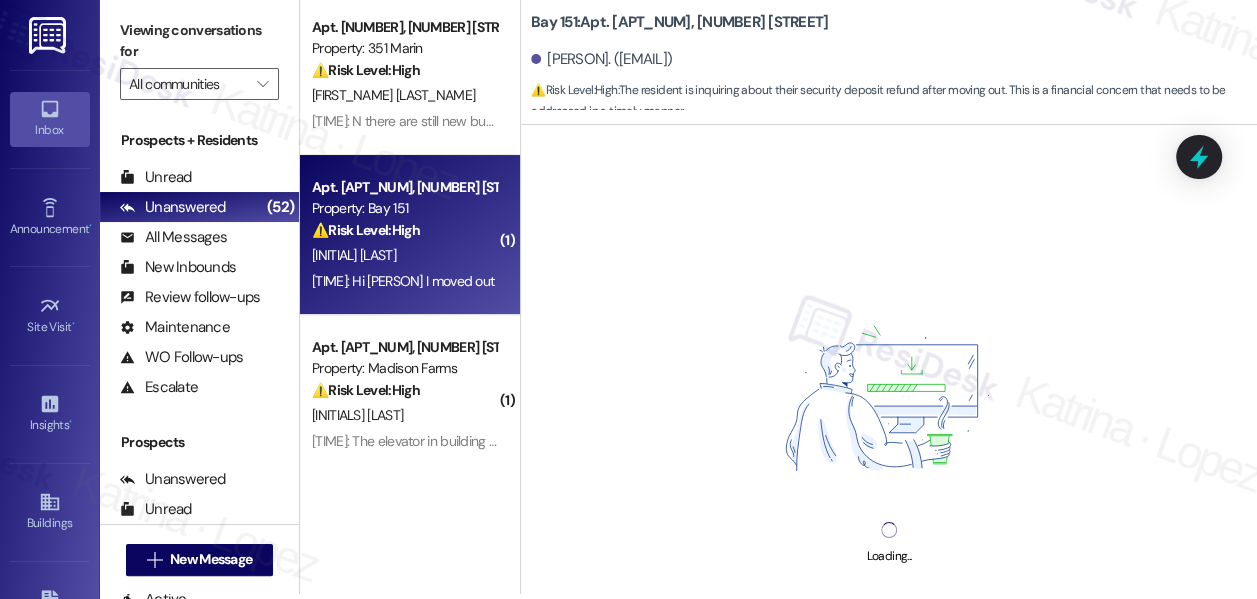 scroll, scrollTop: 0, scrollLeft: 0, axis: both 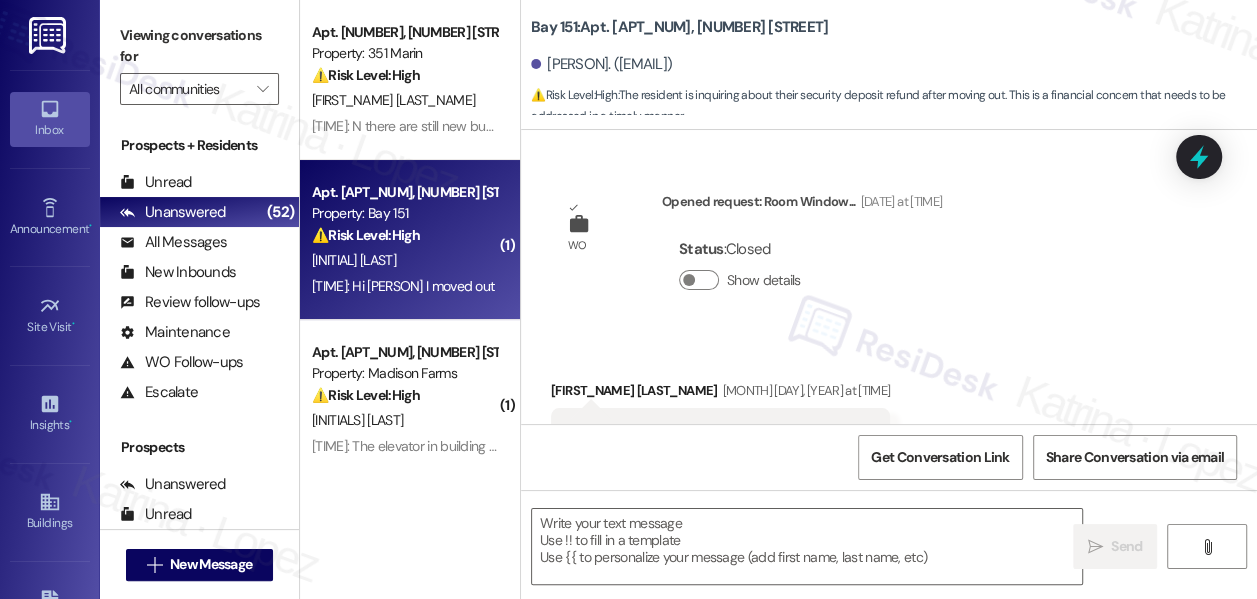 click on "Apt. 2204, 351 Marin Blvd. Property: 351 Marin ⚠️  Risk Level:  High The resident indicates that a previous work order to seal up a small crack was not effective, and new bugs are still entering the property. This suggests a potential pest control issue that needs urgent attention to prevent further infestation and potential health concerns. K. Wong 1:00 PM: N there are still new bugs coming in every day 1:00 PM: N there are still new bugs coming in every day ( 1 ) Apt. 1213, 151 Center Street Property: Bay 151 ⚠️  Risk Level:  High The resident indicates they have moved out. This requires immediate action to update records, inspect the unit, and process any necessary paperwork to mitigate financial and legal risks. H. Mistry 12:59 PM: Hi Jane
I moved out  12:59 PM: Hi Jane
I moved out  ( 1 ) Apt. K2436, 4883 Riley Road Property: Madison Farms ⚠️  Risk Level:  High T. Liguori Apt. 619, 18 Park View Avenue Property: 18 Park ⚠️  Risk Level:  High J. Seah V. Ho ( 1 ) Property: Bay 151 ⚠️ (" at bounding box center [410, 228] 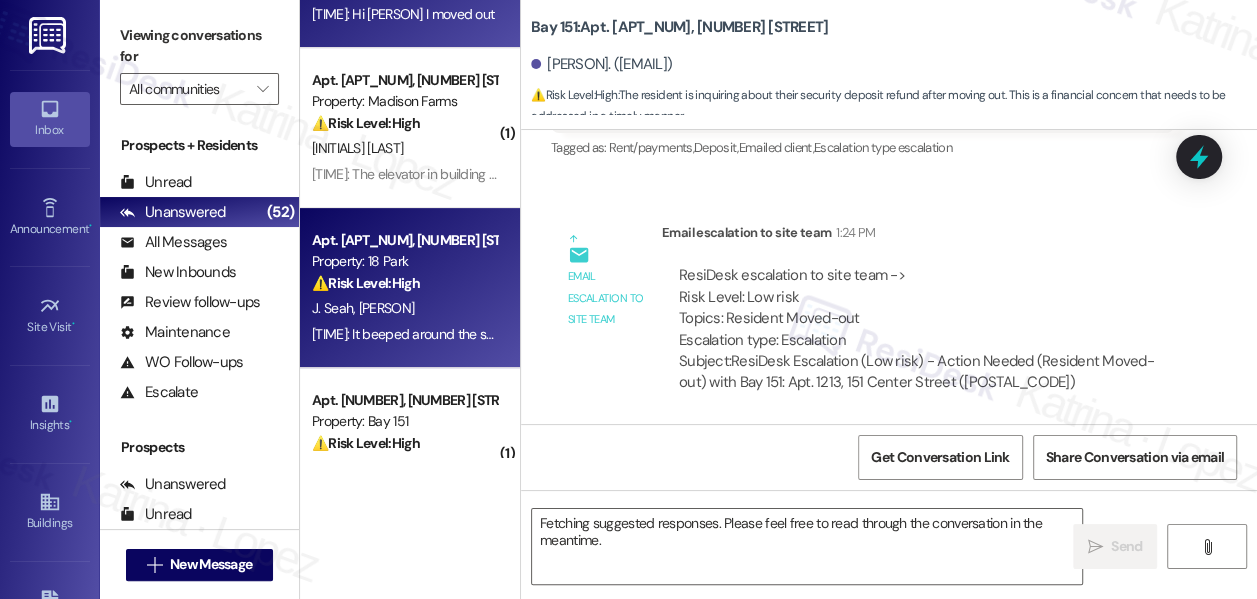 click on "⚠️  Risk Level:  High The resident reports a water stain and a smoke detector beeping around the same time. Although the smoke detector is no longer beeping and the stain hasn't grown, the potential for a water leak and its correlation with the smoke detector issue warrants a Tier 2 classification due to potential property damage and safety concerns." at bounding box center [404, 283] 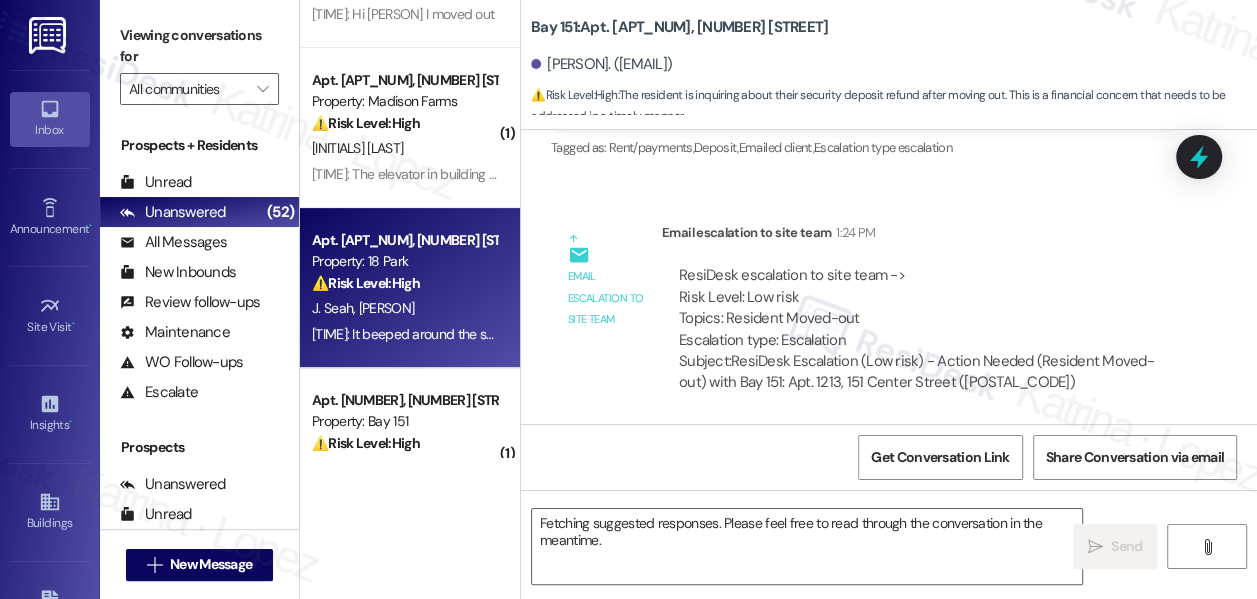 scroll, scrollTop: 73502, scrollLeft: 0, axis: vertical 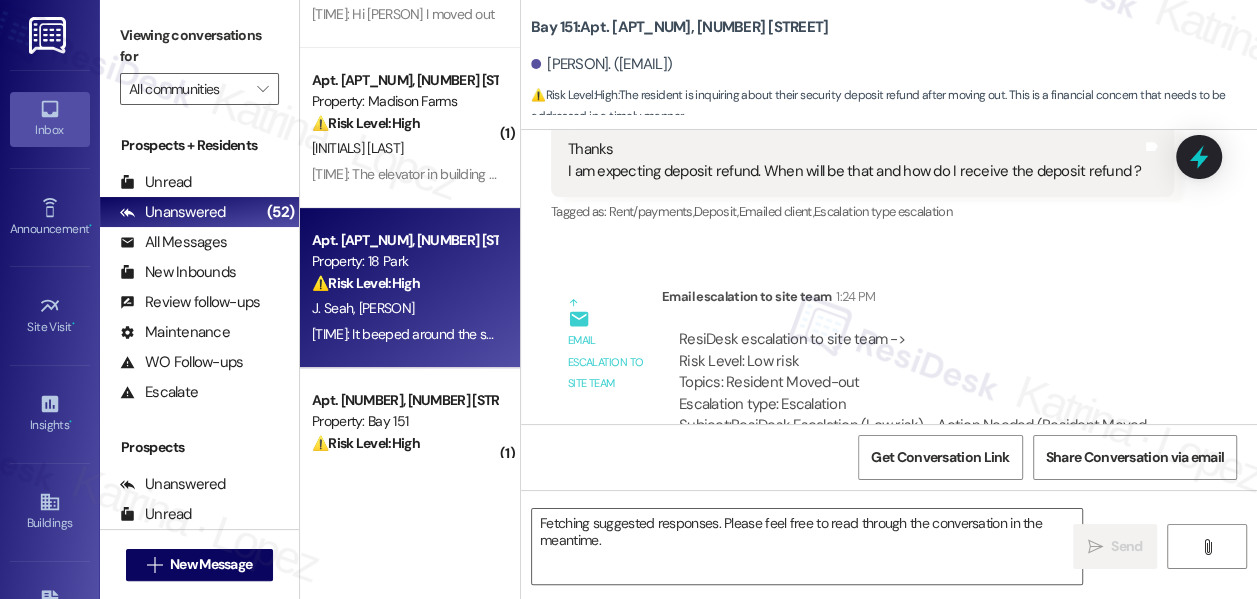 click on "⚠️  Risk Level:  High The resident reports a water stain and a smoke detector beeping around the same time. Although the smoke detector is no longer beeping and the stain hasn't grown, the potential for a water leak and its correlation with the smoke detector issue warrants a Tier 2 classification due to potential property damage and safety concerns." at bounding box center (404, 283) 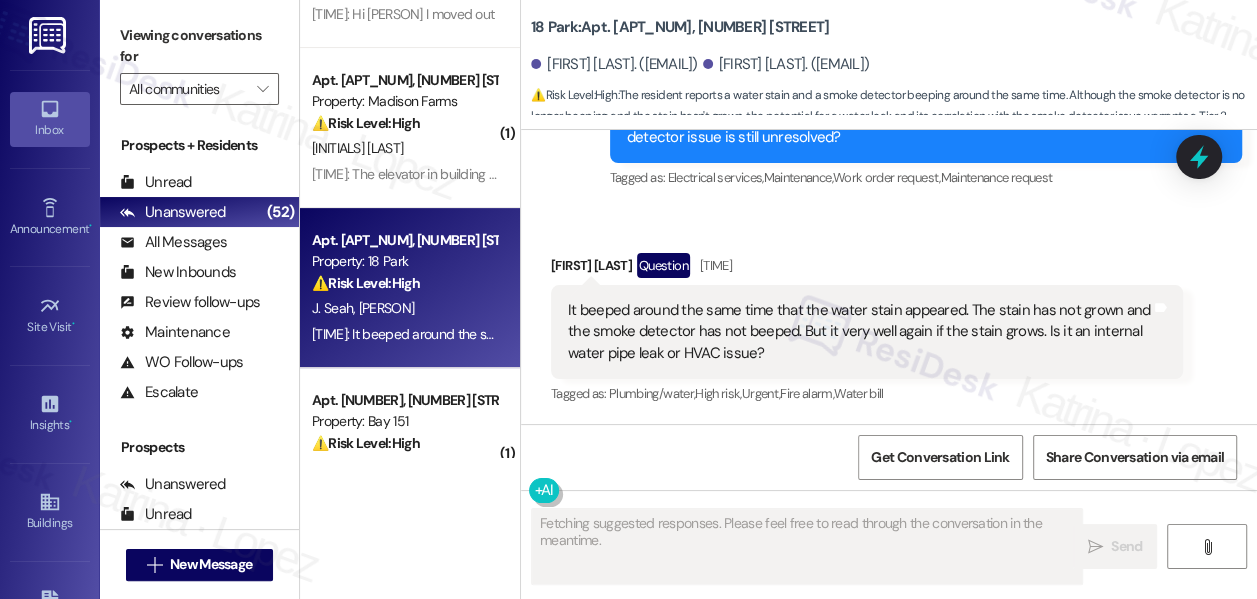 scroll, scrollTop: 3400, scrollLeft: 0, axis: vertical 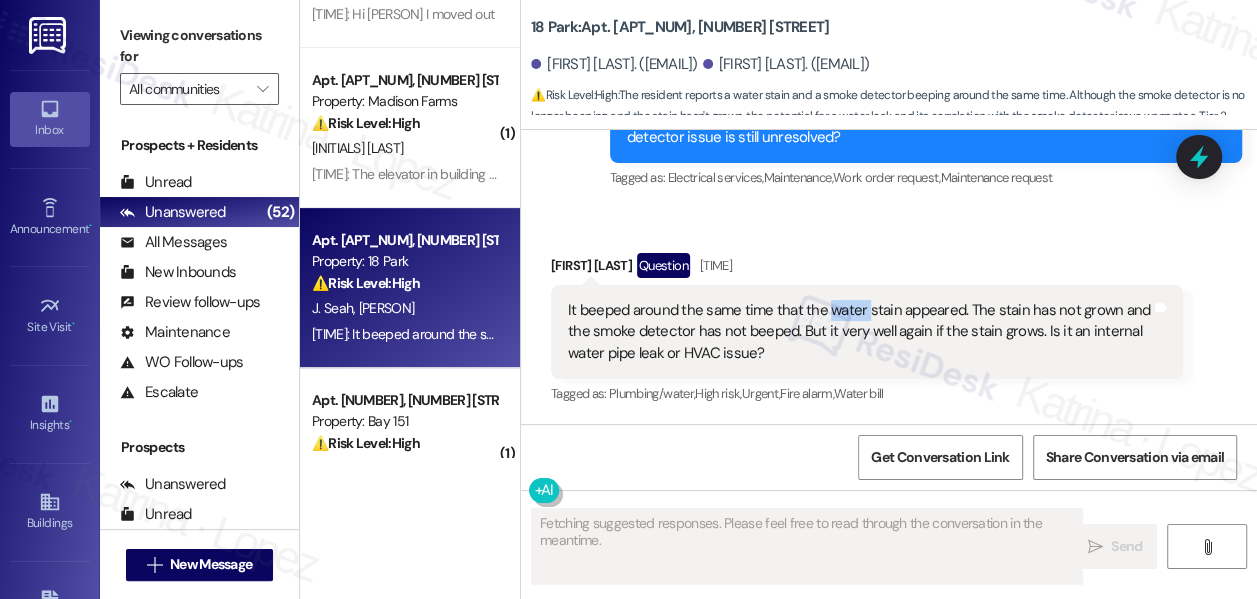 click on "It beeped around the same time that the water stain appeared. The stain has not grown and the smoke detector has not beeped. But it very well again if the stain grows. Is it an internal water pipe leak or HVAC issue?" at bounding box center (859, 332) 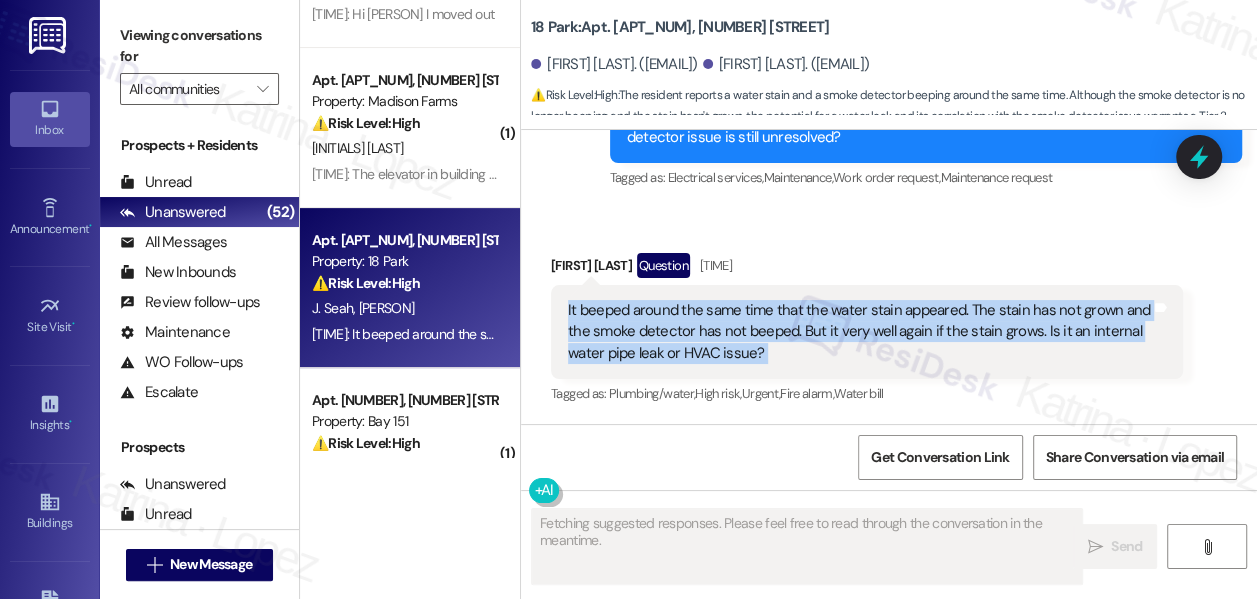click on "It beeped around the same time that the water stain appeared. The stain has not grown and the smoke detector has not beeped. But it very well again if the stain grows. Is it an internal water pipe leak or HVAC issue?" at bounding box center (859, 332) 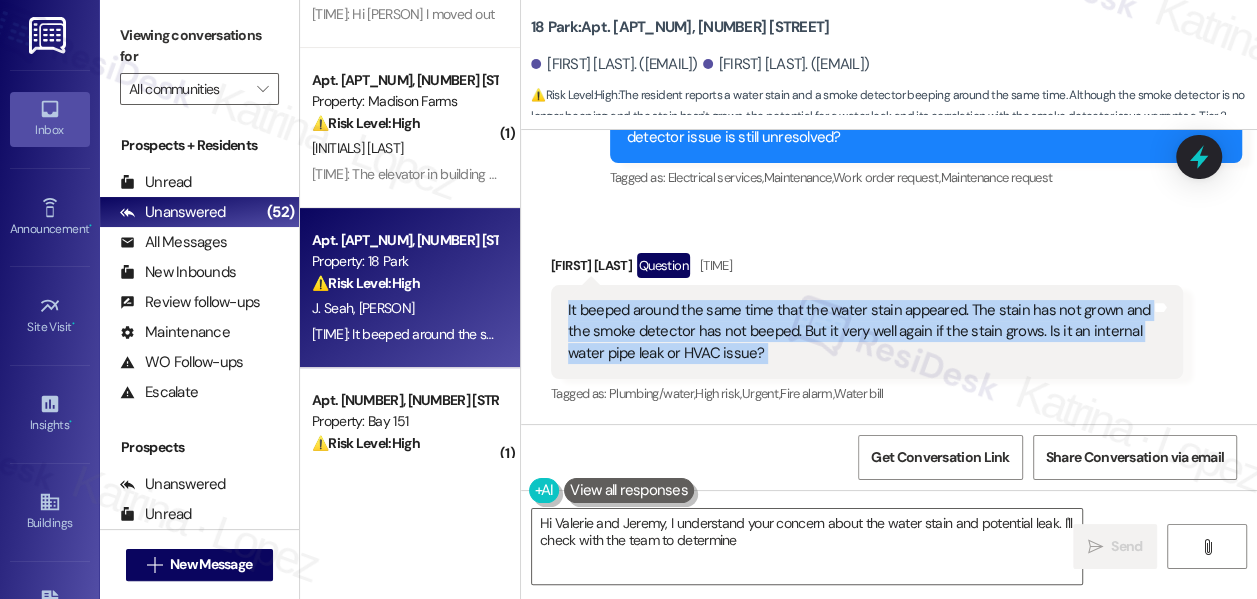 click on "It beeped around the same time that the water stain appeared. The stain has not grown and the smoke detector has not beeped. But it very well again if the stain grows. Is it an internal water pipe leak or HVAC issue?" at bounding box center (859, 332) 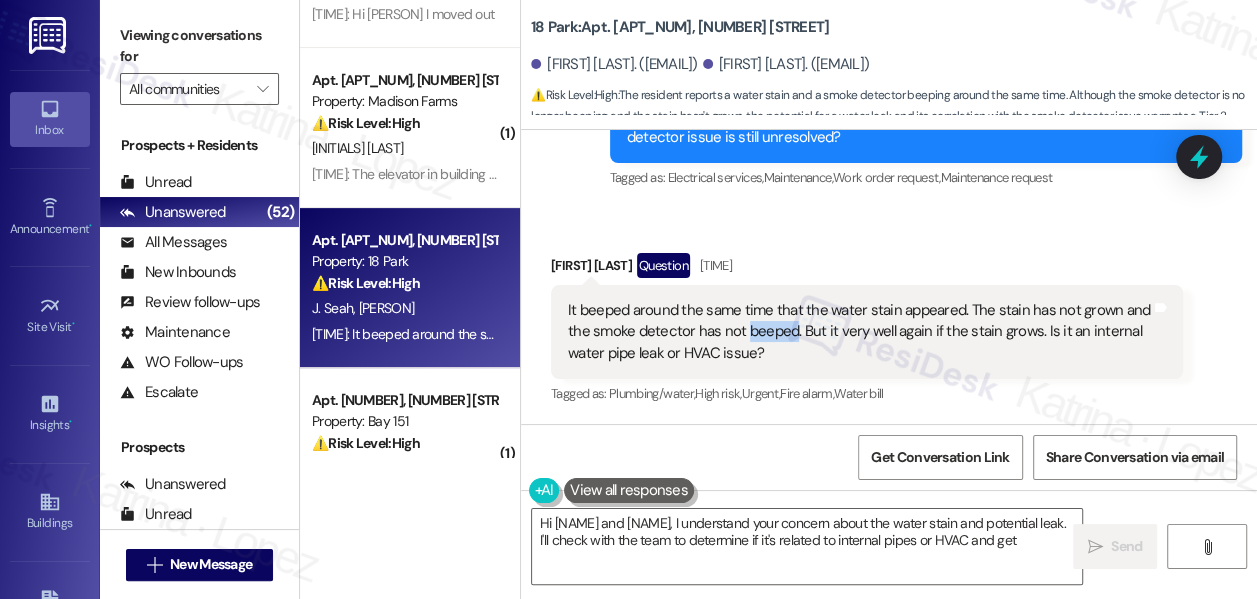 click on "It beeped around the same time that the water stain appeared. The stain has not grown and the smoke detector has not beeped. But it very well again if the stain grows. Is it an internal water pipe leak or HVAC issue?" at bounding box center [859, 332] 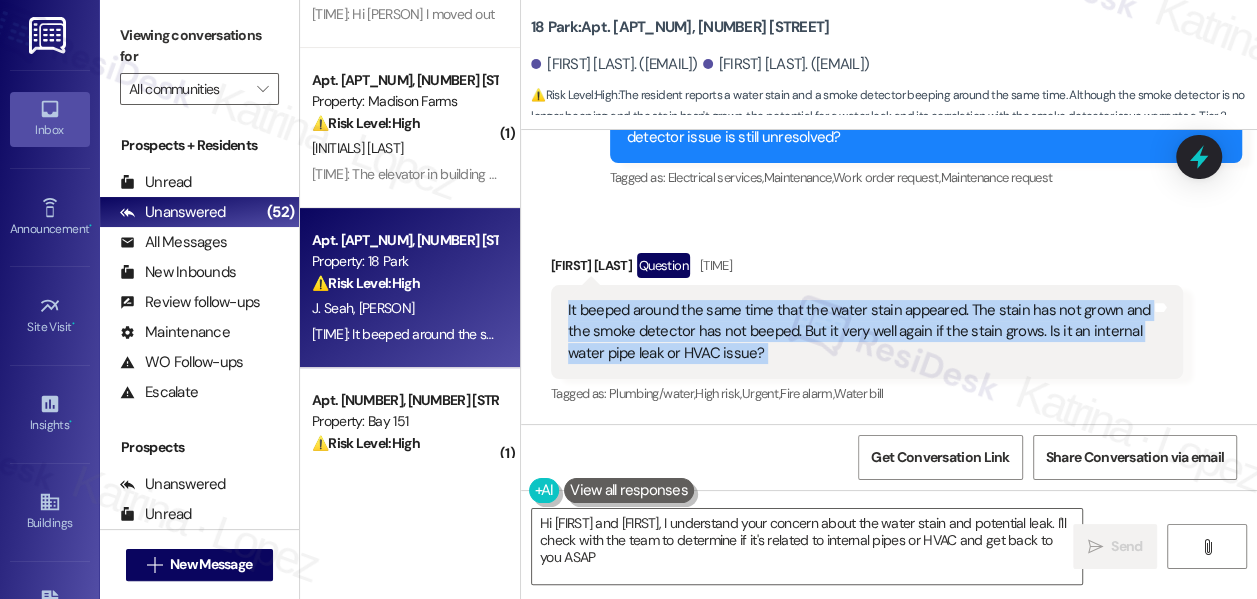 type on "Hi Valerie and Jeremy, I understand your concern about the water stain and potential leak. I'll check with the team to determine if it's related to internal pipes or HVAC and get back to you ASAP!" 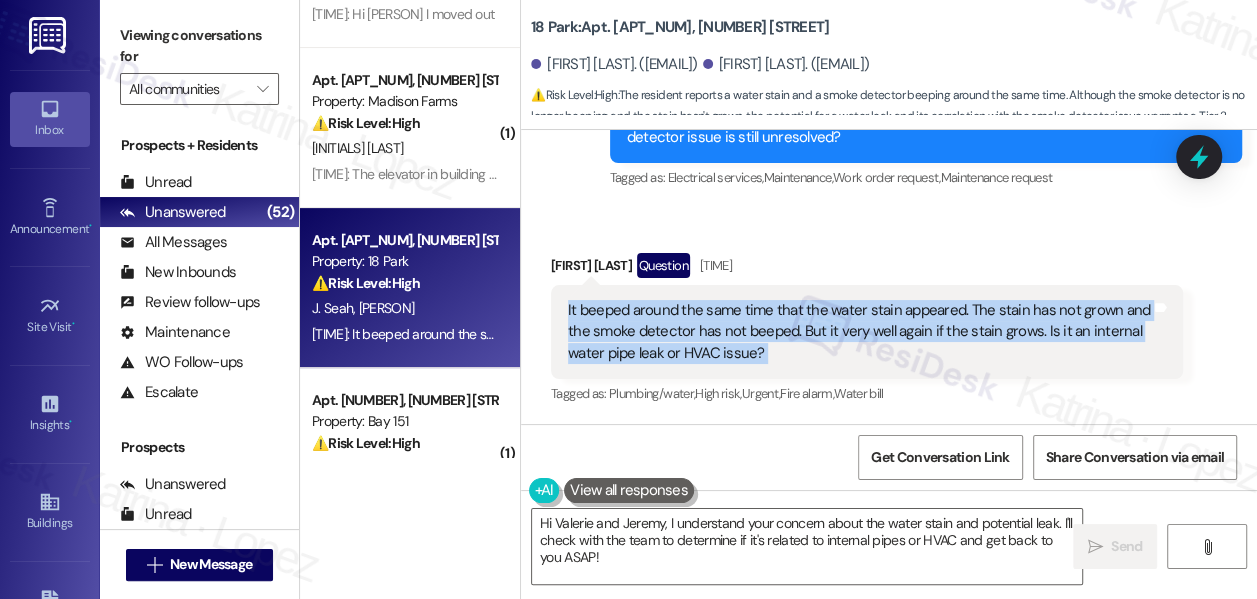 click on "It beeped around the same time that the water stain appeared. The stain has not grown and the smoke detector has not beeped. But it very well again if the stain grows. Is it an internal water pipe leak or HVAC issue?" at bounding box center (859, 332) 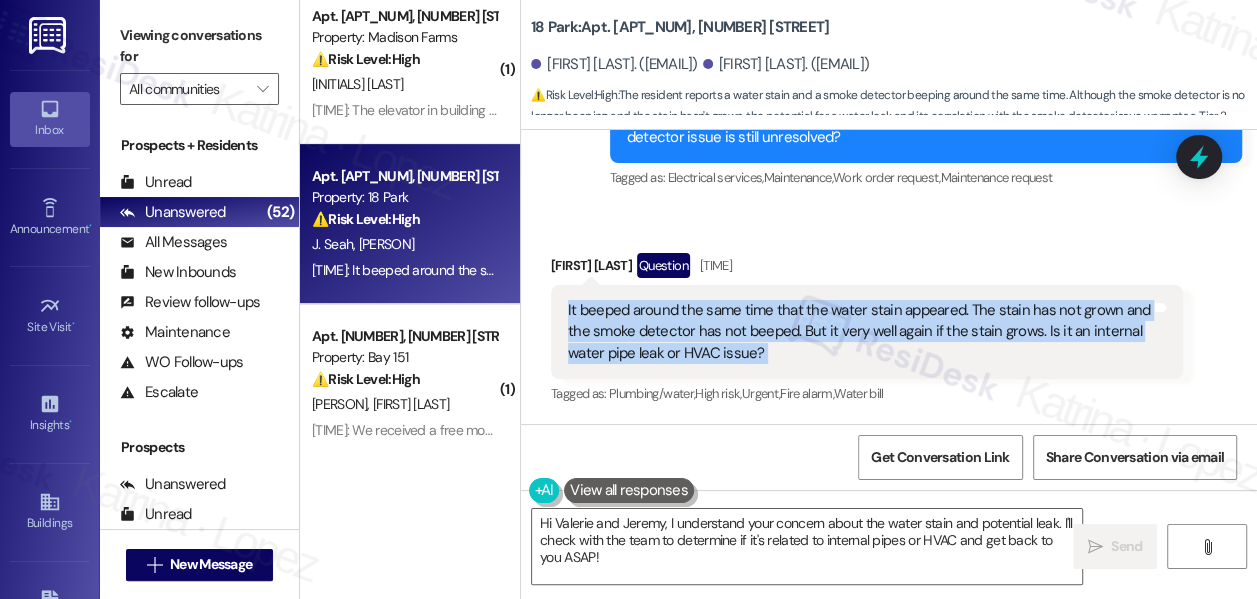 scroll, scrollTop: 454, scrollLeft: 0, axis: vertical 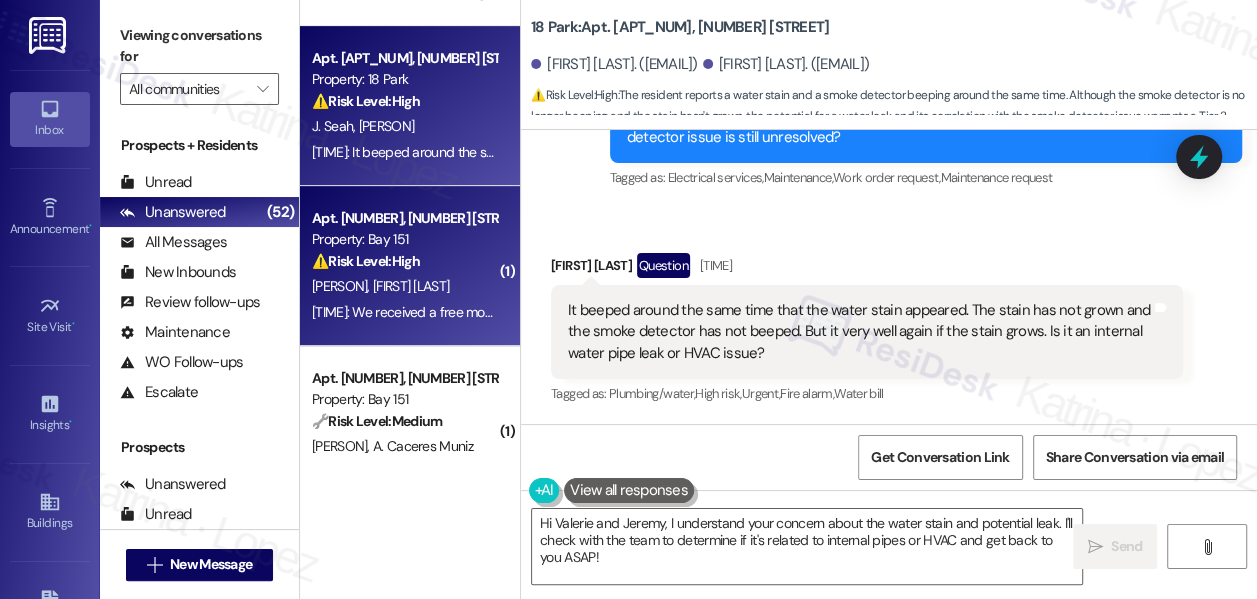 click on "J. Hau C. Zhang" at bounding box center [404, 286] 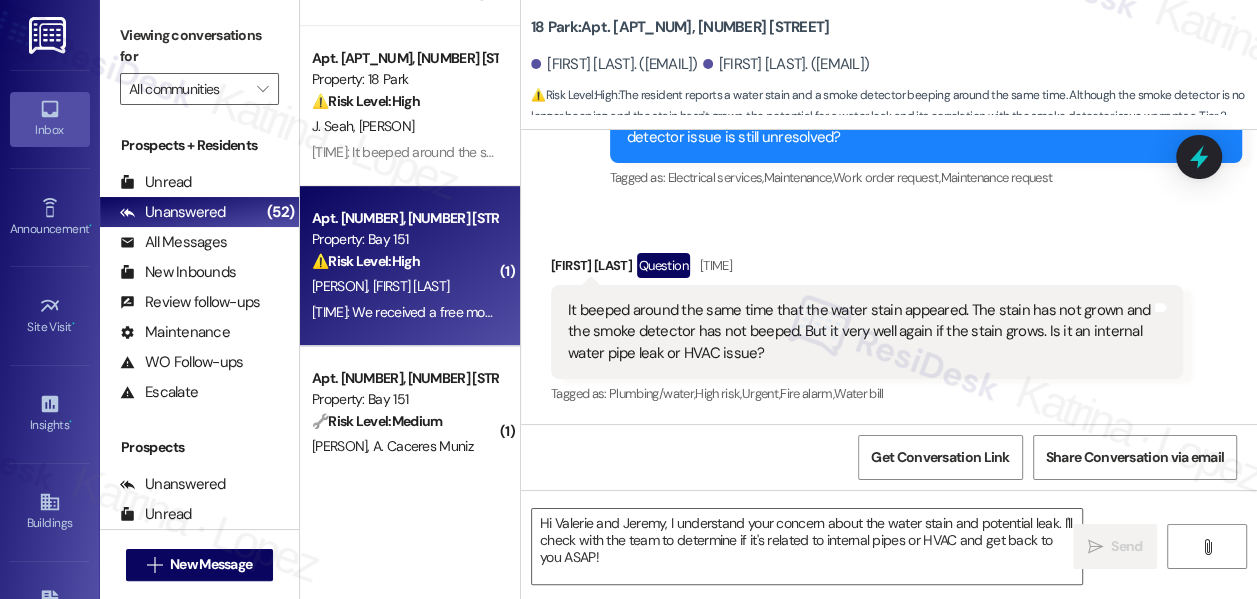 type on "Fetching suggested responses. Please feel free to read through the conversation in the meantime." 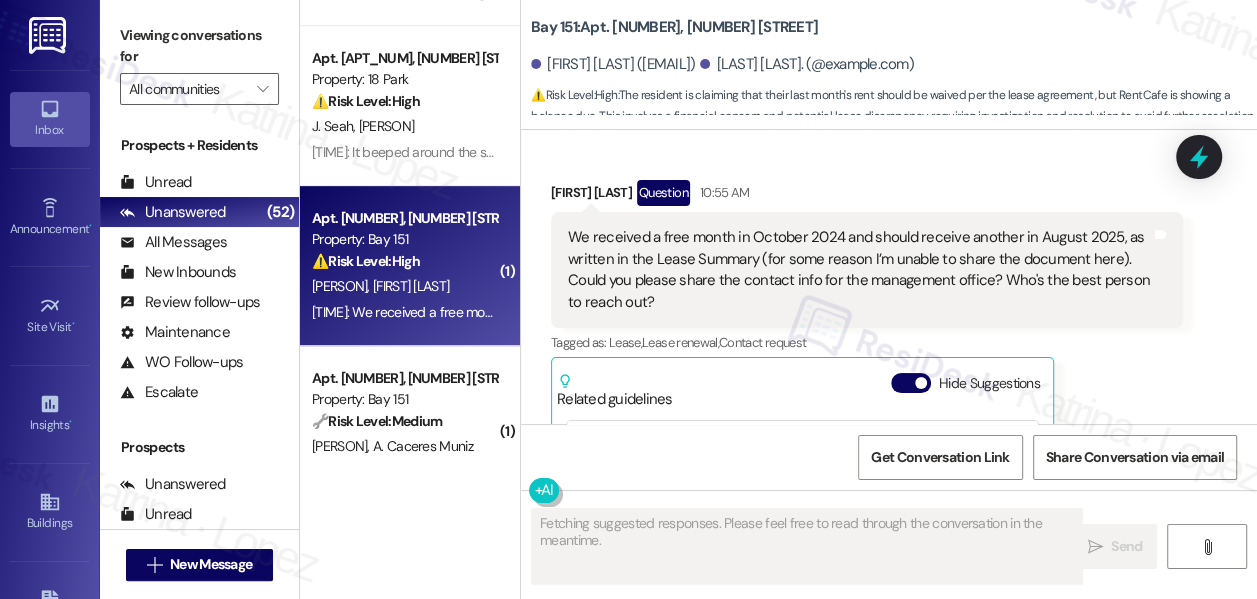 scroll, scrollTop: 32373, scrollLeft: 0, axis: vertical 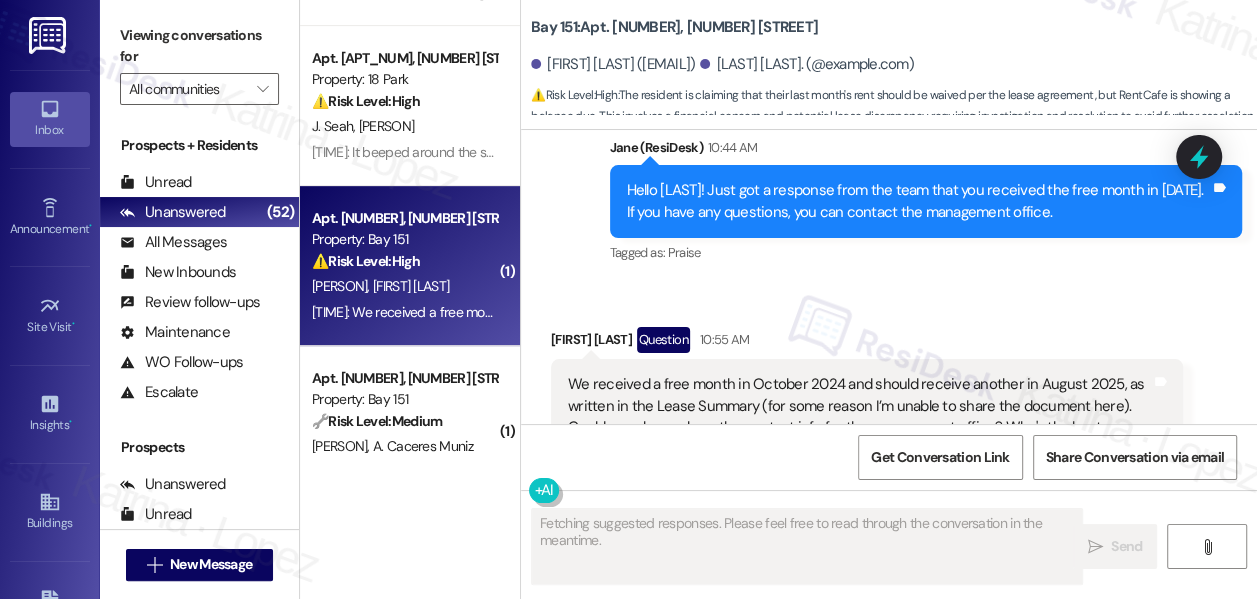 click on "We received a free month in October 2024 and should receive another in August 2025, as written in the Lease Summary (for some reason I’m unable to share the document here). Could you please share the contact info for the management office? Who's the best person to reach out? Tags and notes" at bounding box center [867, 417] 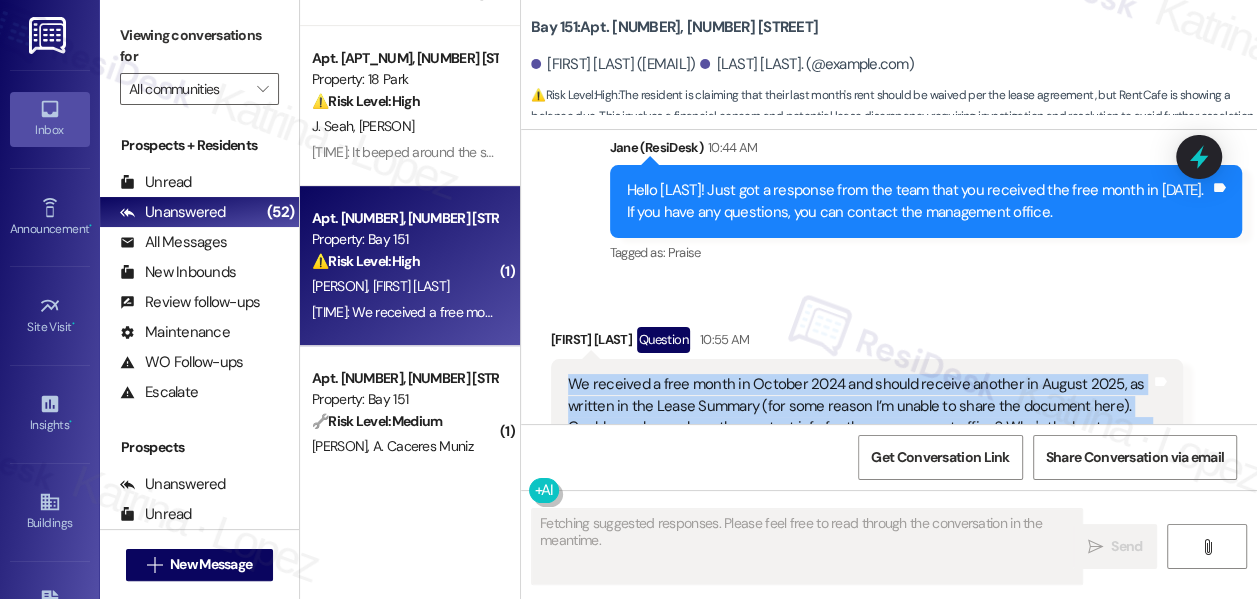 click on "We received a free month in October 2024 and should receive another in August 2025, as written in the Lease Summary (for some reason I’m unable to share the document here). Could you please share the contact info for the management office? Who's the best person to reach out? Tags and notes" at bounding box center [867, 417] 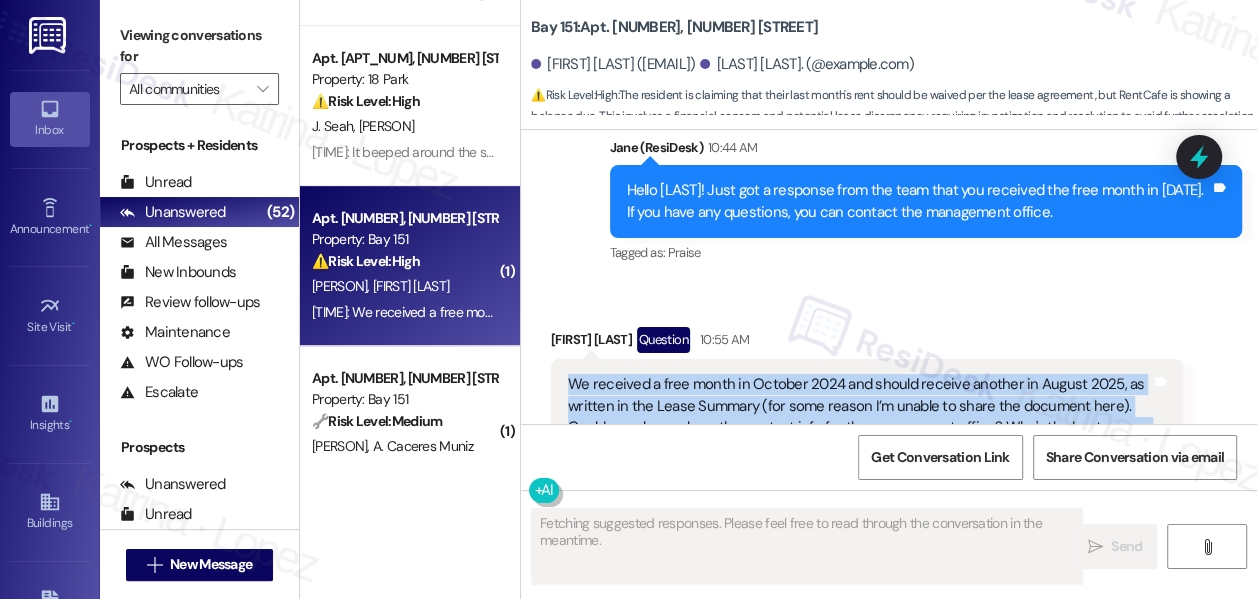 click on "We received a free month in October 2024 and should receive another in August 2025, as written in the Lease Summary (for some reason I’m unable to share the document here). Could you please share the contact info for the management office? Who's the best person to reach out?" at bounding box center [859, 417] 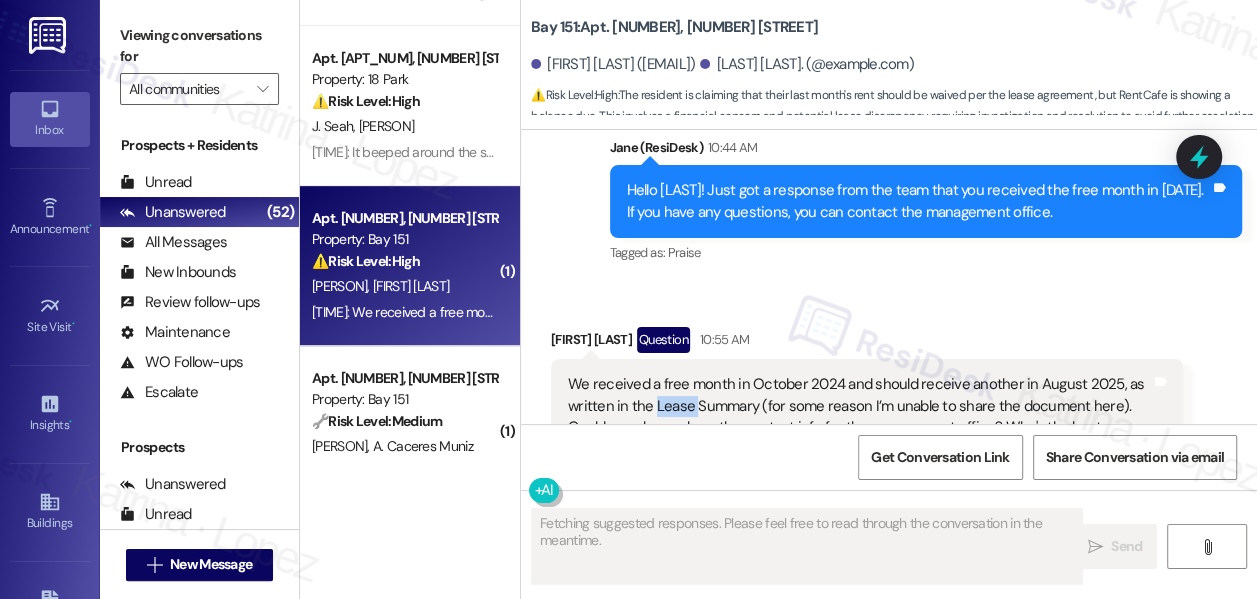 click on "We received a free month in October 2024 and should receive another in August 2025, as written in the Lease Summary (for some reason I’m unable to share the document here). Could you please share the contact info for the management office? Who's the best person to reach out?" at bounding box center [859, 417] 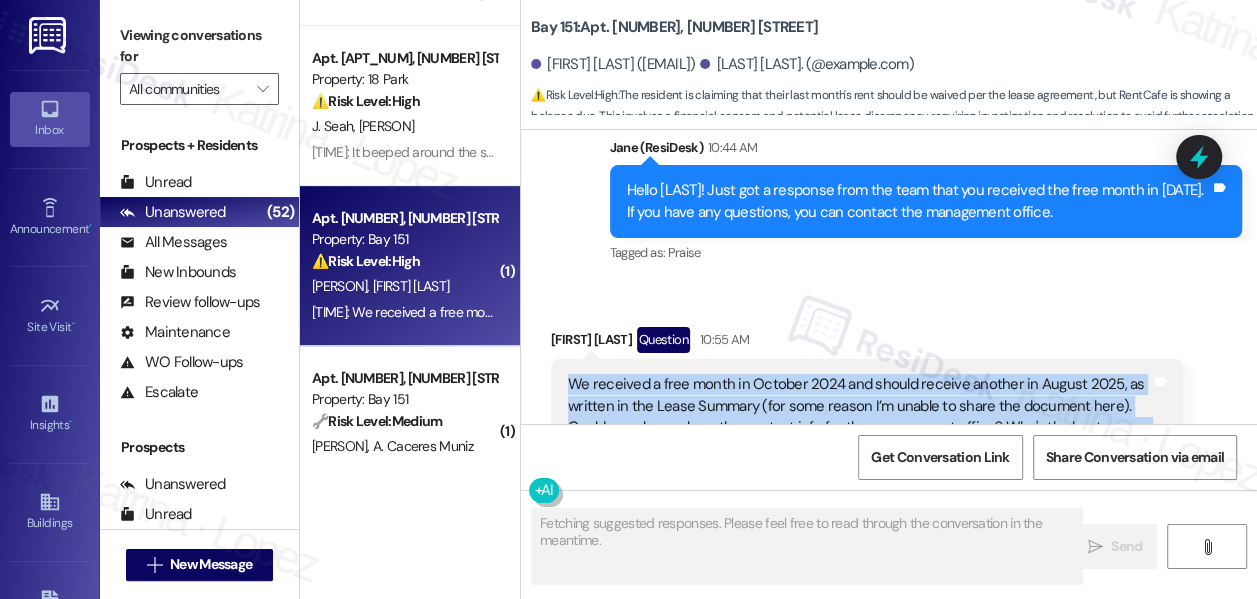 click on "We received a free month in October 2024 and should receive another in August 2025, as written in the Lease Summary (for some reason I’m unable to share the document here). Could you please share the contact info for the management office? Who's the best person to reach out?" at bounding box center (859, 417) 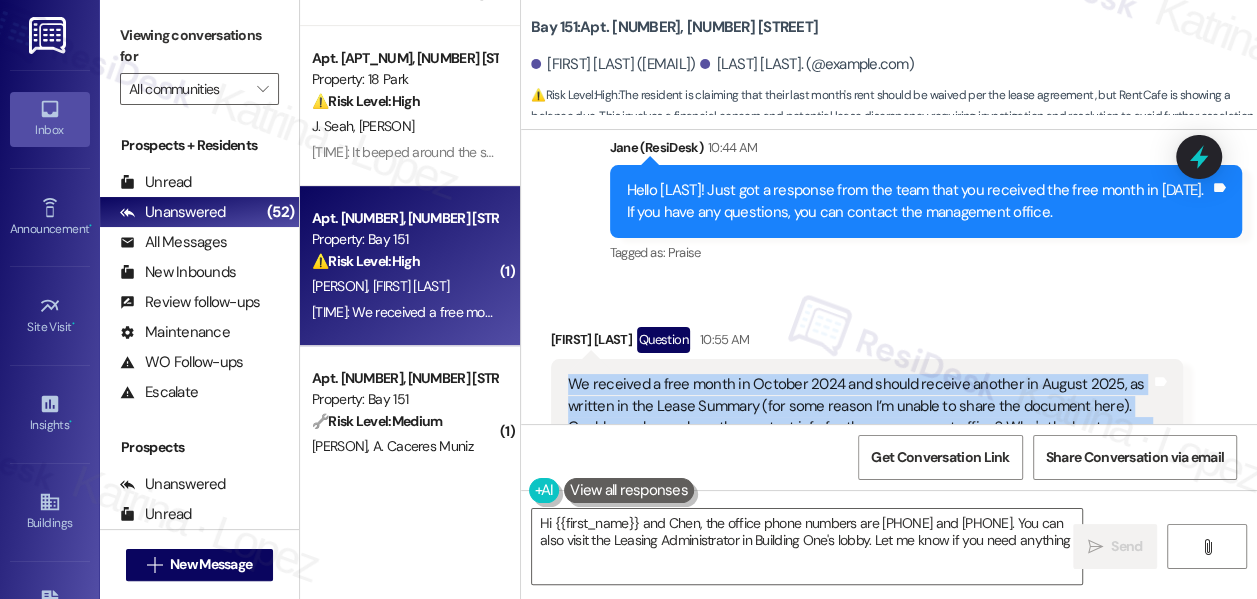click on "We received a free month in October 2024 and should receive another in August 2025, as written in the Lease Summary (for some reason I’m unable to share the document here). Could you please share the contact info for the management office? Who's the best person to reach out?" at bounding box center (859, 417) 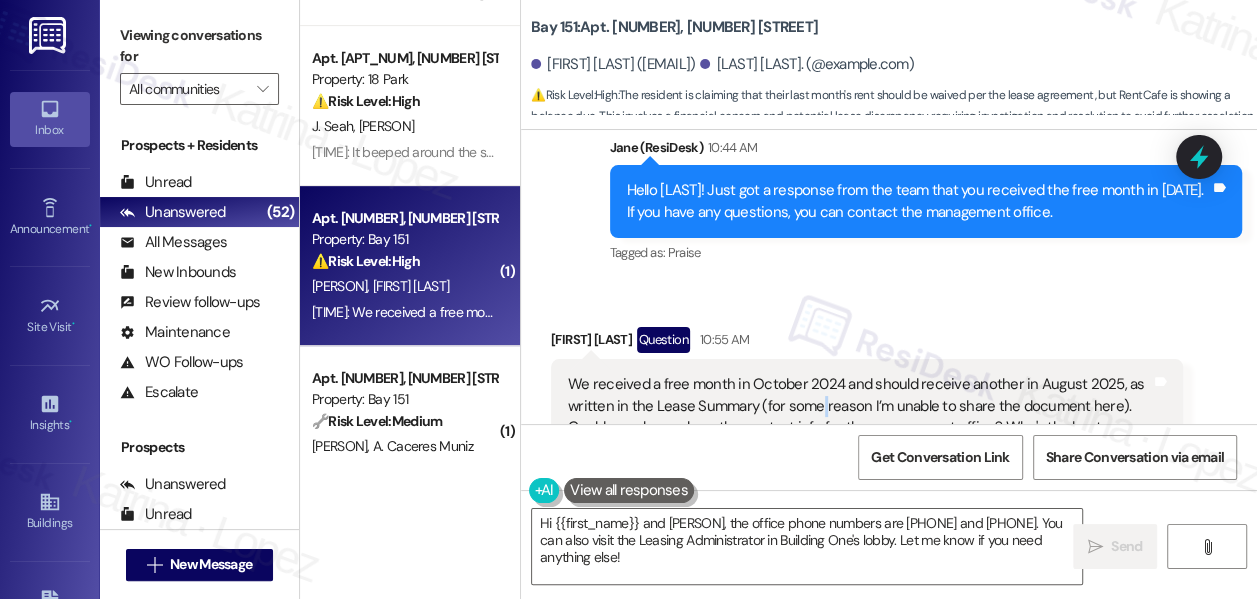 click on "We received a free month in October 2024 and should receive another in August 2025, as written in the Lease Summary (for some reason I’m unable to share the document here). Could you please share the contact info for the management office? Who's the best person to reach out?" at bounding box center (859, 417) 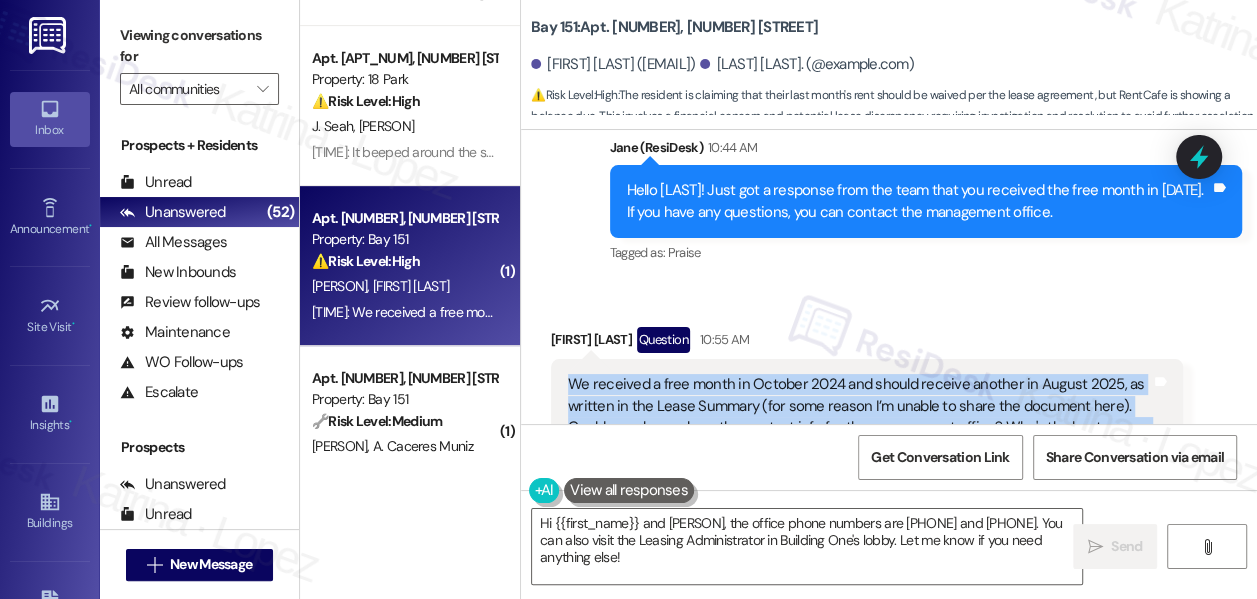 click on "We received a free month in October 2024 and should receive another in August 2025, as written in the Lease Summary (for some reason I’m unable to share the document here). Could you please share the contact info for the management office? Who's the best person to reach out?" at bounding box center (859, 417) 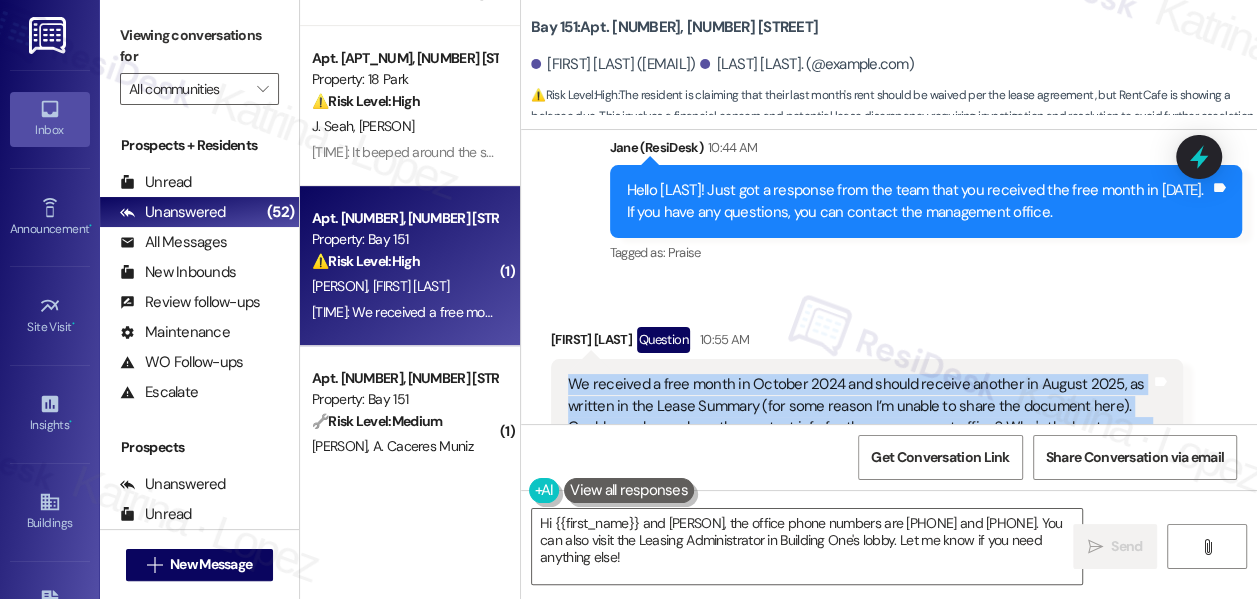 click on "We received a free month in October 2024 and should receive another in August 2025, as written in the Lease Summary (for some reason I’m unable to share the document here). Could you please share the contact info for the management office? Who's the best person to reach out?" at bounding box center [859, 417] 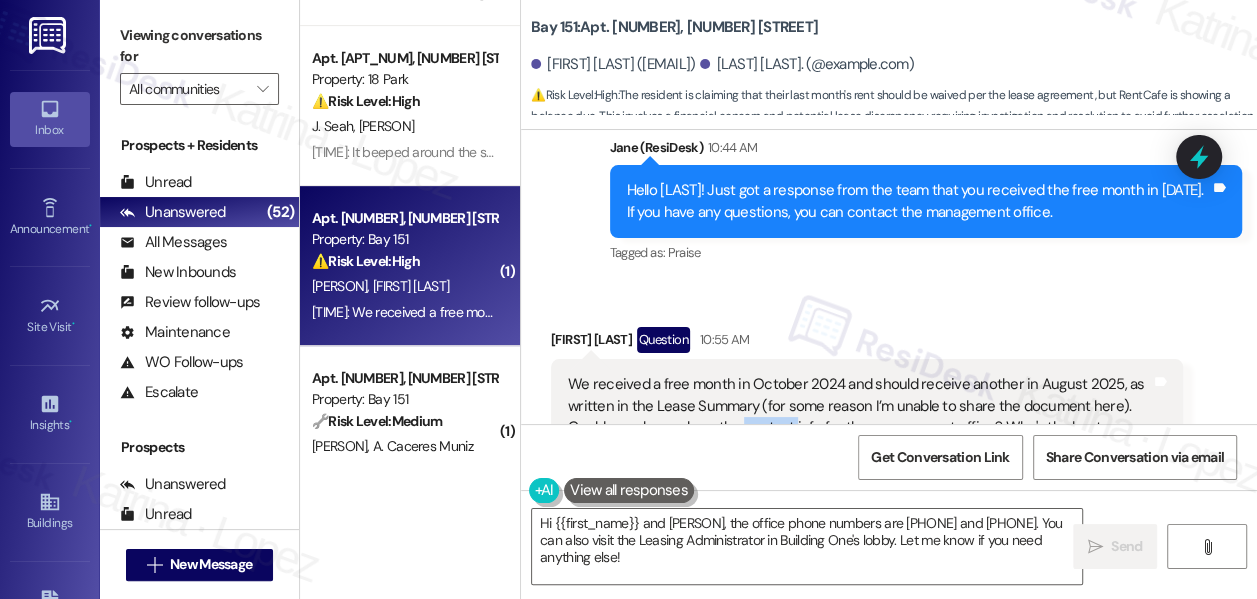 click on "We received a free month in October 2024 and should receive another in August 2025, as written in the Lease Summary (for some reason I’m unable to share the document here). Could you please share the contact info for the management office? Who's the best person to reach out?" at bounding box center (859, 417) 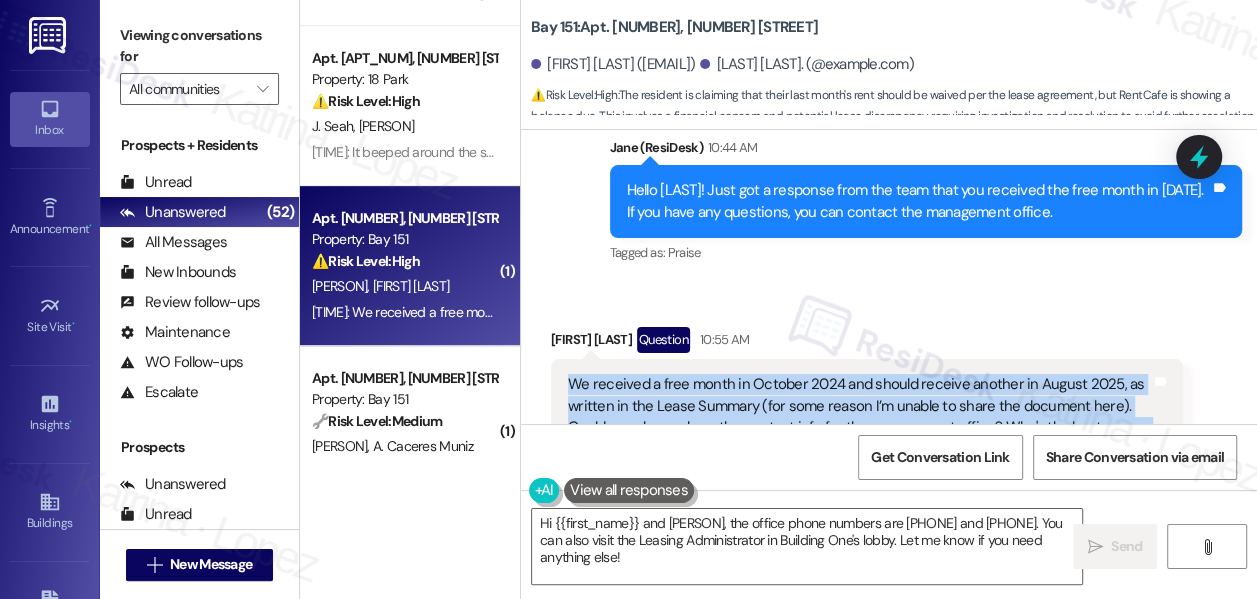 click on "We received a free month in October 2024 and should receive another in August 2025, as written in the Lease Summary (for some reason I’m unable to share the document here). Could you please share the contact info for the management office? Who's the best person to reach out?" at bounding box center [859, 417] 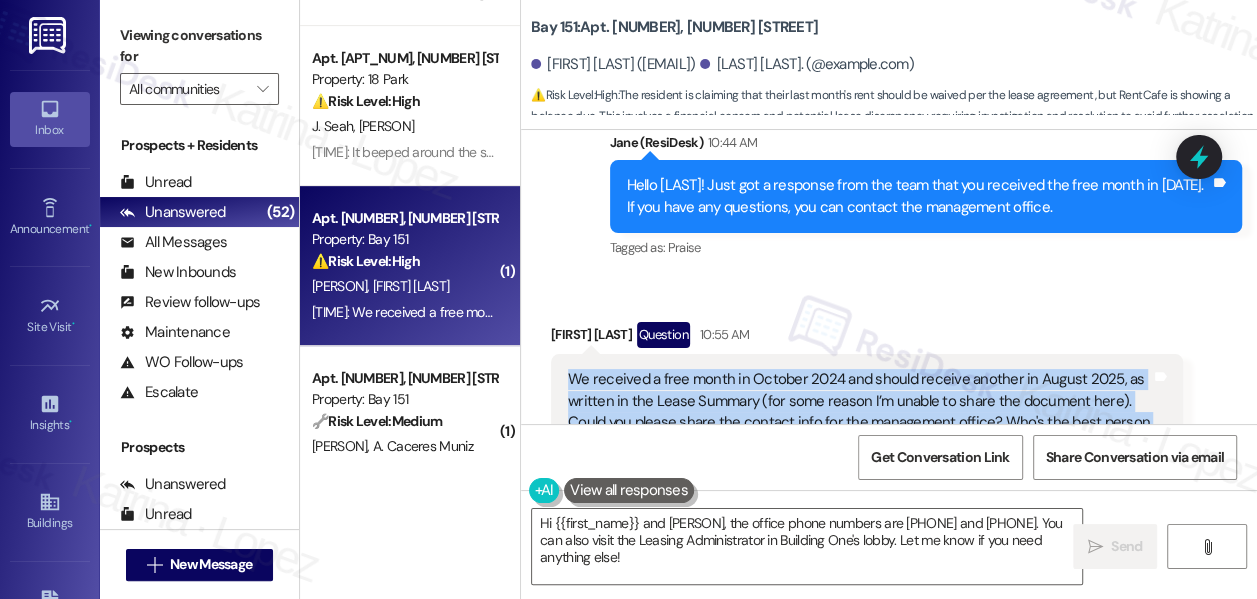 scroll, scrollTop: 32373, scrollLeft: 0, axis: vertical 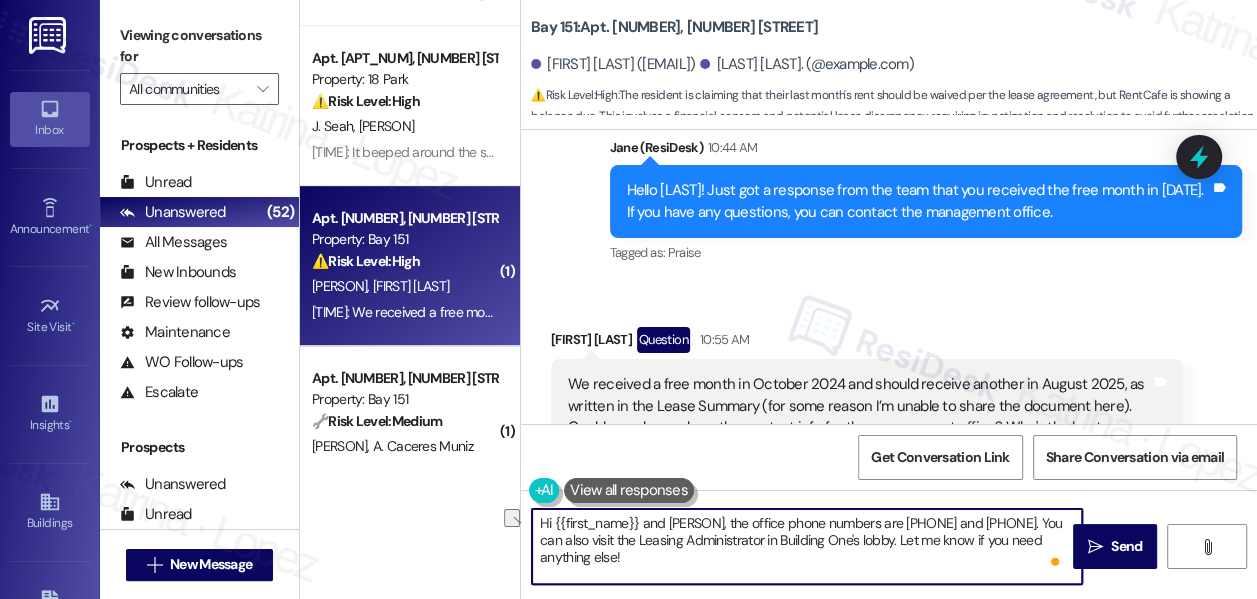 drag, startPoint x: 666, startPoint y: 522, endPoint x: 470, endPoint y: 527, distance: 196.06377 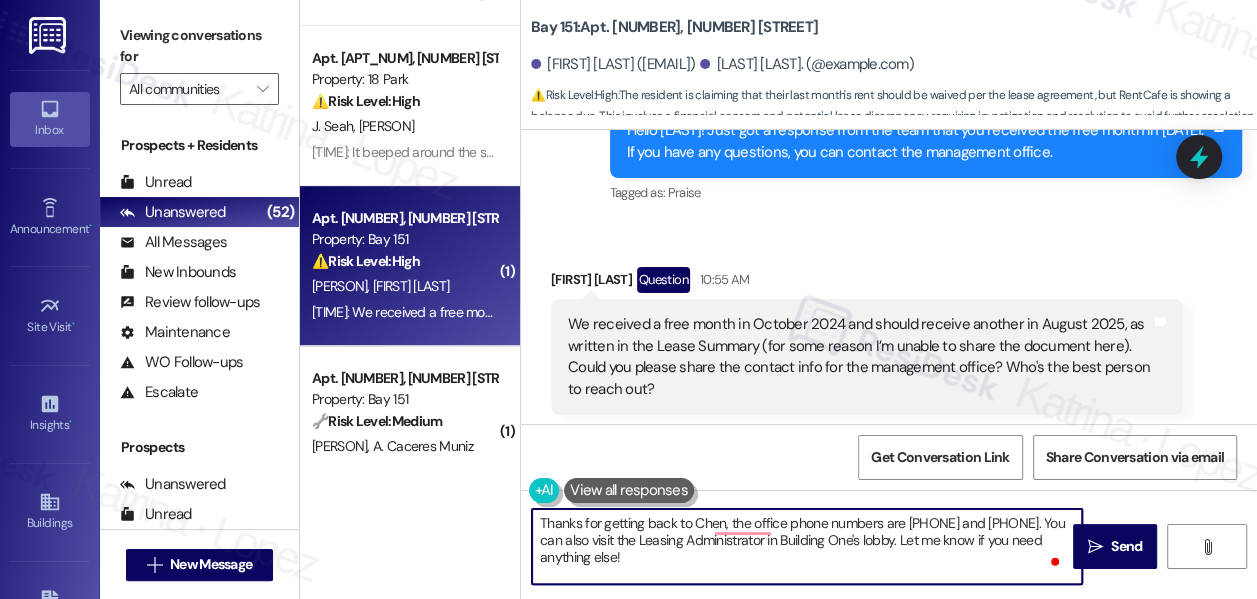 scroll, scrollTop: 32464, scrollLeft: 0, axis: vertical 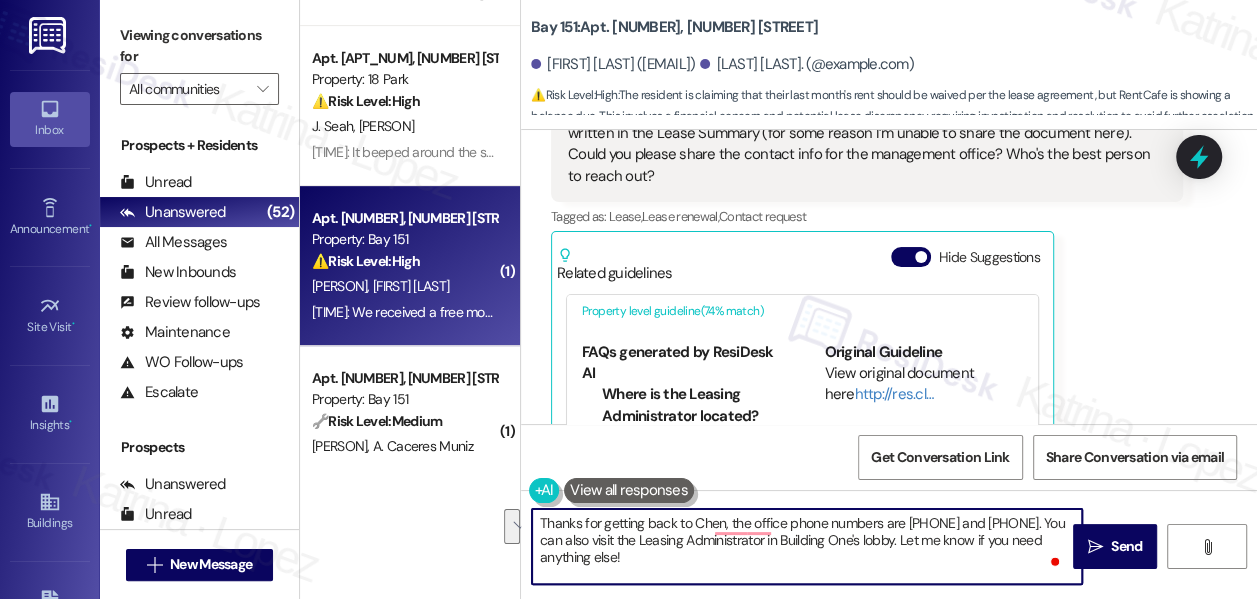 drag, startPoint x: 629, startPoint y: 540, endPoint x: 839, endPoint y: 561, distance: 211.0474 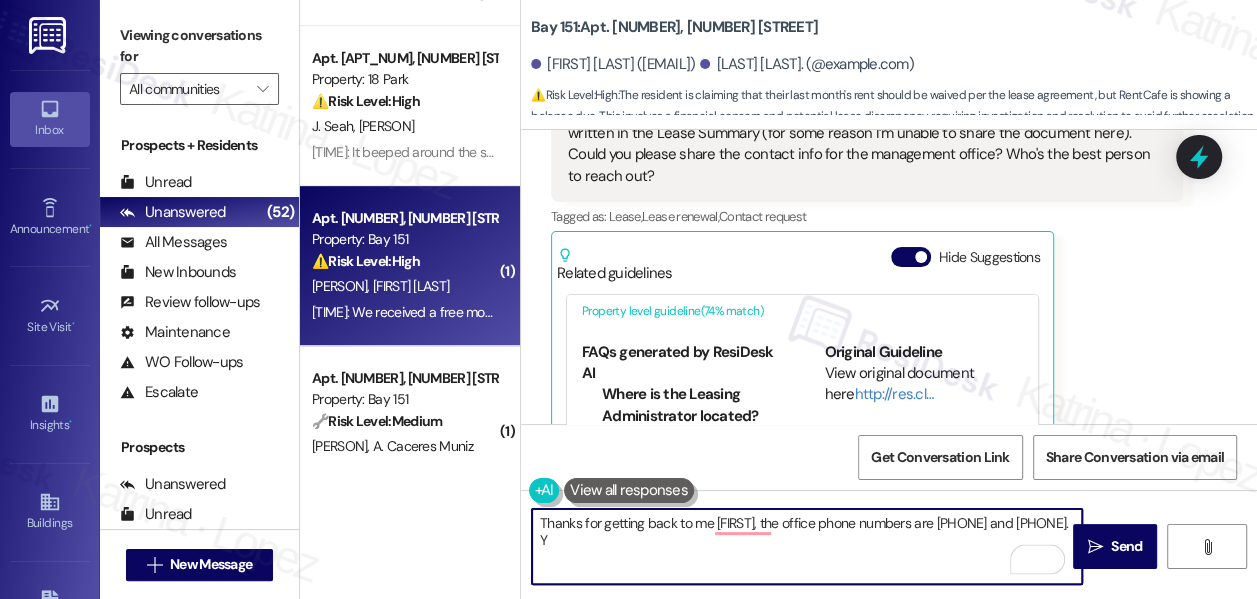 scroll, scrollTop: 32373, scrollLeft: 0, axis: vertical 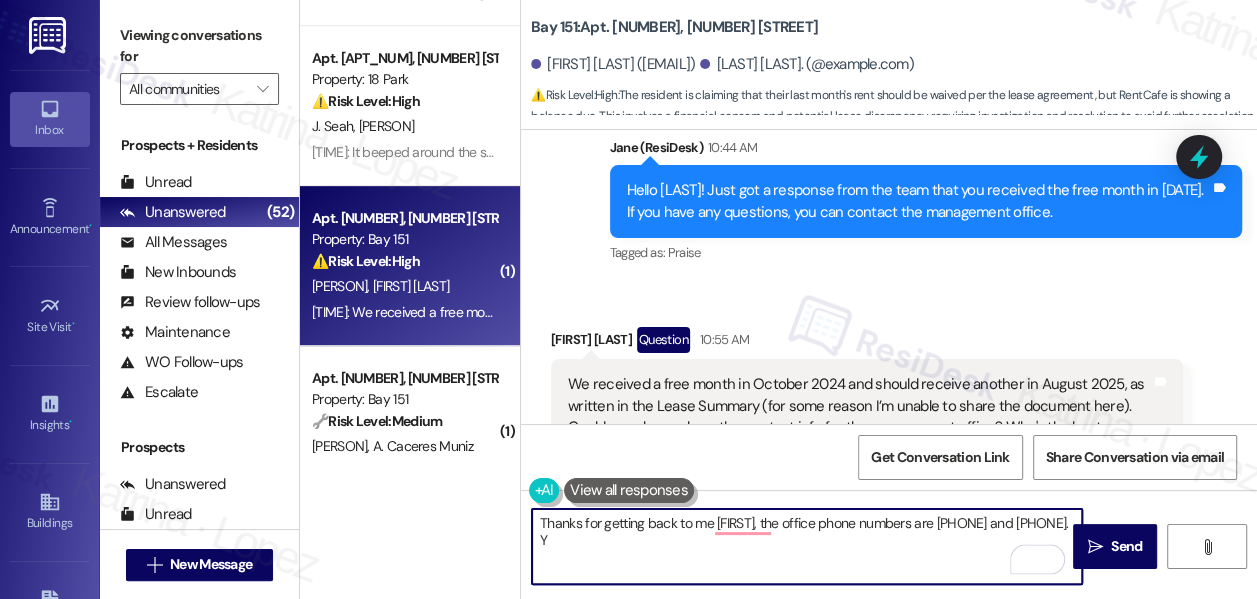 click on "We received a free month in October 2024 and should receive another in August 2025, as written in the Lease Summary (for some reason I’m unable to share the document here). Could you please share the contact info for the management office? Who's the best person to reach out?" at bounding box center [859, 417] 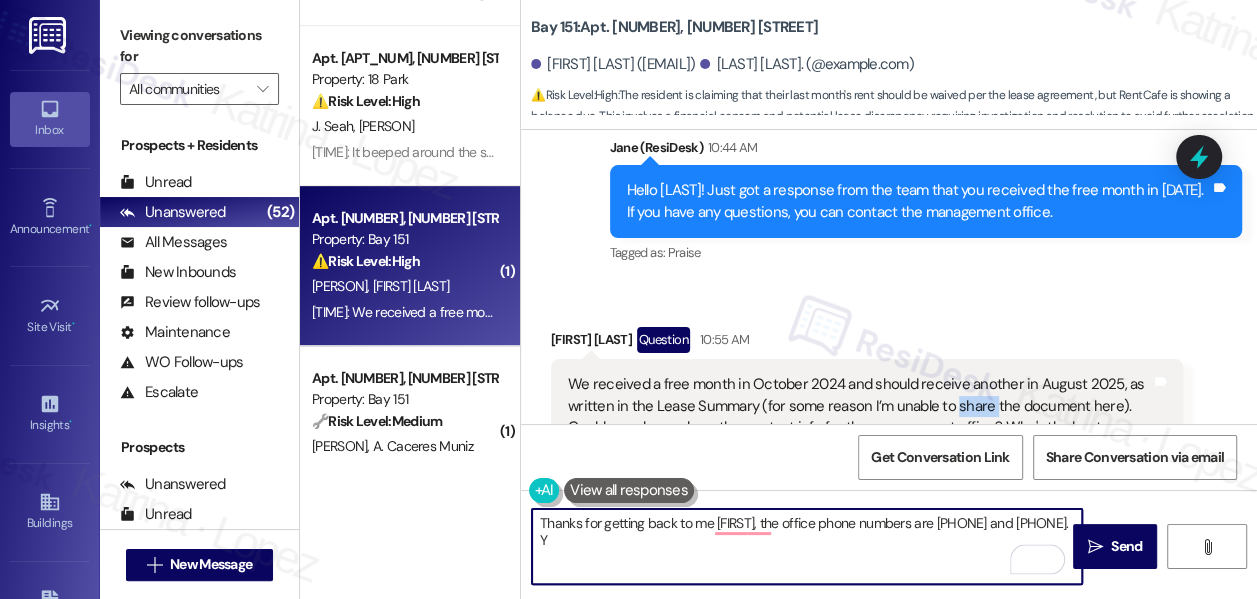 click on "We received a free month in October 2024 and should receive another in August 2025, as written in the Lease Summary (for some reason I’m unable to share the document here). Could you please share the contact info for the management office? Who's the best person to reach out?" at bounding box center (859, 417) 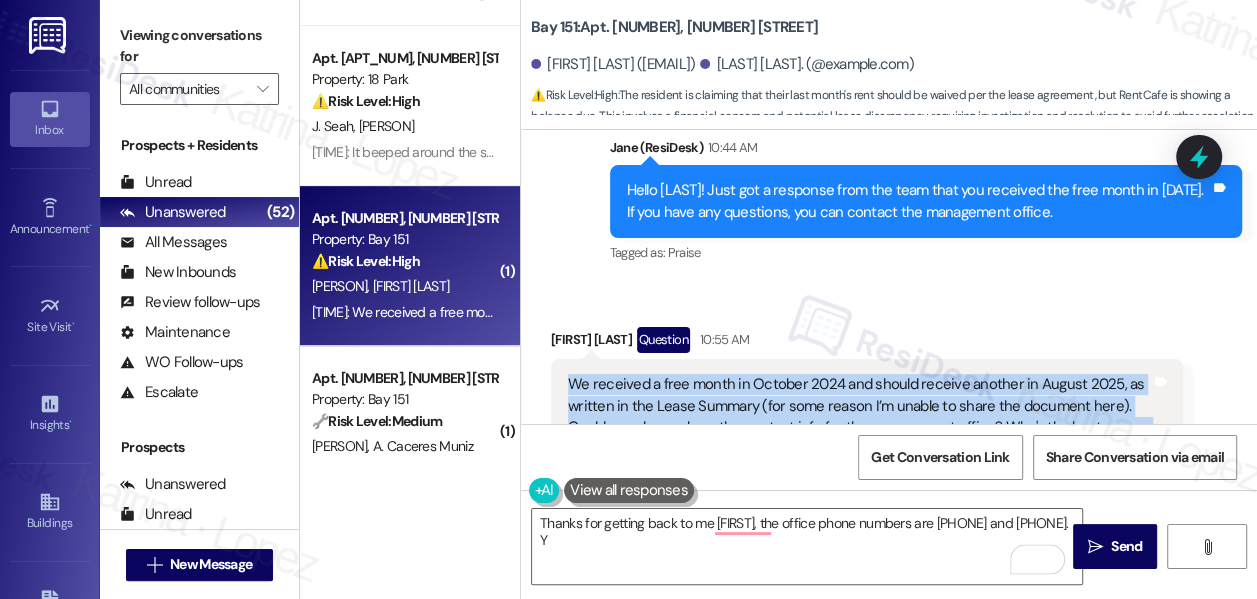 click on "We received a free month in October 2024 and should receive another in August 2025, as written in the Lease Summary (for some reason I’m unable to share the document here). Could you please share the contact info for the management office? Who's the best person to reach out?" at bounding box center [859, 417] 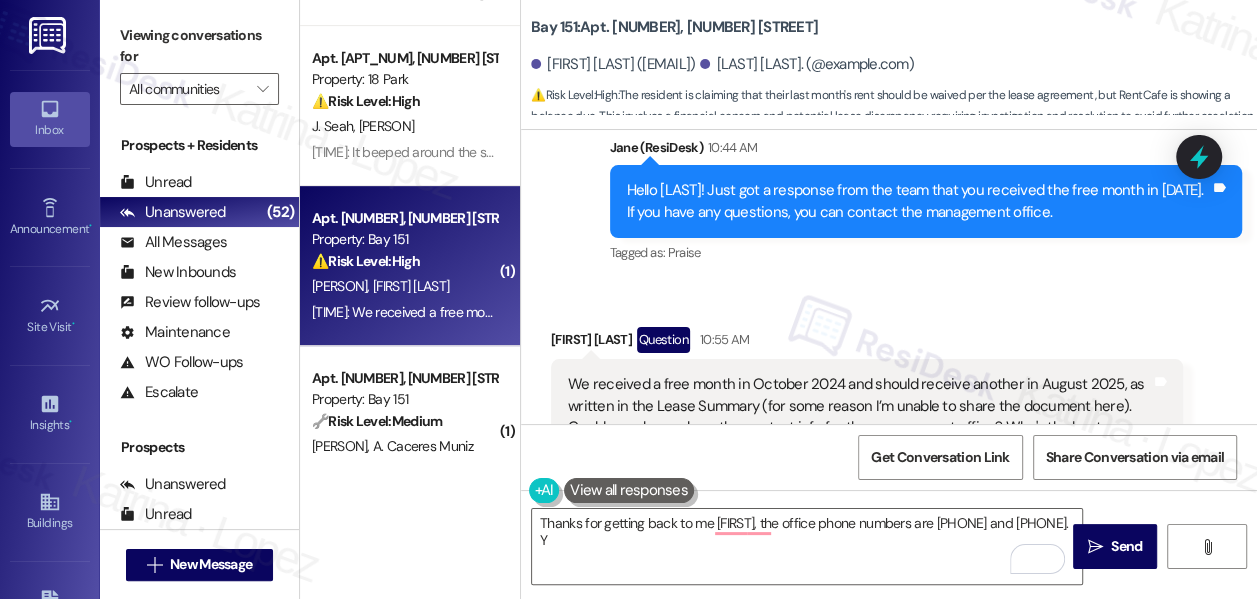 click on "Received via SMS Chen Zhang Question 10:55 AM We received a free month in October 2024 and should receive another in August 2025, as written in the Lease Summary (for some reason I’m unable to share the document here). Could you please share the contact info for the management office? Who's the best person to reach out? Tags and notes Tagged as:   Lease ,  Click to highlight conversations about Lease Lease renewal ,  Click to highlight conversations about Lease renewal Contact request Click to highlight conversations about Contact request  Related guidelines Hide Suggestions KRE - Bay 151: Leasing Administrator located in Building One lobby for resident assistance.
Created  24 days ago Property level guideline  ( 74 % match) FAQs generated by ResiDesk AI Where is the Leasing Administrator located? The Leasing Administrator is located at the desk in the lobby of Building One. What kind of assistance can I get from the Leasing Administrator? Do I need an appointment to see the Leasing Administrator? Created" at bounding box center (889, 550) 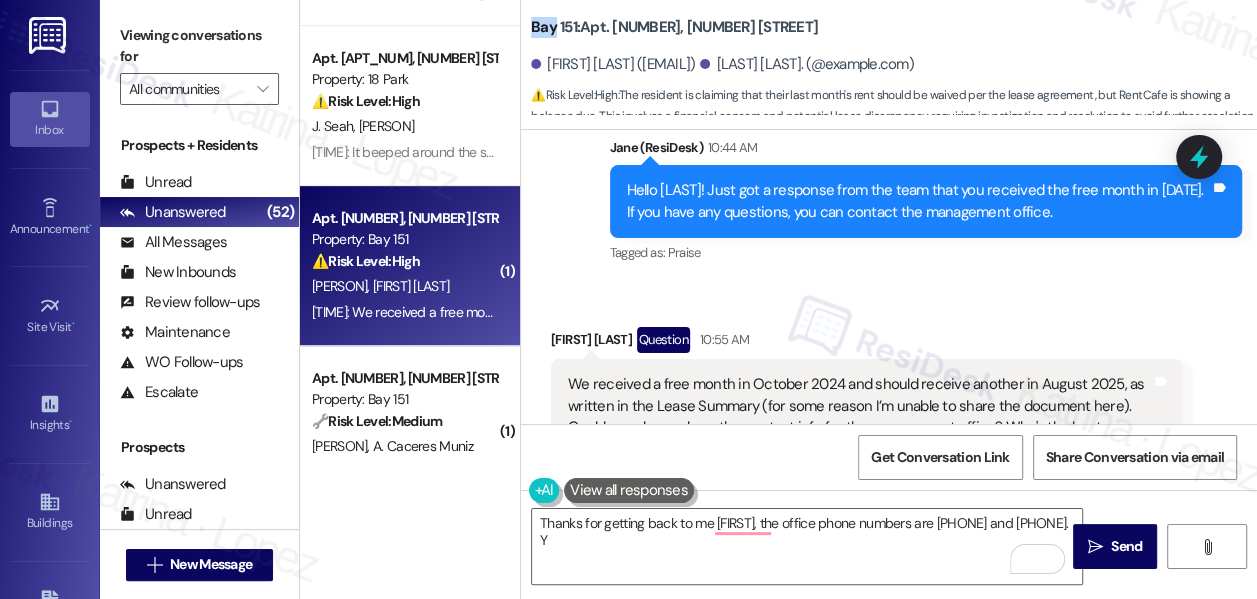 click on "Bay 151:  Apt. 3411, 225 Chosin Few Way" at bounding box center [674, 27] 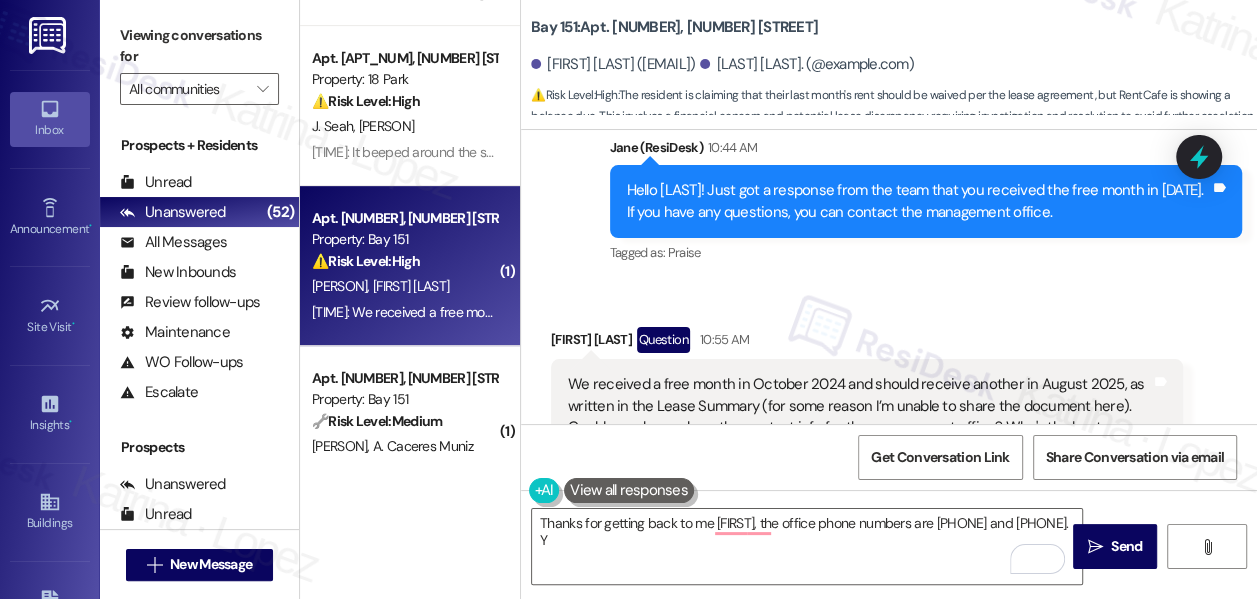 click on "Viewing conversations for All communities " at bounding box center [199, 62] 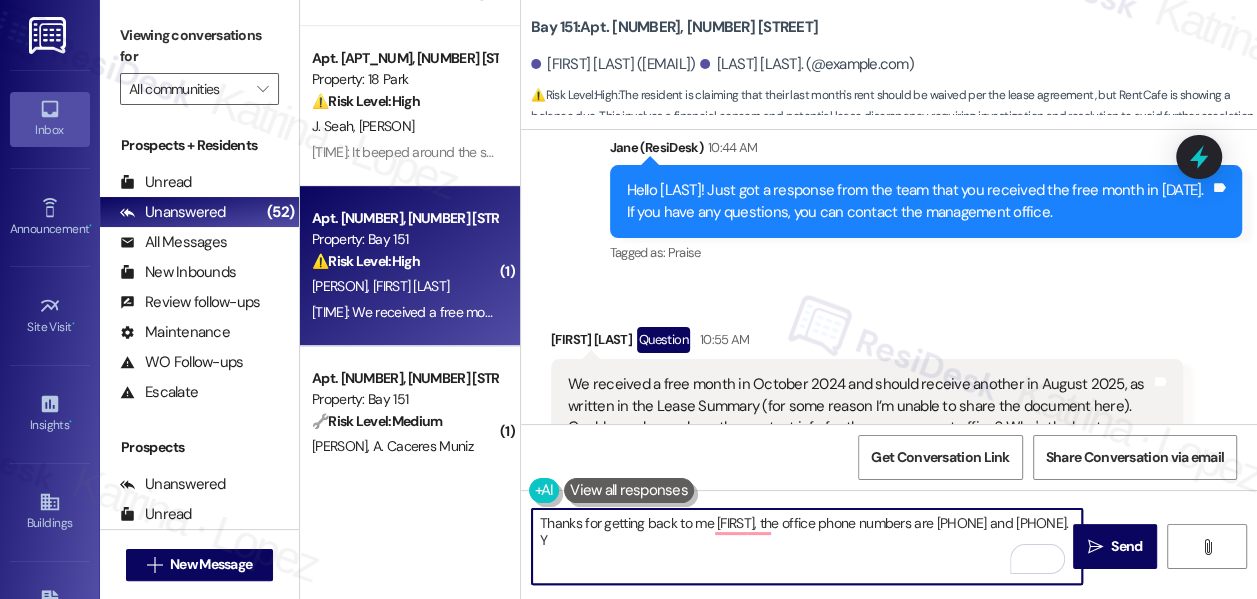 click on "Thanks for getting back to me Chen, the office phone numbers are 201-751-2004 and 201-685-8765. Y" at bounding box center (807, 546) 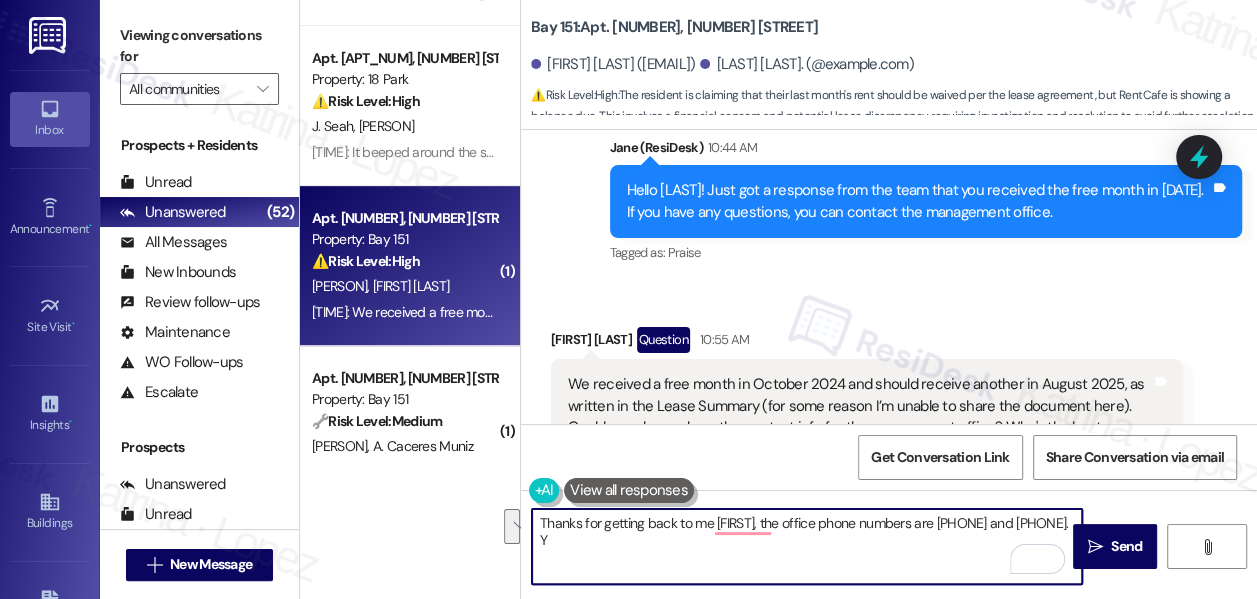 drag, startPoint x: 828, startPoint y: 527, endPoint x: 894, endPoint y: 540, distance: 67.26812 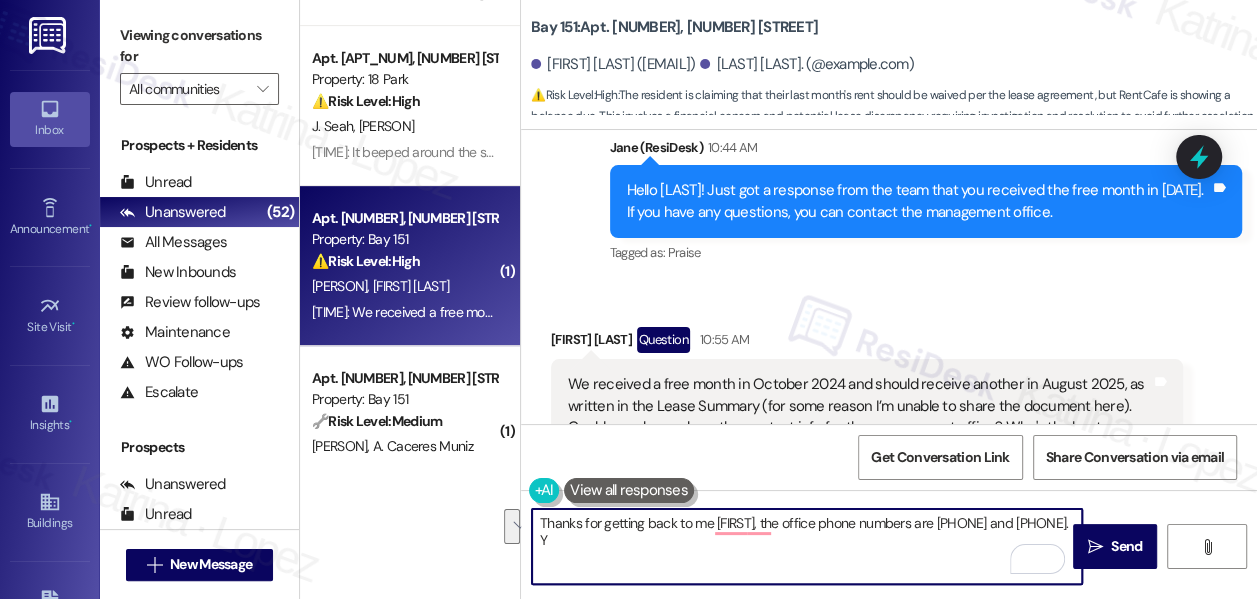 click on "Thanks for getting back to me Chen, the office phone numbers are 201-751-2004 and 201-685-8765. Y" at bounding box center (807, 546) 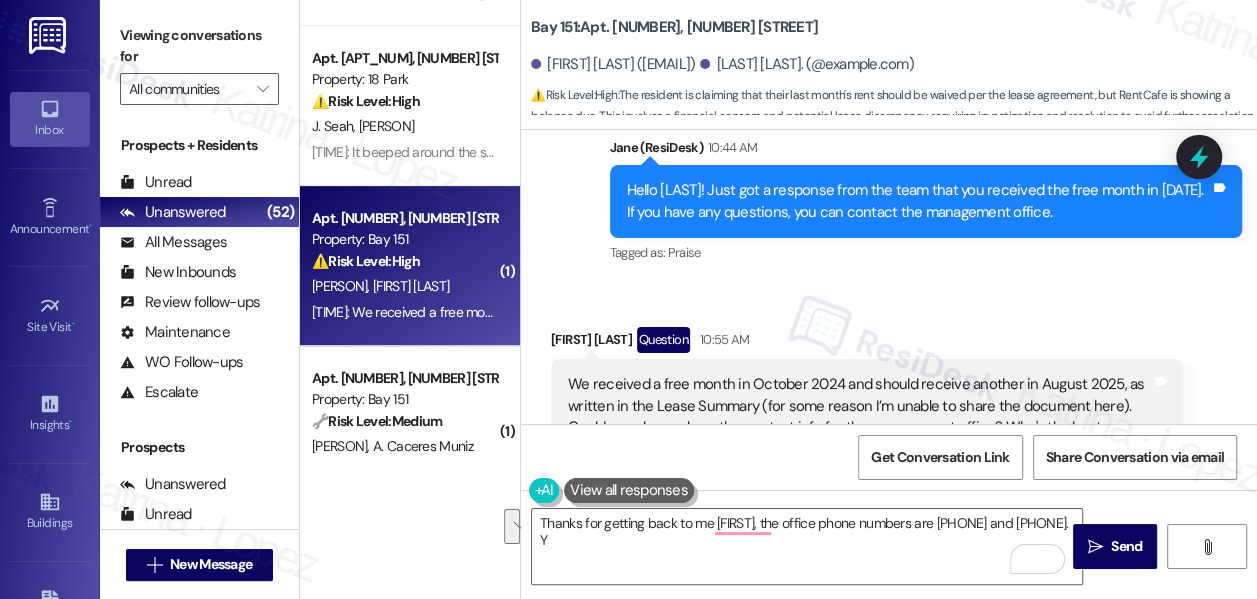 click on "Viewing conversations for" at bounding box center (199, 46) 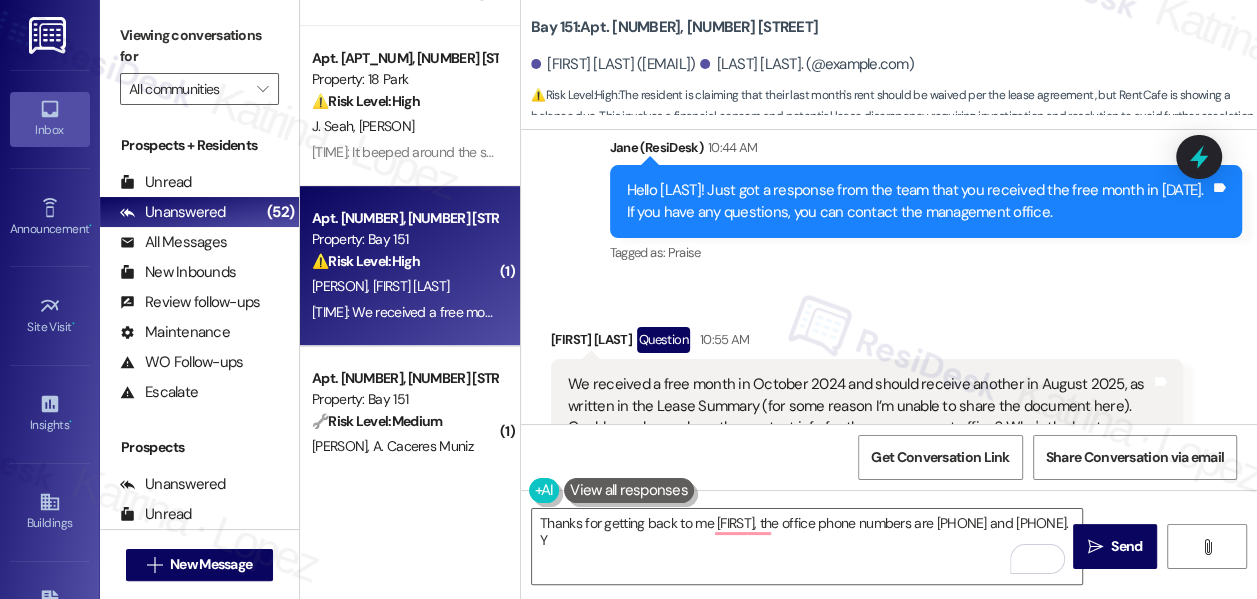 click on "Viewing conversations for All communities " at bounding box center [199, 62] 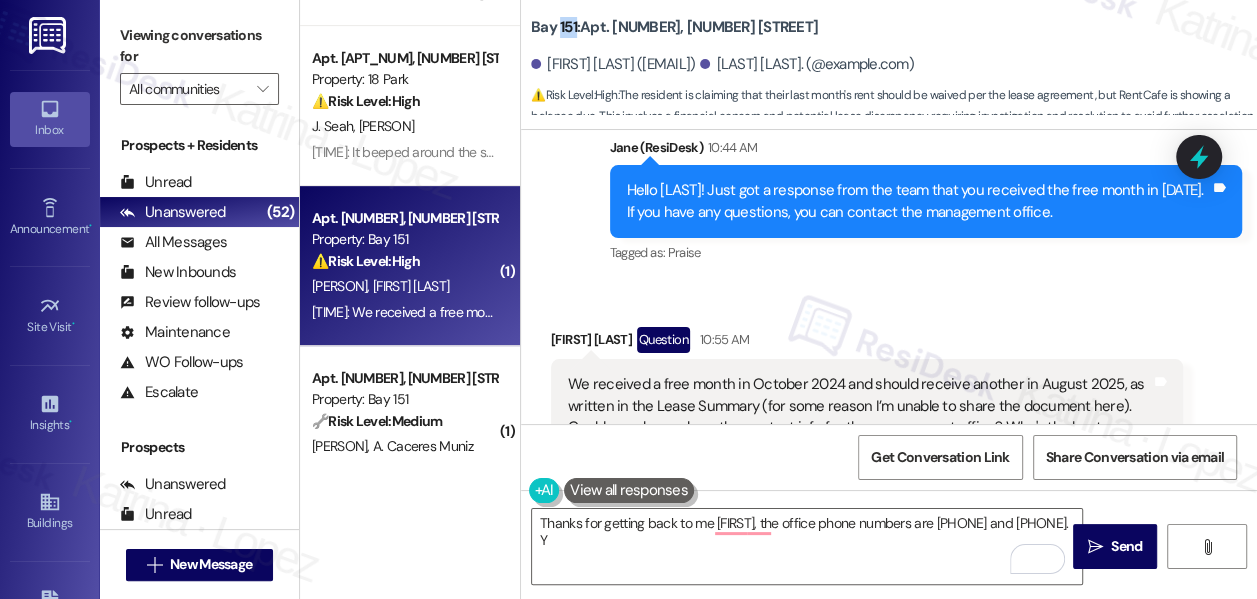 click on "Bay 151:  Apt. 3411, 225 Chosin Few Way" at bounding box center (674, 27) 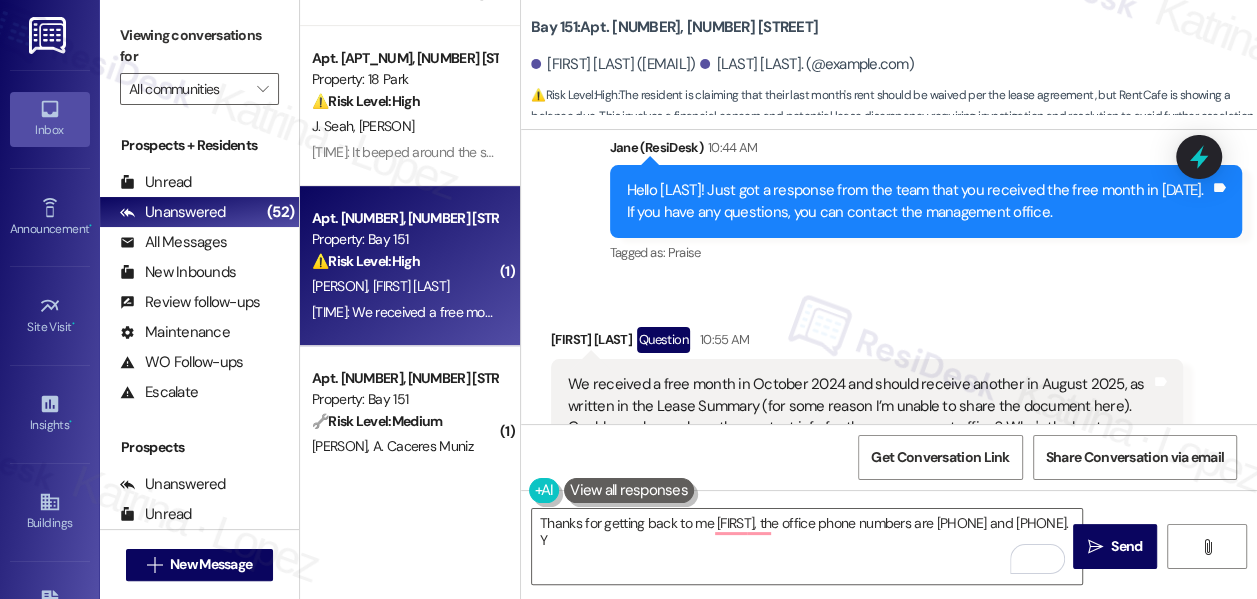click on "We received a free month in October 2024 and should receive another in August 2025, as written in the Lease Summary (for some reason I’m unable to share the document here). Could you please share the contact info for the management office? Who's the best person to reach out?" at bounding box center [859, 417] 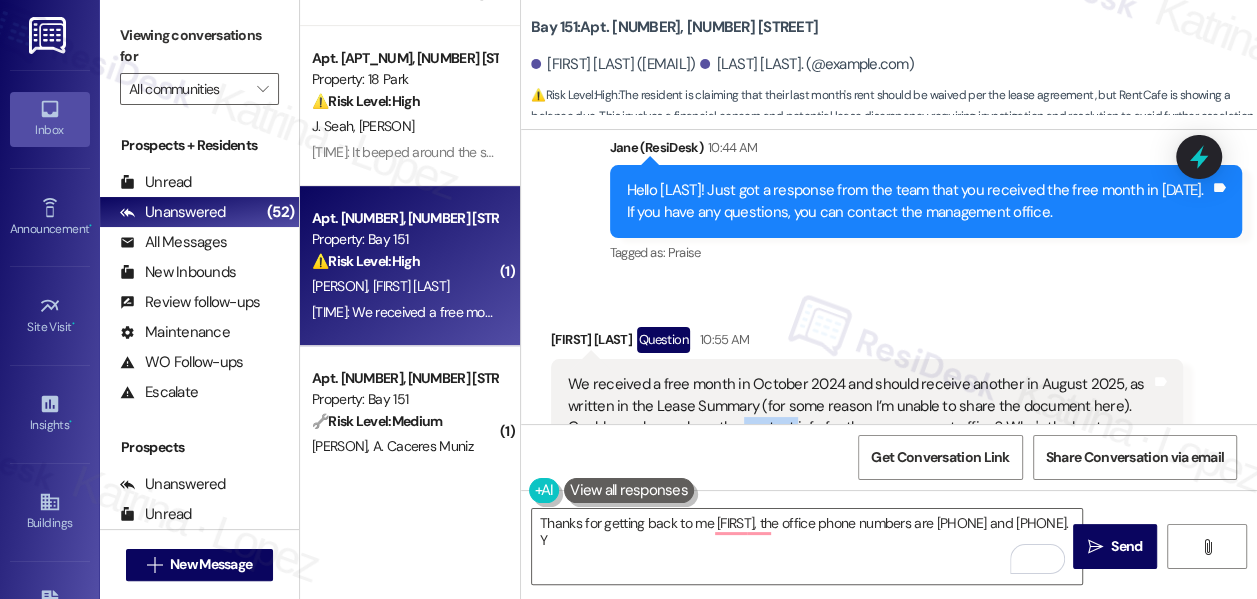 click on "We received a free month in October 2024 and should receive another in August 2025, as written in the Lease Summary (for some reason I’m unable to share the document here). Could you please share the contact info for the management office? Who's the best person to reach out?" at bounding box center (859, 417) 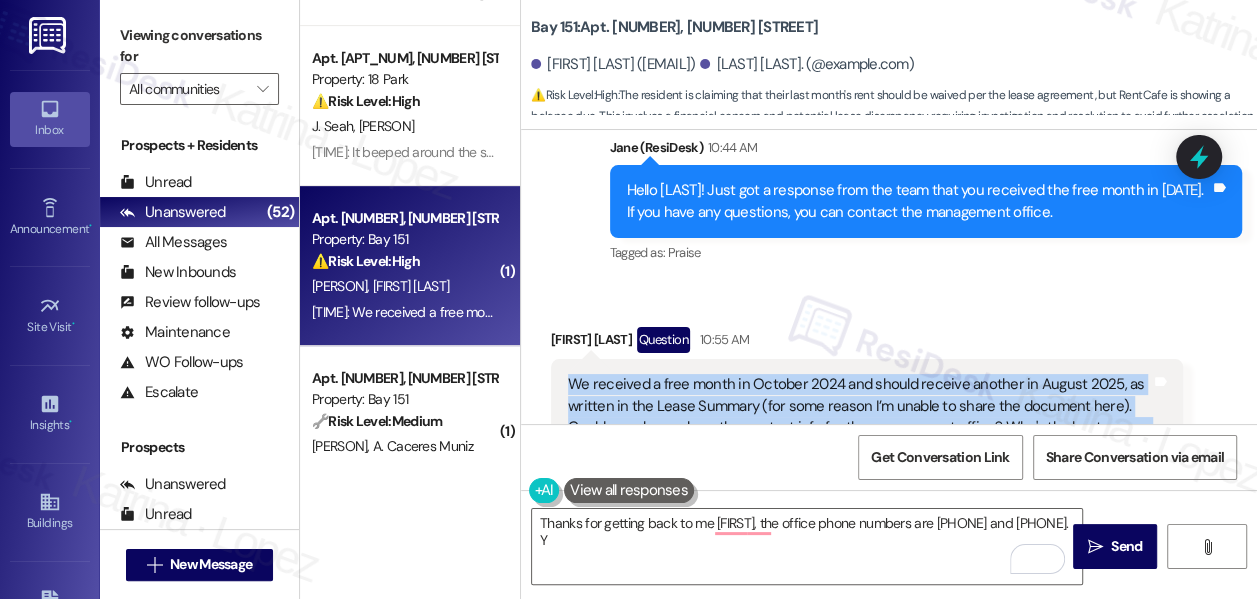 click on "We received a free month in October 2024 and should receive another in August 2025, as written in the Lease Summary (for some reason I’m unable to share the document here). Could you please share the contact info for the management office? Who's the best person to reach out?" at bounding box center (859, 417) 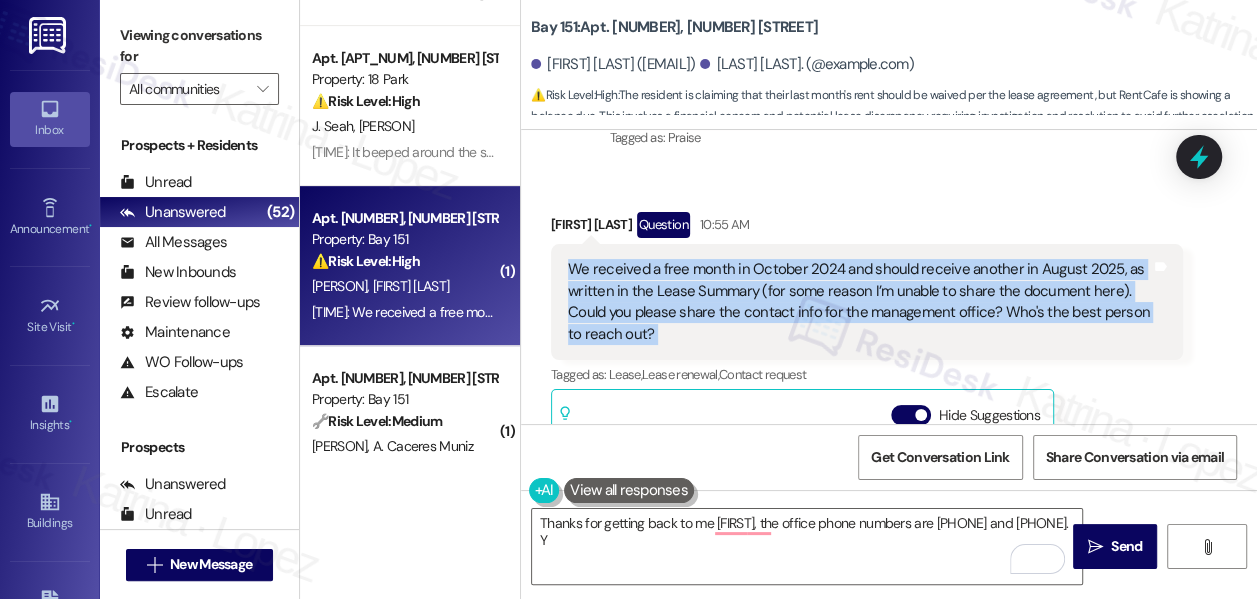 scroll, scrollTop: 32282, scrollLeft: 0, axis: vertical 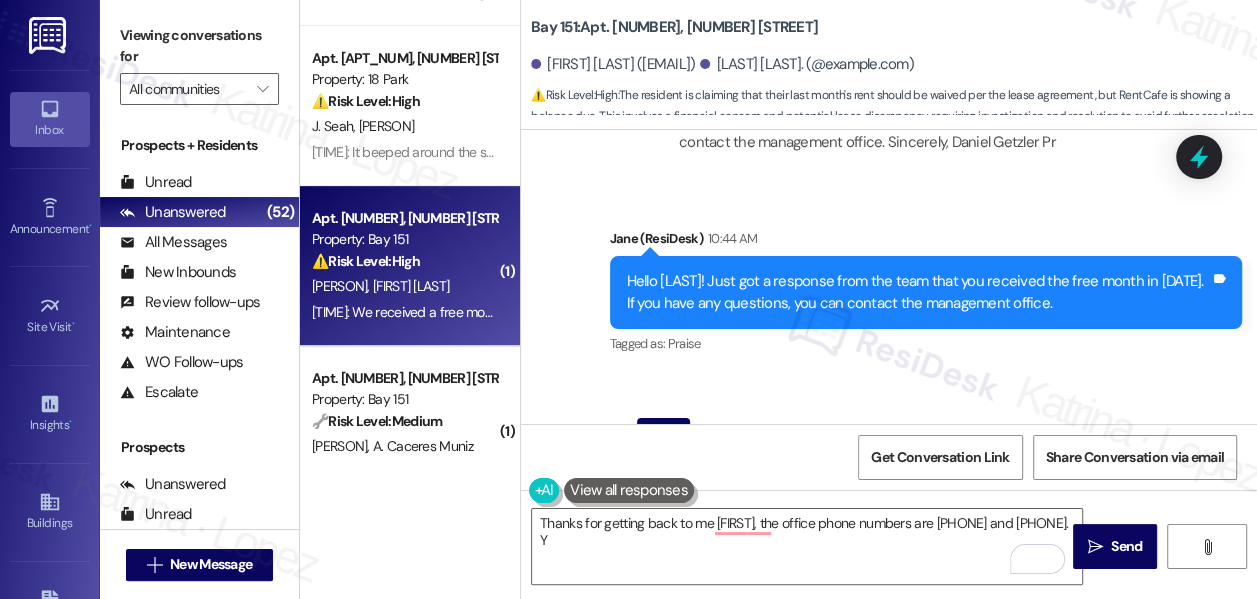 click on "Viewing conversations for" at bounding box center [199, 46] 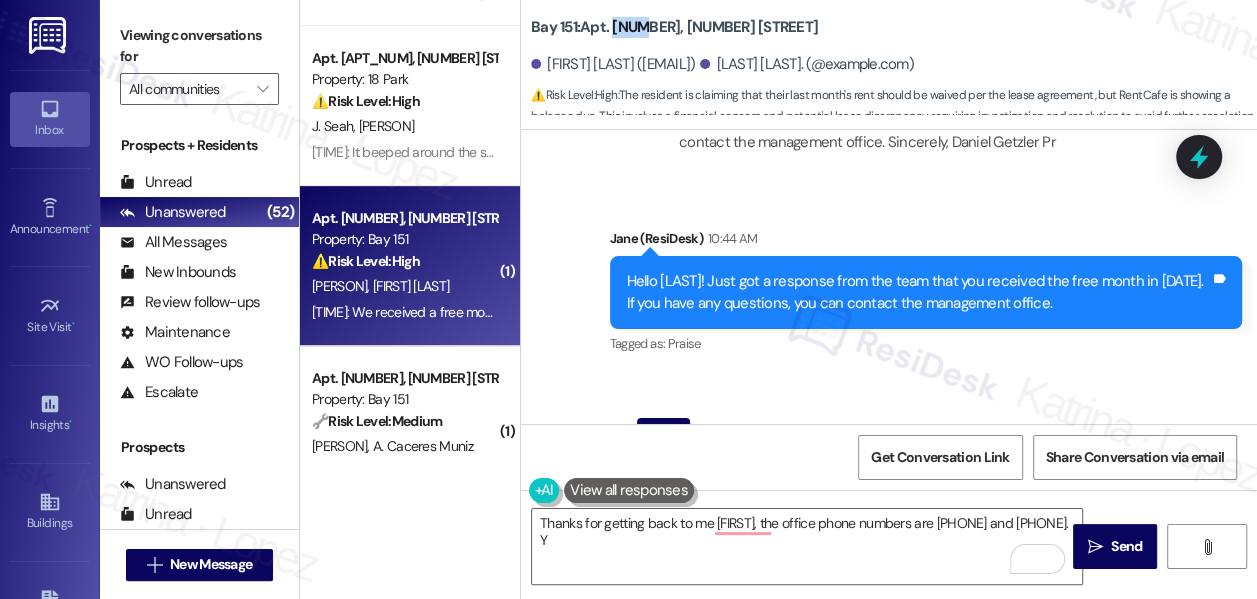 click on "Bay 151:  Apt. 3411, 225 Chosin Few Way" at bounding box center (674, 27) 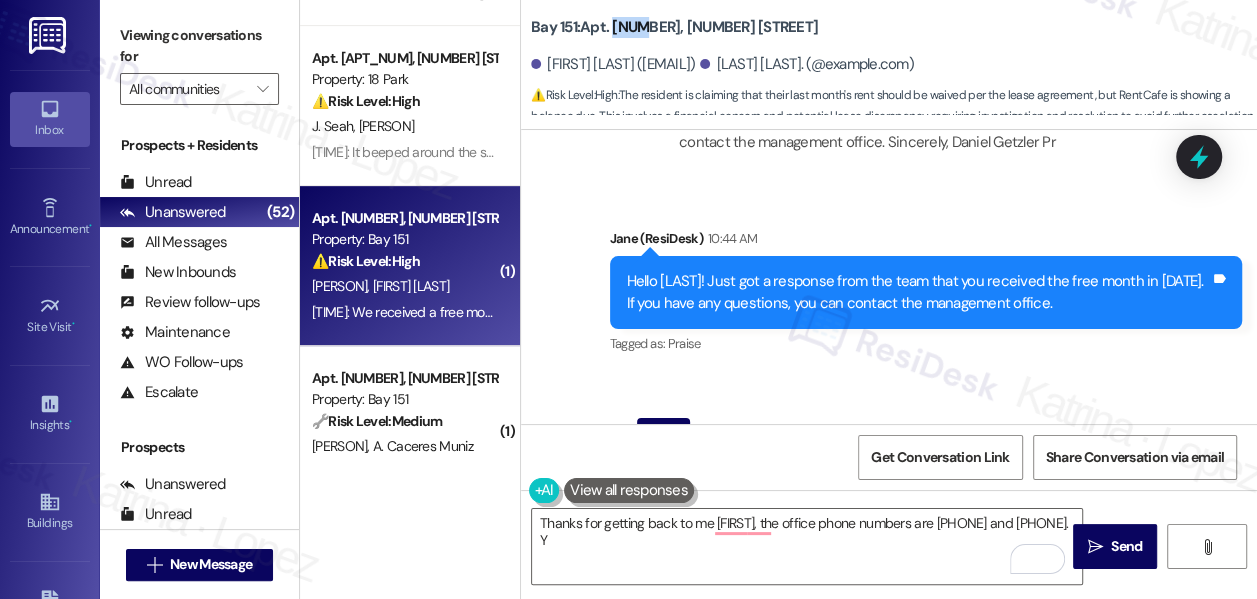 click on "Bay 151:  Apt. 3411, 225 Chosin Few Way" at bounding box center [674, 27] 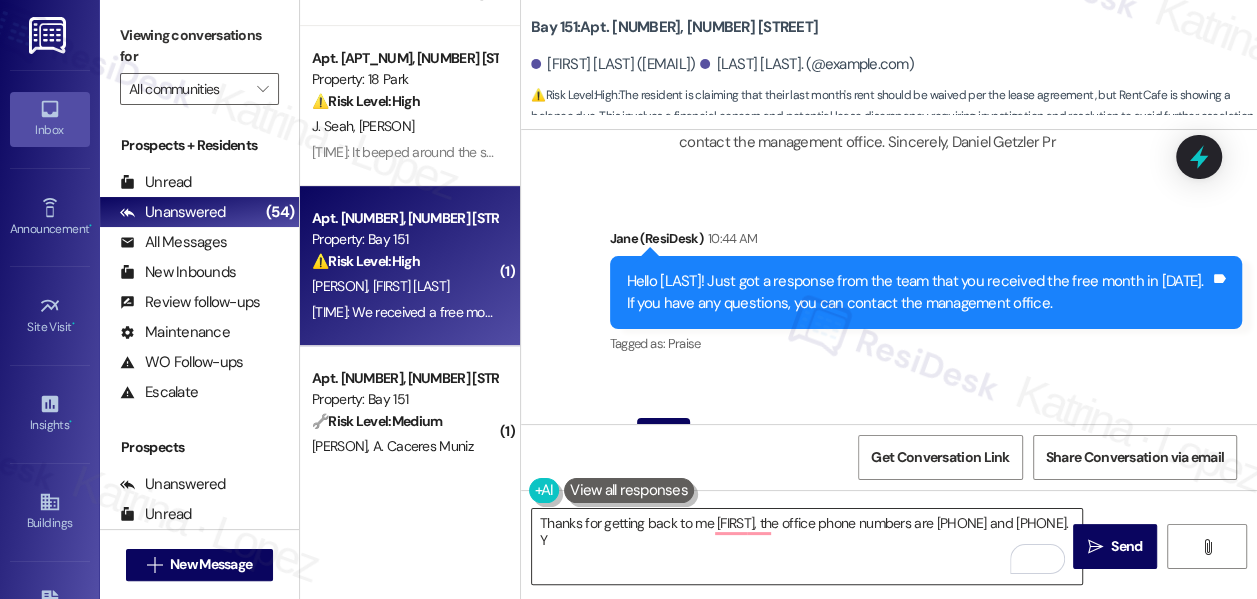 click on "Thanks for getting back to me Chen, the office phone numbers are 201-751-2004 and 201-685-8765. Y" at bounding box center [807, 546] 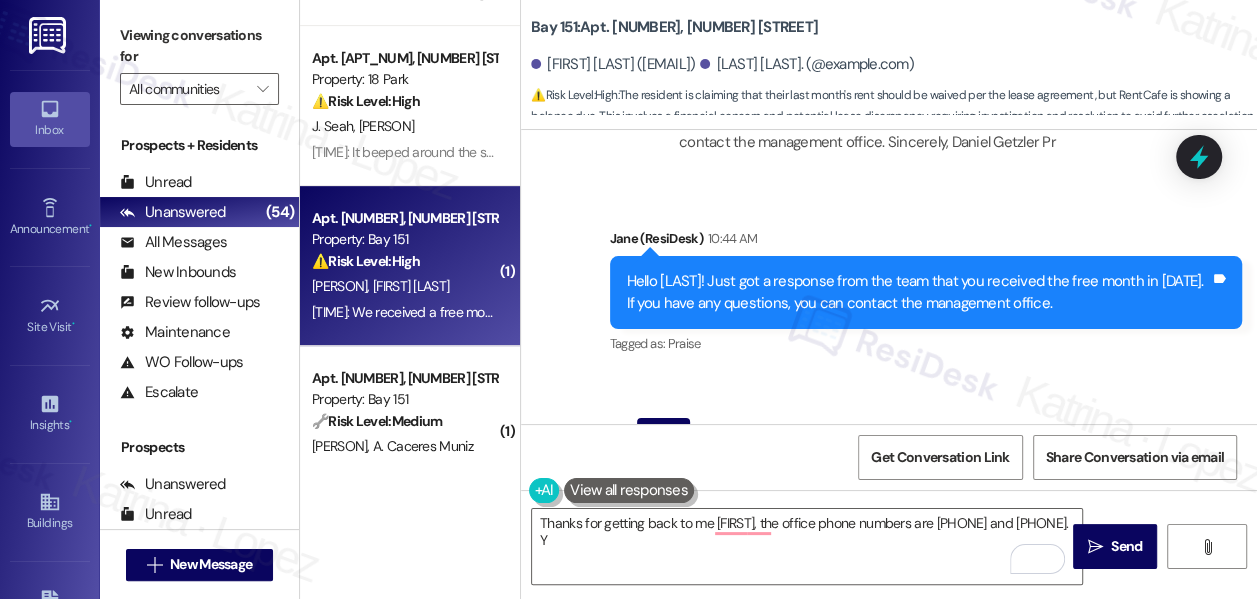 click on "Prospects + Residents Unread (0) Unread: Any message you haven't read yet will show up here Unanswered (54) Unanswered: ResiDesk identifies open questions and unanswered conversations so you can respond to them. All Messages (undefined) All Messages: This is your inbox. All of your tenant messages will show up here. New Inbounds (0) New Inbounds: If you publicly post your ResiDesk number, all new inbound messages from people who do not currently have a lease and are not currently prospects the last 45 days will surface here. Review follow-ups (undefined) Review follow-ups: ResiDesk identifies open review candidates and conversations so you can respond to them. Maintenance (undefined) Maintenance: ResiDesk identifies conversations around maintenance or work orders from the last 14 days so you can respond to them. WO Follow-ups (undefined) WO Follow-ups: ResiDesk identifies follow-ups around maintenance or work orders from the last 7 days so you can respond to them. Escalate (undefined) Prospects Unanswered (0)" at bounding box center (199, 364) 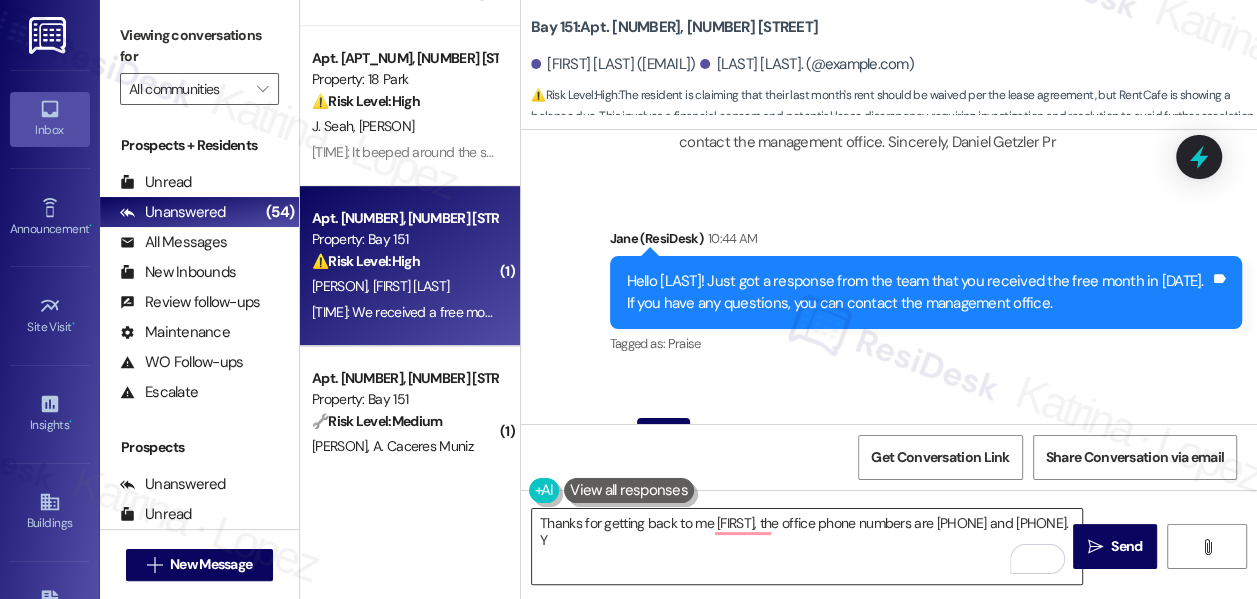 click on "Thanks for getting back to me Chen, the office phone numbers are 201-751-2004 and 201-685-8765. Y" at bounding box center [807, 546] 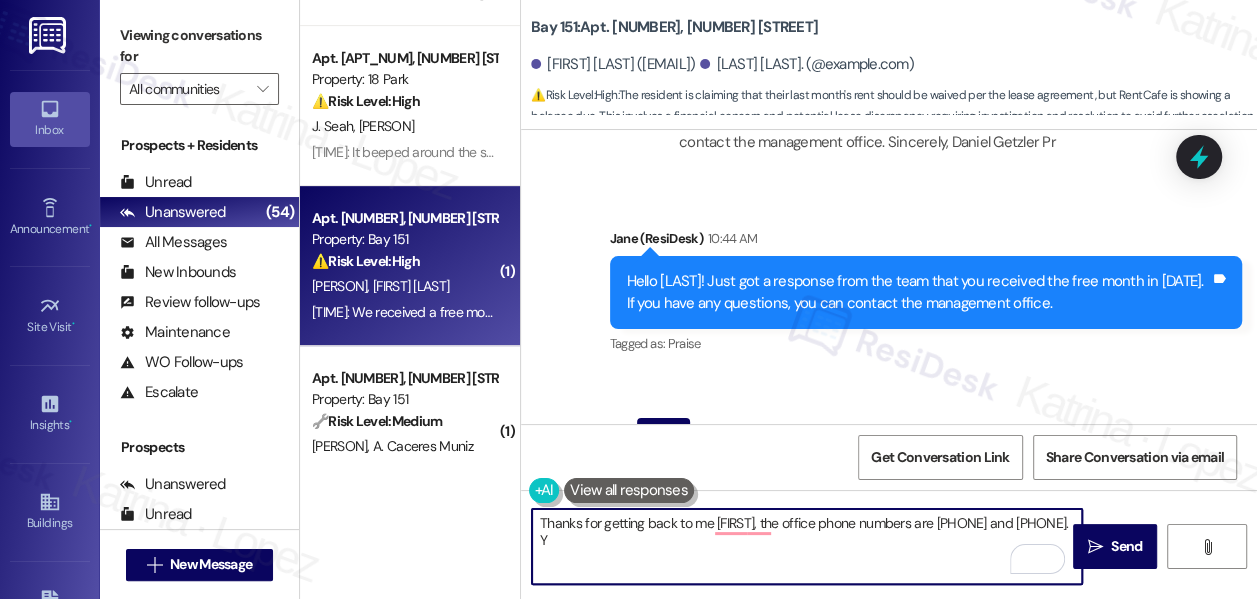 click on "Thanks for getting back to me Chen, the office phone numbers are 201-751-2004 and 201-685-8765. Y" at bounding box center (807, 546) 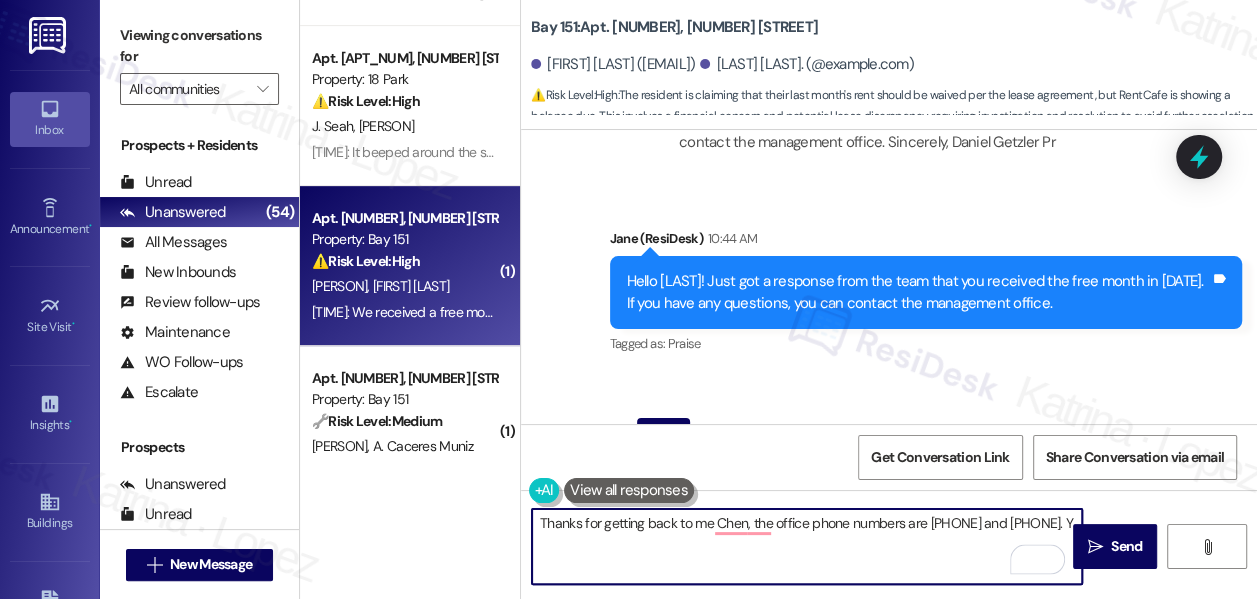 click on "Thanks for getting back to me Chen, the office phone numbers are 201-751-2004 and 201-422-8765. Y" at bounding box center [807, 546] 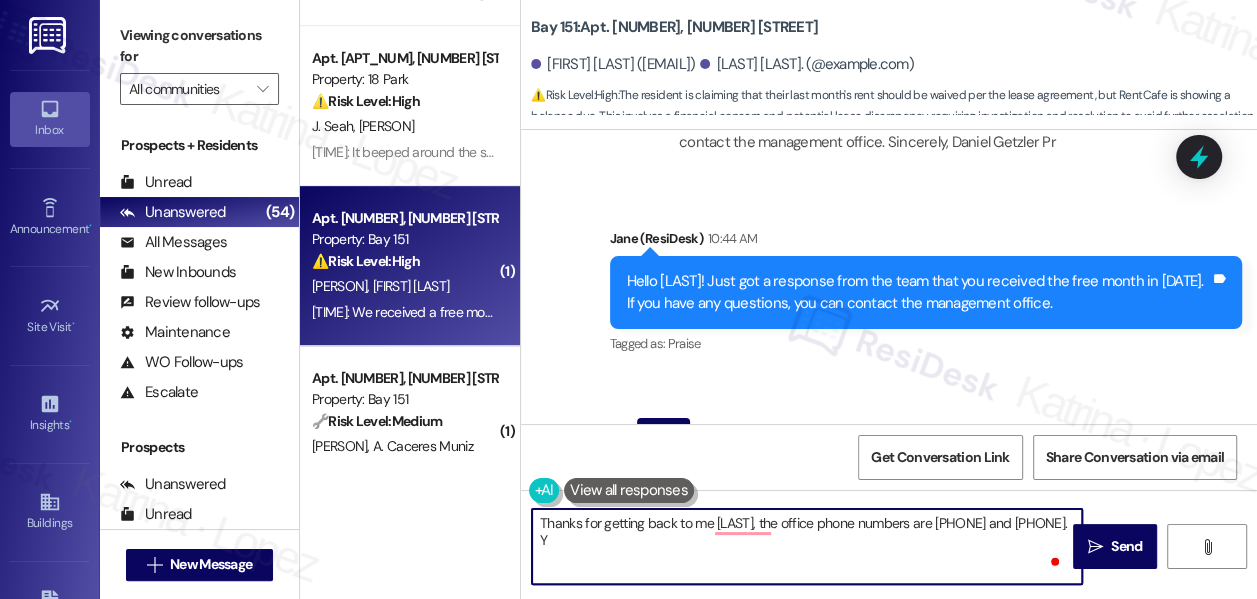 click on "Thanks for getting back to me Chen, the office phone numbers are 201-751-2004 and 201-422-2442. Y" at bounding box center (807, 546) 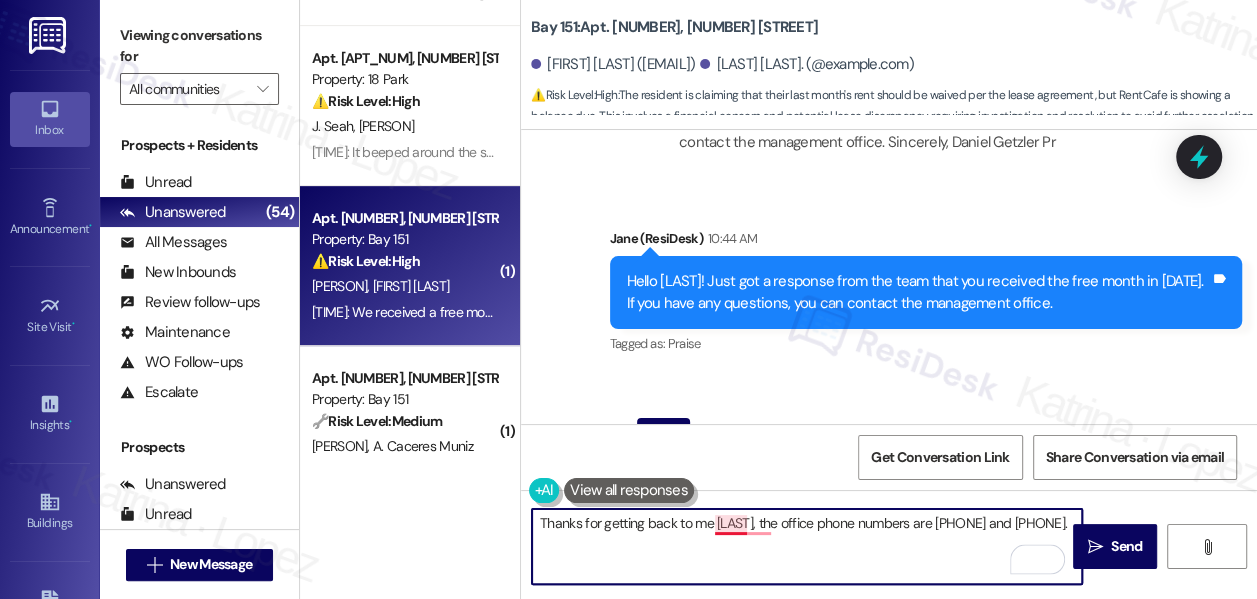 click on "Thanks for getting back to me Chen, the office phone numbers are 201-751-2004 and 201-422-2442." at bounding box center (807, 546) 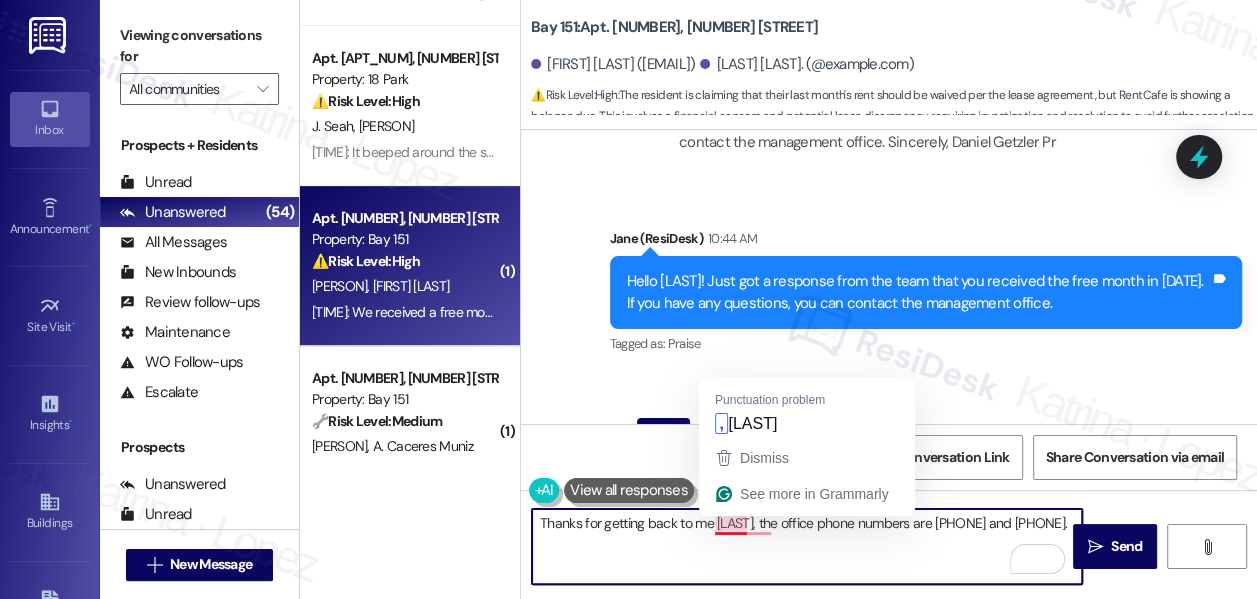 click on "Thanks for getting back to me Chen, the office phone numbers are 201-751-2004 and 201-422-2442." at bounding box center (807, 546) 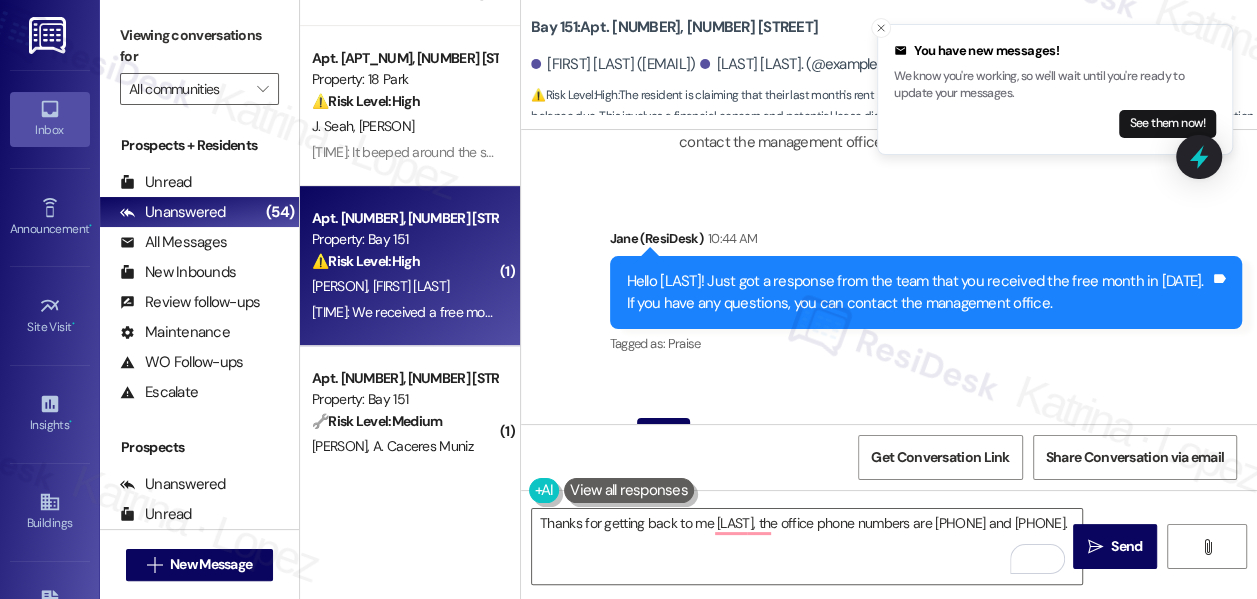 click on "Viewing conversations for" at bounding box center [199, 46] 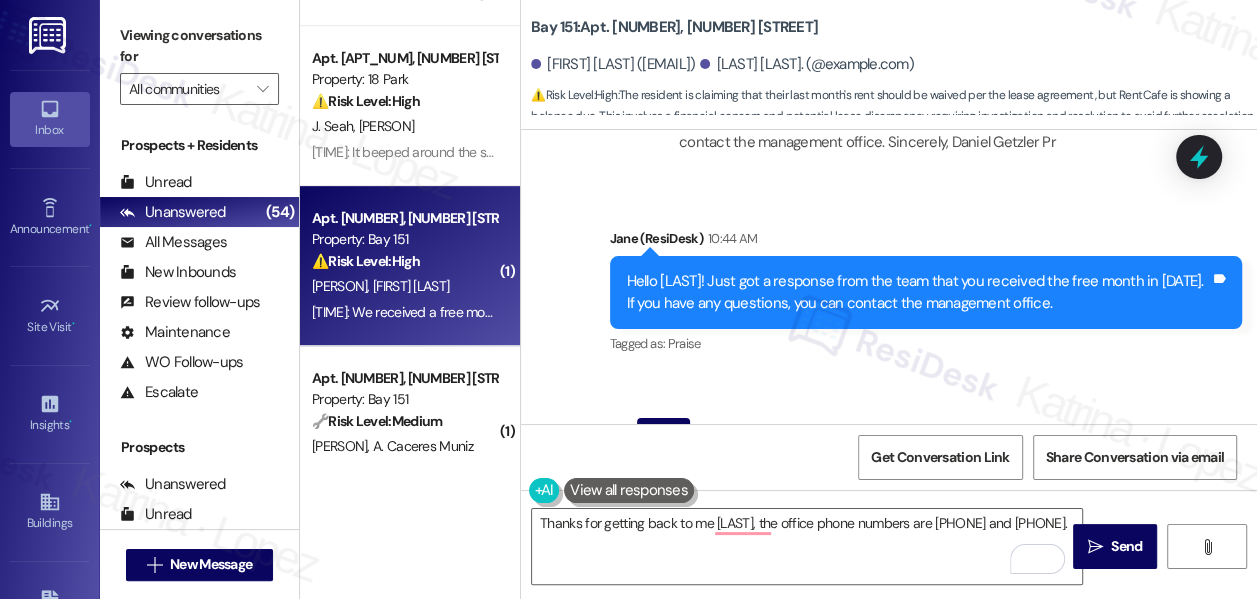 click on "Viewing conversations for All communities " at bounding box center [199, 62] 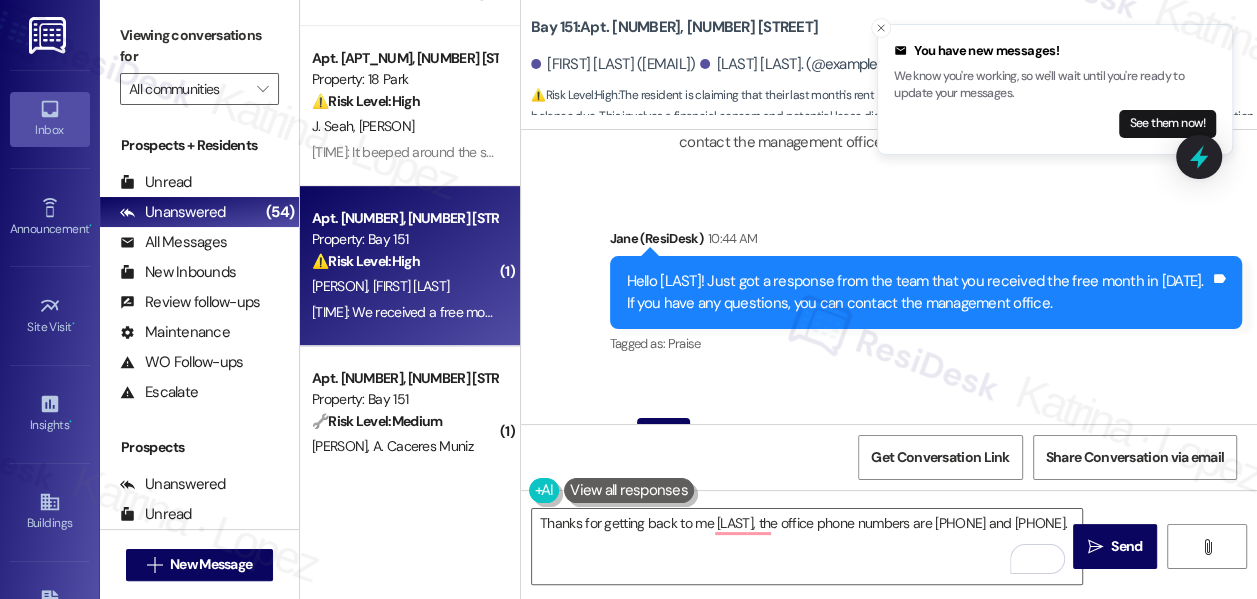 drag, startPoint x: 156, startPoint y: 30, endPoint x: 178, endPoint y: 46, distance: 27.202942 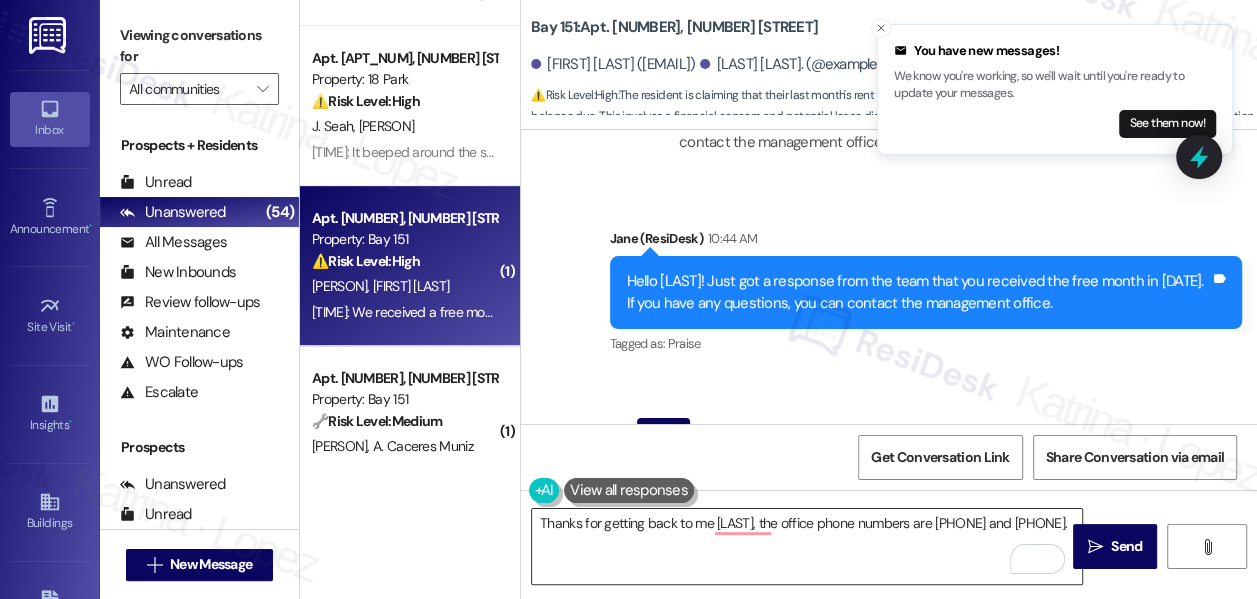 click on "Thanks for getting back to me Chen, the office phone numbers are 201-751-2004 and 201-422-2442." at bounding box center [807, 546] 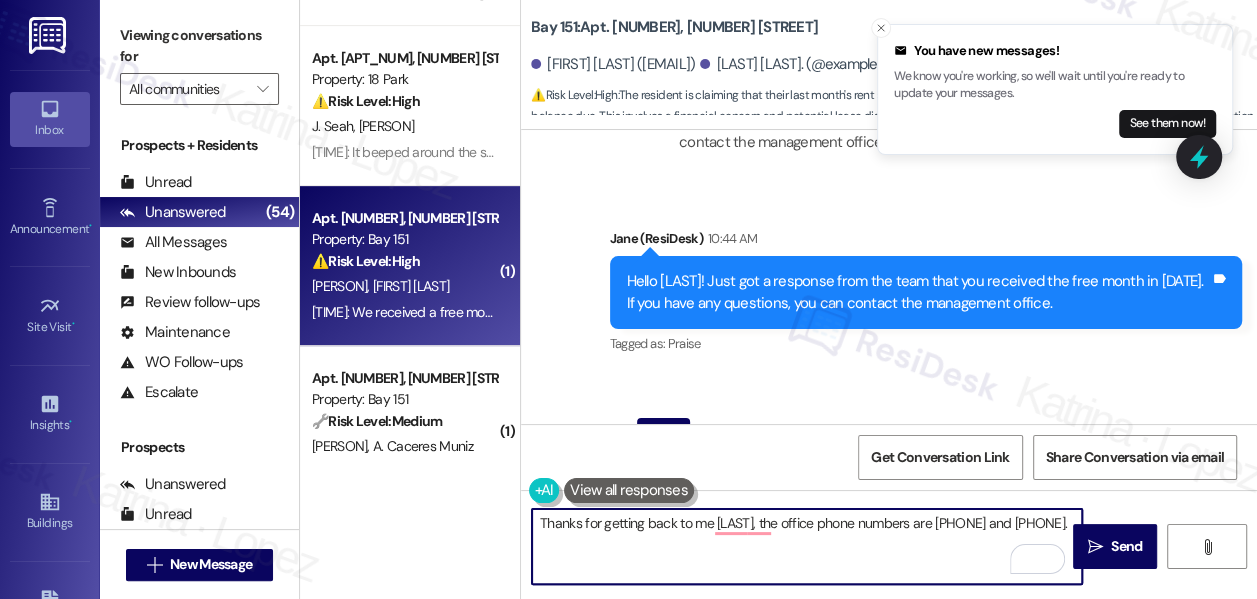 scroll, scrollTop: 32464, scrollLeft: 0, axis: vertical 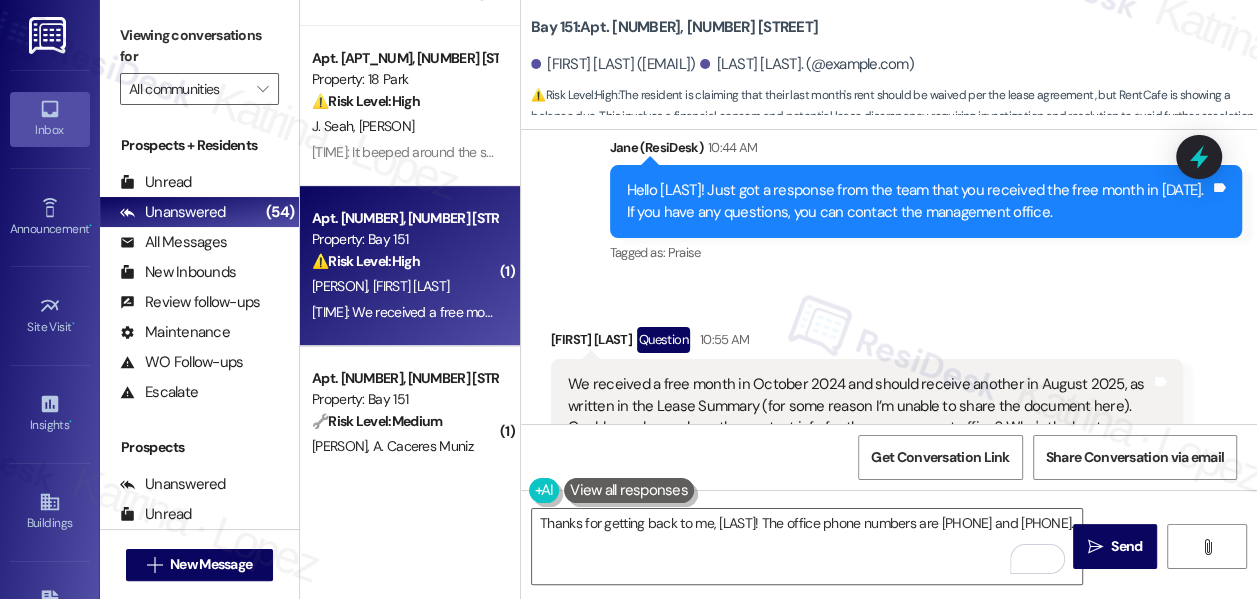 click on "Viewing conversations for" at bounding box center (199, 46) 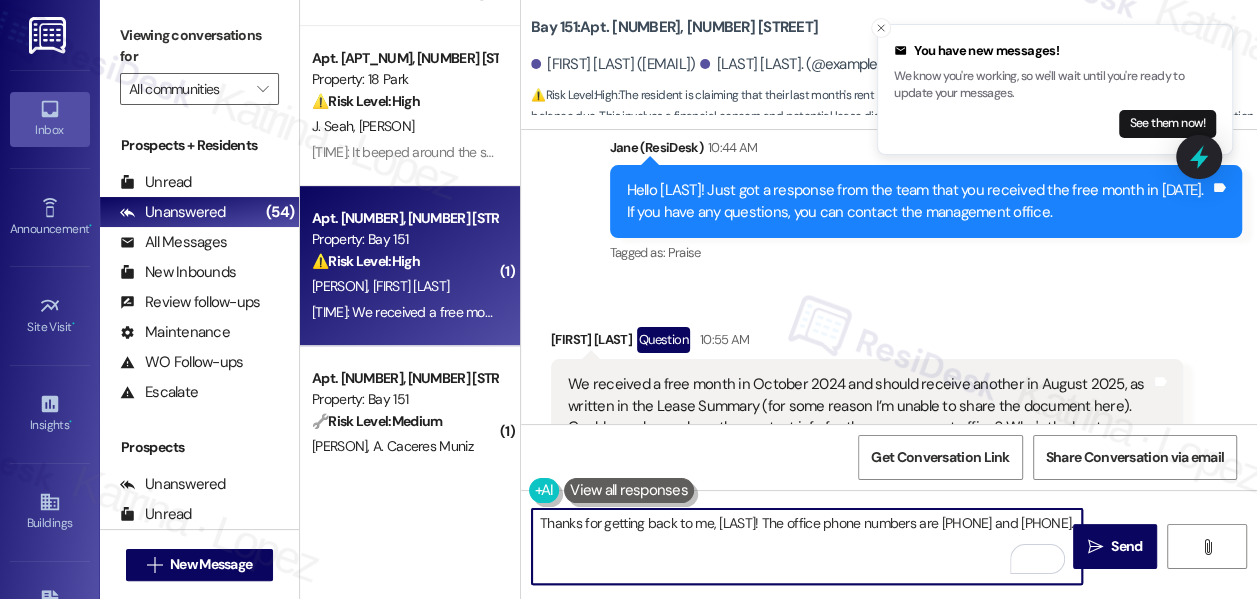 click on "Thanks for getting back to me, Chen. The office phone numbers are 201-751-2004 and 201-422-2442." at bounding box center (807, 546) 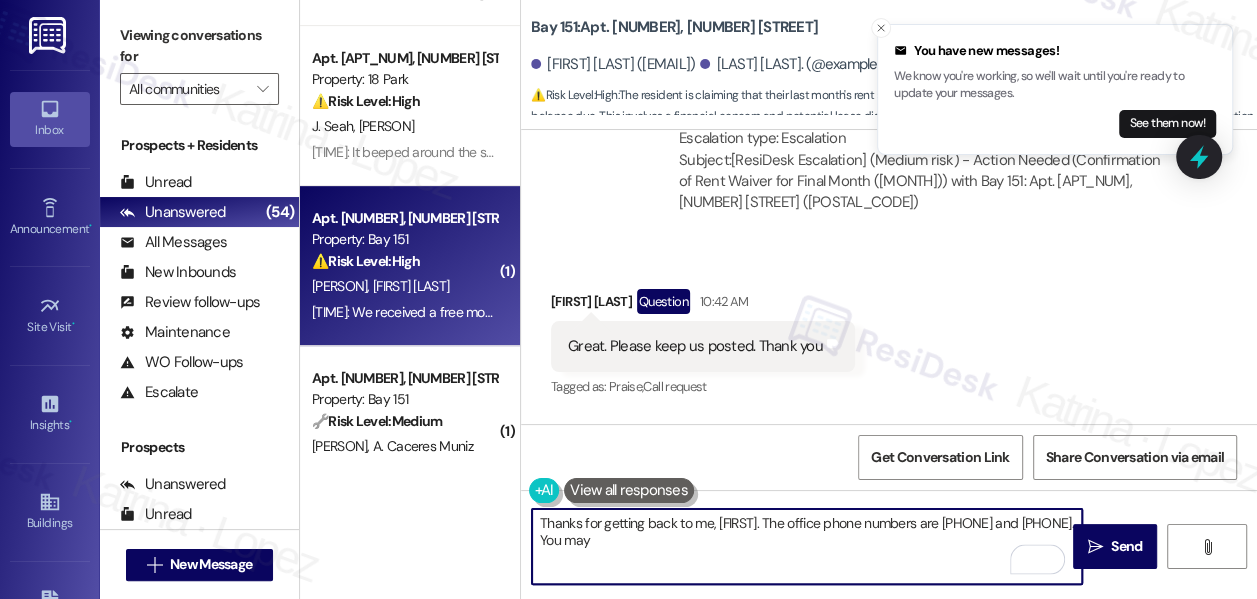 scroll, scrollTop: 31919, scrollLeft: 0, axis: vertical 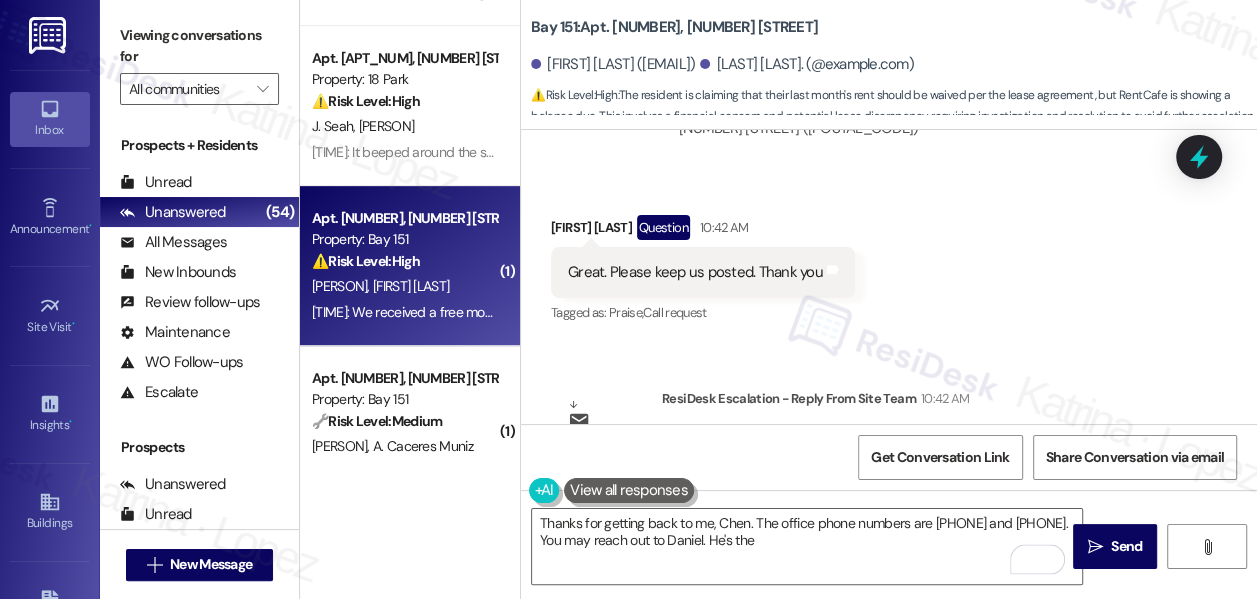 click on "Viewing conversations for" at bounding box center (199, 46) 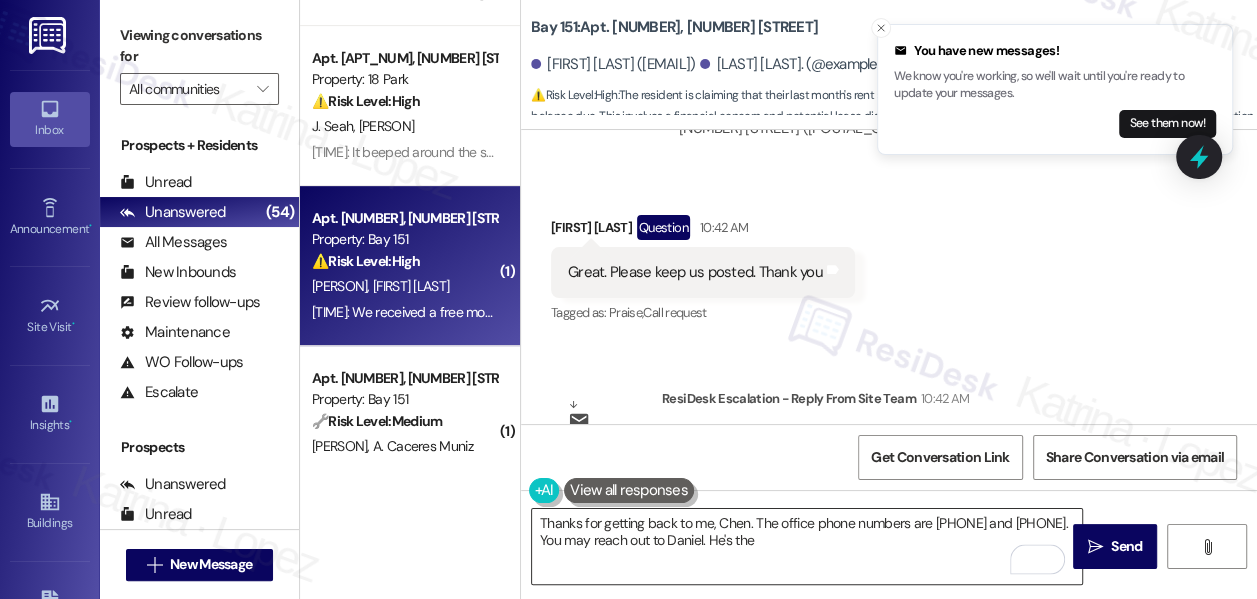 click on "Thanks for getting back to me, Chen. The office phone numbers are 201-751-2004 and 201-422-2442. You may reach out to Daniel. He's the" at bounding box center [807, 546] 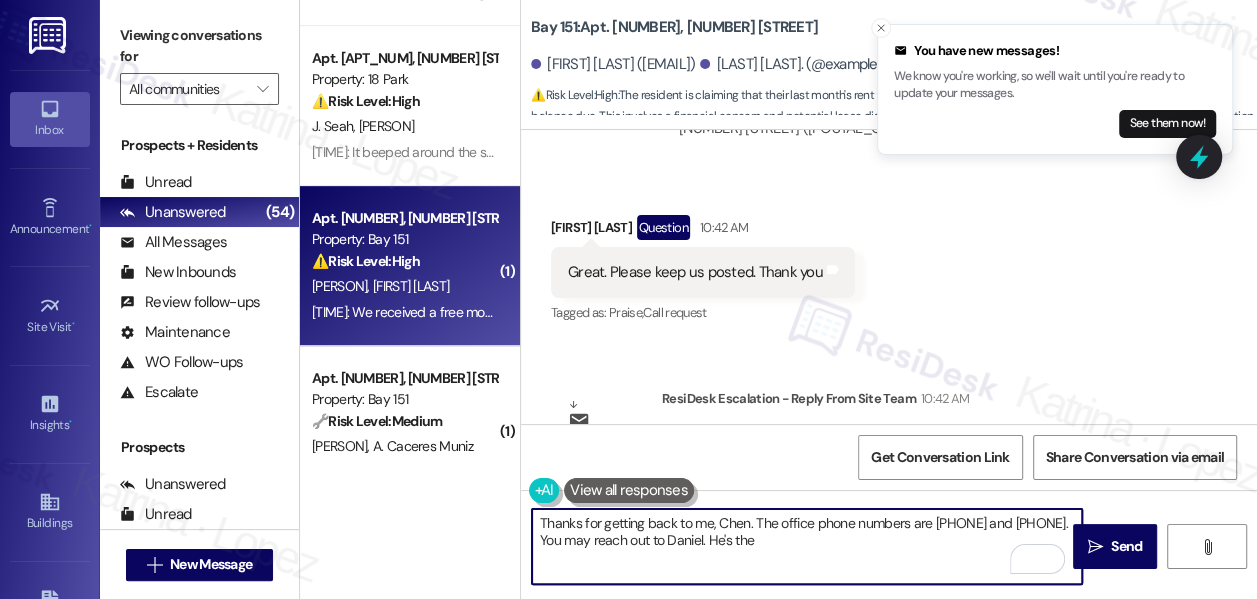 click on "Thanks for getting back to me, Chen. The office phone numbers are 201-751-2004 and 201-422-2442. You may reach out to Daniel. He's the" at bounding box center [807, 546] 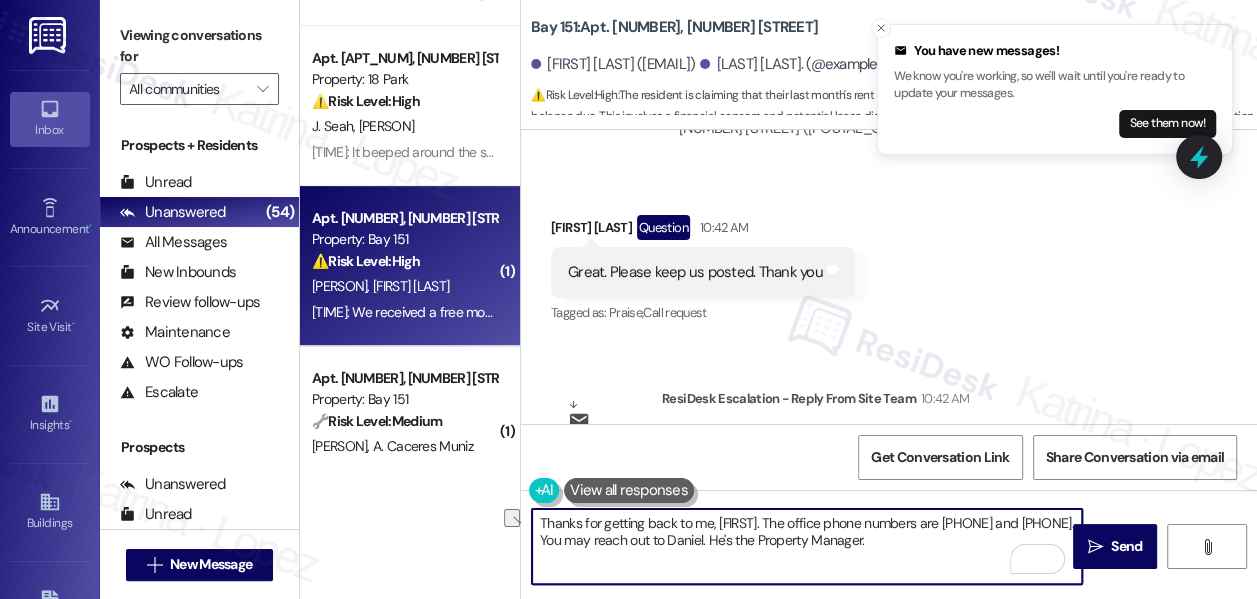 drag, startPoint x: 994, startPoint y: 538, endPoint x: 786, endPoint y: 549, distance: 208.29066 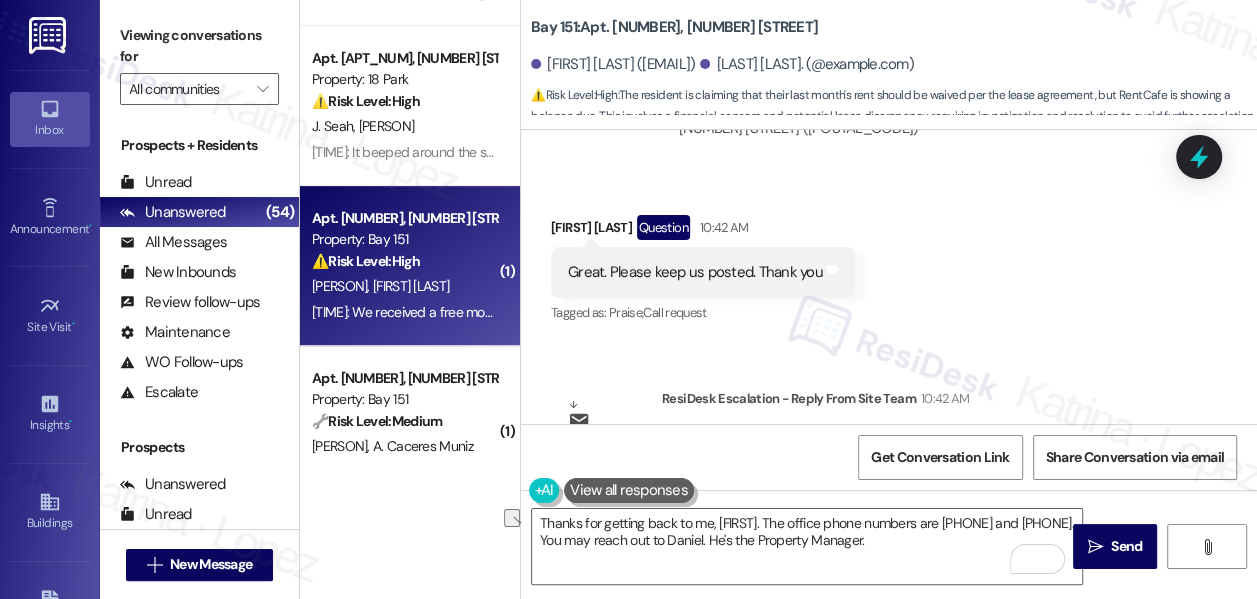 click on "Viewing conversations for All communities " at bounding box center [199, 62] 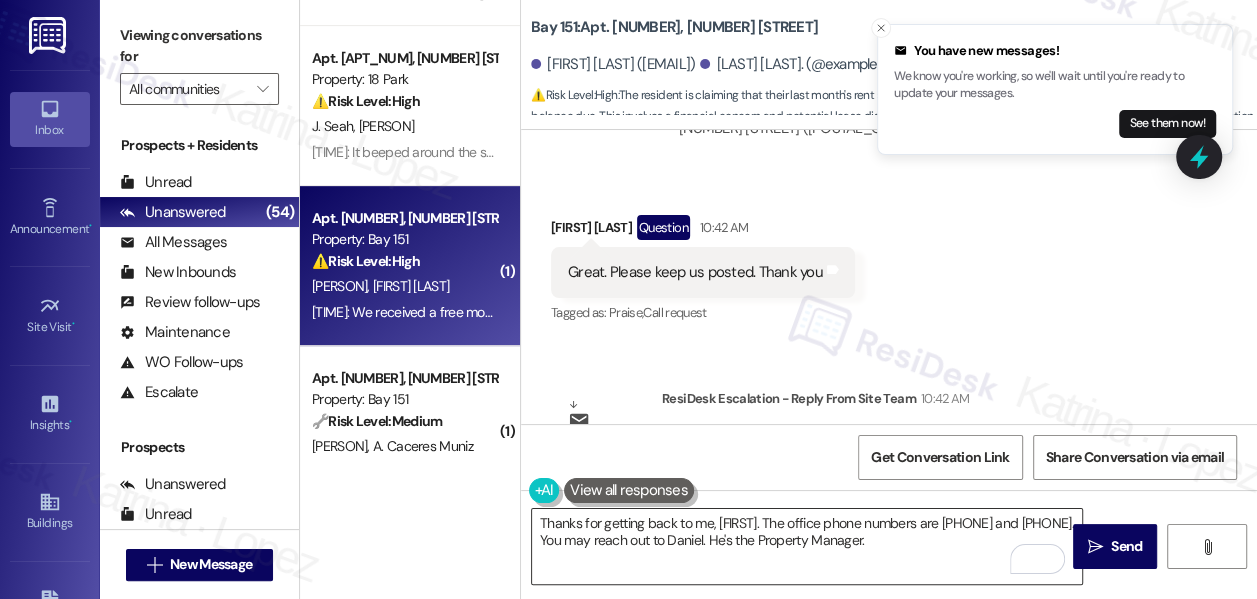 click on "Thanks for getting back to me, Chen. The office phone numbers are 201-751-2004 and 201-422-2442. You may reach out to Daniel. He's the Property Manager." at bounding box center (807, 546) 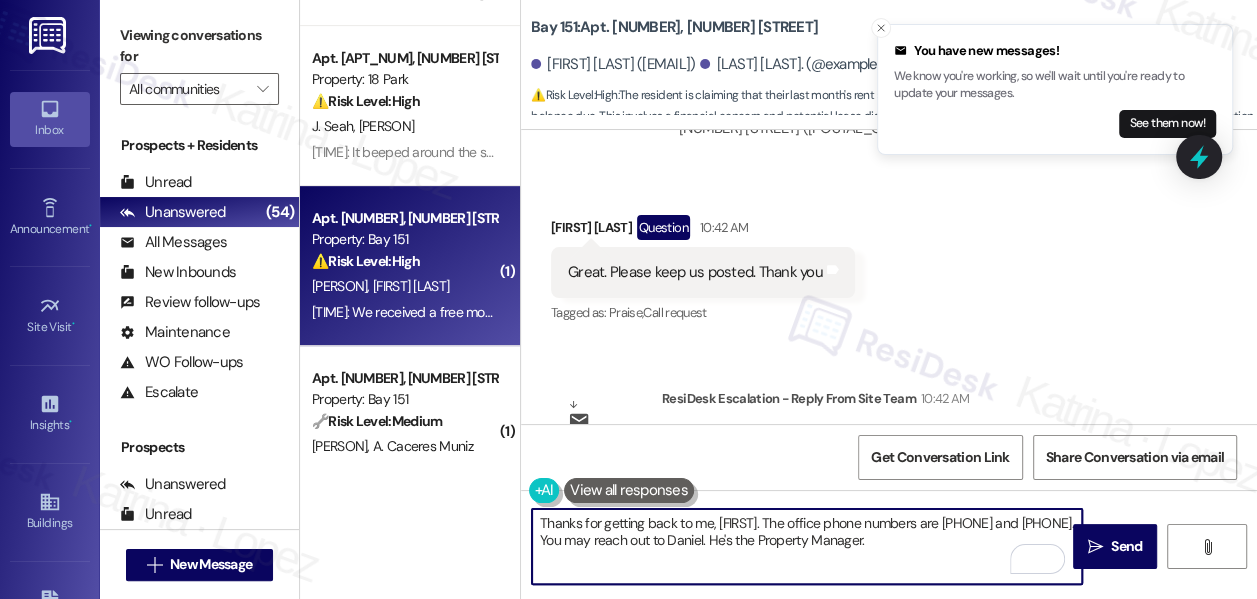 click on "Thanks for getting back to me, Chen. The office phone numbers are 201-751-2004 and 201-422-2442. You may reach out to Daniel. He's the Property Manager." at bounding box center [807, 546] 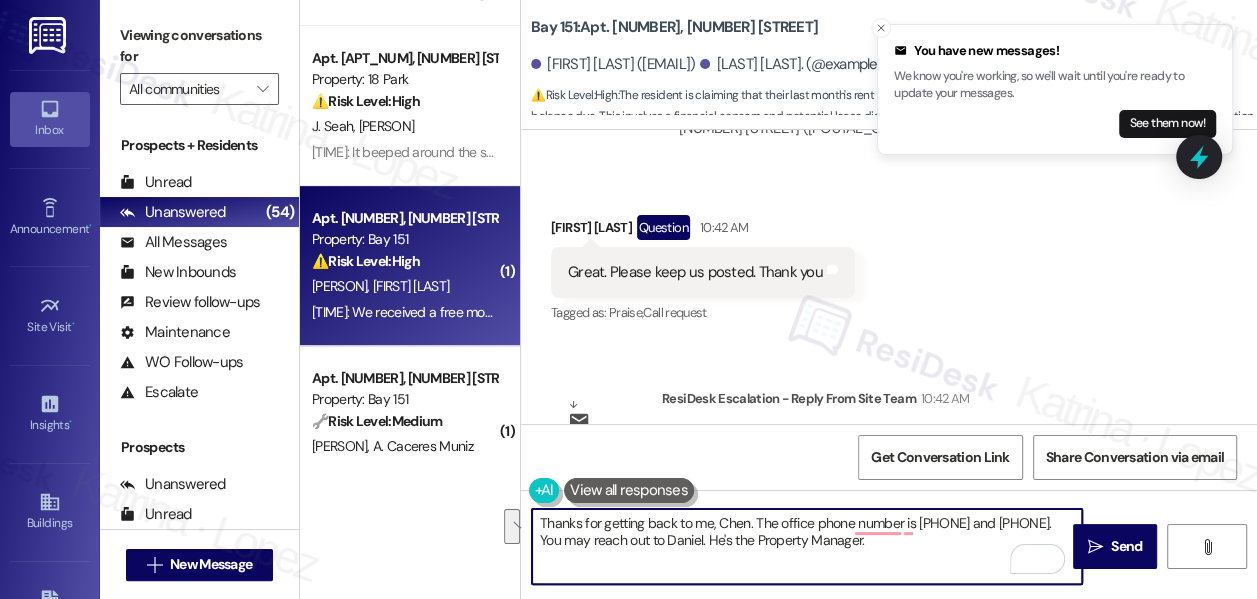drag, startPoint x: 596, startPoint y: 543, endPoint x: 997, endPoint y: 512, distance: 402.19647 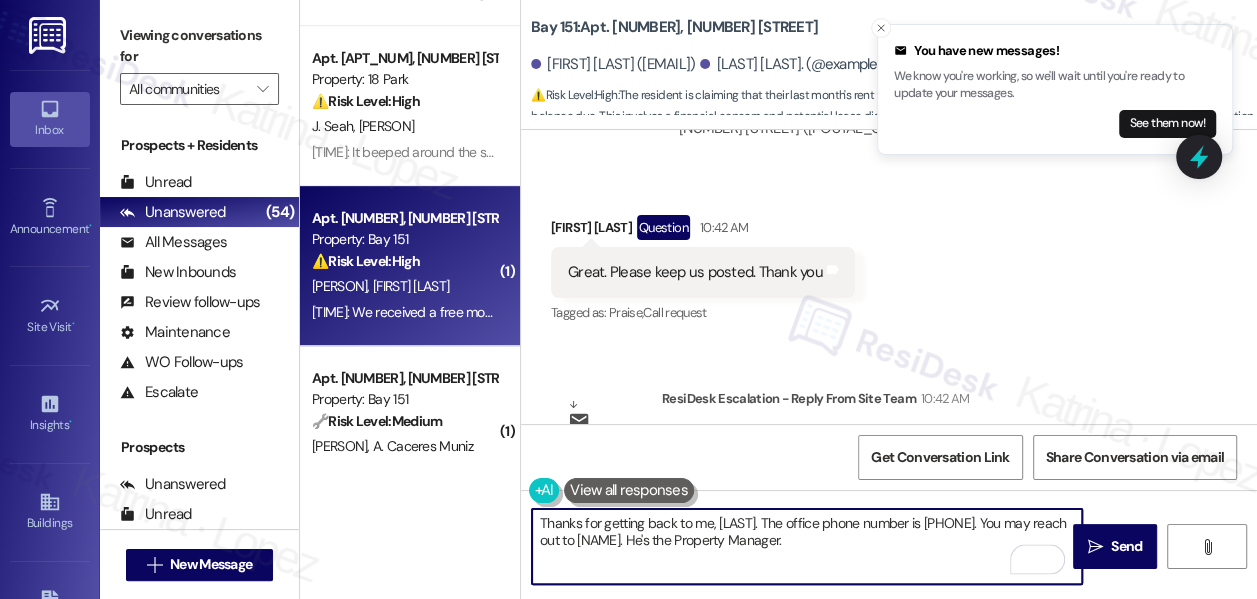 click on "Thanks for getting back to me, Chen. The office phone number is 201-751-2004. You may reach out to Daniel. He's the Property Manager." at bounding box center [807, 546] 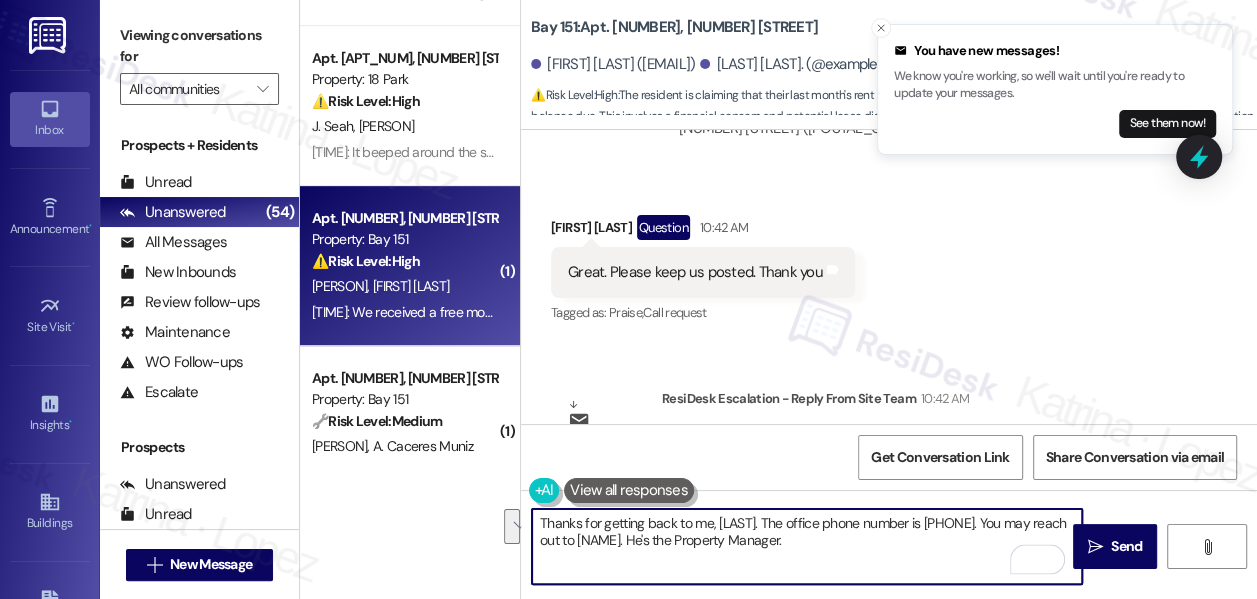click on "Thanks for getting back to me, Chen. The office phone number is 201-751-2004. You may reach out to Daniel. He's the Property Manager." at bounding box center [807, 546] 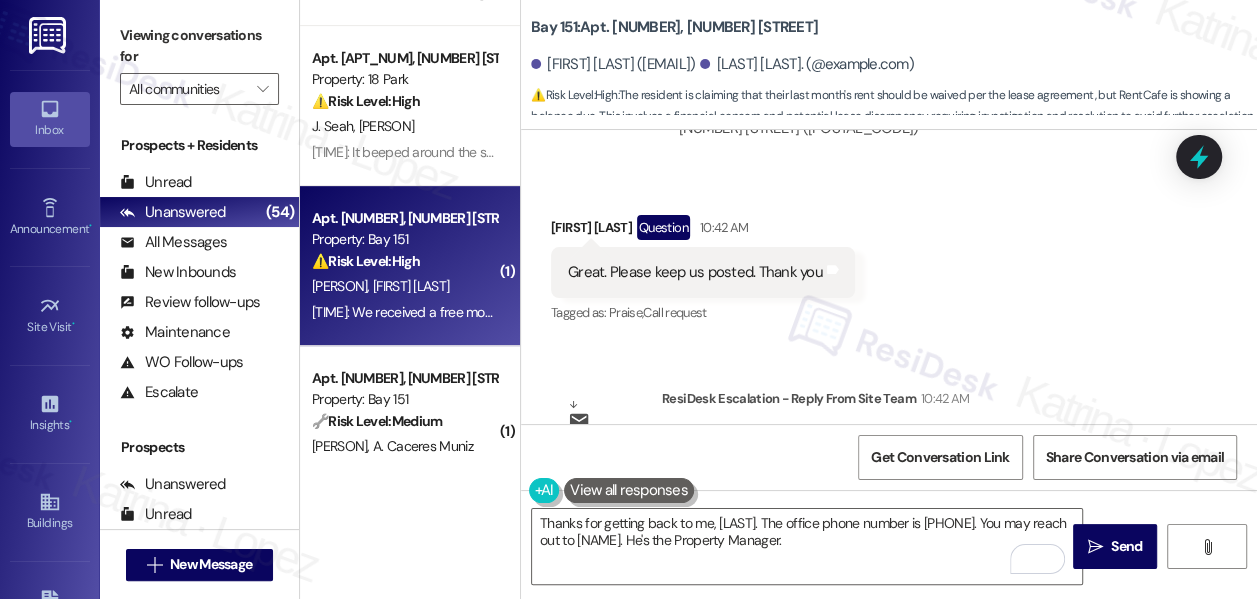 click on "Viewing conversations for" at bounding box center [199, 46] 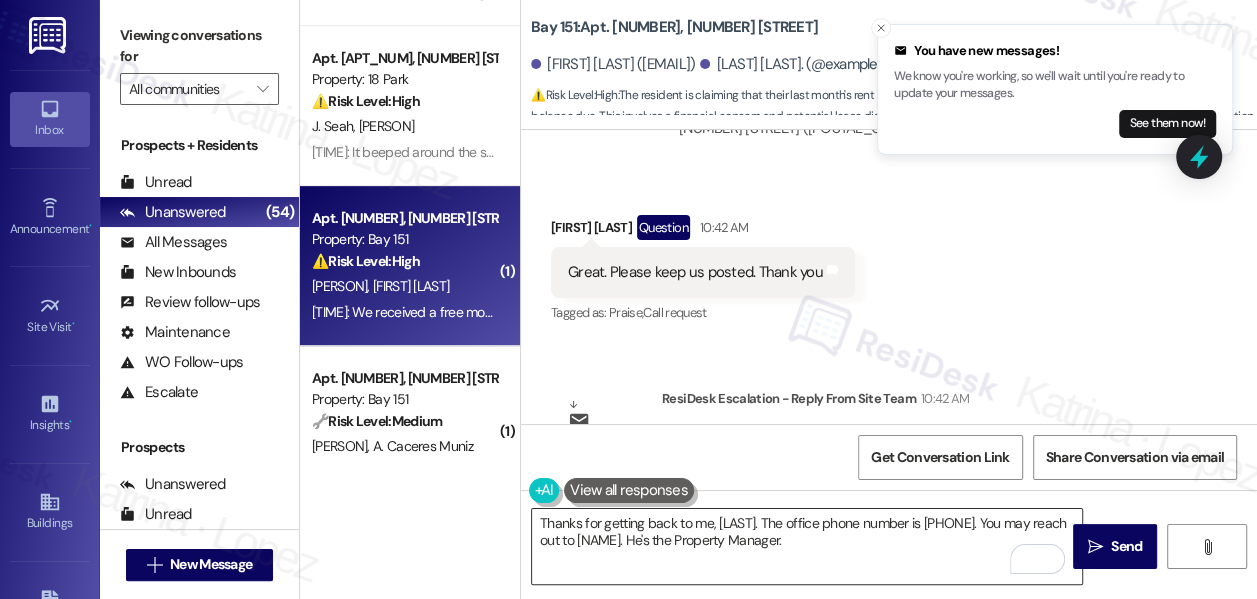 click on "Thanks for getting back to me, Chen. The office phone number is 201-751-2004. You may reach out to Daniel. He's the Property Manager." at bounding box center [807, 546] 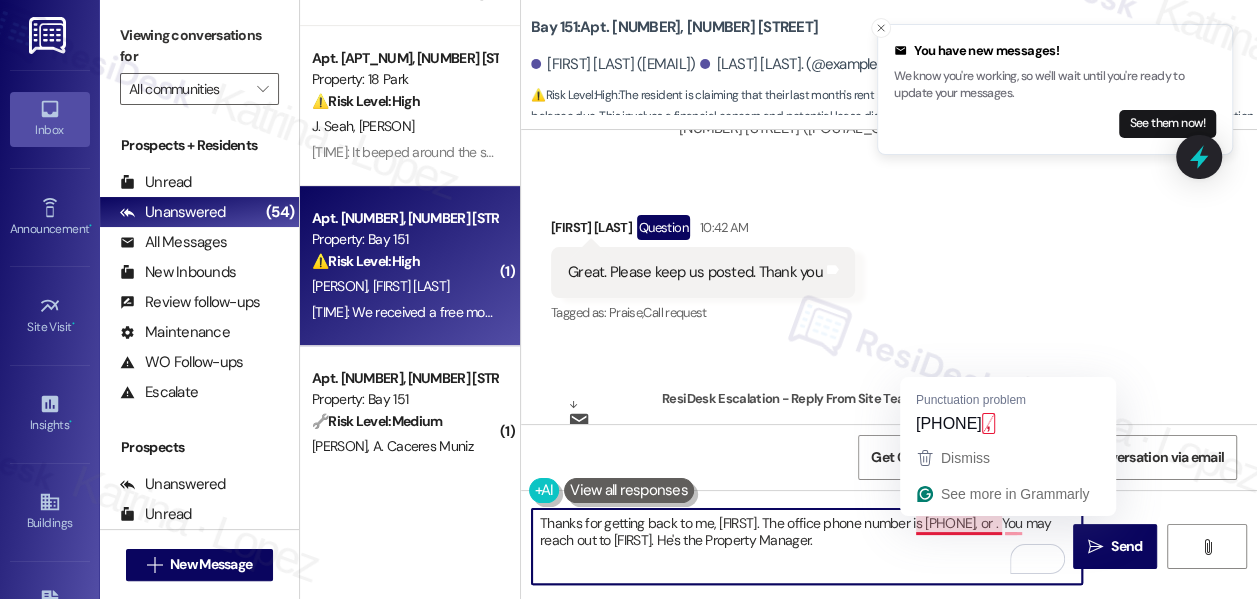 drag, startPoint x: 915, startPoint y: 526, endPoint x: 999, endPoint y: 526, distance: 84 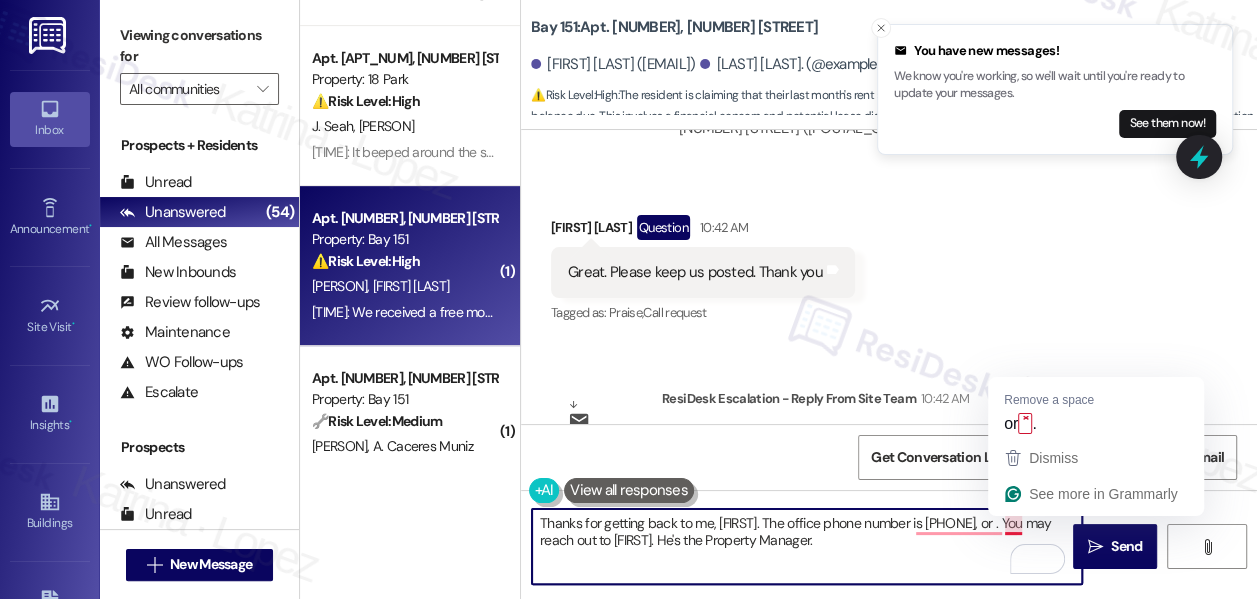 click on "Thanks for getting back to me, Chen. The office phone number is 201-751-2004, or . You may reach out to Daniel. He's the Property Manager." at bounding box center (807, 546) 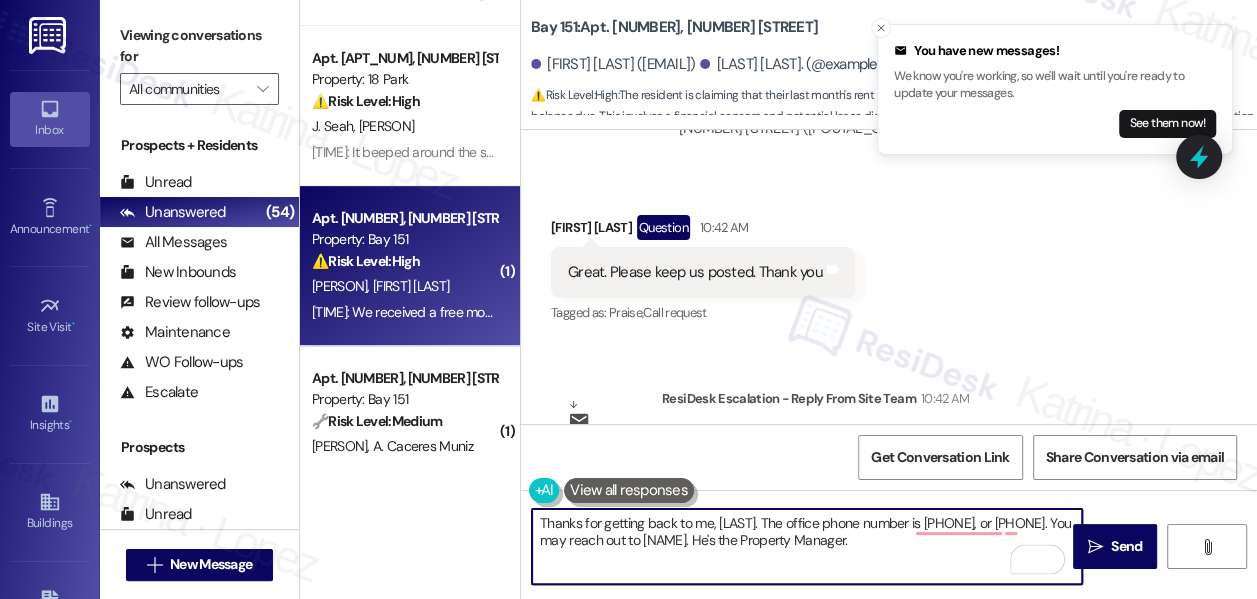 click on "Thanks for getting back to me, Chen. The office phone number is 201-751-2004, or 201-751-2004. You may reach out to Daniel. He's the Property Manager." at bounding box center [807, 546] 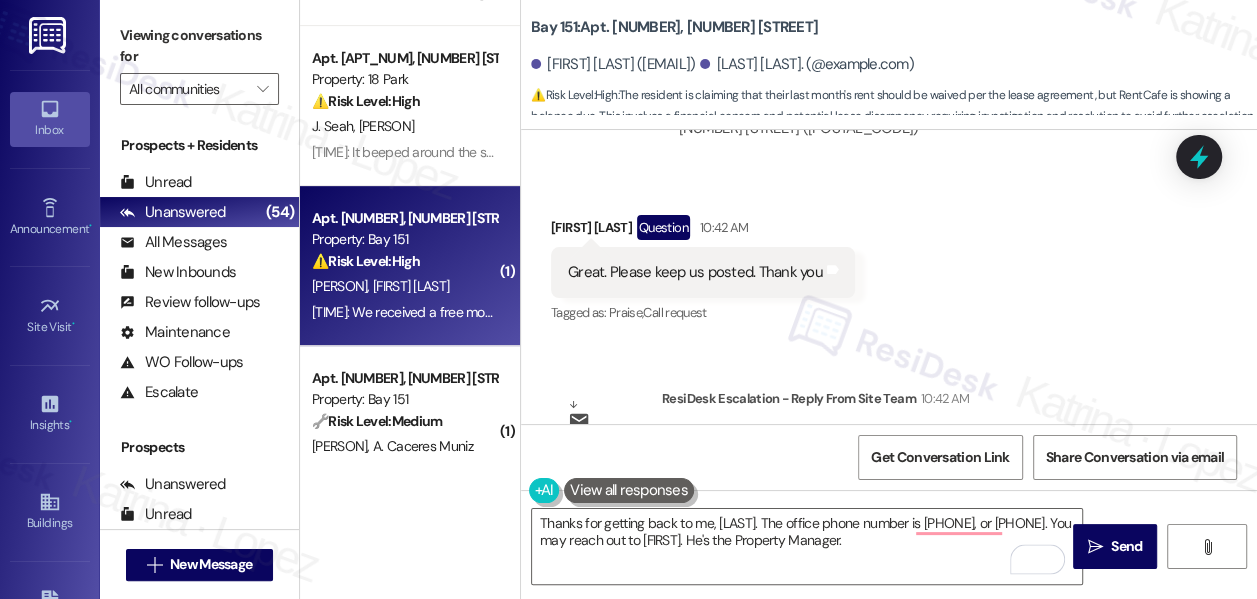 click on "Viewing conversations for" at bounding box center [199, 46] 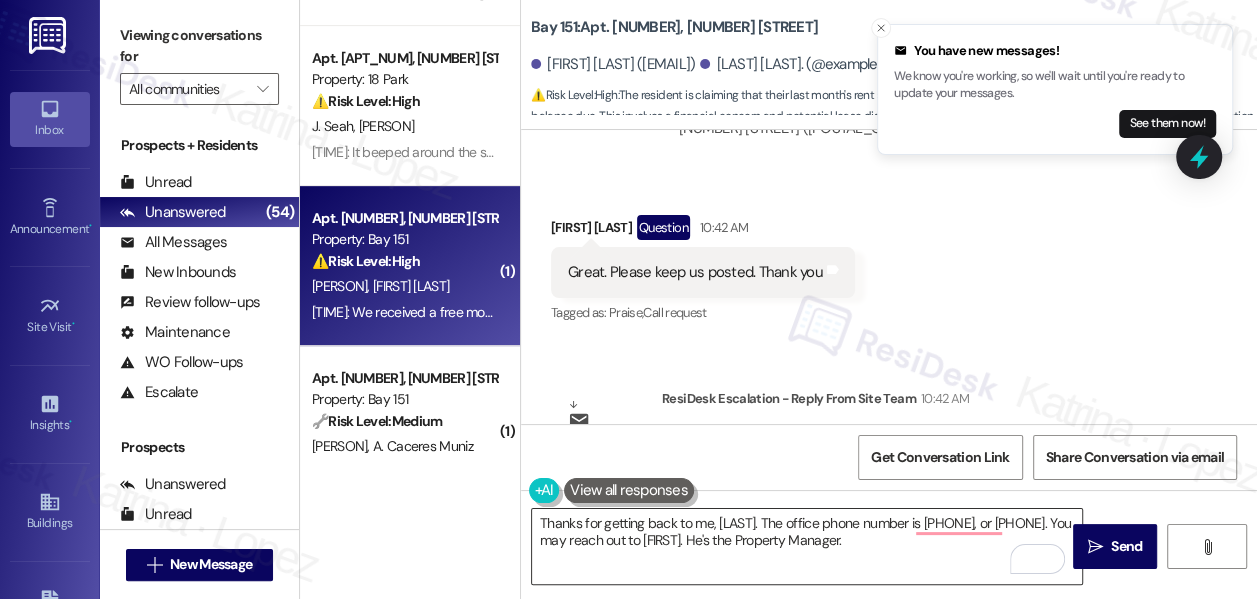 click on "Thanks for getting back to me, Chen. The office phone number is 201-751-2004, or 201-752-2004. You may reach out to Daniel. He's the Property Manager." at bounding box center [807, 546] 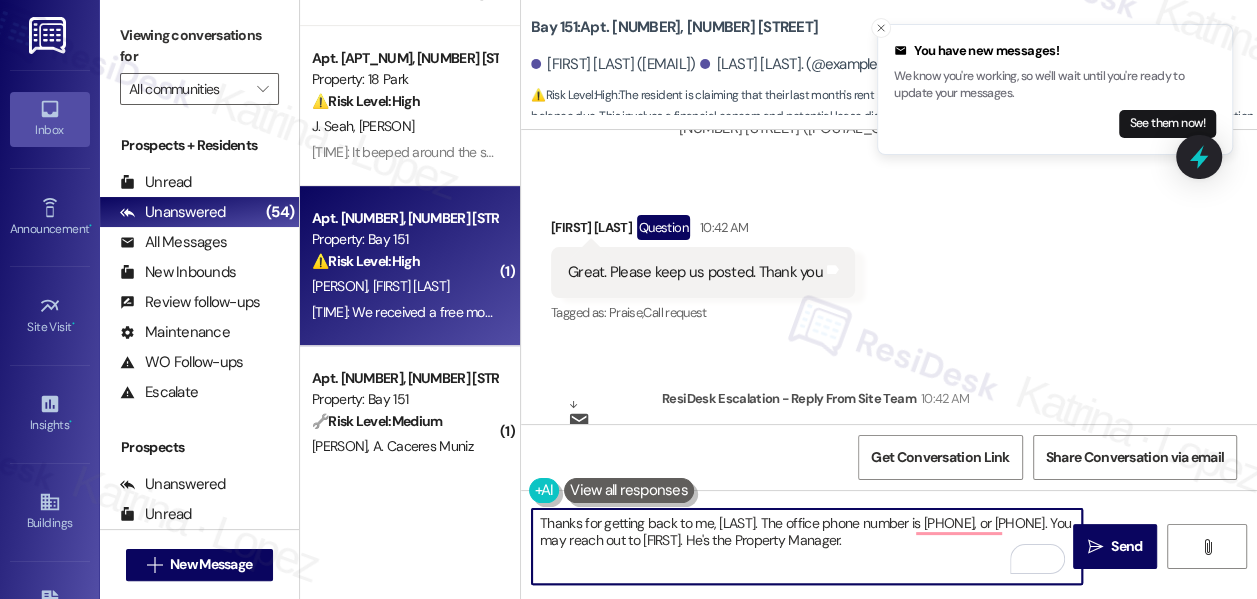 click on "Thanks for getting back to me, Chen. The office phone number is 201-751-2004, or 201-752-2004. You may reach out to Daniel. He's the Property Manager." at bounding box center [807, 546] 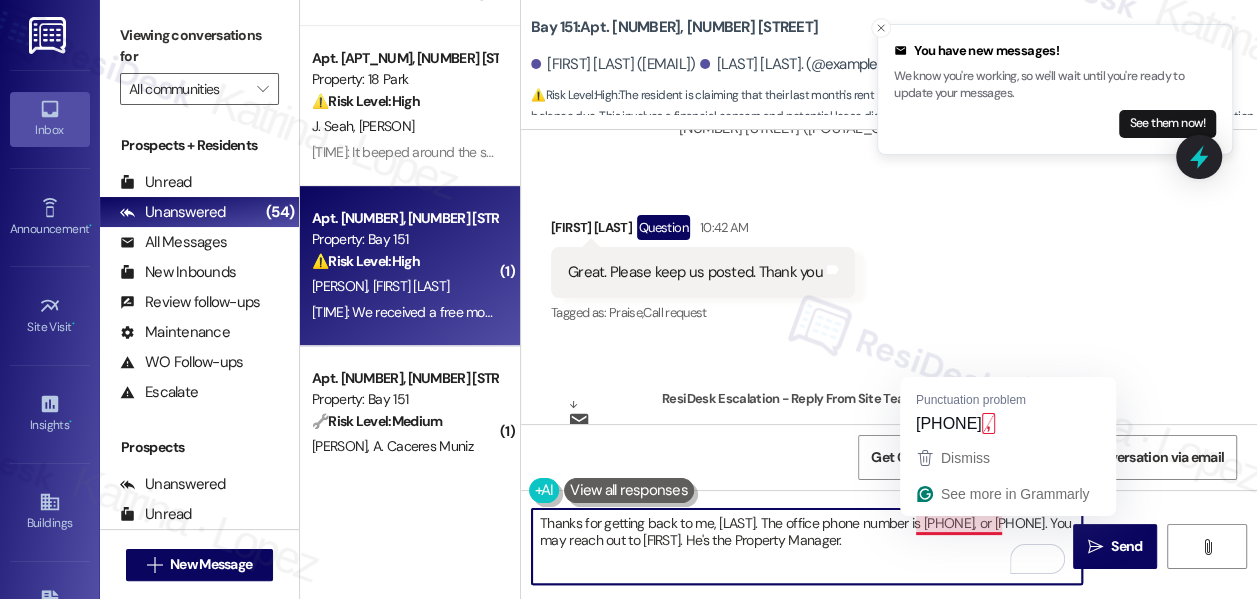 click on "Thanks for getting back to me, Chen. The office phone number is 201-751-2004, or 201-752-2004. You may reach out to Daniel. He's the Property Manager." at bounding box center [807, 546] 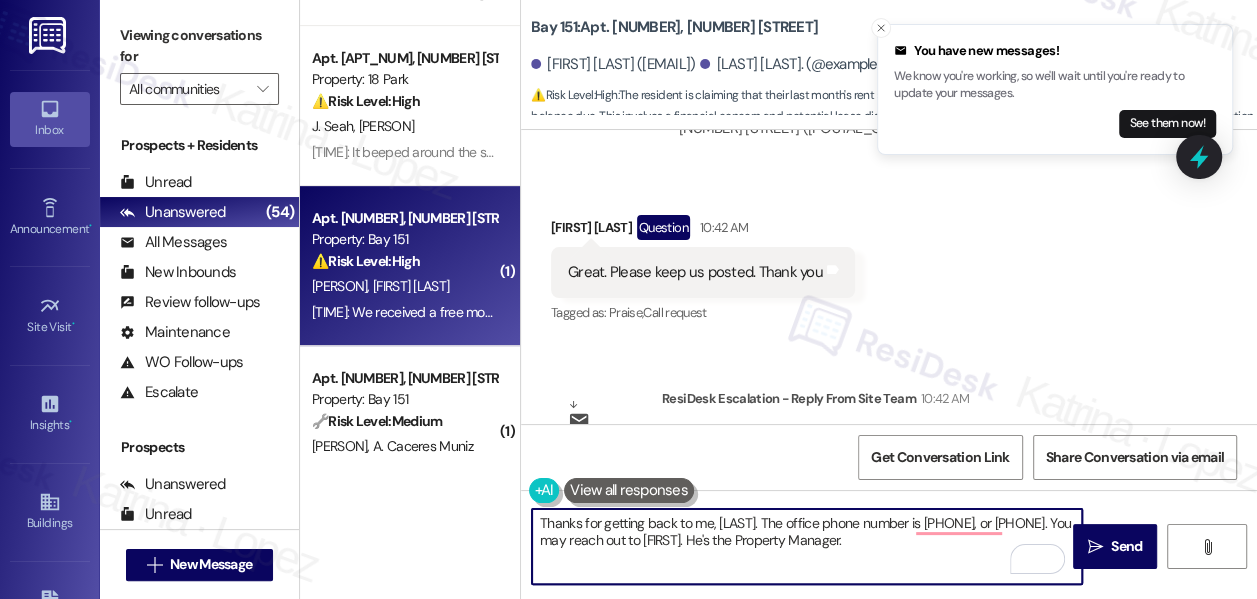click on "Thanks for getting back to me, Chen. The office phone number is 201-751-2004, or 201-752-2004. You may reach out to Daniel. He's the Property Manager." at bounding box center (807, 546) 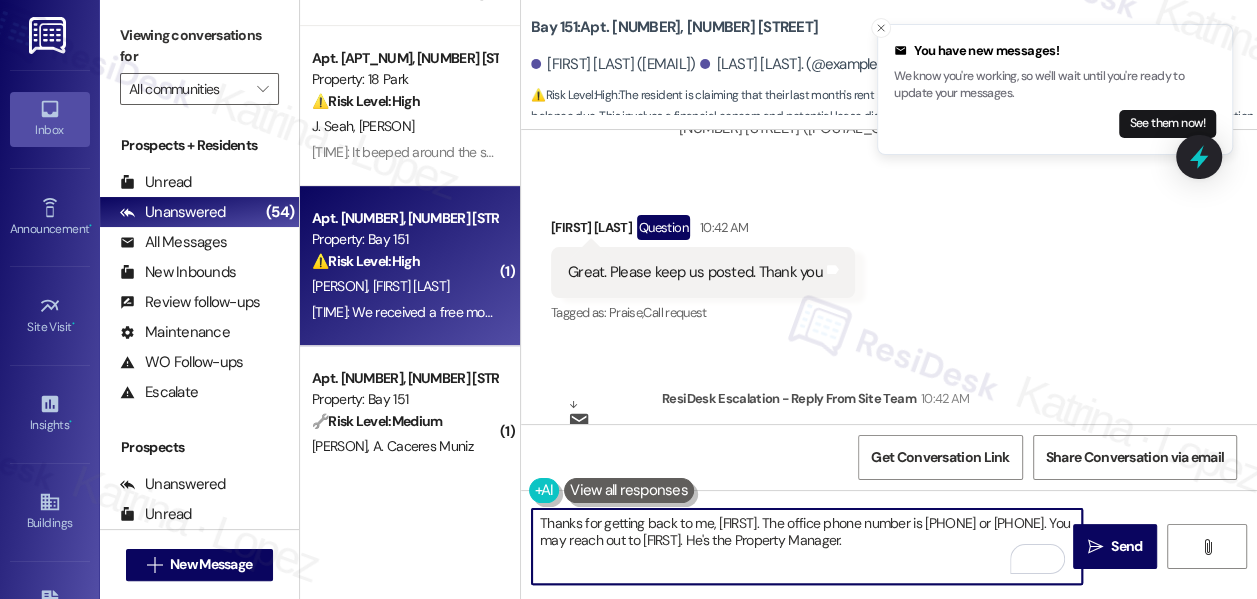 click on "Thanks for getting back to me, Chen. The office phone number is 201-751-2004 or 201-752-2004. You may reach out to Daniel. He's the Property Manager." at bounding box center [807, 546] 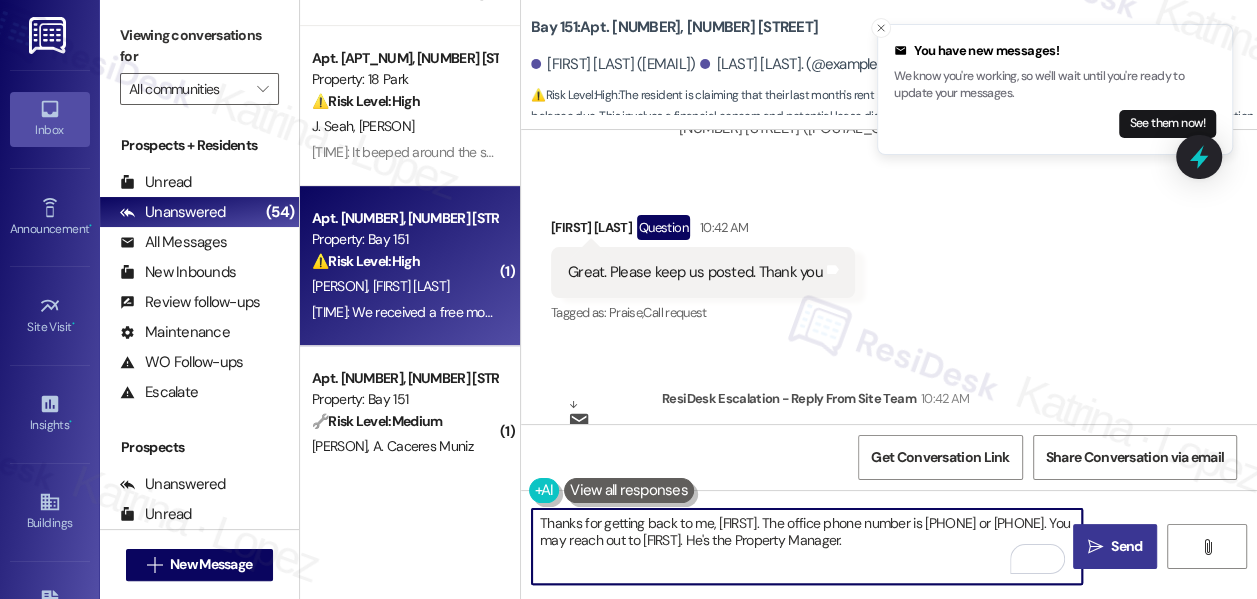type on "Thanks for getting back to me, Chen. The office phone number is 201-751-2004 or 201-752-2004. You may reach out to Daniel. He's the Property Manager." 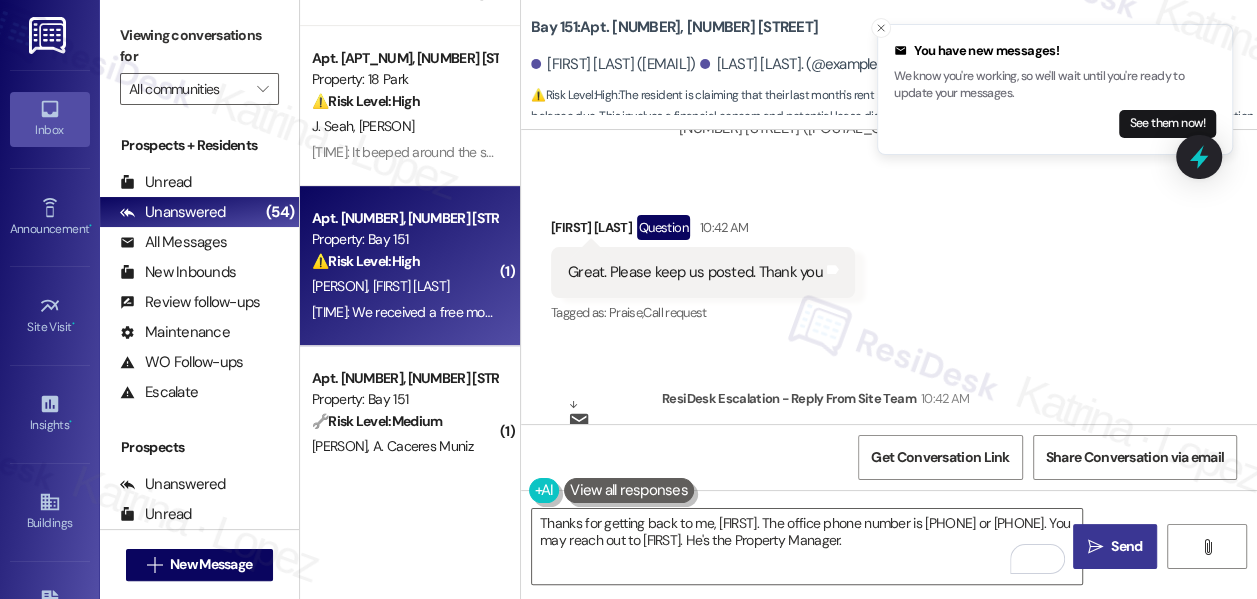 click on "Send" at bounding box center (1126, 546) 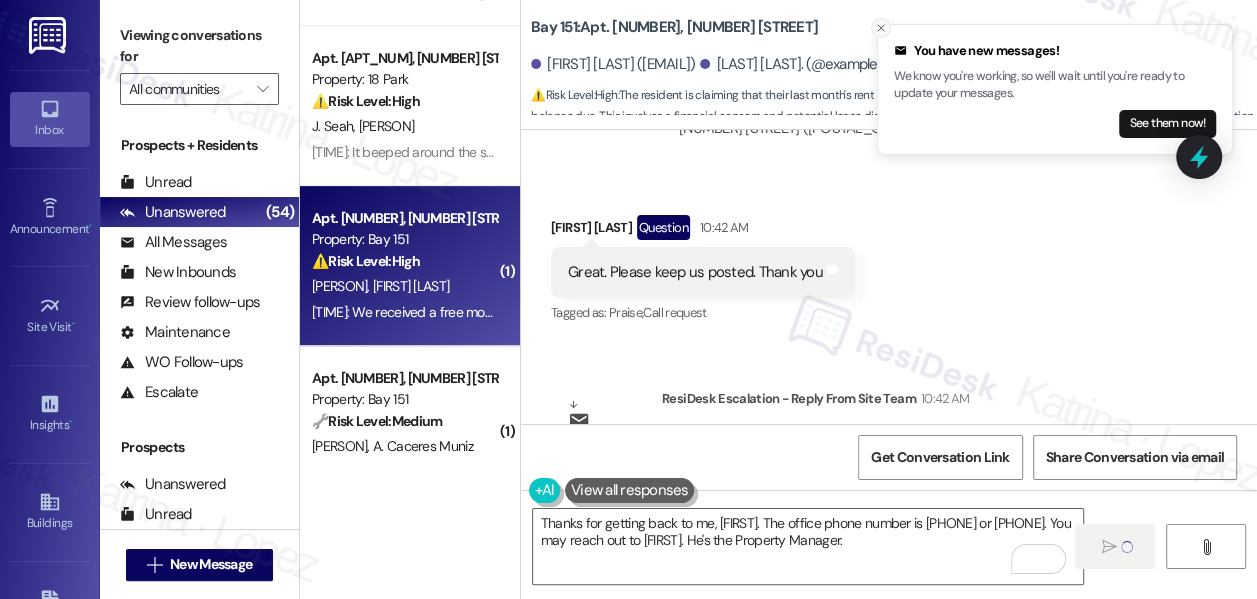 click 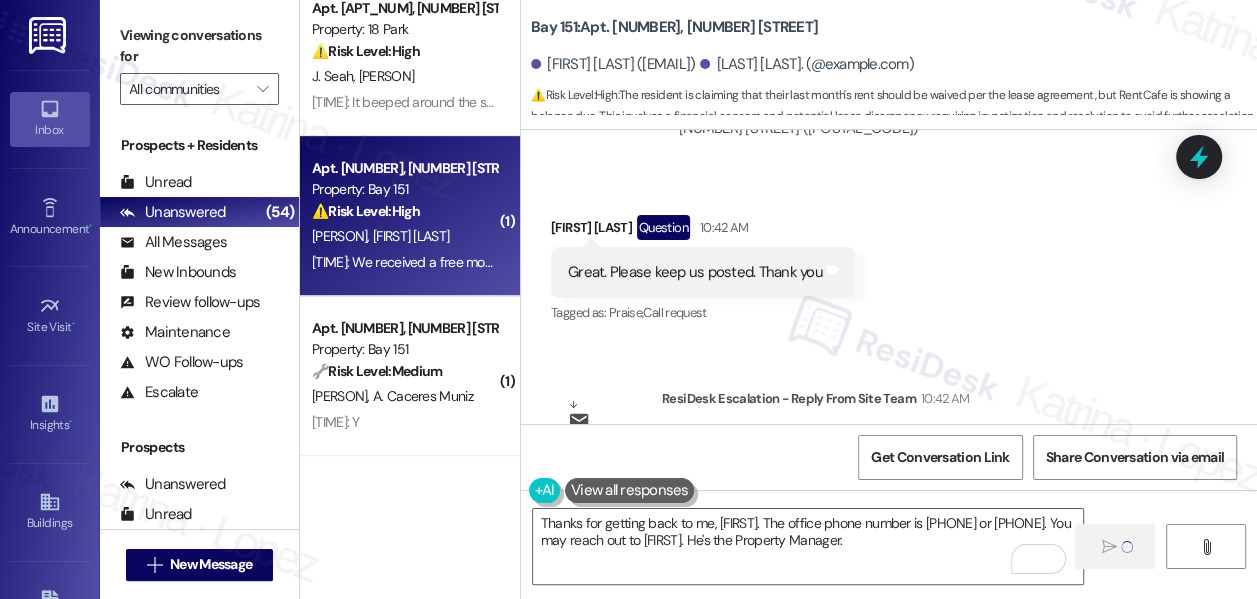 scroll, scrollTop: 636, scrollLeft: 0, axis: vertical 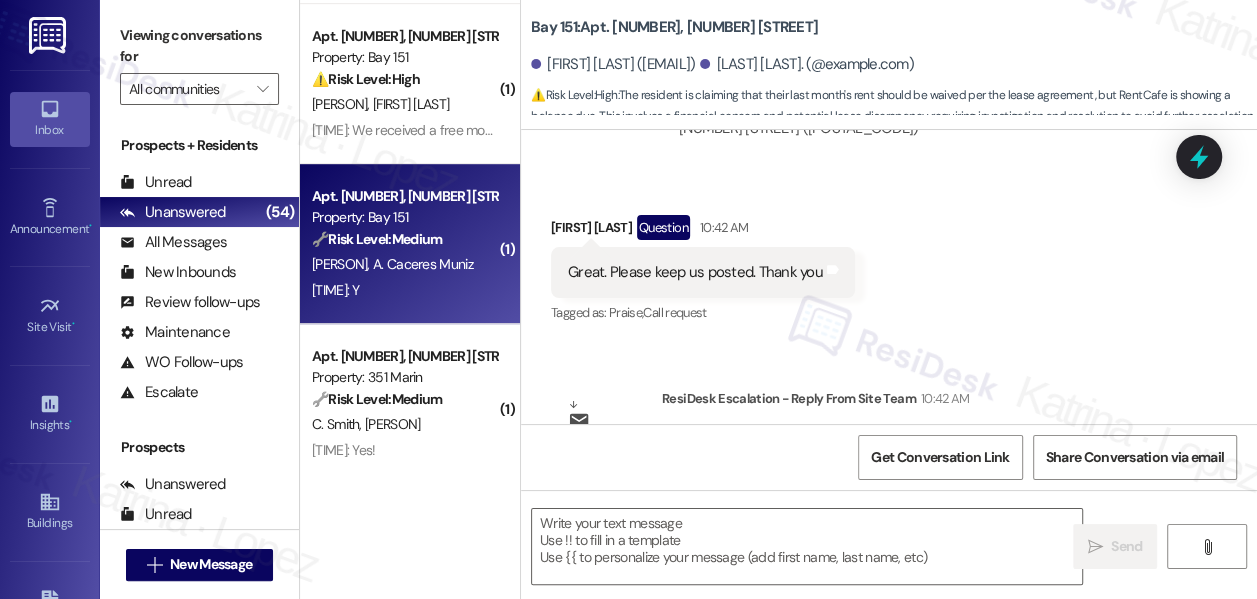 type on "Fetching suggested responses. Please feel free to read through the conversation in the meantime." 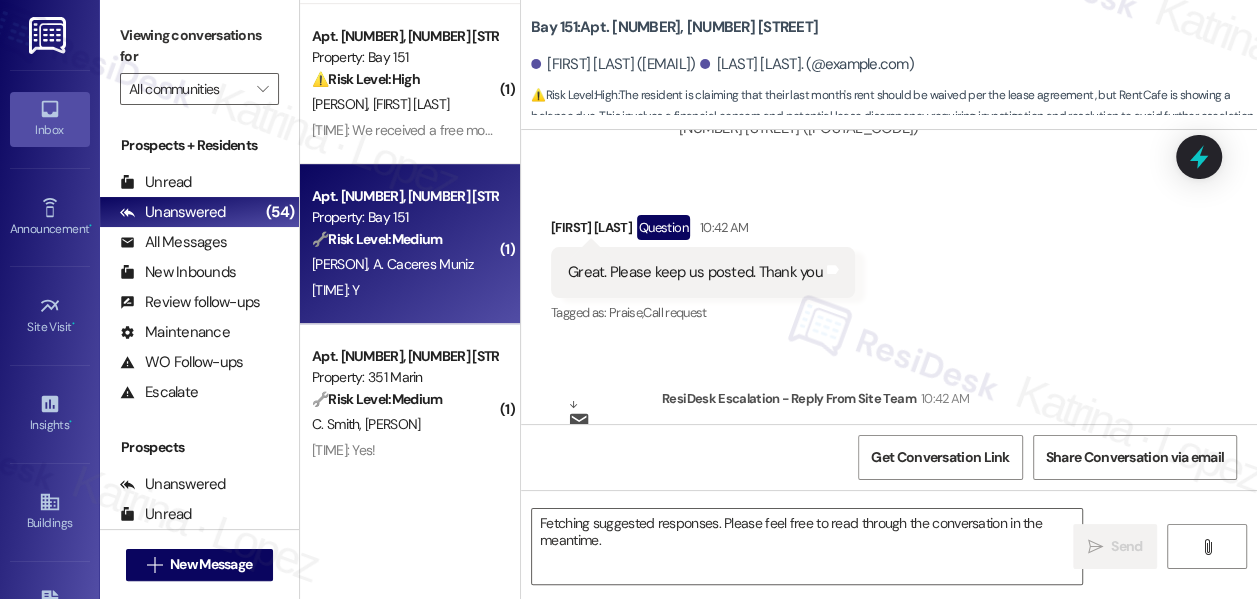 scroll, scrollTop: 32506, scrollLeft: 0, axis: vertical 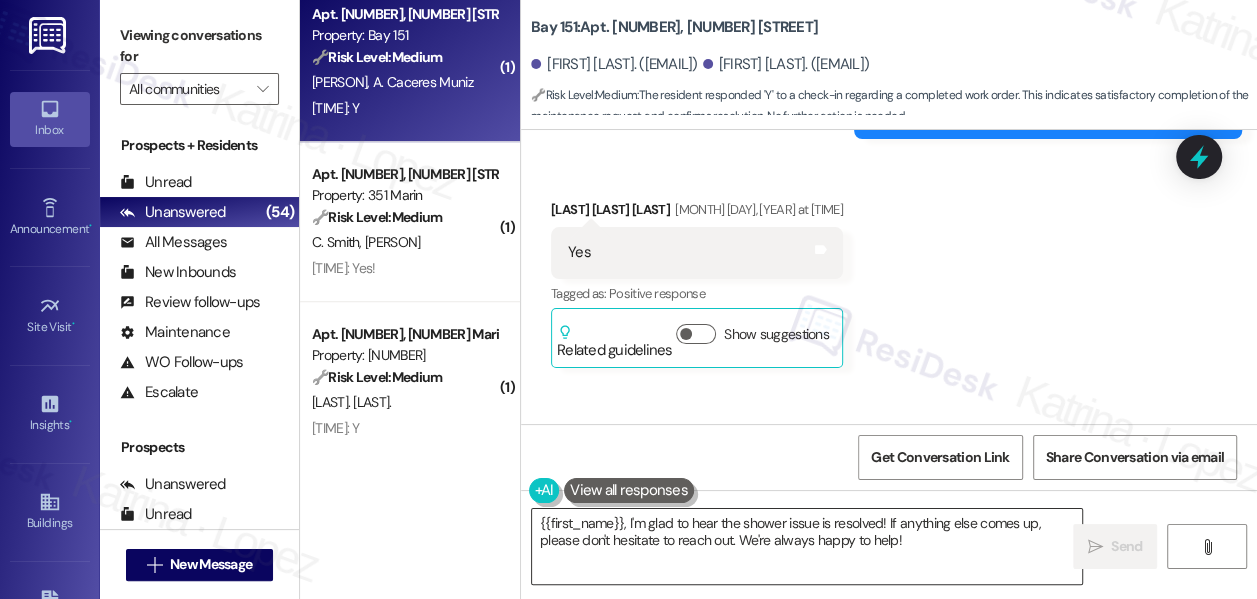 click on "{{first_name}}, I'm glad to hear the shower issue is resolved! If anything else comes up, please don't hesitate to reach out. We're always happy to help!" at bounding box center [807, 546] 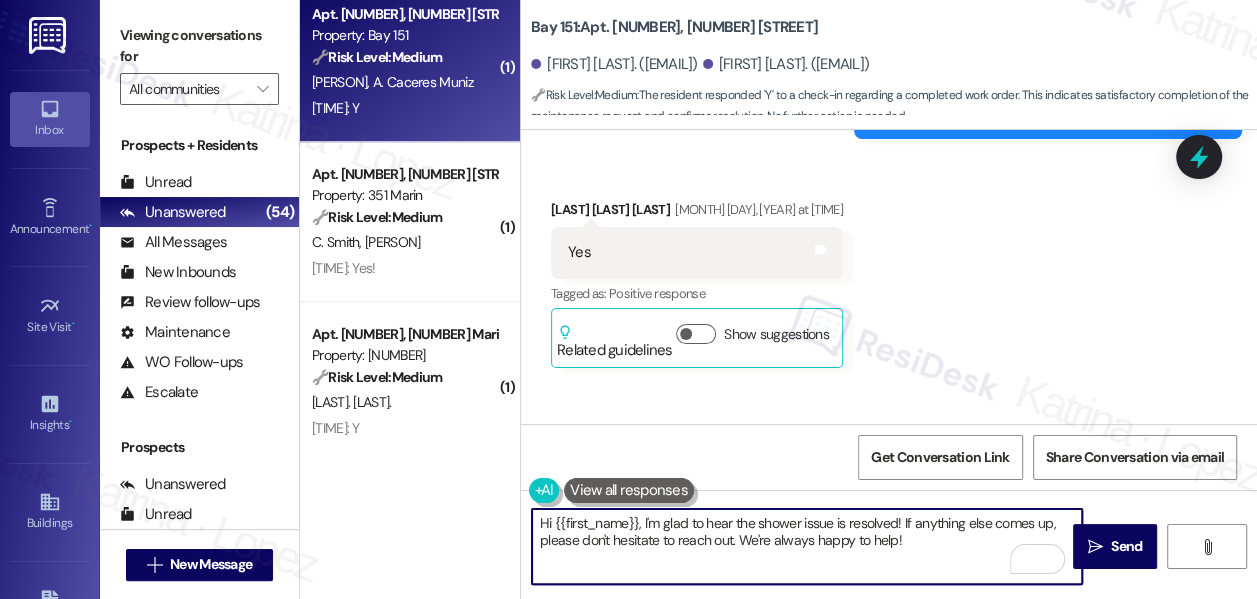scroll, scrollTop: 38587, scrollLeft: 0, axis: vertical 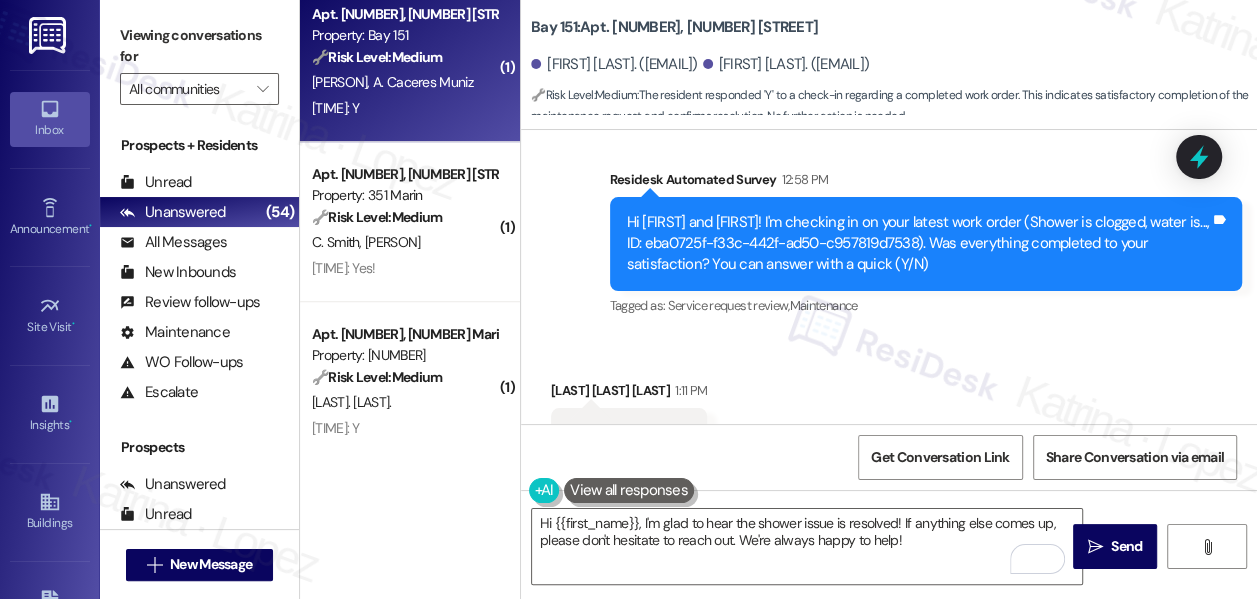 click on "Valeria Badillo Ramos 1:11 PM" at bounding box center (629, 394) 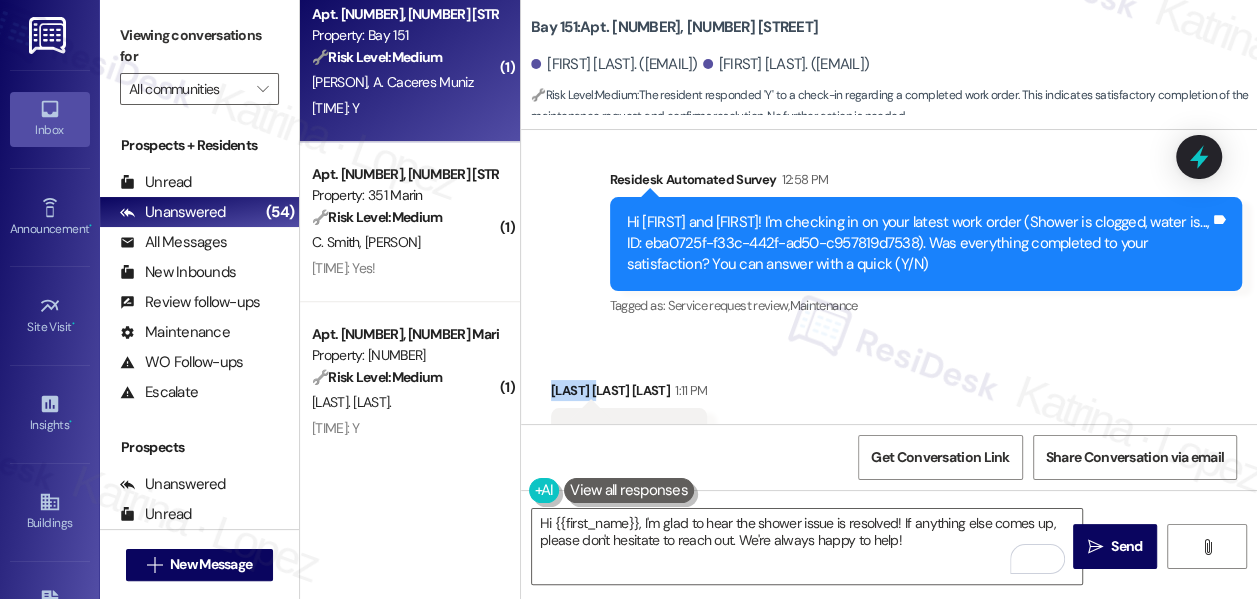 click on "Valeria Badillo Ramos 1:11 PM" at bounding box center [629, 394] 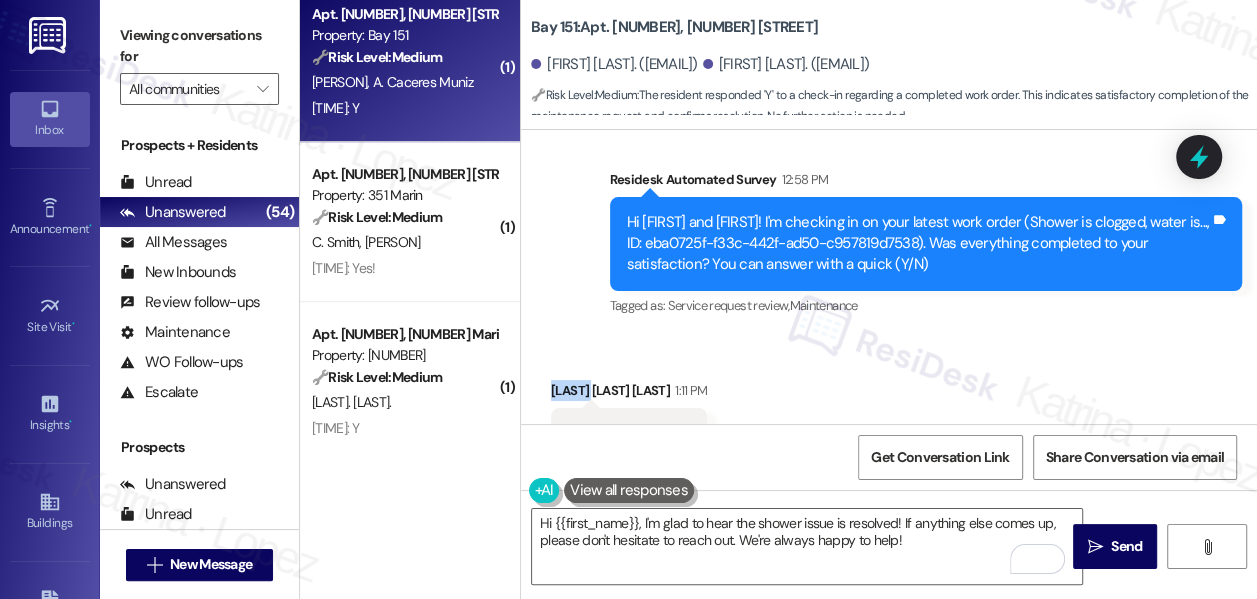 copy on "Valeria" 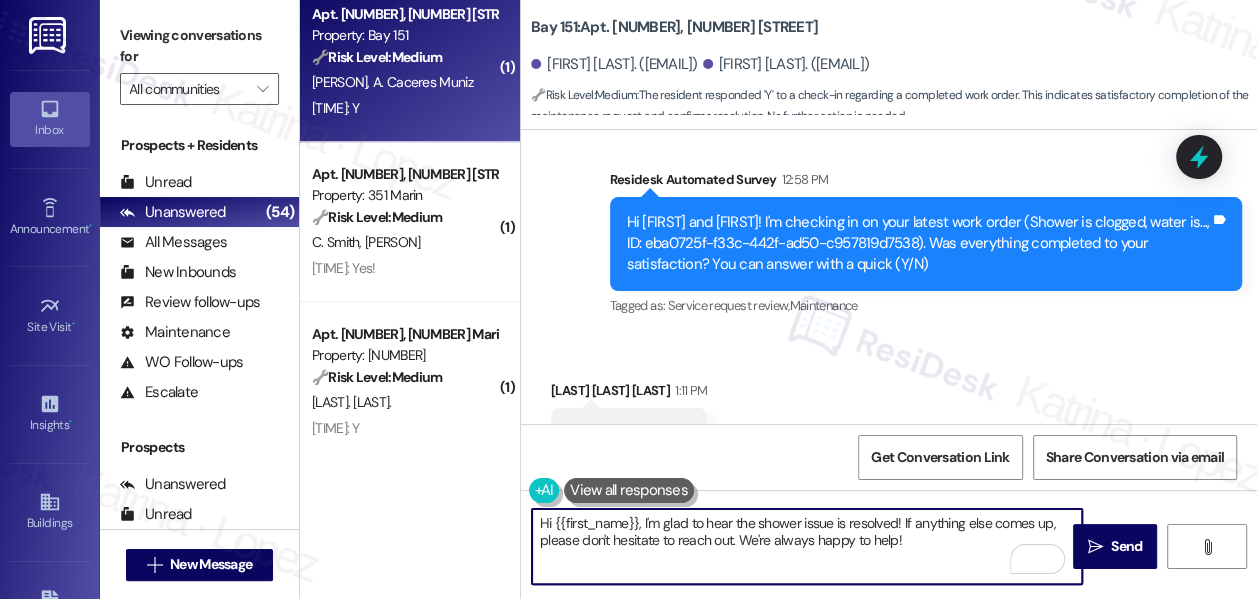 drag, startPoint x: 554, startPoint y: 528, endPoint x: 640, endPoint y: 508, distance: 88.29496 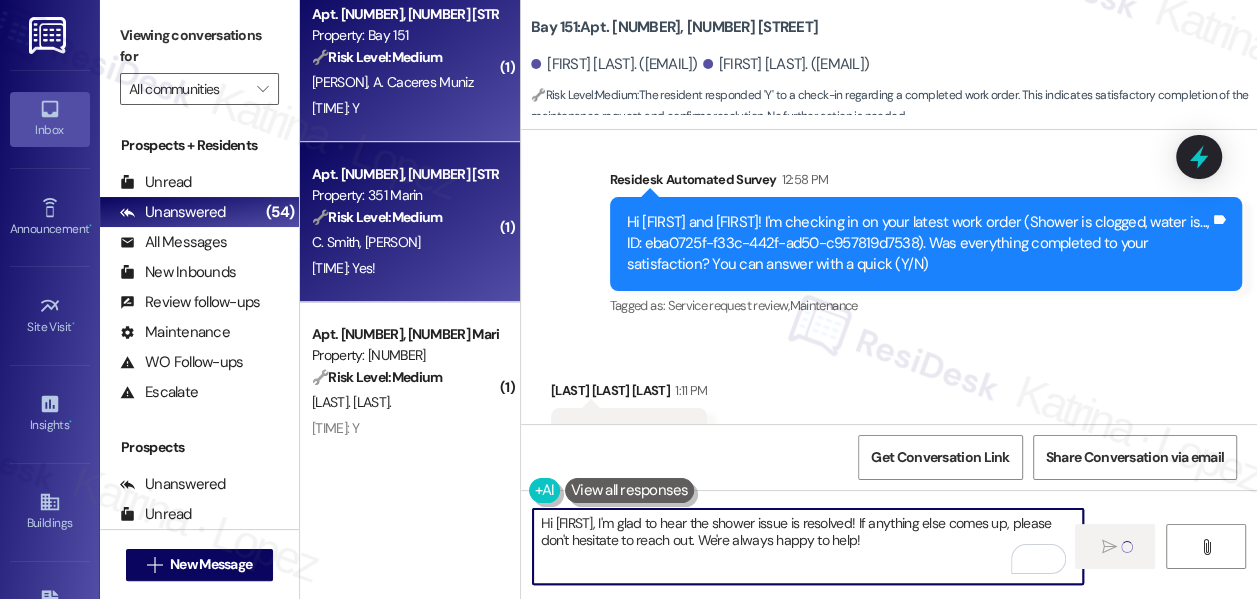 type on "Hi Valeria, I'm glad to hear the shower issue is resolved! If anything else comes up, please don't hesitate to reach out. We're always happy to help!" 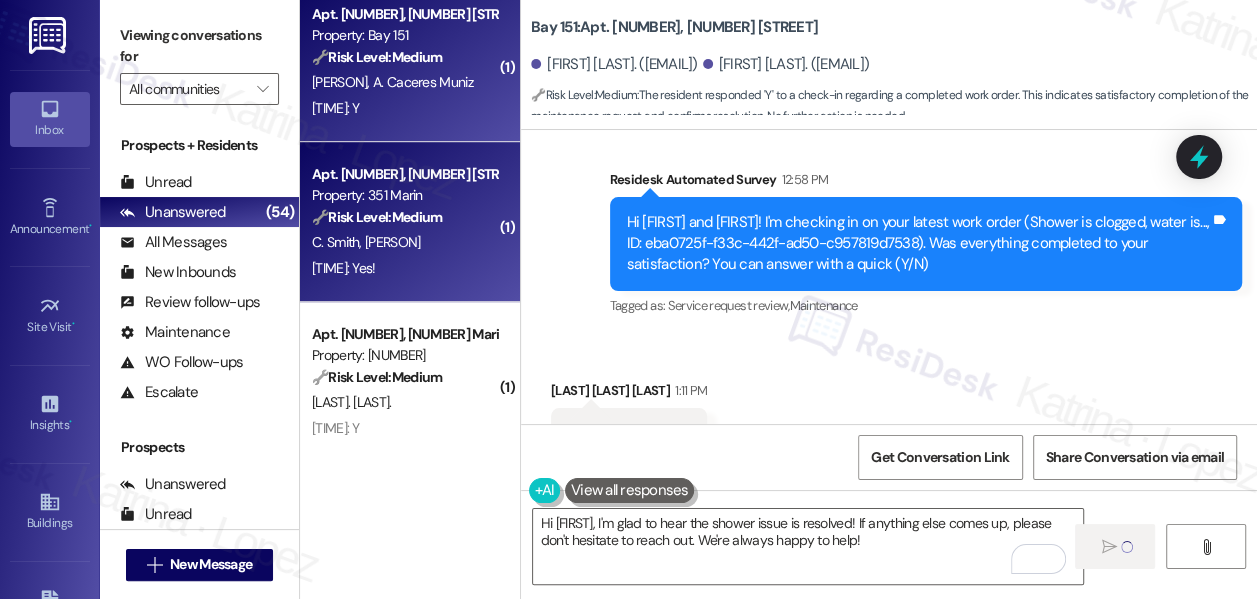 click on "C. Smith E. Isaacman" at bounding box center (404, 242) 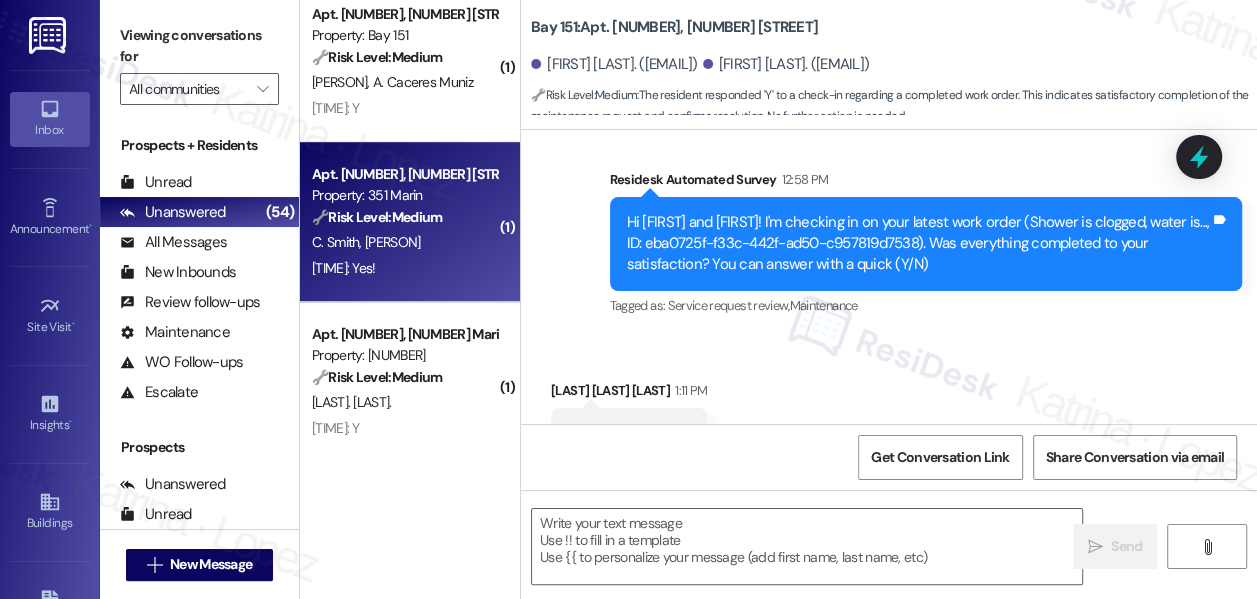 scroll, scrollTop: 0, scrollLeft: 0, axis: both 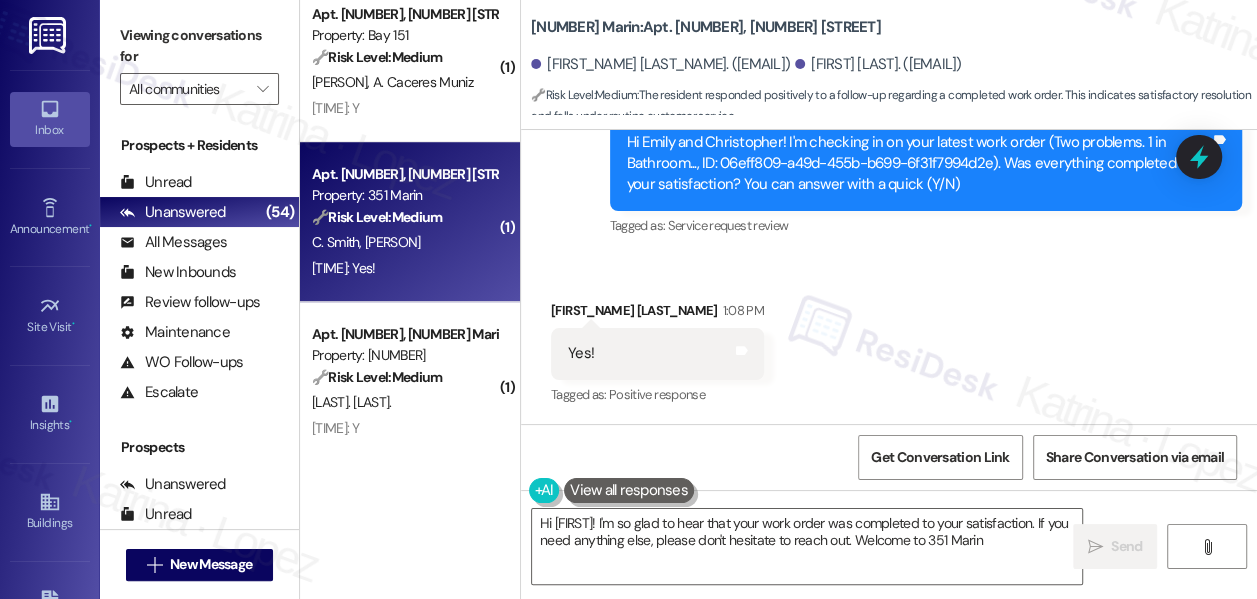 type on "Hi {{first_name}}! I'm so glad to hear that your work order was completed to your satisfaction. If you need anything else, please don't hesitate to reach out. Welcome to 351 Marin!" 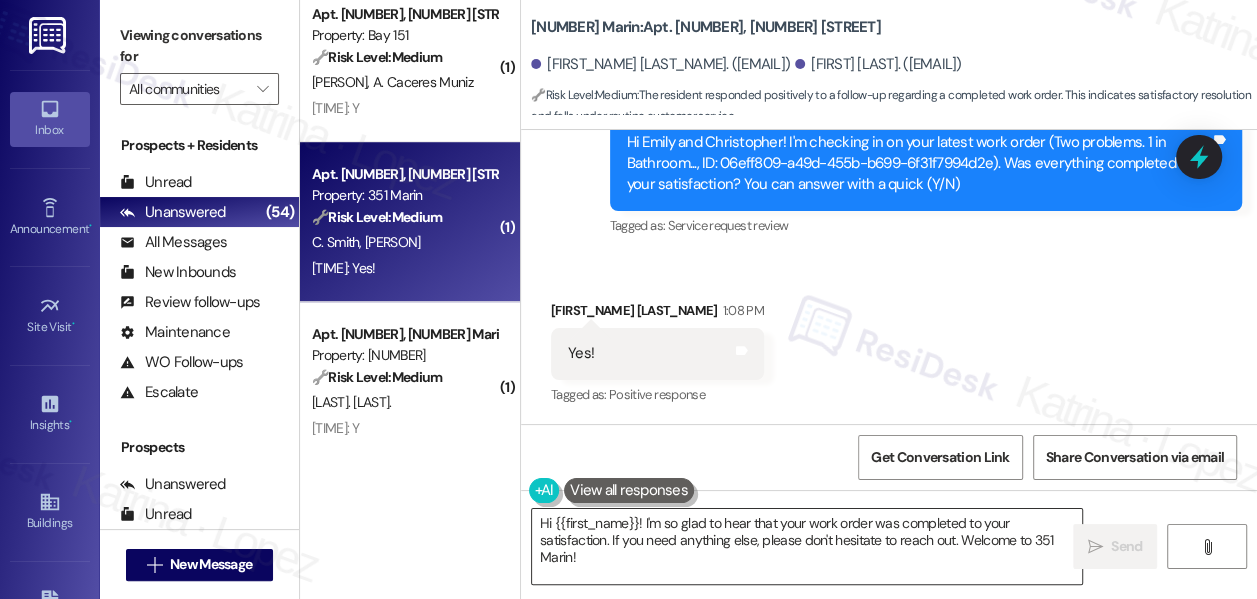 click on "Hi {{first_name}}! I'm so glad to hear that your work order was completed to your satisfaction. If you need anything else, please don't hesitate to reach out. Welcome to 351 Marin!" at bounding box center (807, 546) 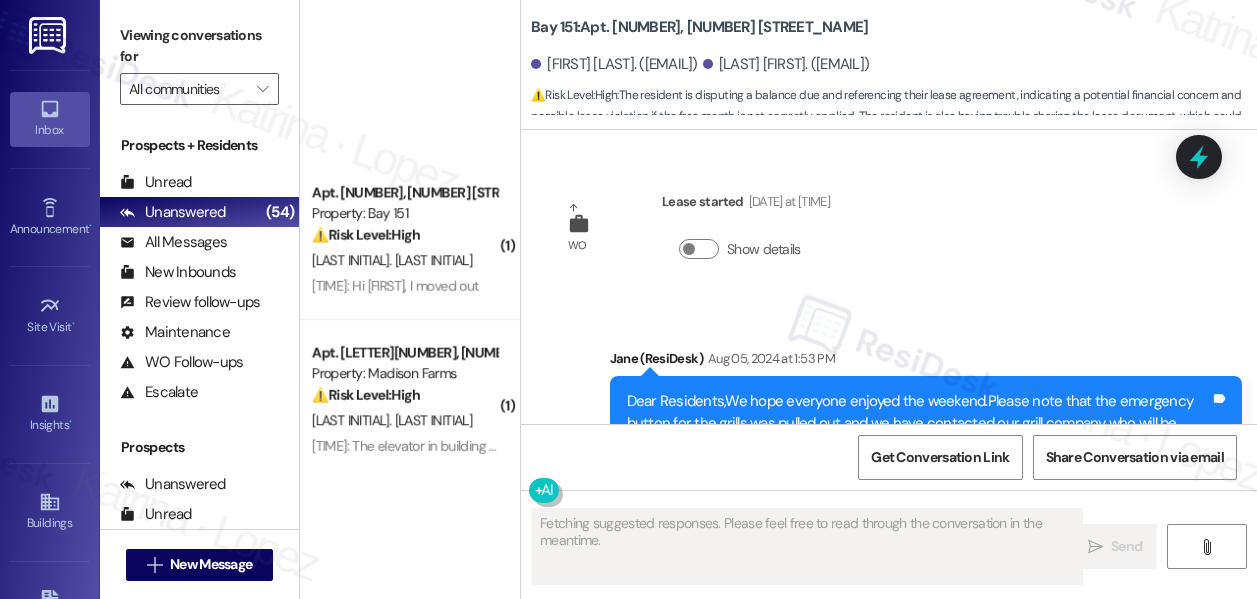 click on "Thanks for getting back to me, [FIRST_NAME]. The office phone number is [PHONE] or [PHONE]. You may reach out to Daniel. He's the Property Manager." at bounding box center (918, 33146) 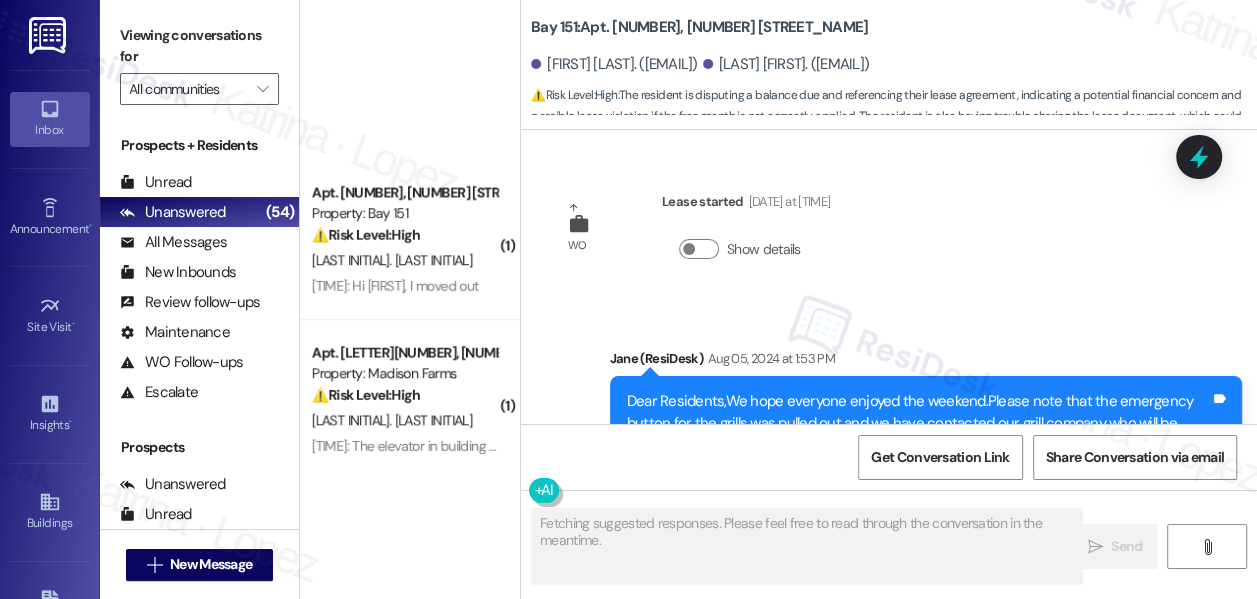 scroll, scrollTop: 5, scrollLeft: 0, axis: vertical 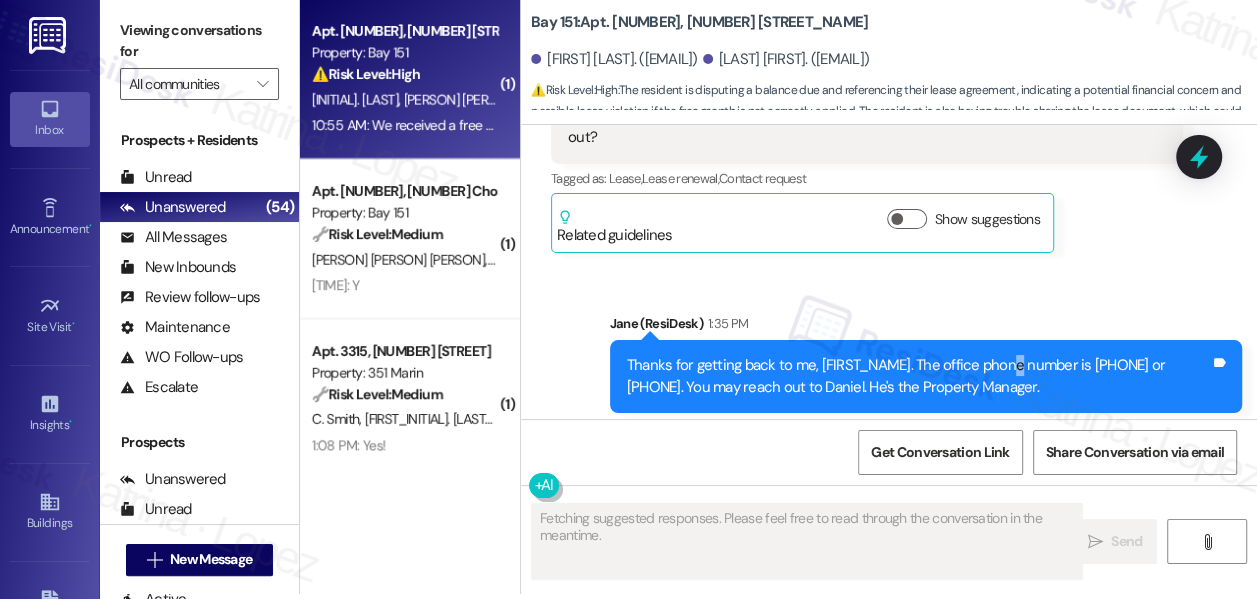 click on "Thanks for getting back to me, [FIRST_NAME]. The office phone number is [PHONE] or [PHONE]. You may reach out to Daniel. He's the Property Manager." at bounding box center [918, 376] 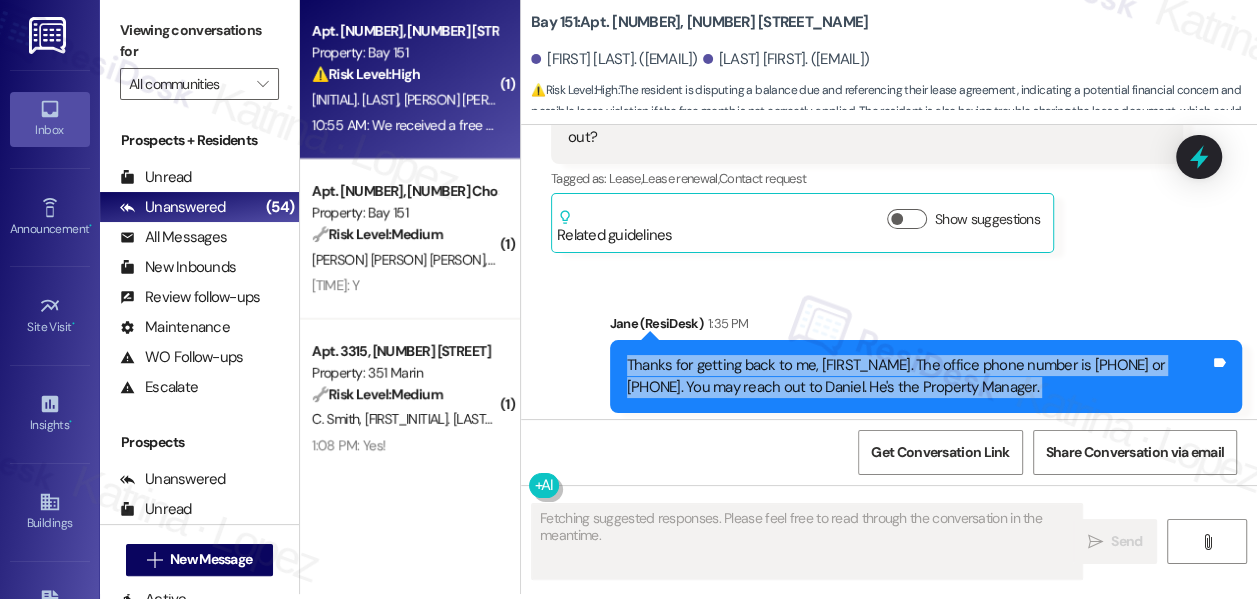 click on "Thanks for getting back to me, [FIRST_NAME]. The office phone number is [PHONE] or [PHONE]. You may reach out to Daniel. He's the Property Manager." at bounding box center [918, 376] 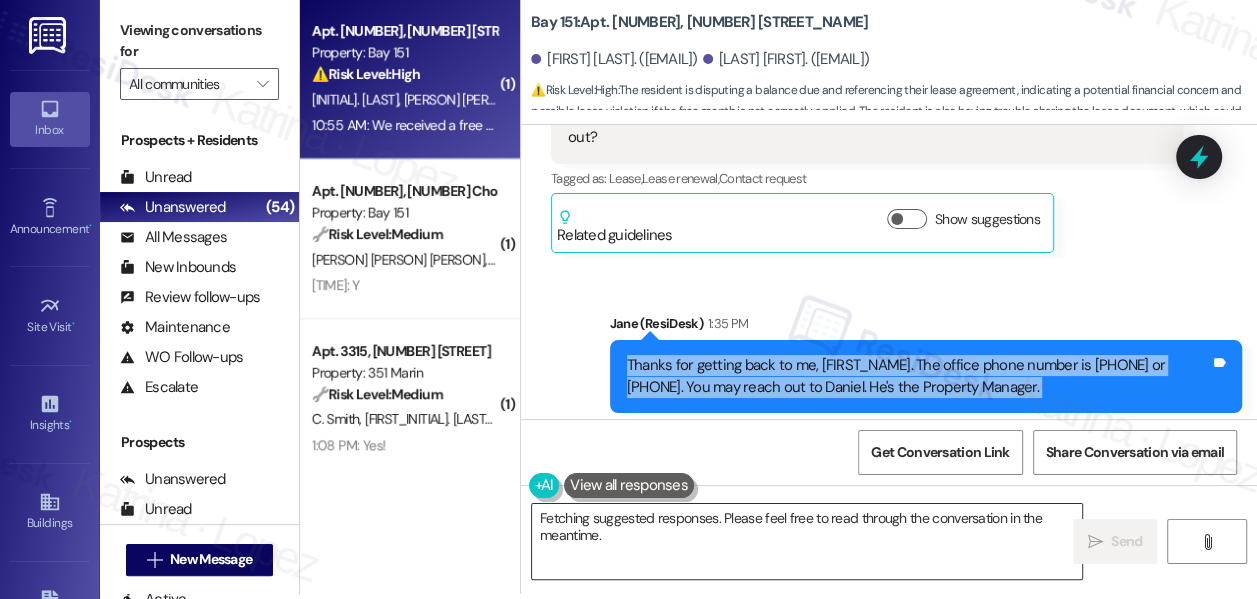 click on "Hi [FIRST_NAME], happy to help! The office numbers are [PHONE] and [PHONE]. Daniel is the Property Manager. Is there anything else I can assist you with?" at bounding box center (807, 541) 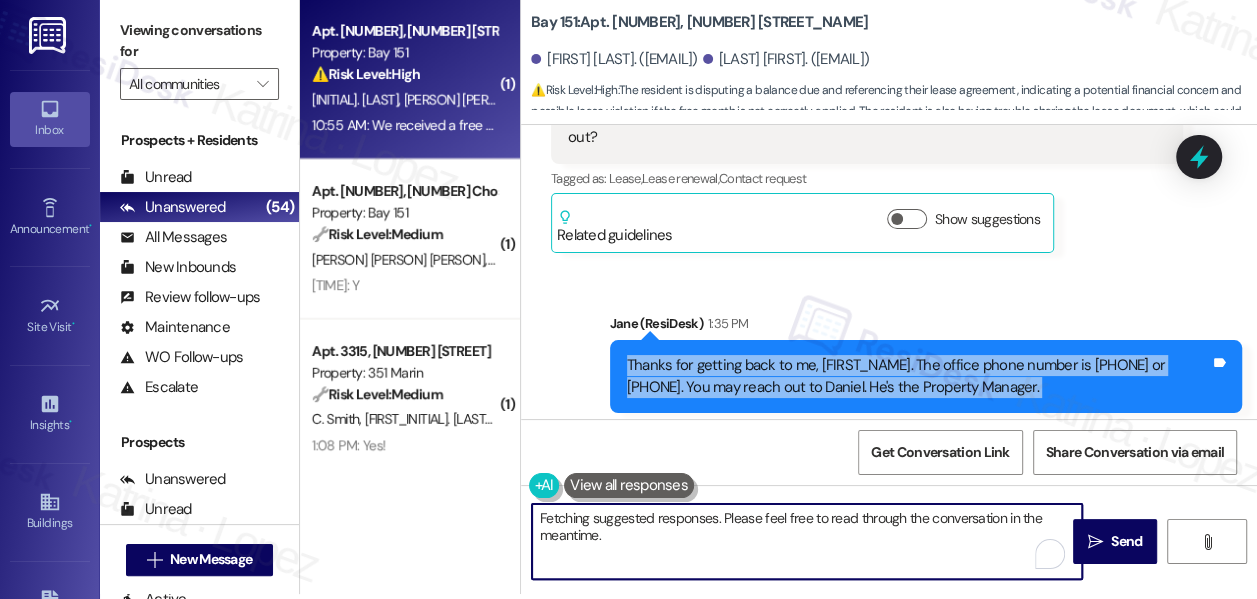 click on "Hi [FIRST_NAME], happy to help! The office numbers are [PHONE] and [PHONE]. Daniel is the Property Manager. Is there anything else I can assist you with?" at bounding box center (807, 541) 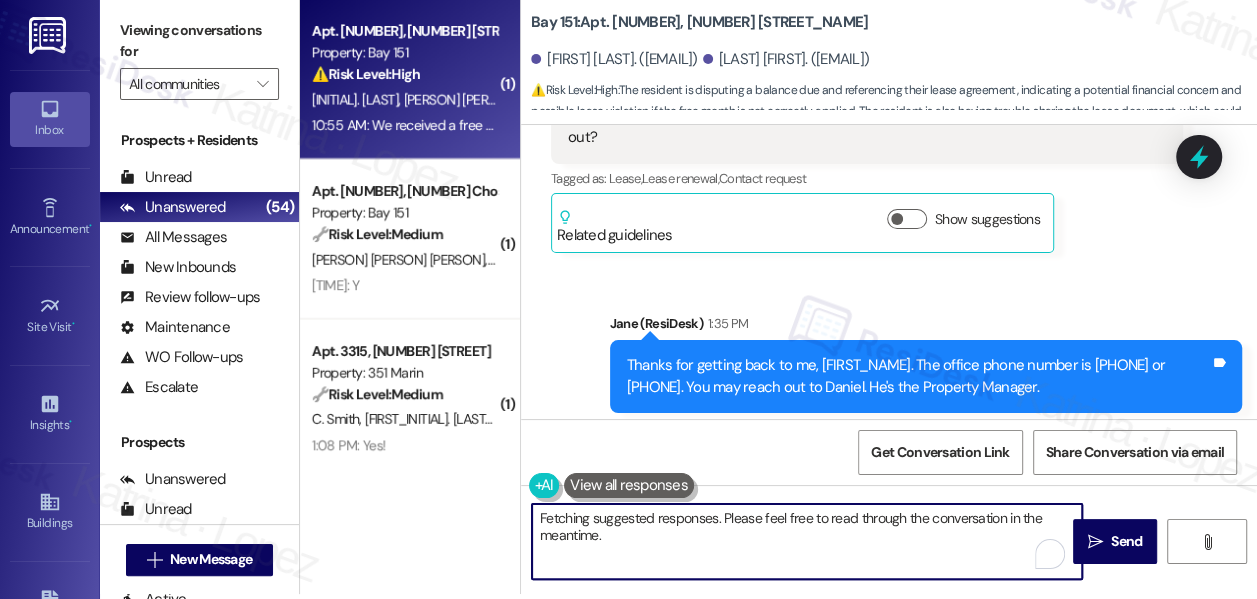 click on "Hi {{first_name}}, happy to help! The office numbers are 201-751-2004 and 201-685-8765. Daniel is the Property Manager. Is there anything else I can assist you with?" at bounding box center [807, 541] 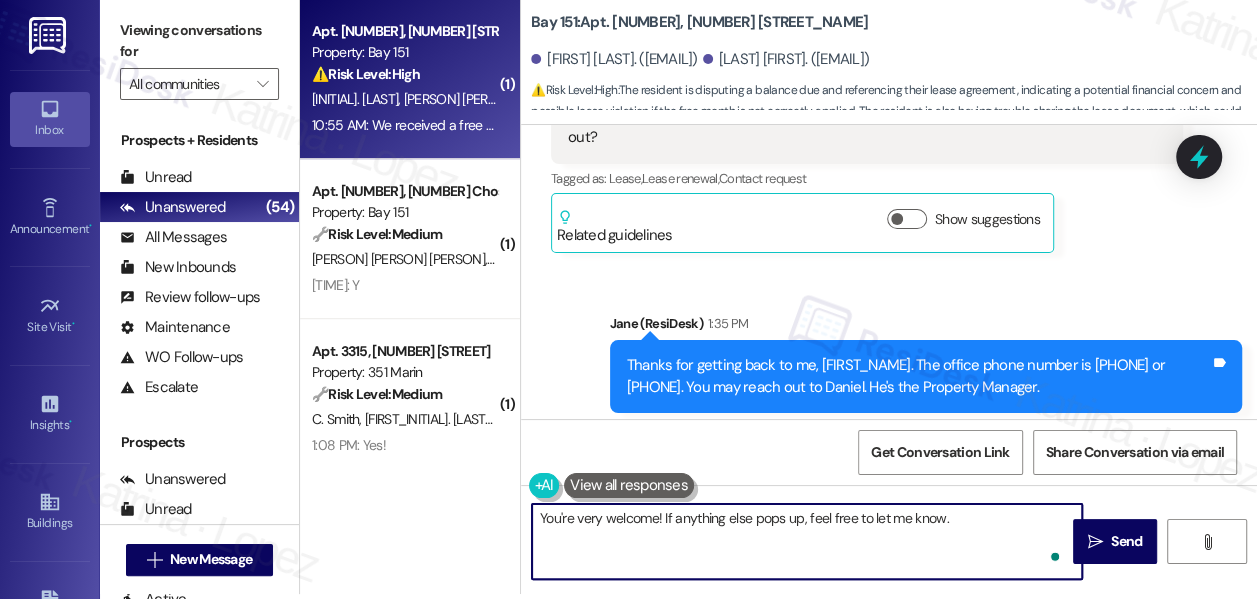 type on "You're very welcome! If anything else pops up, feel free to let me know." 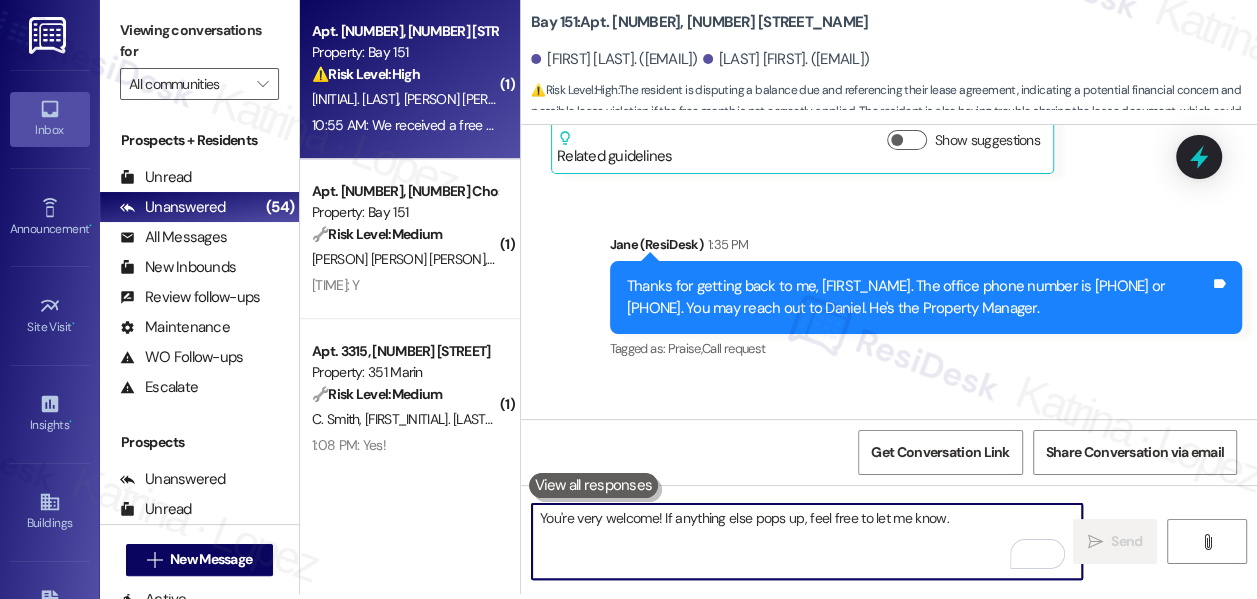 scroll, scrollTop: 32904, scrollLeft: 0, axis: vertical 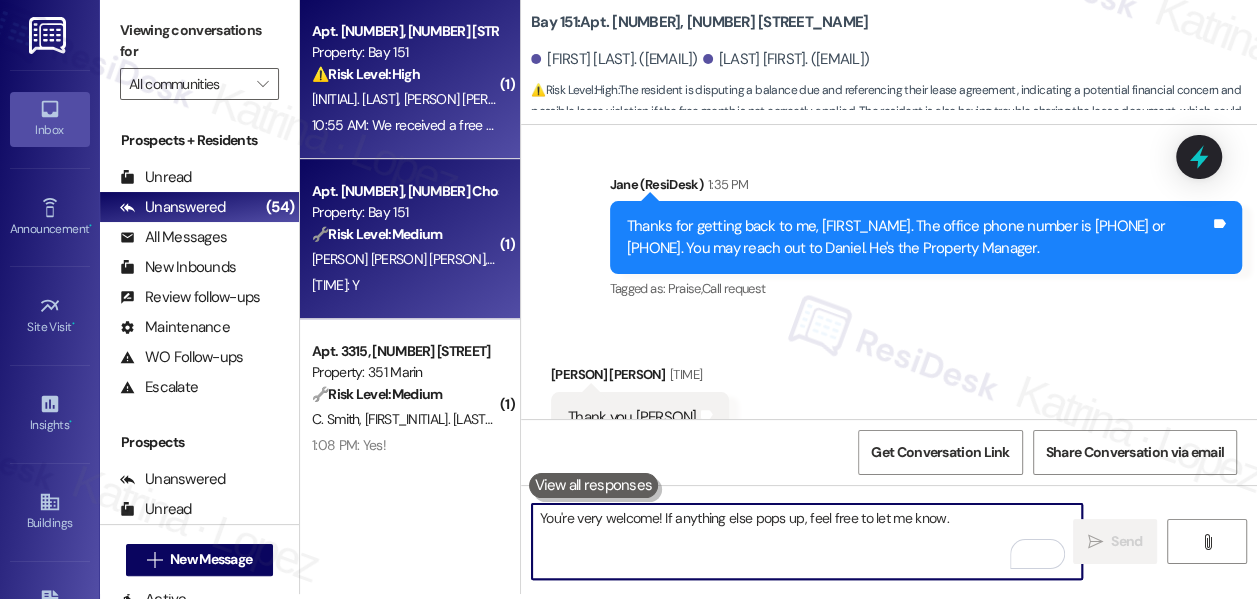 type 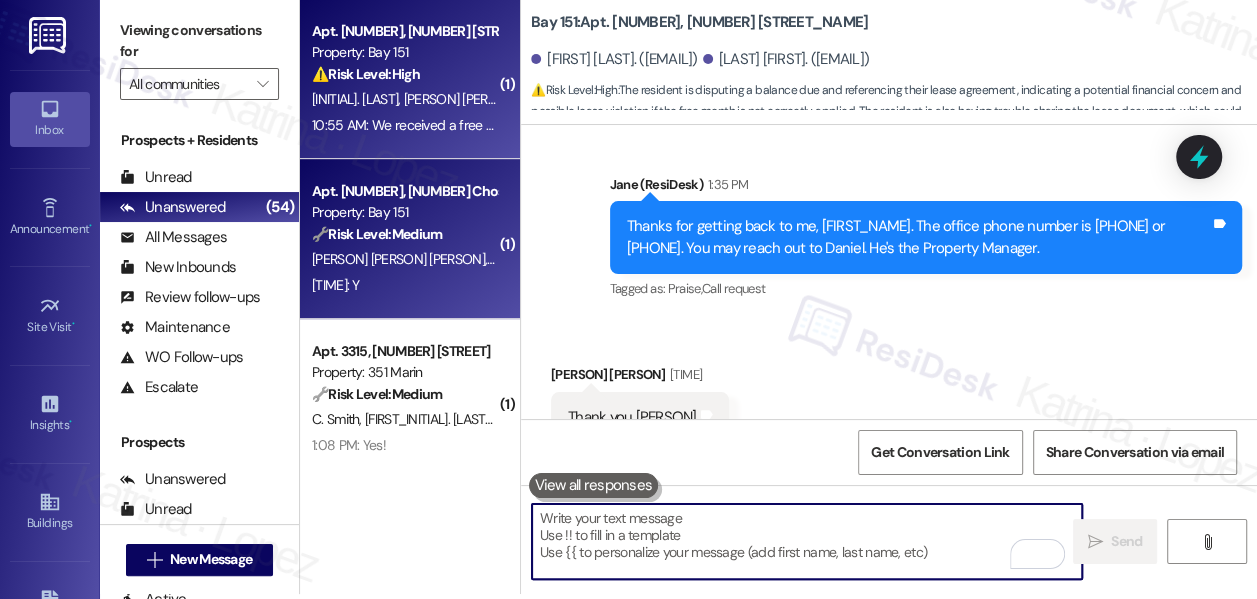 click on "🔧  Risk Level:  Medium" at bounding box center (377, 234) 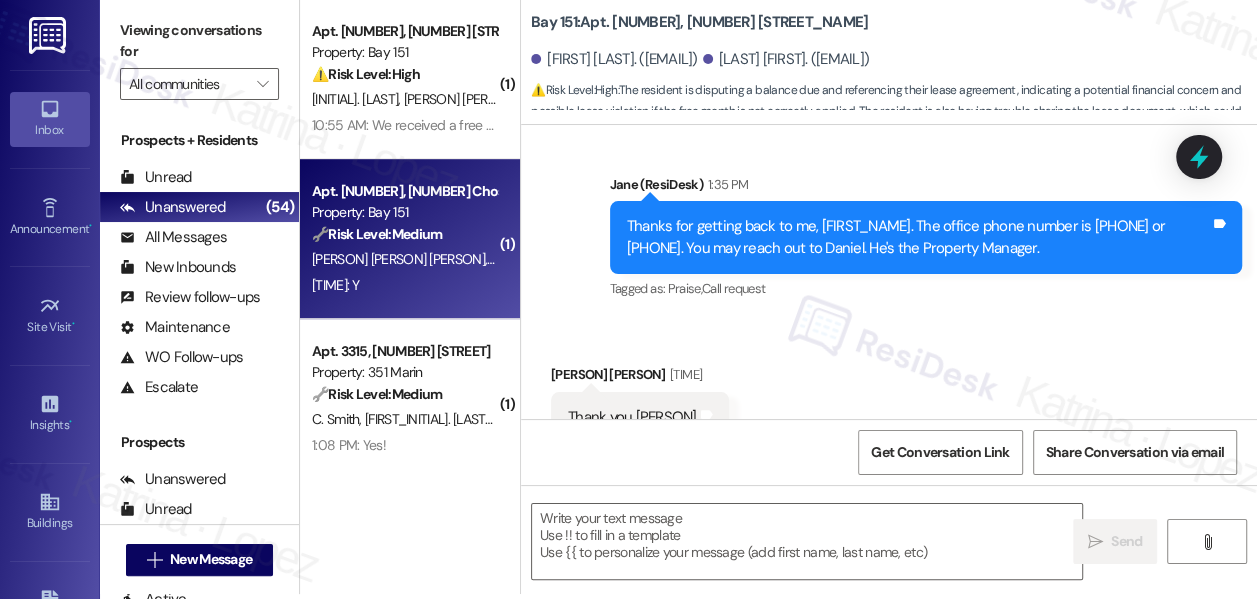type on "Fetching suggested responses. Please feel free to read through the conversation in the meantime." 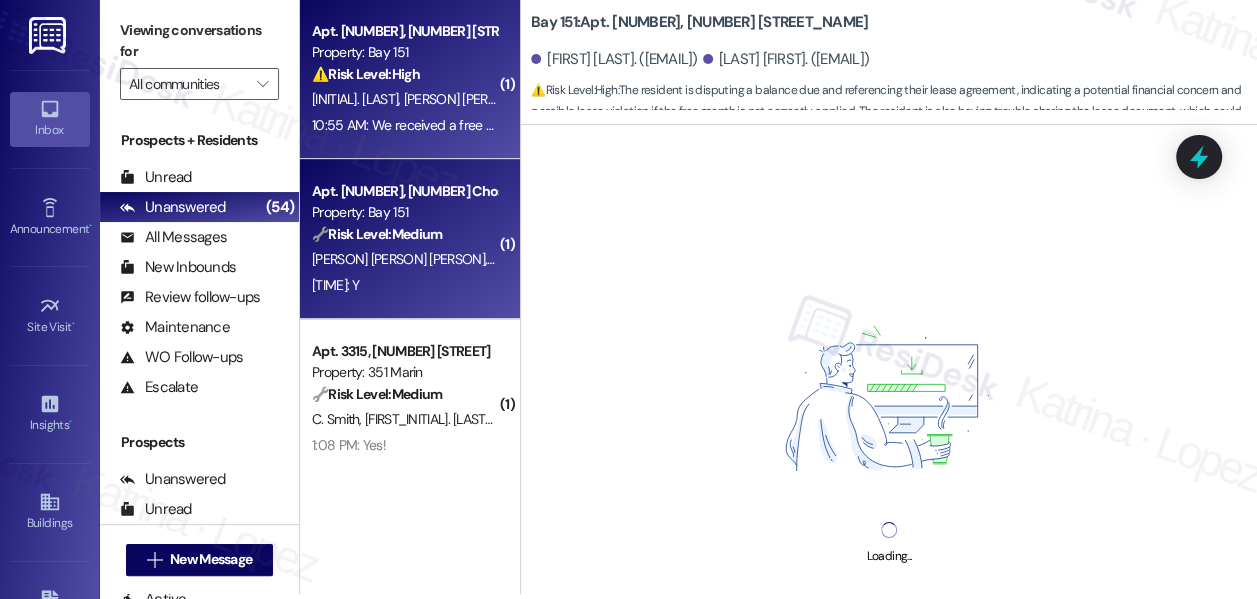 click on "Property: Bay 151" at bounding box center [404, 52] 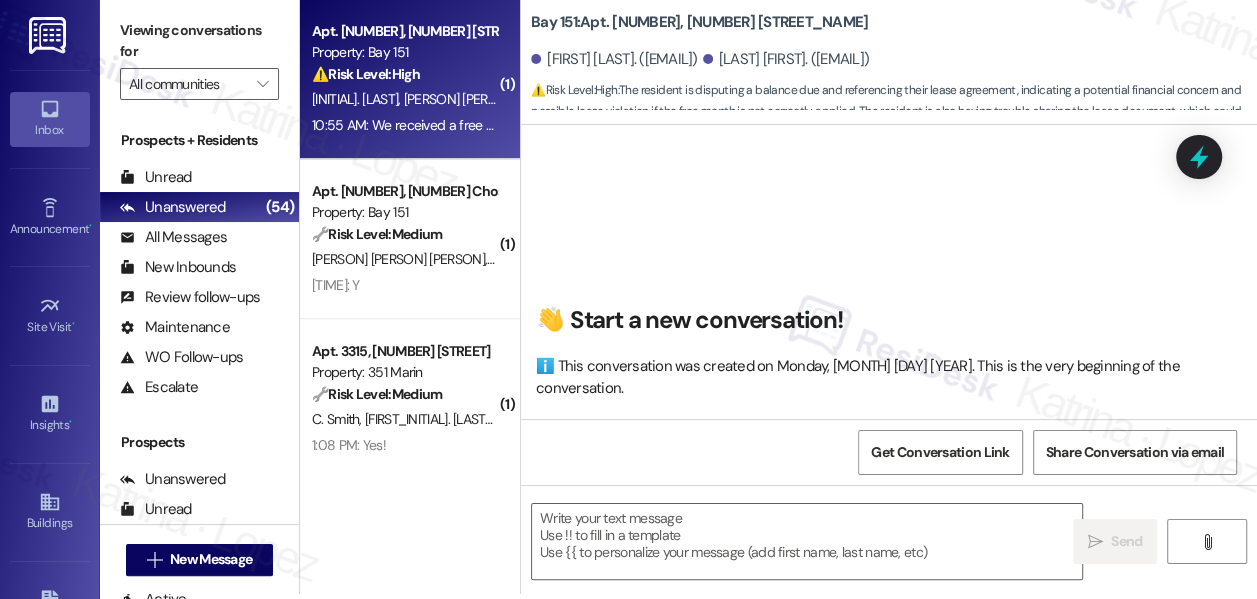 scroll, scrollTop: 0, scrollLeft: 0, axis: both 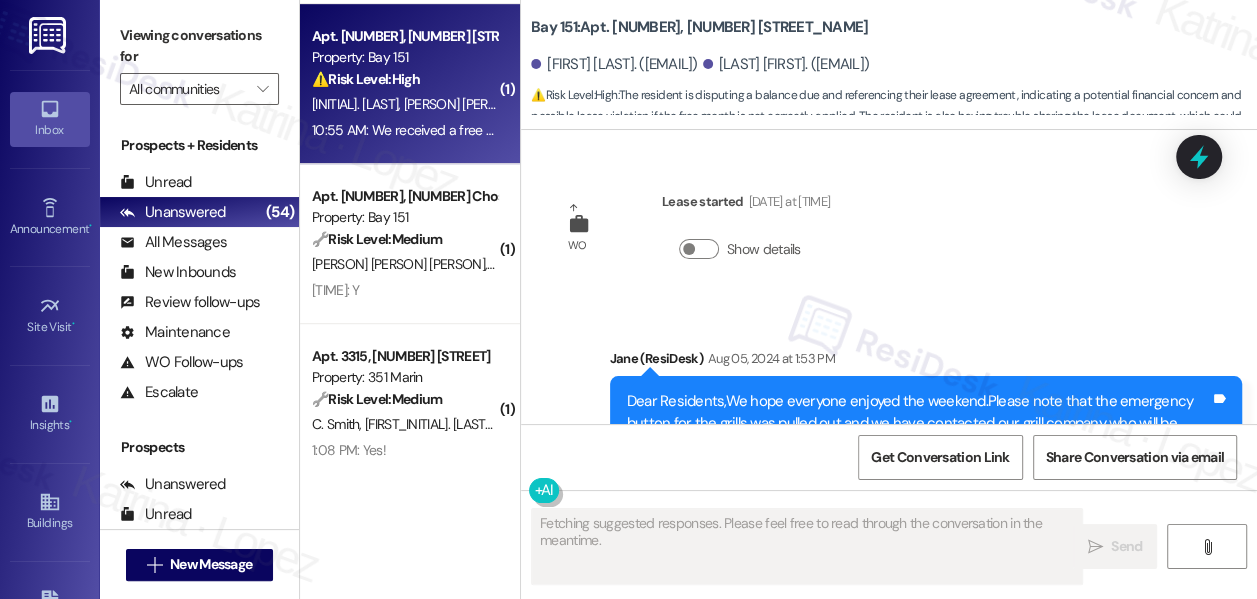 type on "Fetching suggested responses. Please feel free to read through the conversation in the meantime." 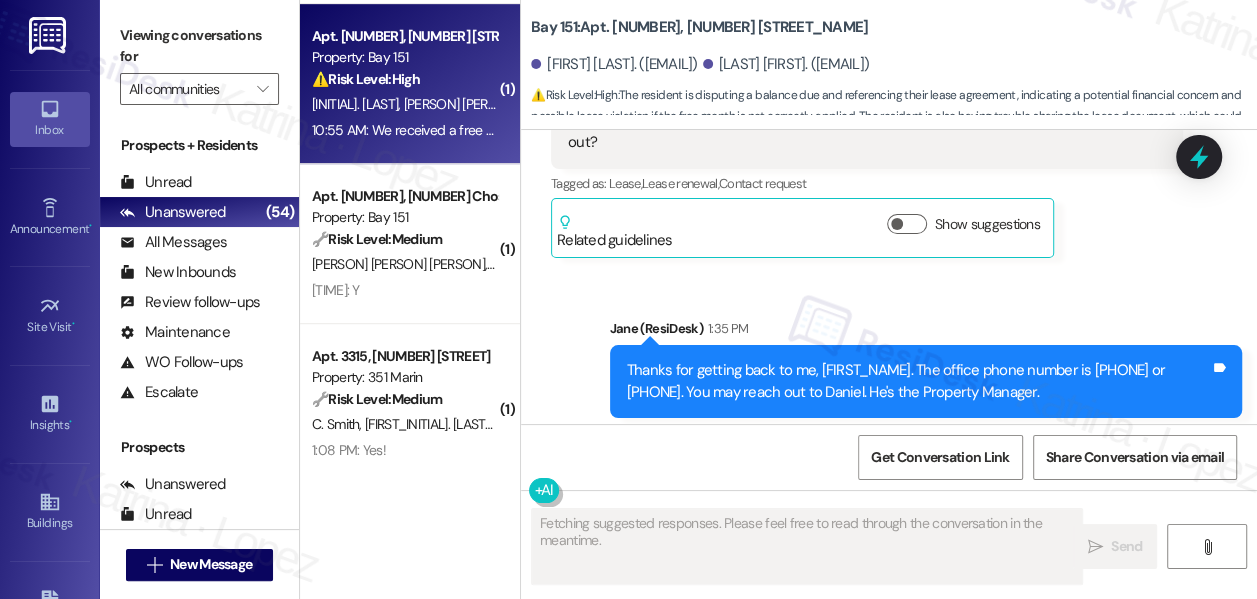 scroll, scrollTop: 32934, scrollLeft: 0, axis: vertical 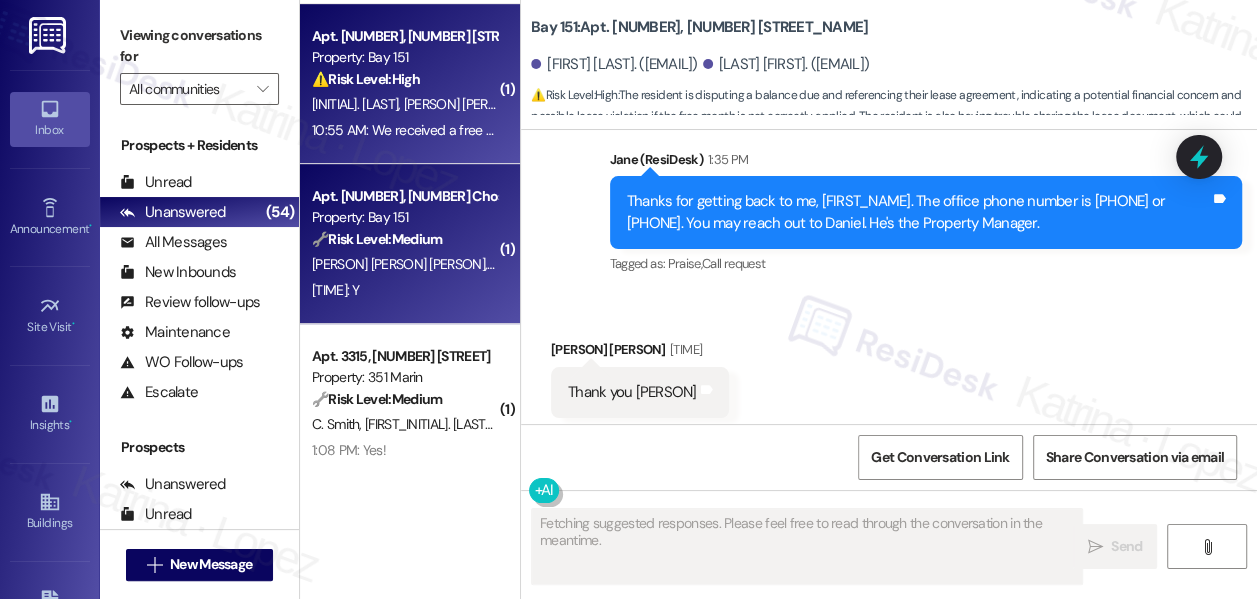 click on "🔧  Risk Level:  Medium" at bounding box center [377, 239] 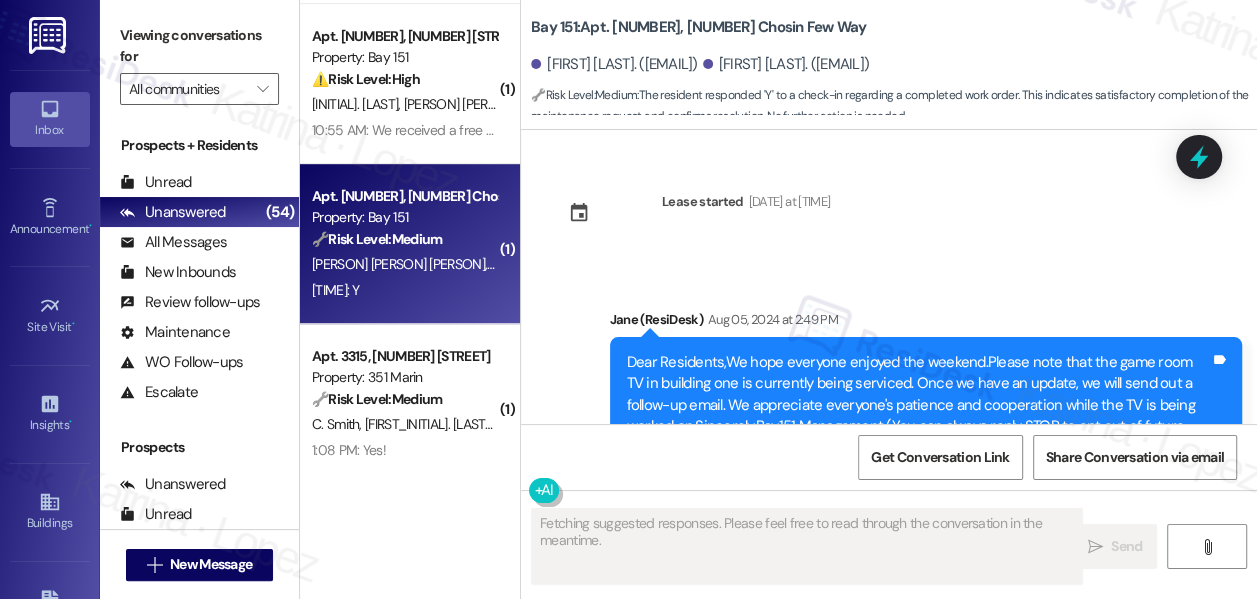 scroll, scrollTop: 38586, scrollLeft: 0, axis: vertical 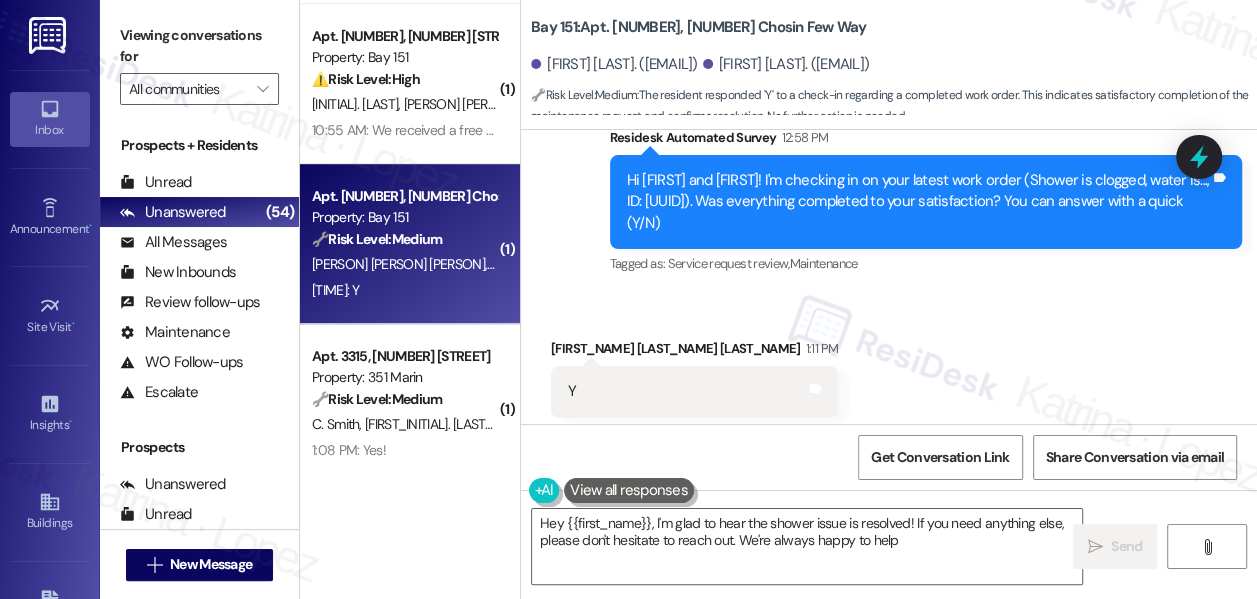 type on "Hey {{first_name}}, I'm glad to hear the shower issue is resolved! If you need anything else, please don't hesitate to reach out. We're always happy to help!" 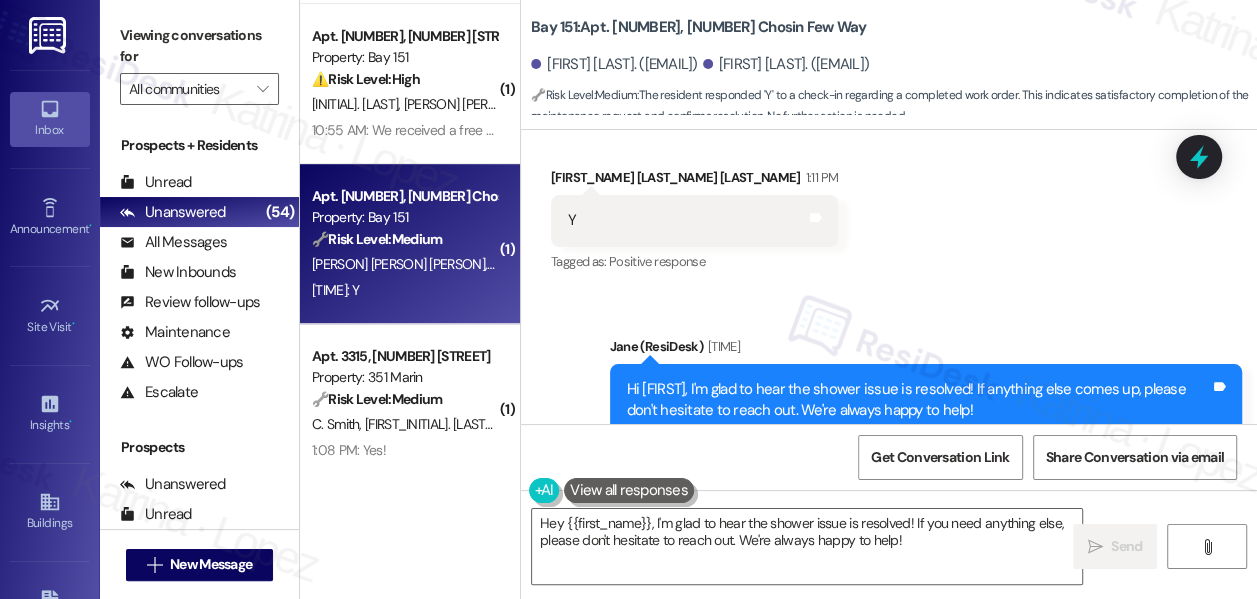scroll, scrollTop: 38777, scrollLeft: 0, axis: vertical 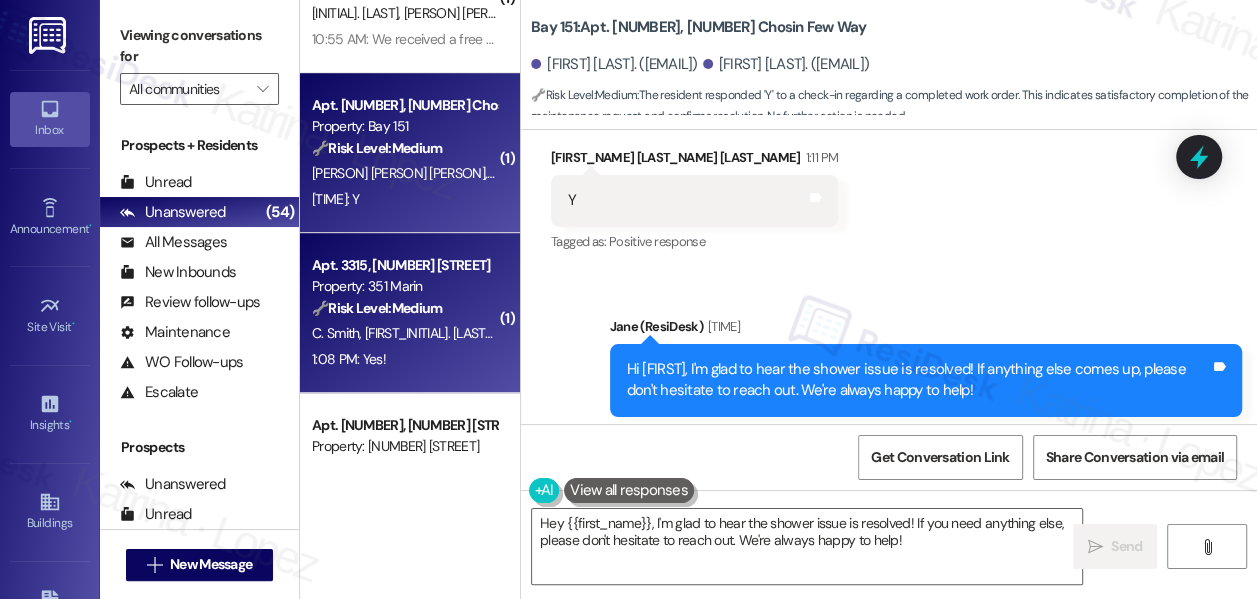 click on "[INITIALS]" at bounding box center [449, 333] 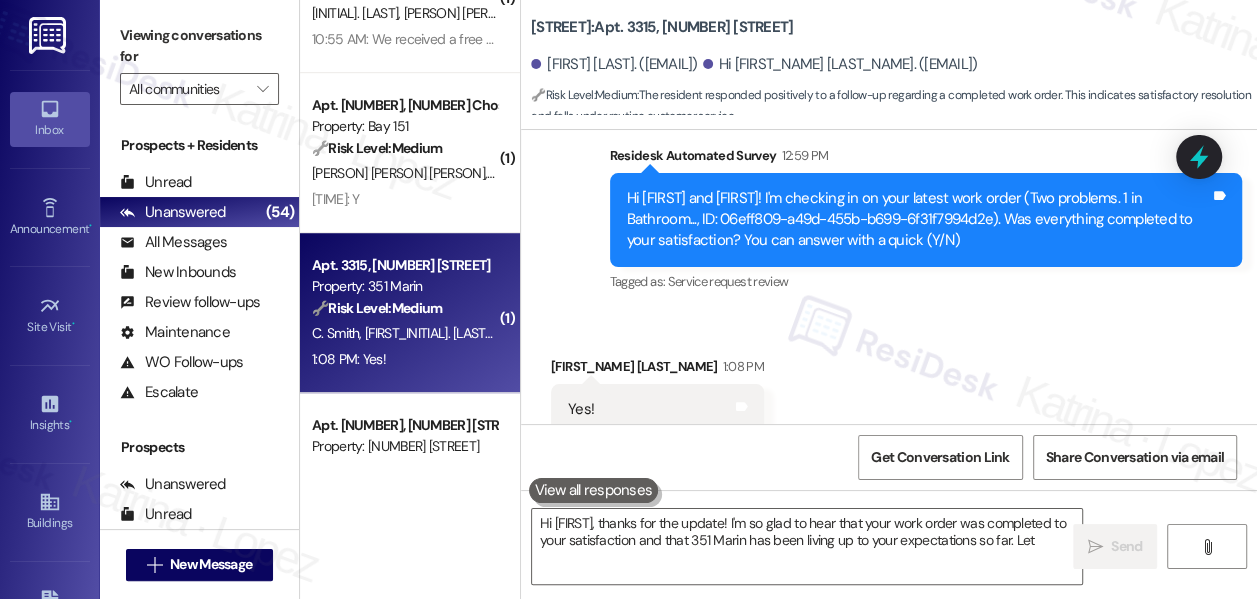 scroll, scrollTop: 660, scrollLeft: 0, axis: vertical 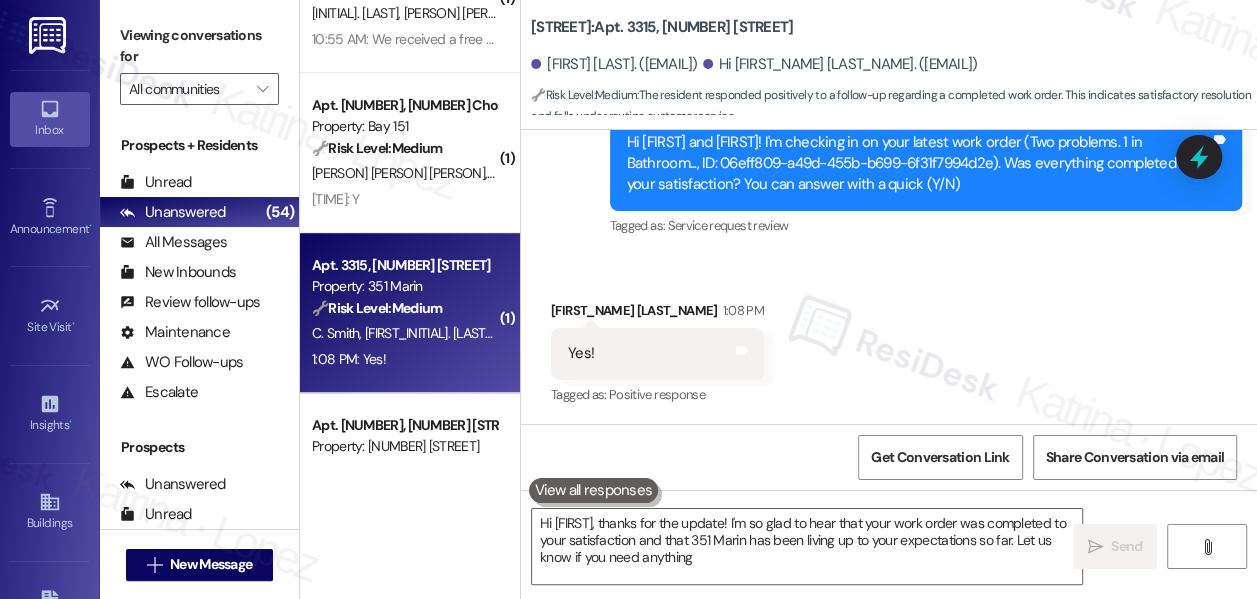 type on "Hi Christopher, thanks for the update! I'm so glad to hear that your work order was completed to your satisfaction and that 351 Marin has been living up to your expectations so far. Let us know if you need anything!" 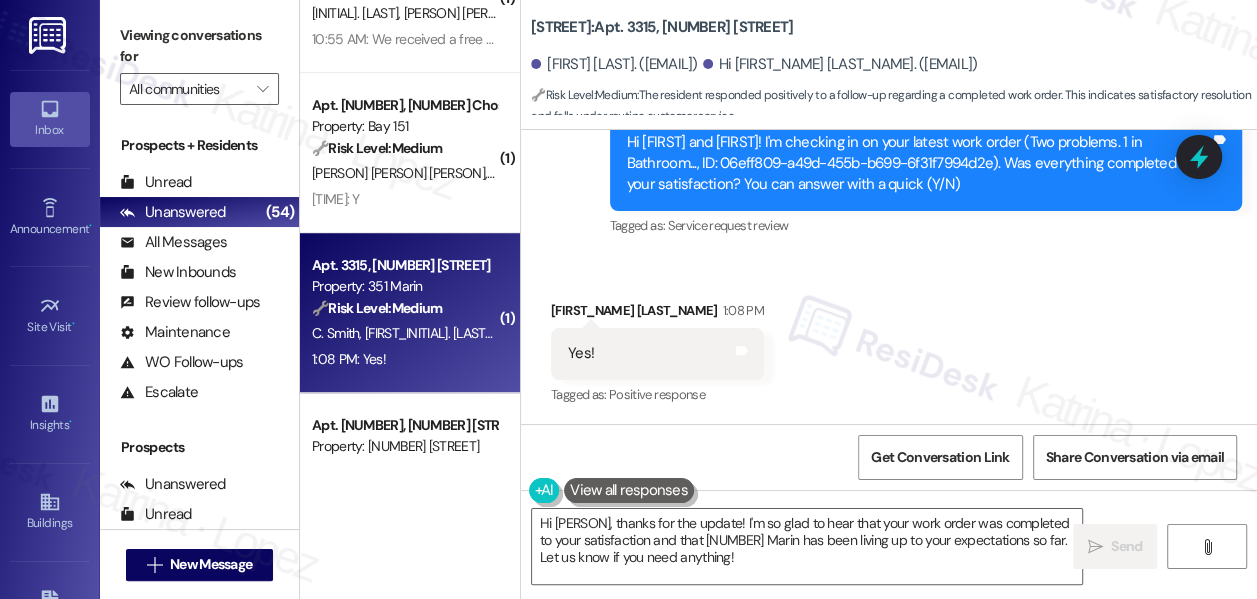 scroll, scrollTop: 167, scrollLeft: 0, axis: vertical 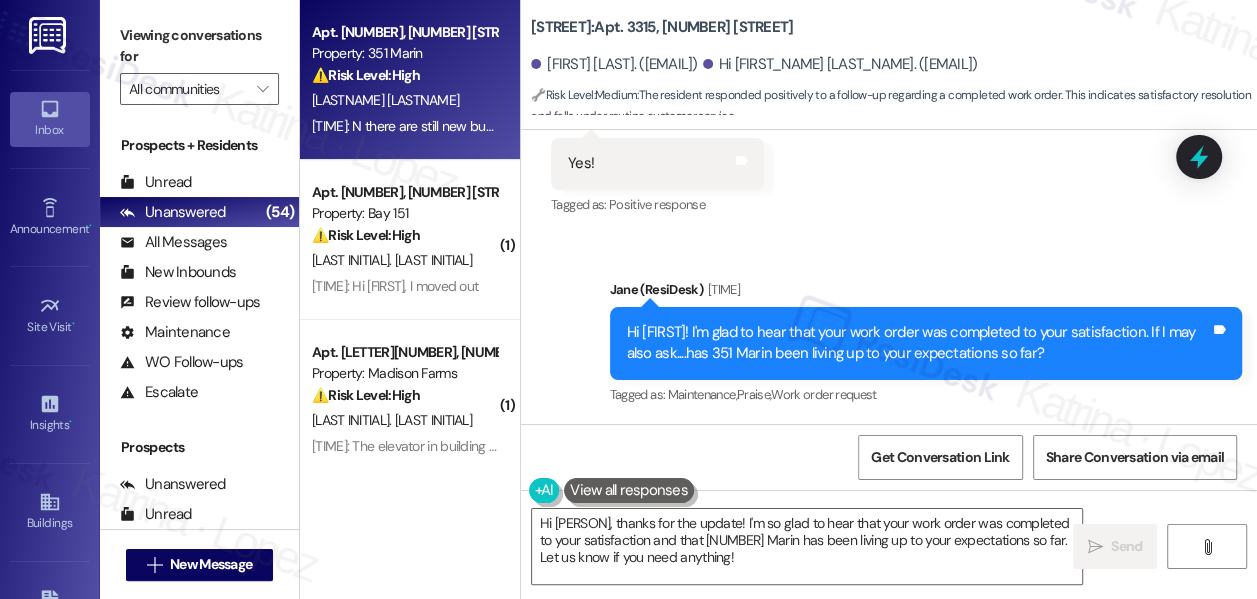 click on "1:00 PM: N there are still new bugs coming in every day 1:00 PM: N there are still new bugs coming in every day" at bounding box center (466, 126) 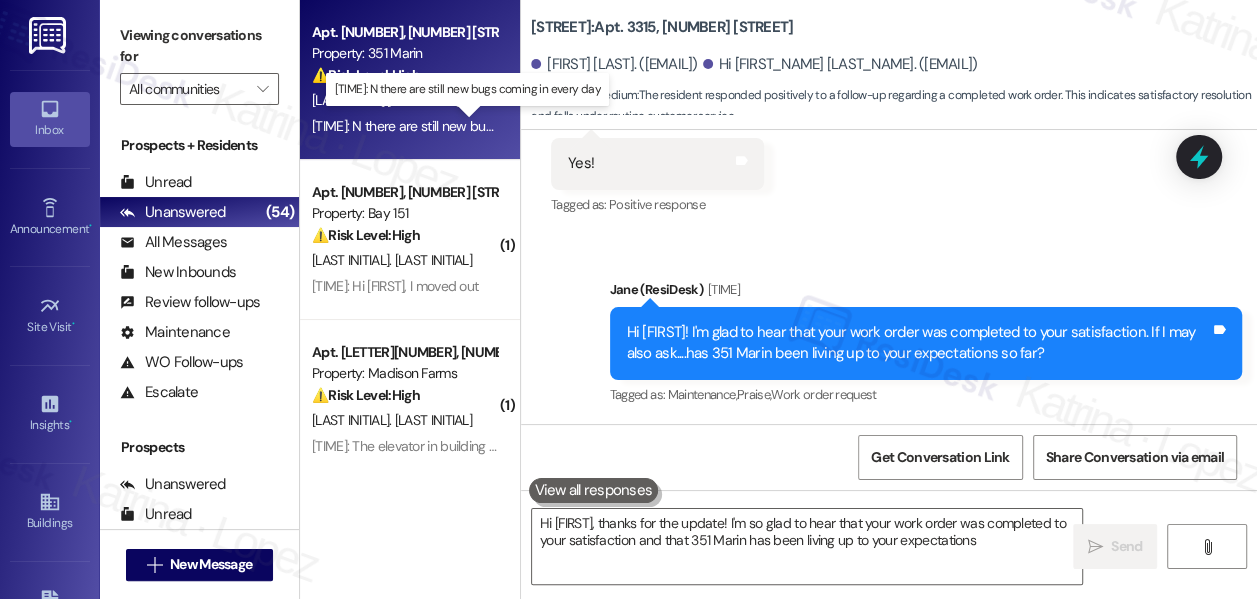 type on "Hi Christopher, thanks for the update! I'm so glad to hear that your work order was completed to your satisfaction and that 351 Marin has been living up to your expectations so" 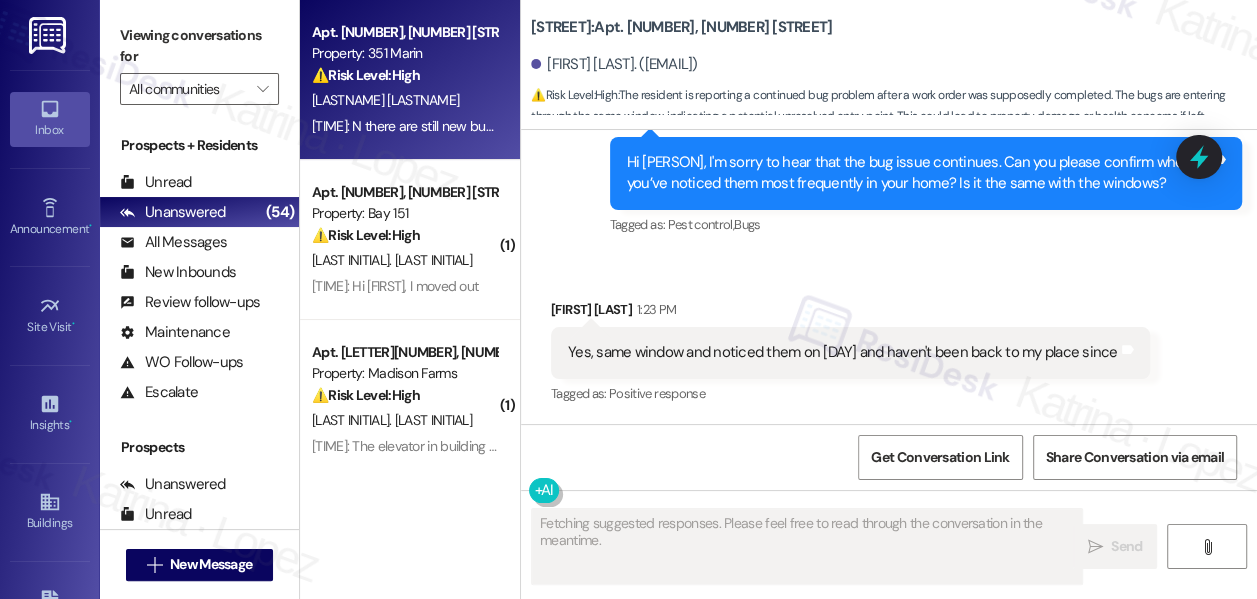 scroll, scrollTop: 6660, scrollLeft: 0, axis: vertical 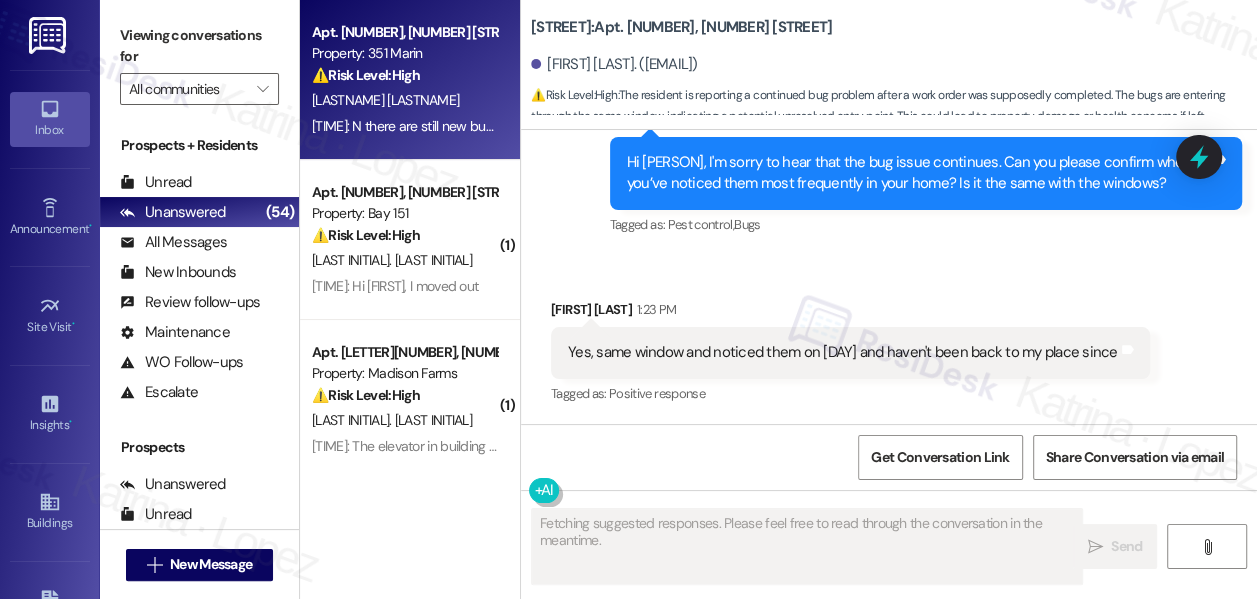 click on "Yes, same window and noticed them on Saturday and haven't been back to my place since" at bounding box center (843, 352) 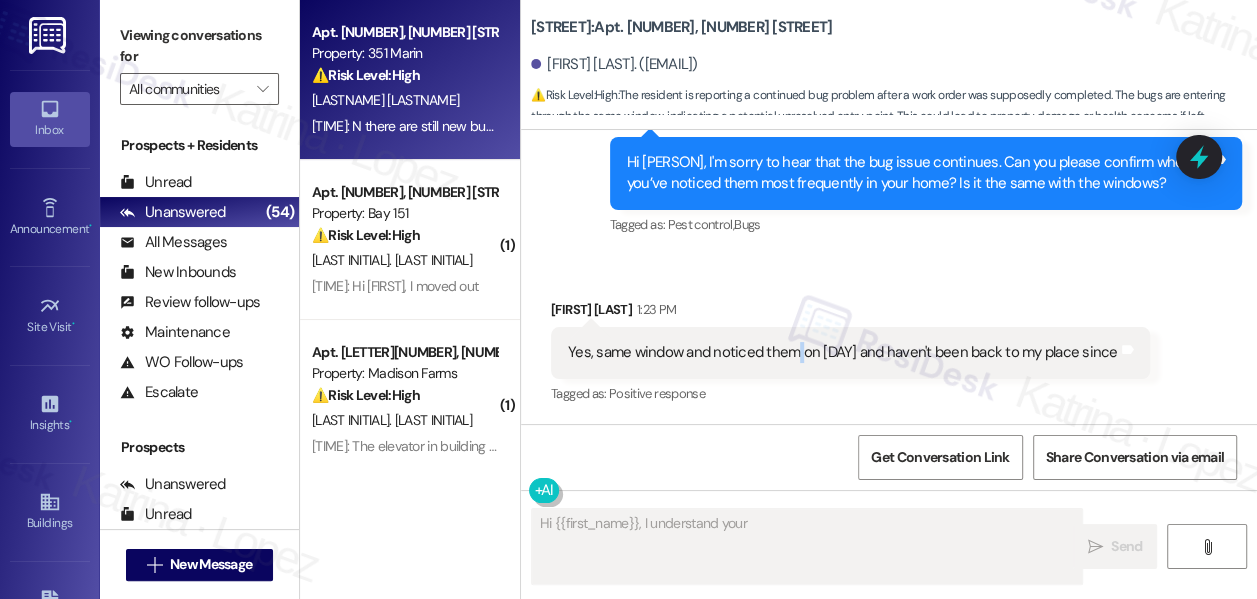 click on "Yes, same window and noticed them on Saturday and haven't been back to my place since" at bounding box center [843, 352] 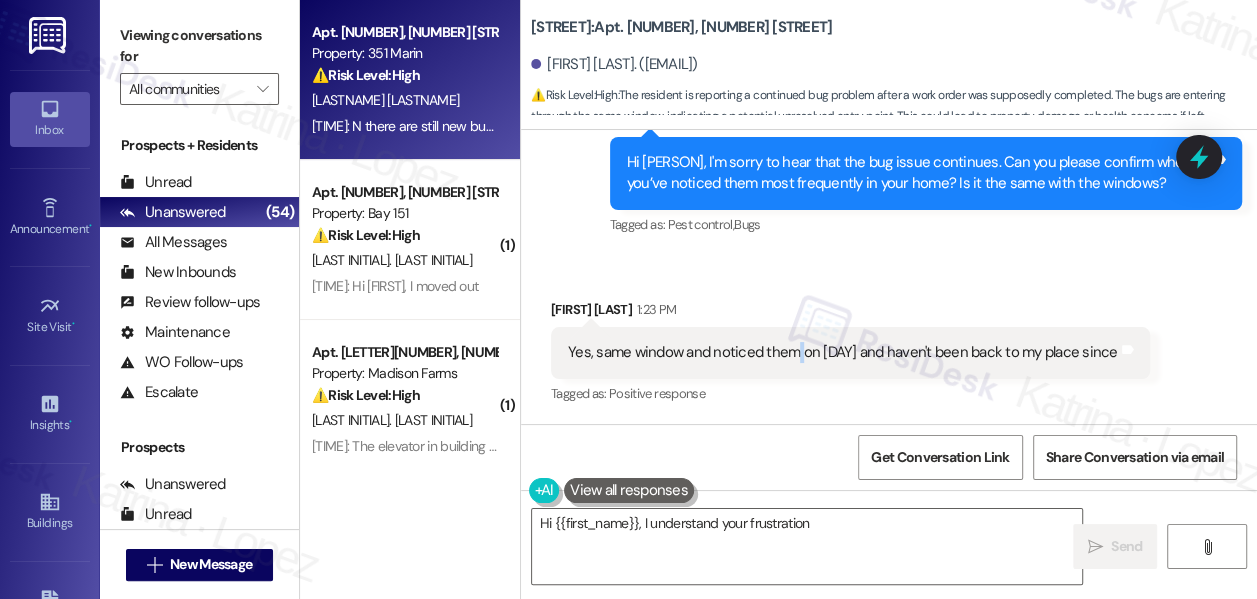 click on "Yes, same window and noticed them on Saturday and haven't been back to my place since" at bounding box center [843, 352] 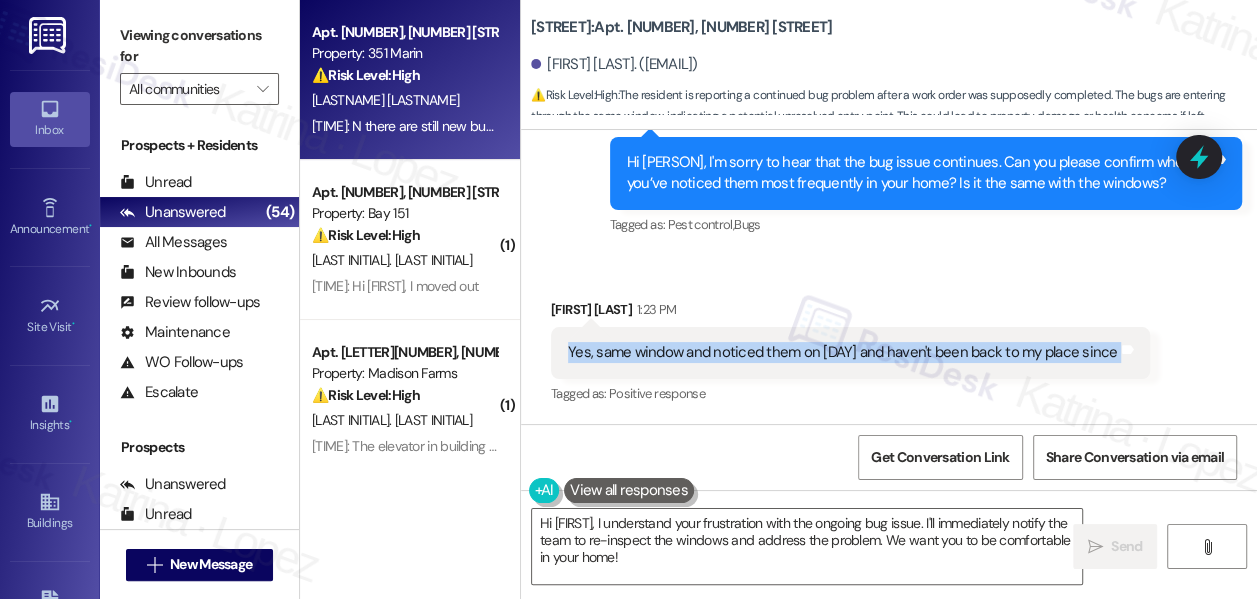 click on "Yes, same window and noticed them on Saturday and haven't been back to my place since Tags and notes" at bounding box center (850, 352) 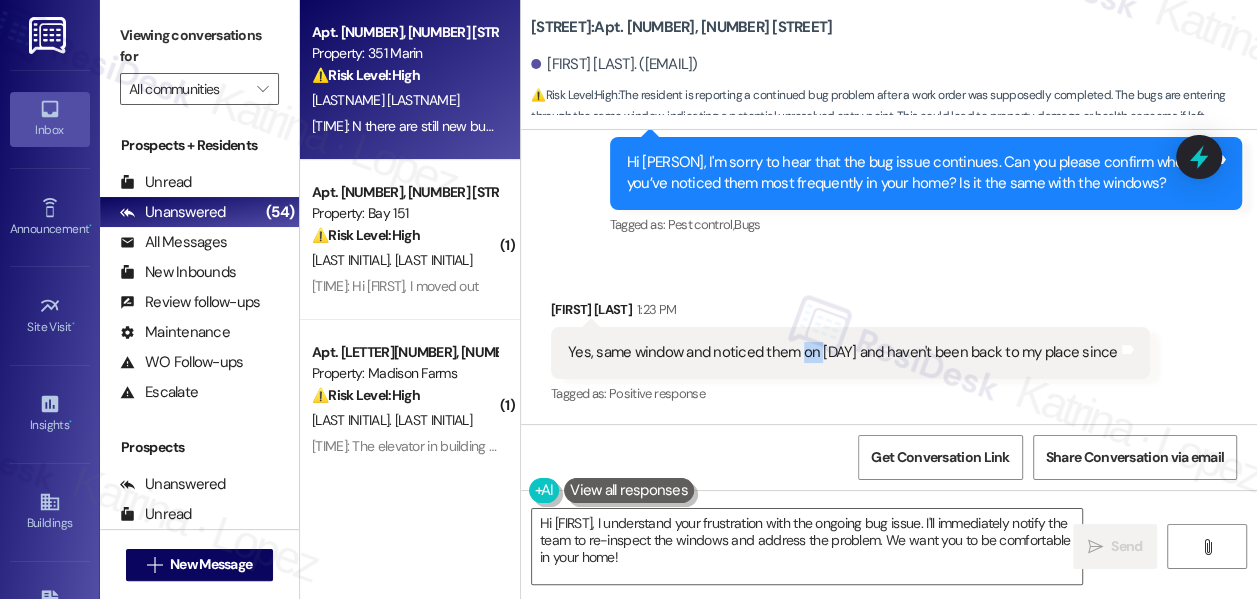 click on "Yes, same window and noticed them on Saturday and haven't been back to my place since Tags and notes" at bounding box center [850, 352] 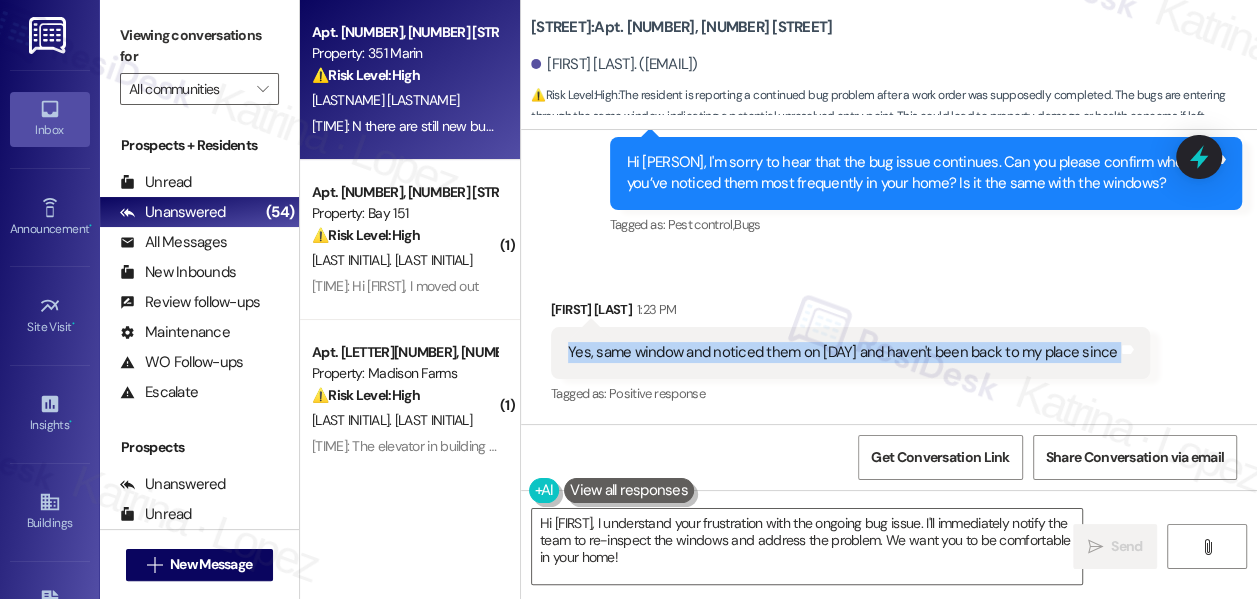 click on "Yes, same window and noticed them on Saturday and haven't been back to my place since Tags and notes" at bounding box center (850, 352) 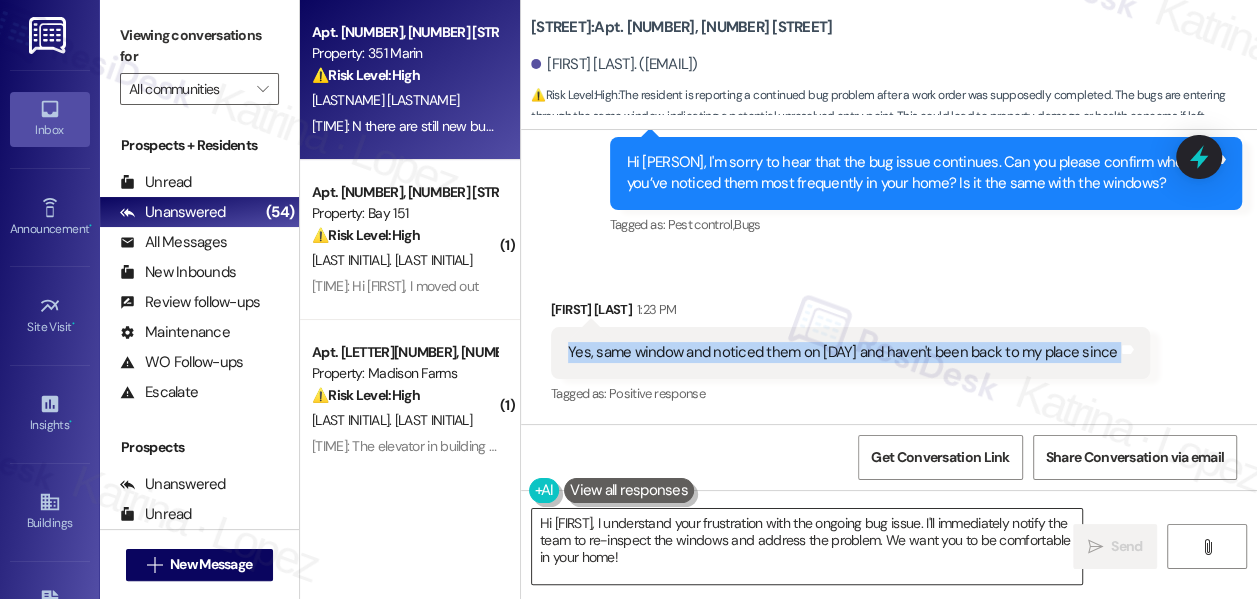 click on "Hi {{first_name}}, I understand your frustration with the ongoing bug issue. I'll immediately notify the team to re-inspect the windows and address the problem. We want you to be comfortable in your home!" at bounding box center [807, 546] 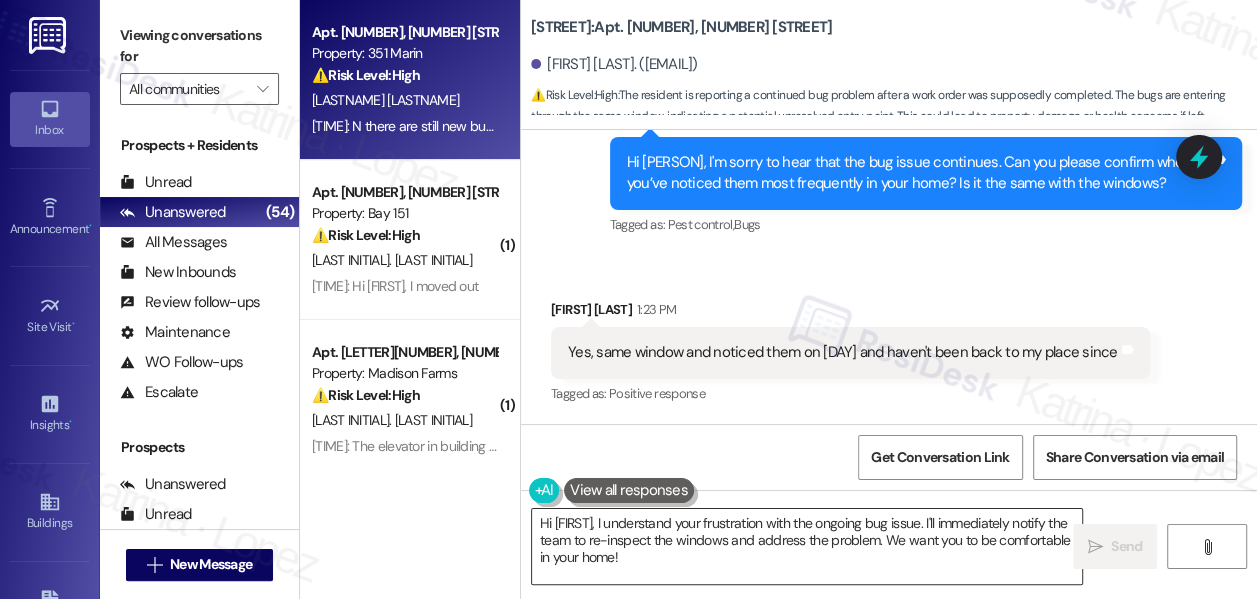 click on "Hi {{first_name}}, I understand your frustration with the ongoing bug issue. I'll immediately notify the team to re-inspect the windows and address the problem. We want you to be comfortable in your home!" at bounding box center [807, 546] 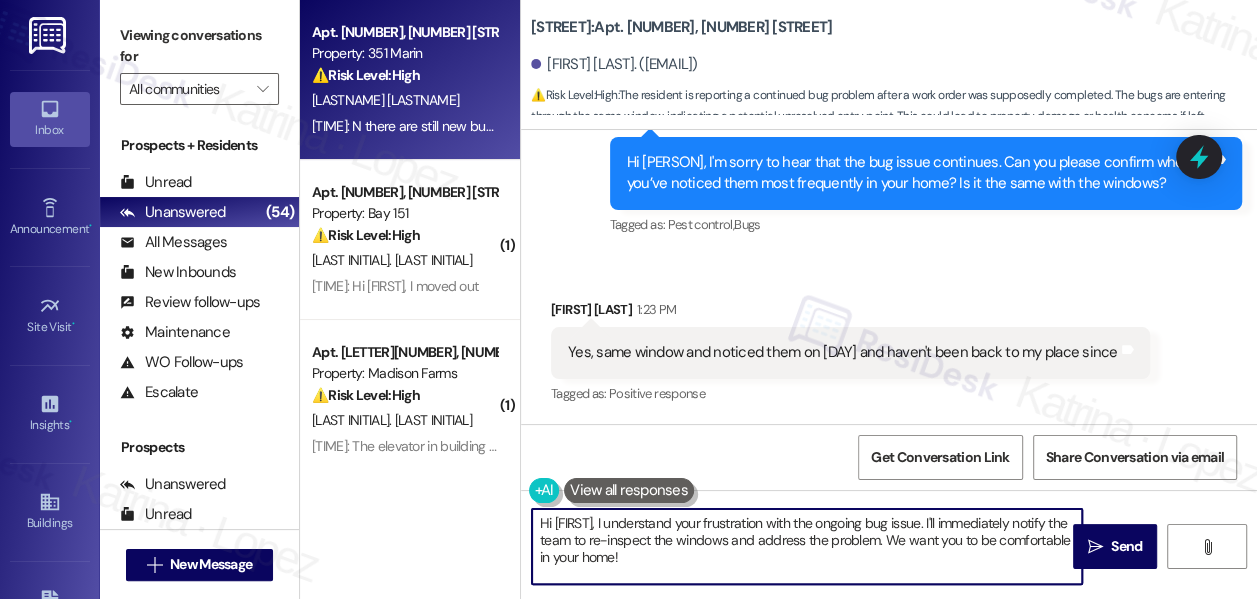 click on "Hi {{first_name}}, I understand your frustration with the ongoing bug issue. I'll immediately notify the team to re-inspect the windows and address the problem. We want you to be comfortable in your home!" at bounding box center [807, 546] 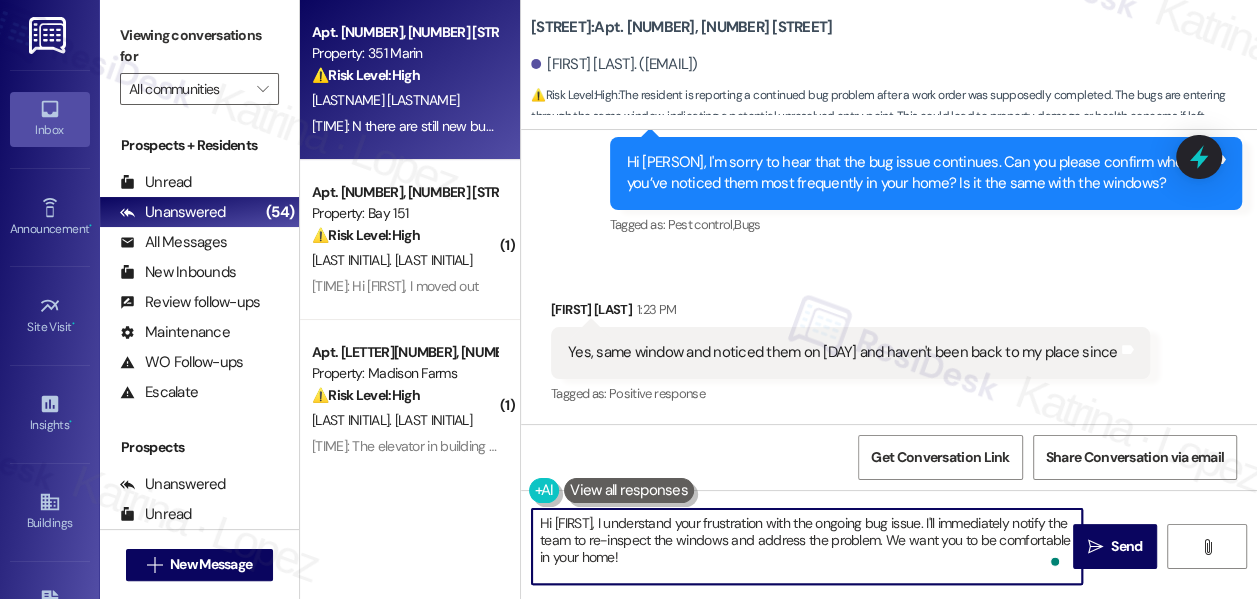click on "Hi {{first_name}}, I understand your frustration with the ongoing bug issue. I'll immediately notify the team to re-inspect the windows and address the problem. We want you to be comfortable in your home!" at bounding box center (807, 546) 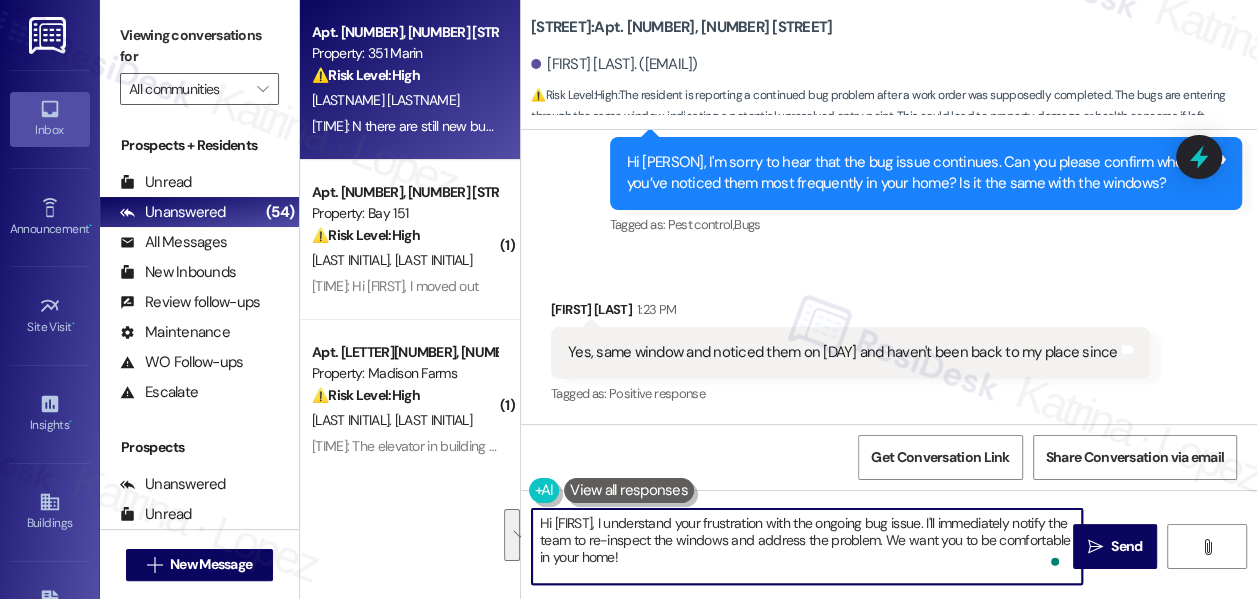 click on "351 Marin:  Apt. 2204, 351 Marin Blvd.       Kevin Wong. (wongkevin15@gmail.com)   ⚠️  Risk Level:  High :  The resident is reporting a continued bug problem after a work order was supposedly completed. The bugs are entering through the same window, indicating a potential unresolved entry point. This could lead to property damage or health concerns if left unaddressed, requiring urgent maintenance." at bounding box center (894, 60) 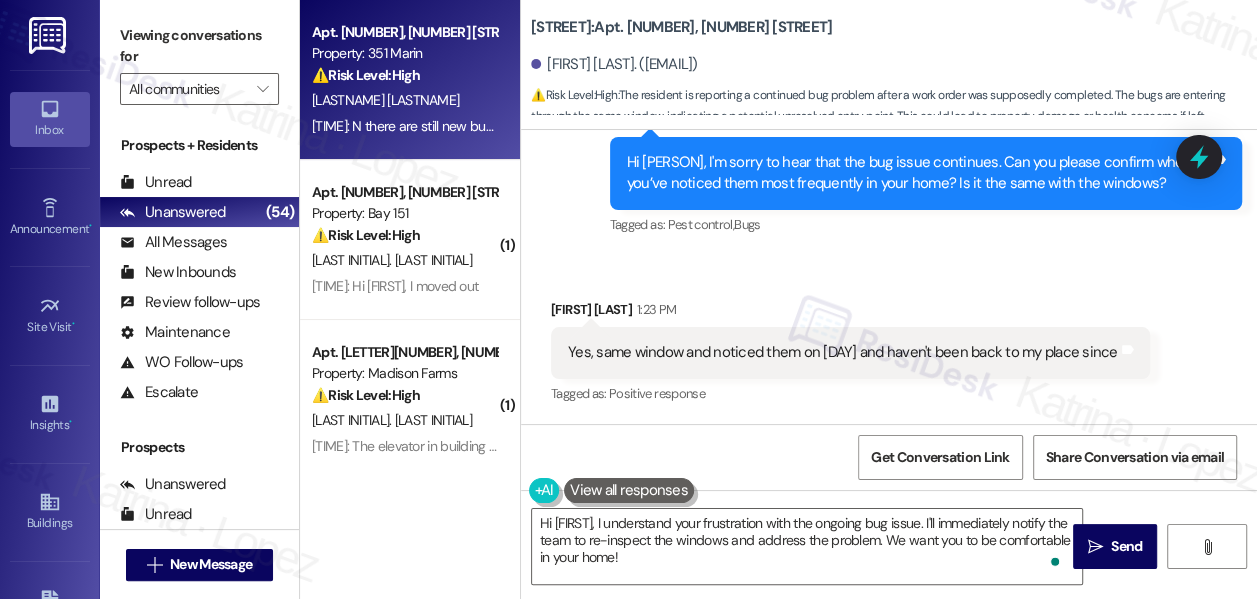 click on "[STREET_NAME]: Apt. [NUMBER], [NUMBER] [STREET_NAME]" at bounding box center (681, 27) 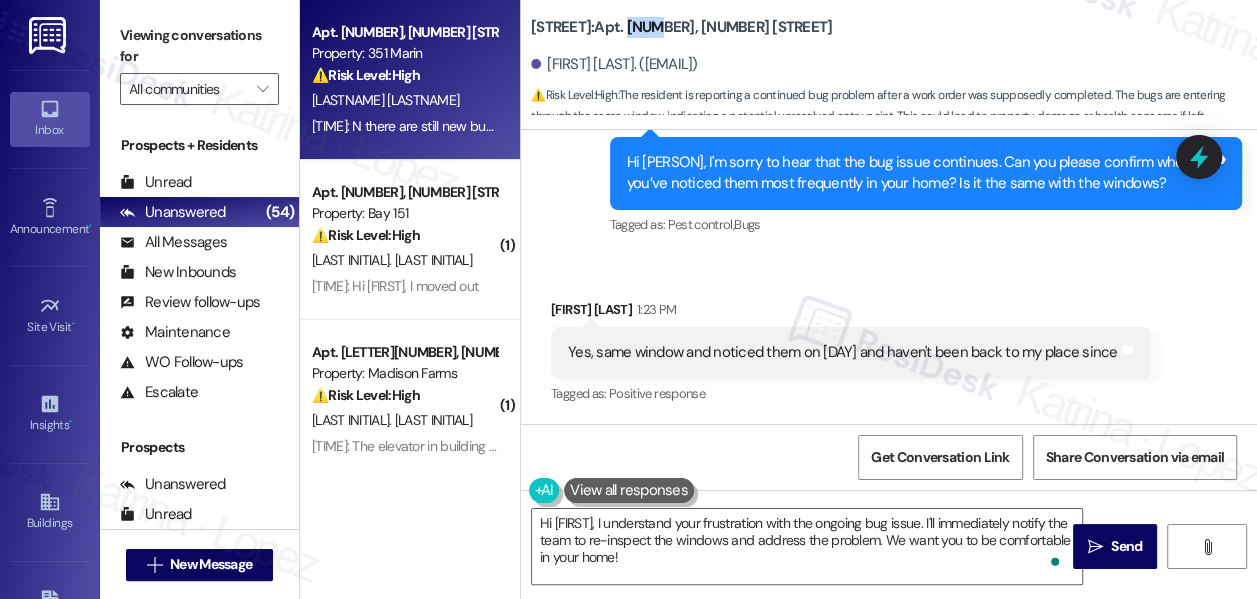 click on "[STREET_NAME]: Apt. [NUMBER], [NUMBER] [STREET_NAME]" at bounding box center (681, 27) 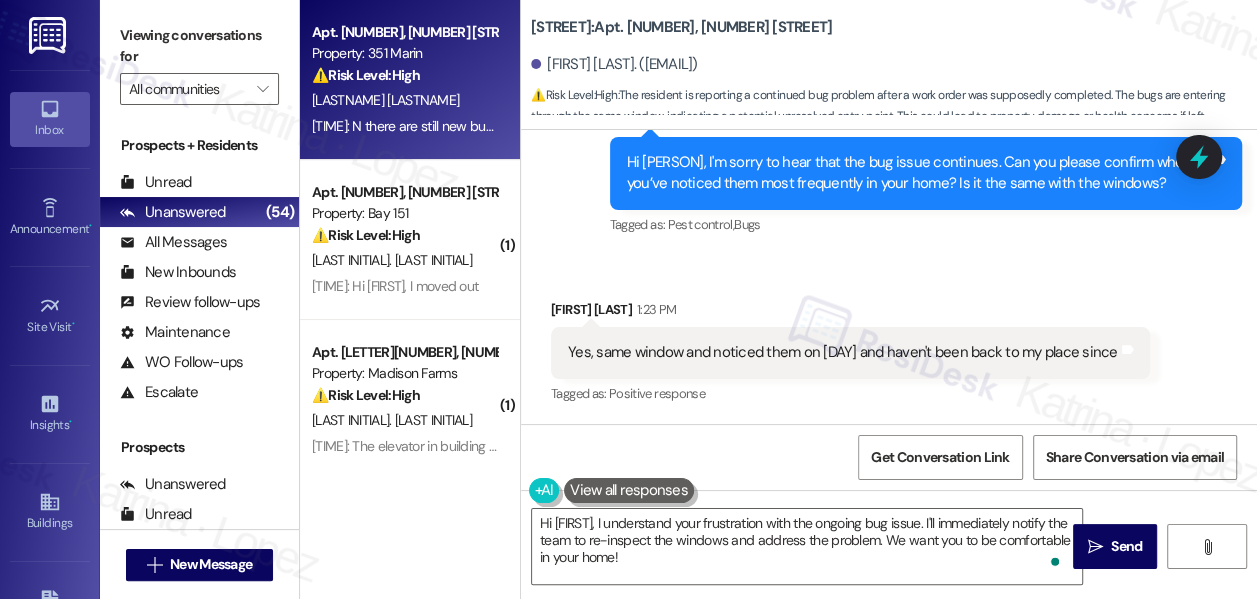 click on "Viewing conversations for All communities " at bounding box center (199, 62) 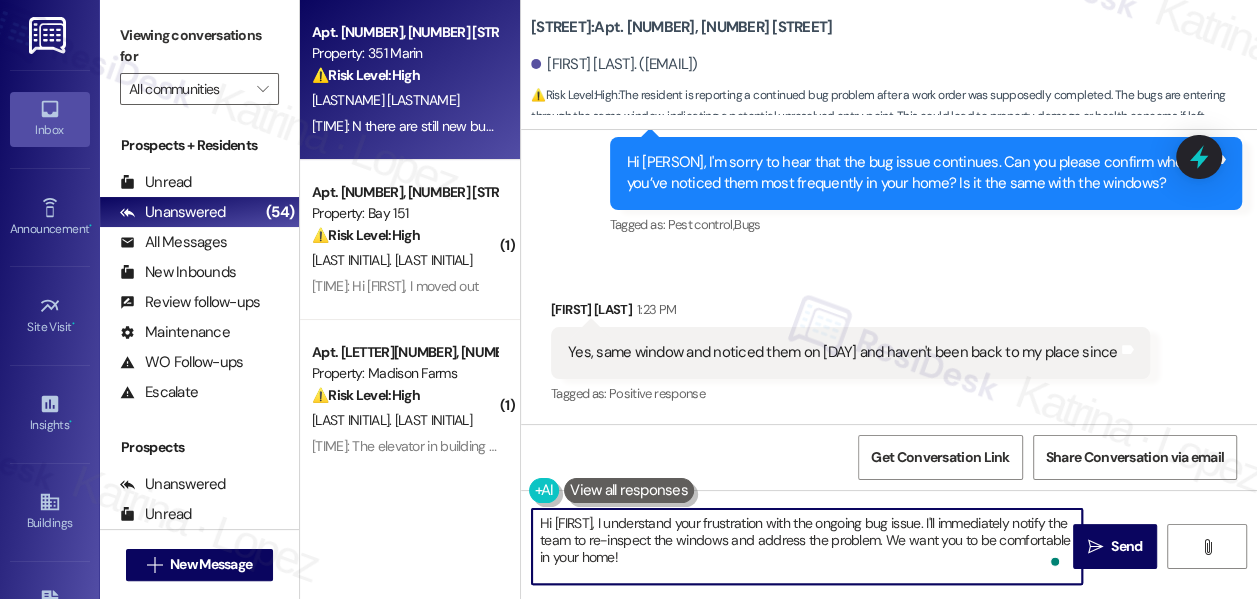 click on "Hi {{first_name}}, I understand your frustration with the ongoing bug issue. I'll immediately notify the team to re-inspect the windows and address the problem. We want you to be comfortable in your home!" at bounding box center (807, 546) 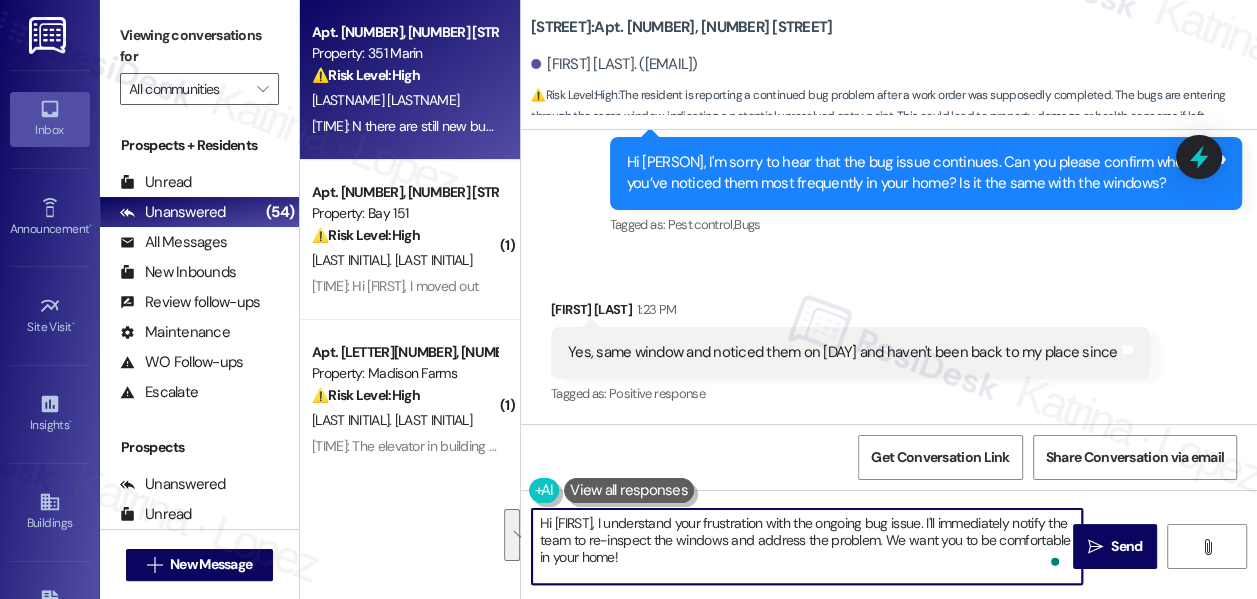 paste on "Resident reports they are still noticing new bugs coming in through the same window. The last time they were at the unit was Saturday, when they observed the issue. They have not been back since." 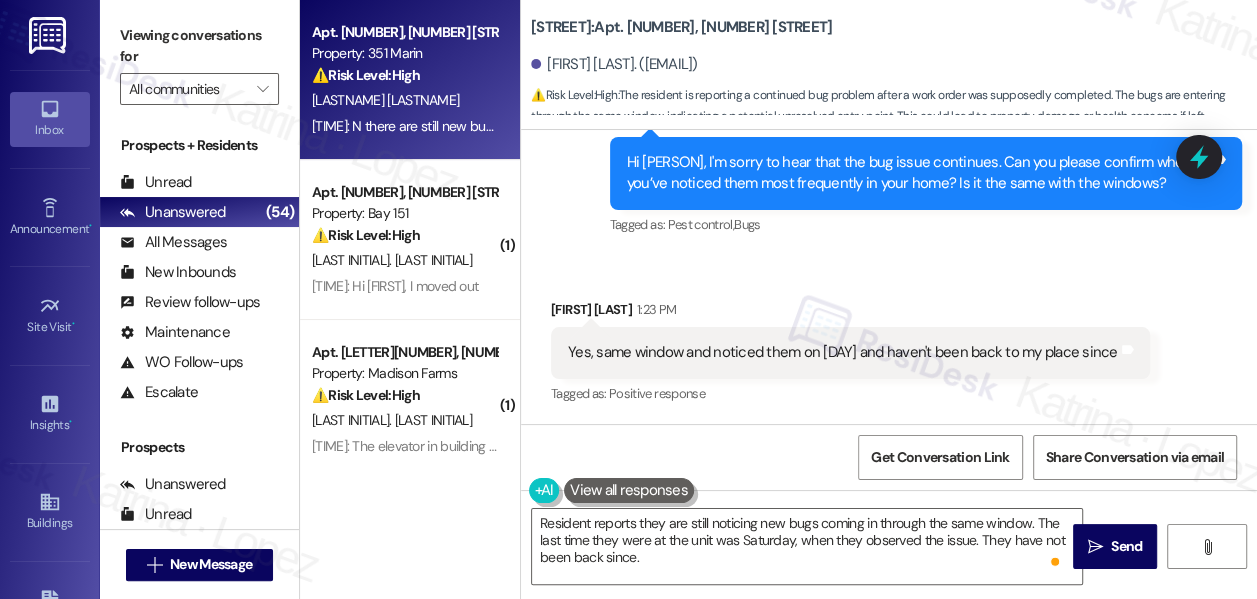 click on "Viewing conversations for All communities " at bounding box center (199, 62) 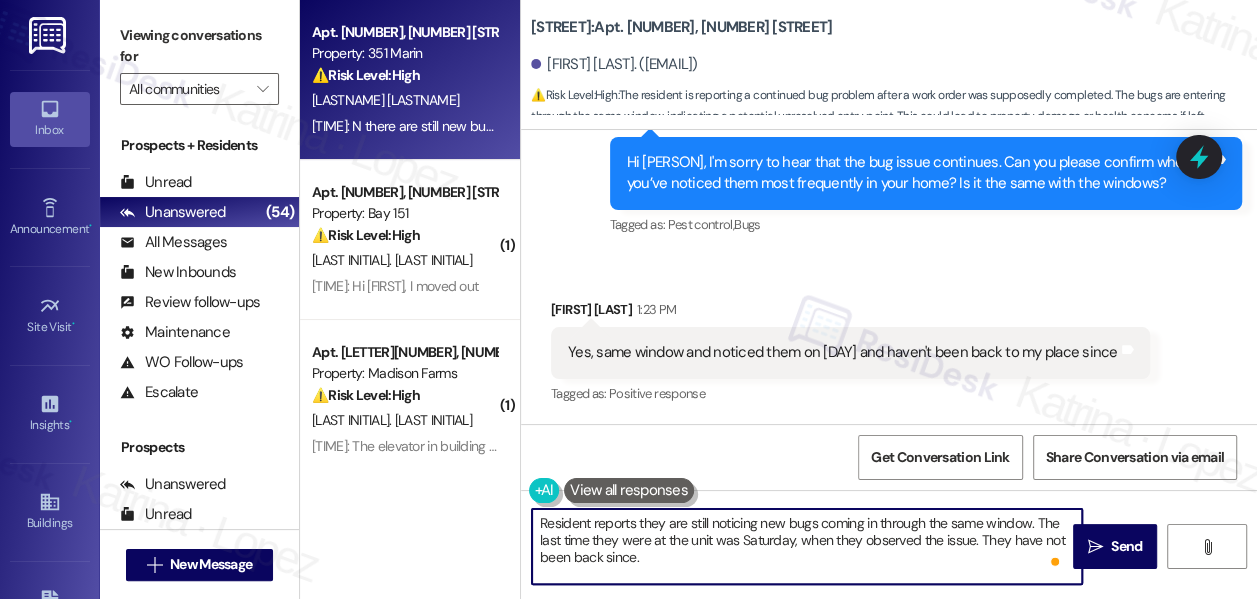 click on "Resident reports they are still noticing new bugs coming in through the same window. The last time they were at the unit was Saturday, when they observed the issue. They have not been back since." at bounding box center [807, 546] 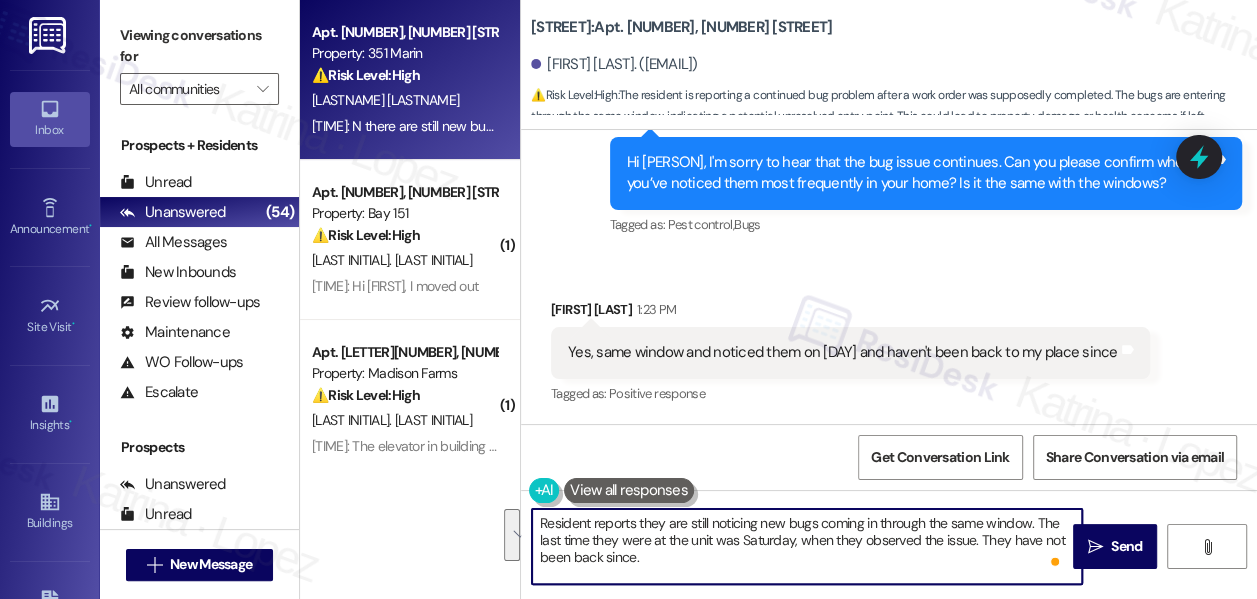click on "Yes, same window and noticed them on Saturday and haven't been back to my place since" at bounding box center (843, 352) 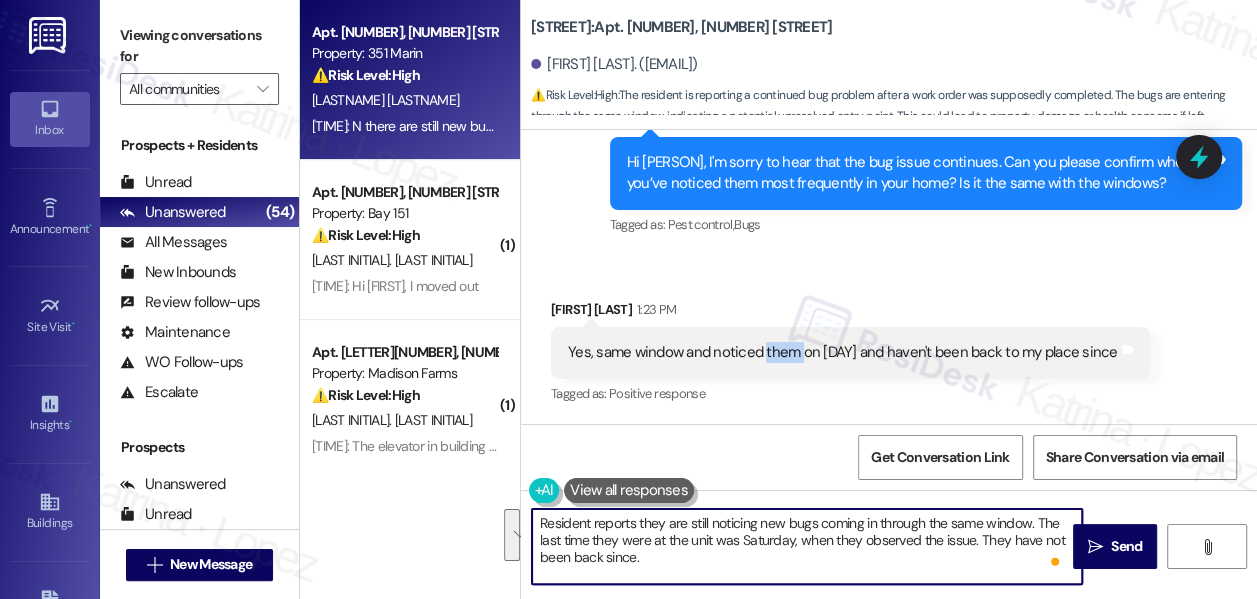 click on "Yes, same window and noticed them on Saturday and haven't been back to my place since" at bounding box center (843, 352) 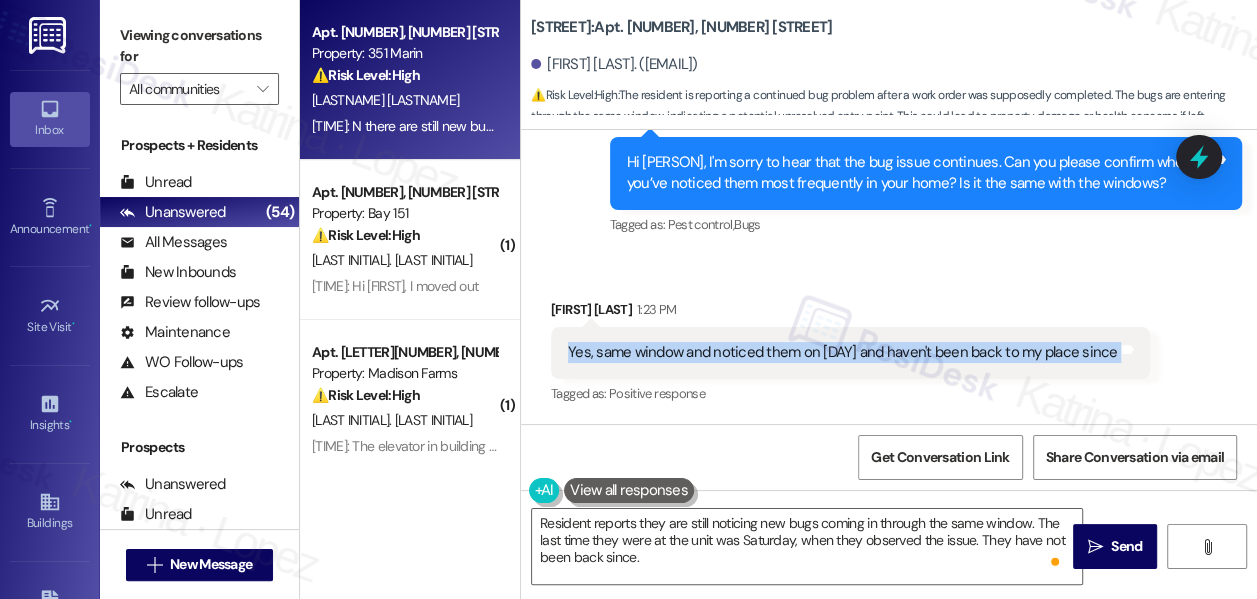 click on "Yes, same window and noticed them on Saturday and haven't been back to my place since" at bounding box center (843, 352) 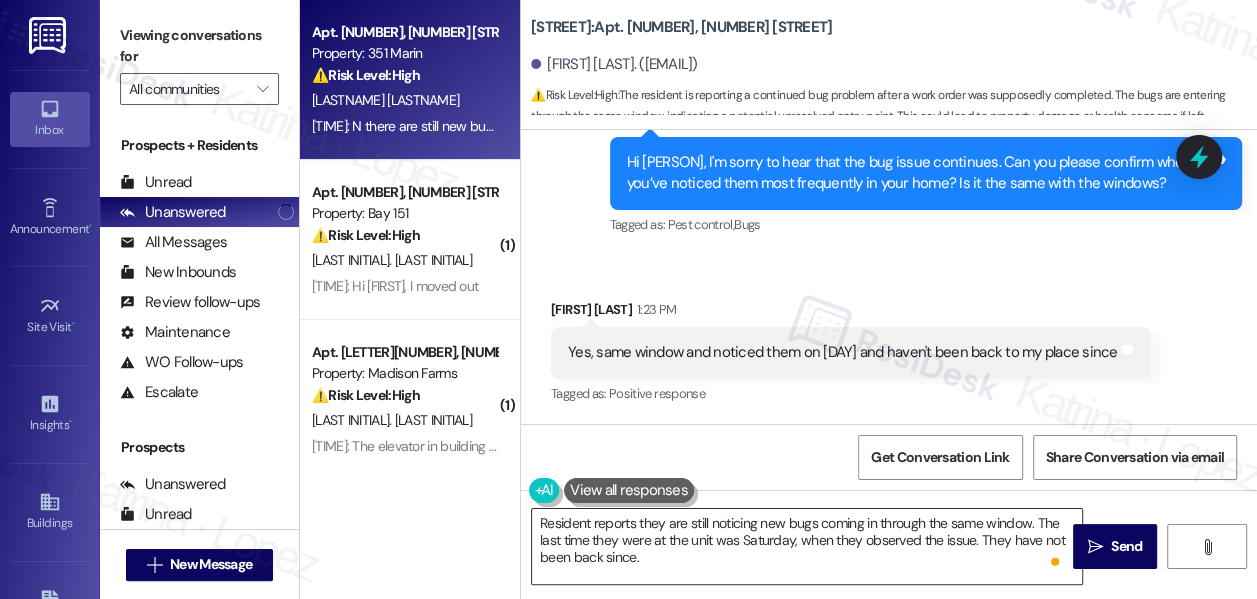 click on "Resident reports they are still noticing new bugs coming in through the same window. The last time they were at the unit was Saturday, when they observed the issue. They have not been back since." at bounding box center (807, 546) 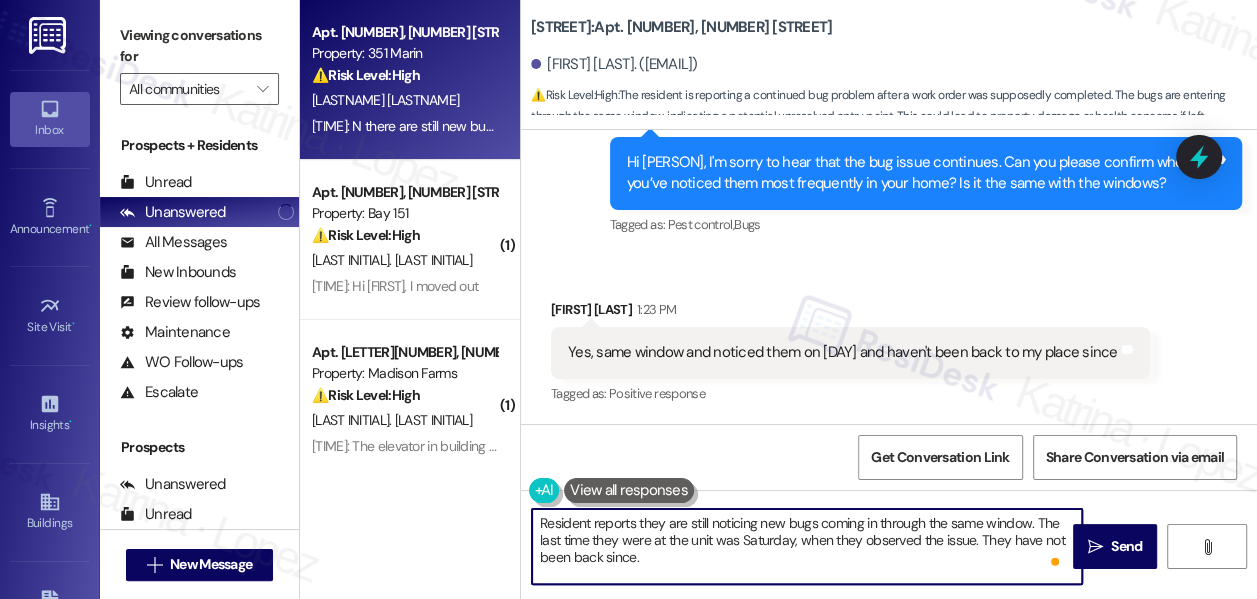 click on "Resident reports they are still noticing new bugs coming in through the same window. The last time they were at the unit was Saturday, when they observed the issue. They have not been back since." at bounding box center (807, 546) 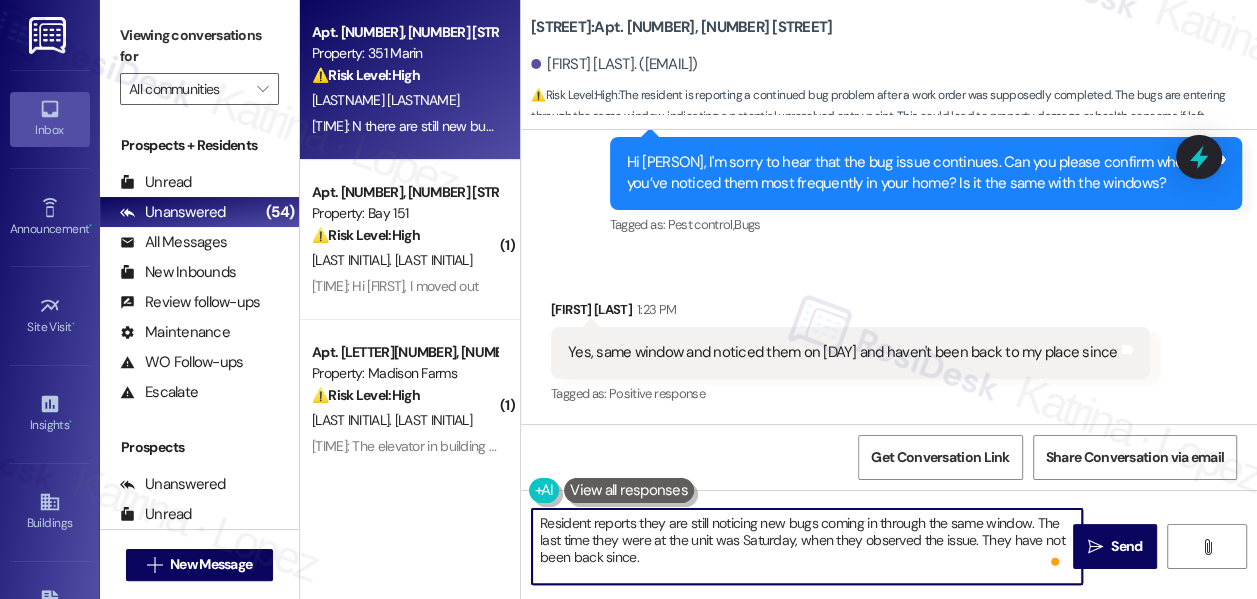 click on "Resident reports they are still noticing new bugs coming in through the same window. The last time they were at the unit was Saturday, when they observed the issue. They have not been back since." at bounding box center (807, 546) 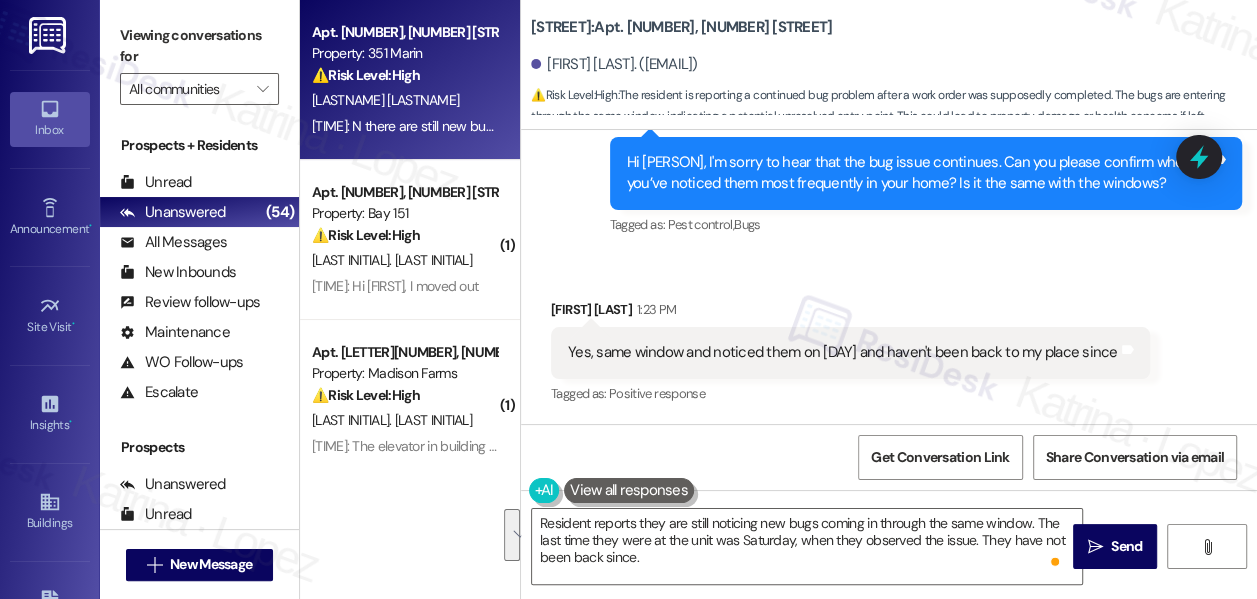 click on "Viewing conversations for" at bounding box center (199, 46) 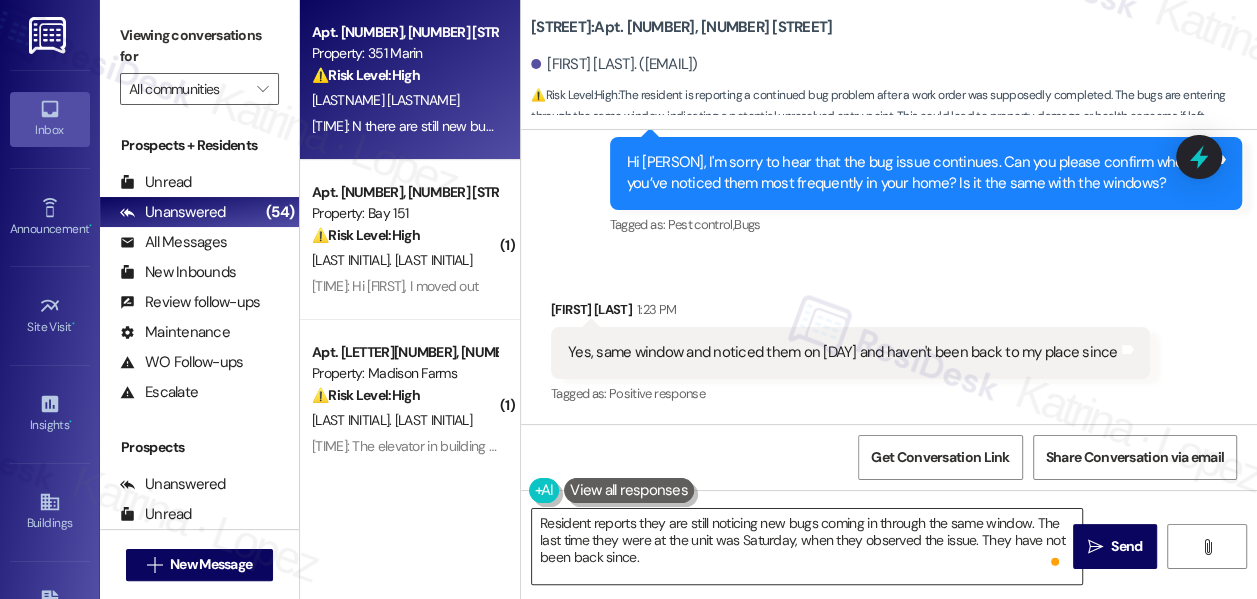 click on "Resident reports they are still noticing new bugs coming in through the same window. The last time they were at the unit was Saturday, when they observed the issue. They have not been back since." at bounding box center (807, 546) 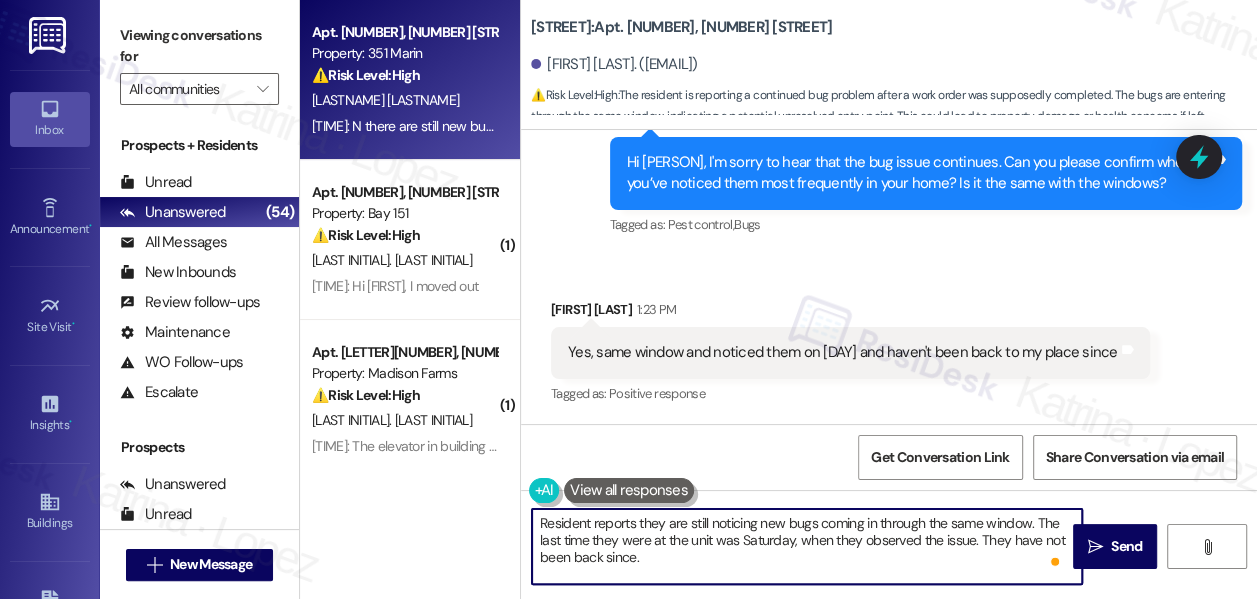 click on "Resident reports they are still noticing new bugs coming in through the same window. The last time they were at the unit was Saturday, when they observed the issue. They have not been back since." at bounding box center [807, 546] 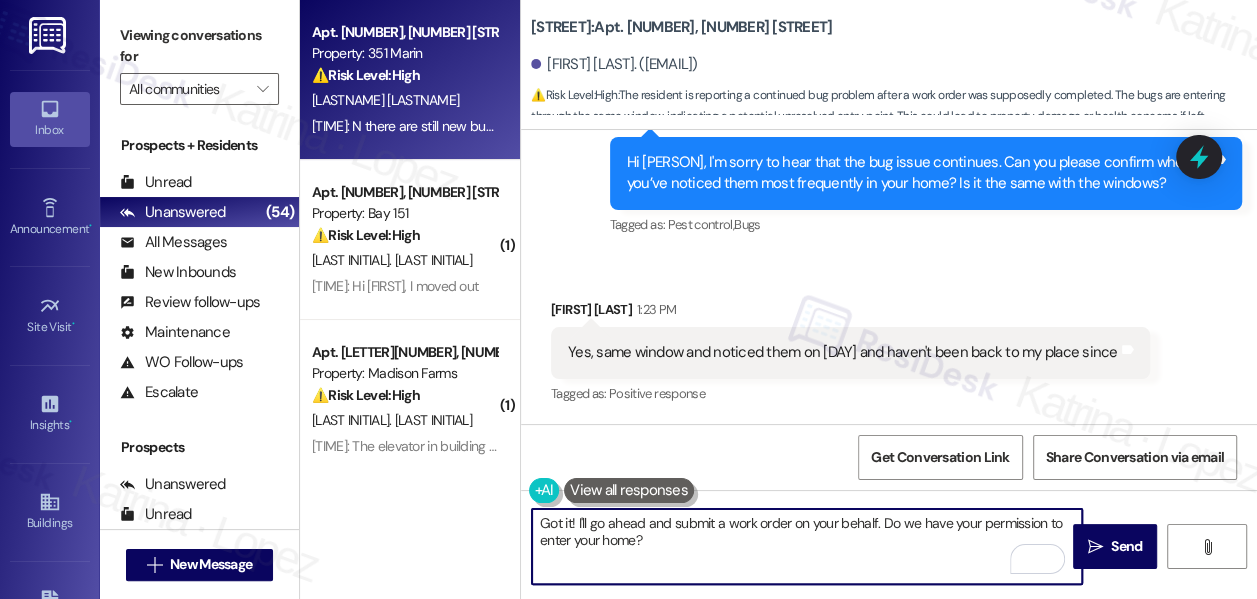 click on "Got it! I'll go ahead and submit a work order on your behalf. Do we have your permission to enter your home?" at bounding box center (807, 546) 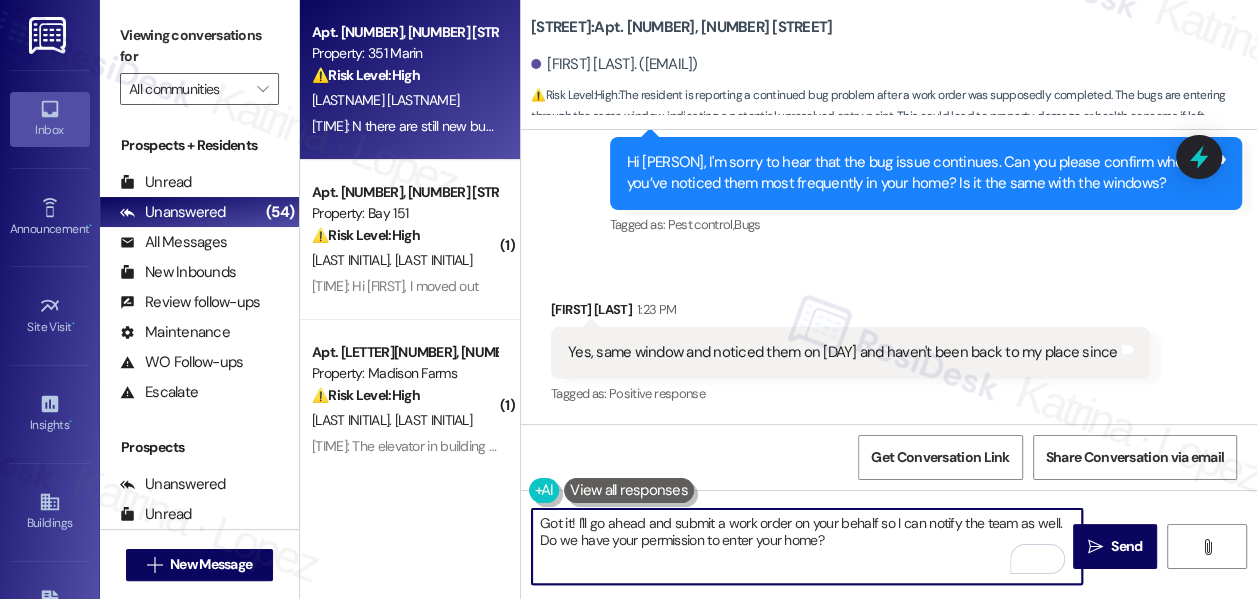 type on "Got it! I'll go ahead and submit a work order on your behalf so I can notify the team as well. Do we have your permission to enter your home?" 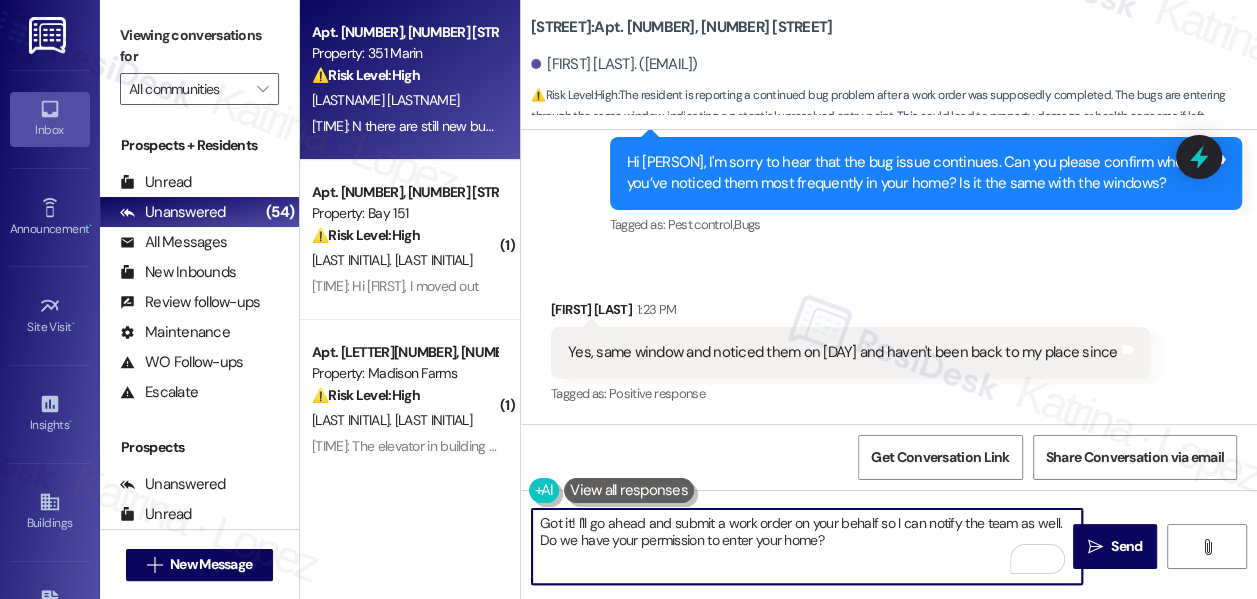 click on "Got it! I'll go ahead and submit a work order on your behalf so I can notify the team as well. Do we have your permission to enter your home?" at bounding box center (807, 546) 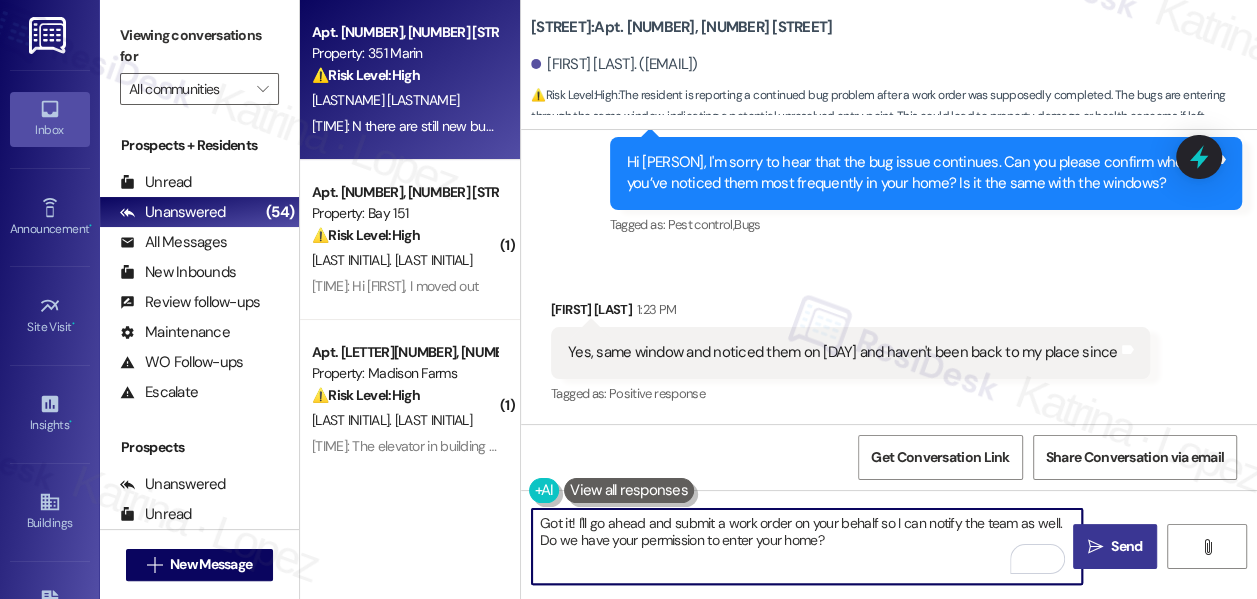 click on "Send" at bounding box center [1126, 546] 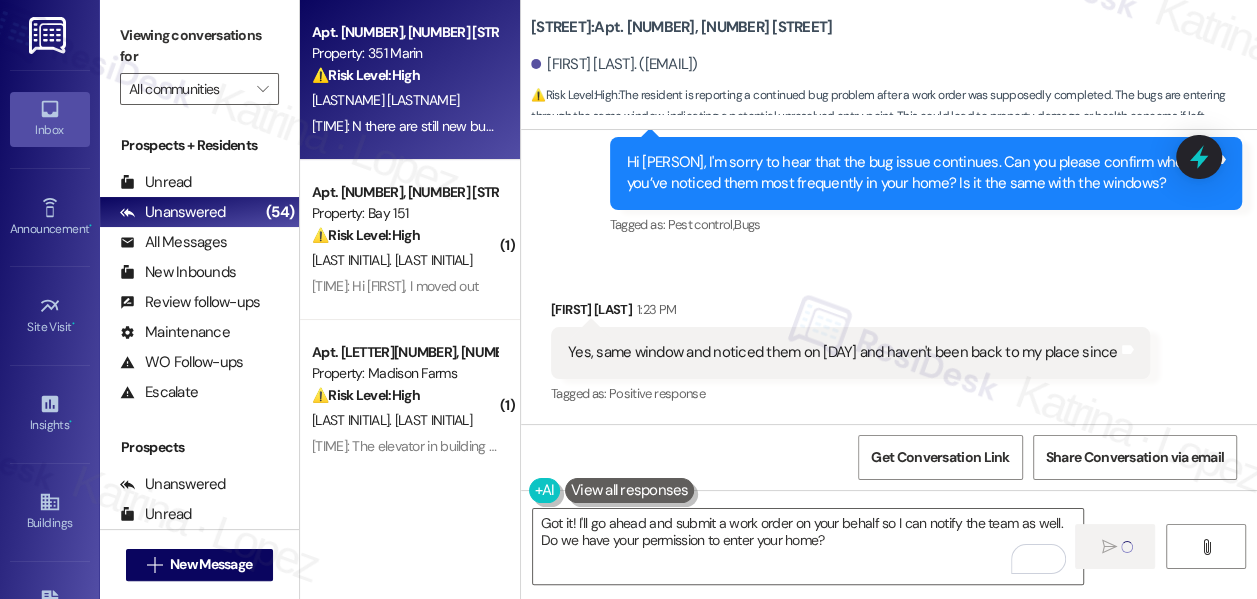 type 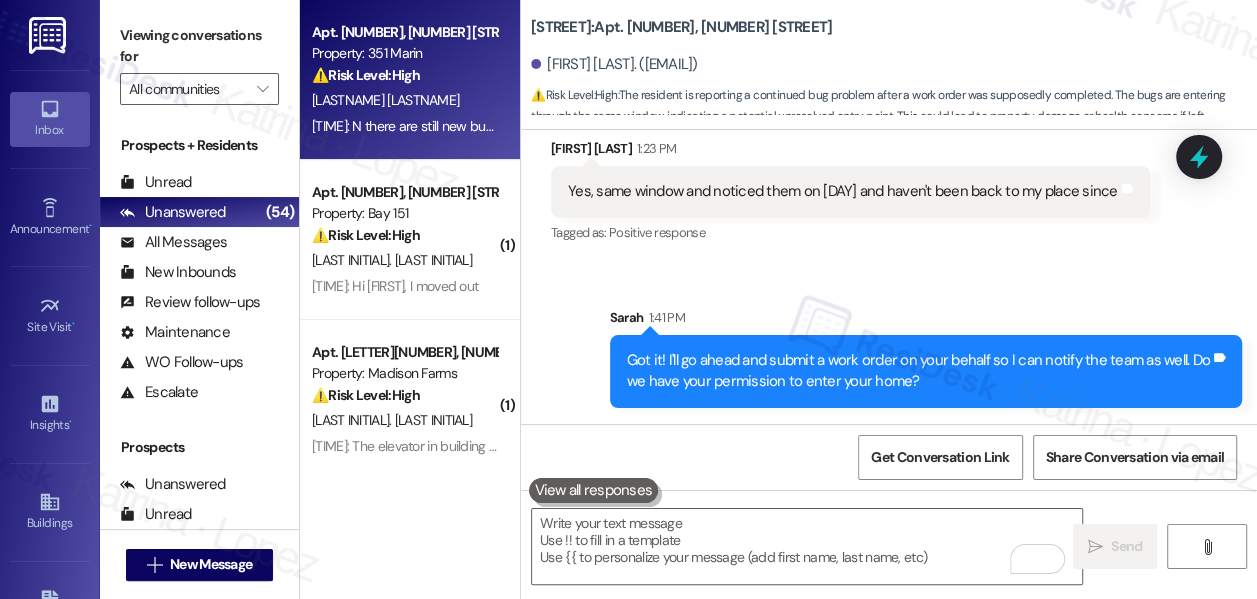 scroll, scrollTop: 6821, scrollLeft: 0, axis: vertical 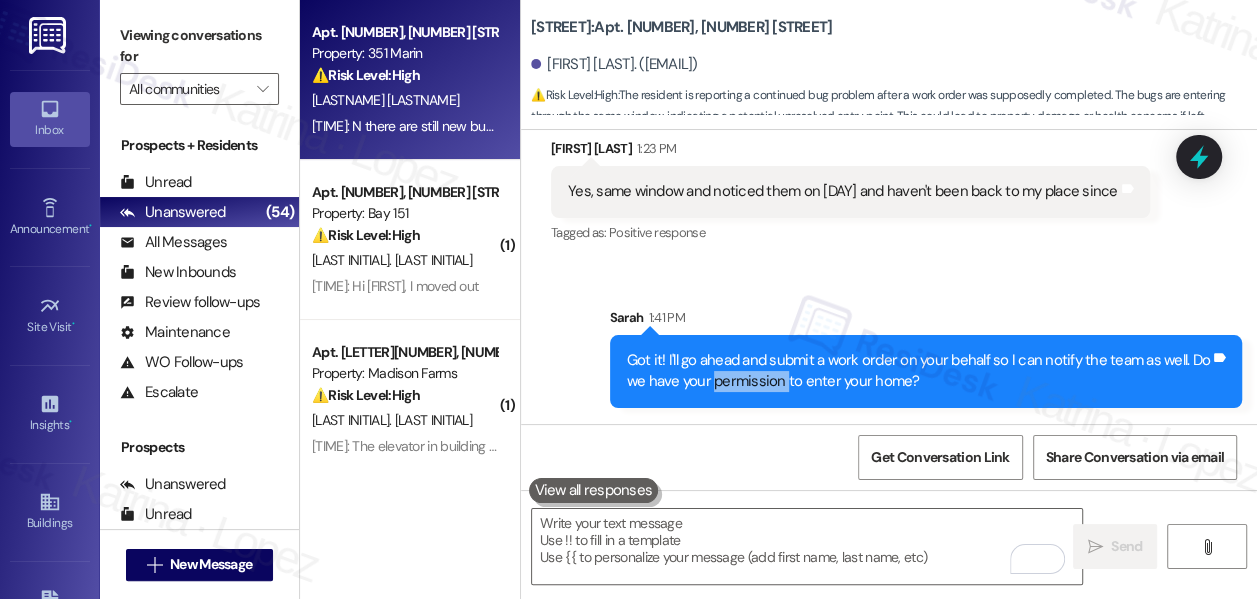 click on "Got it! I'll go ahead and submit a work order on your behalf so I can notify the team as well. Do we have your permission to enter your home?" at bounding box center (918, 371) 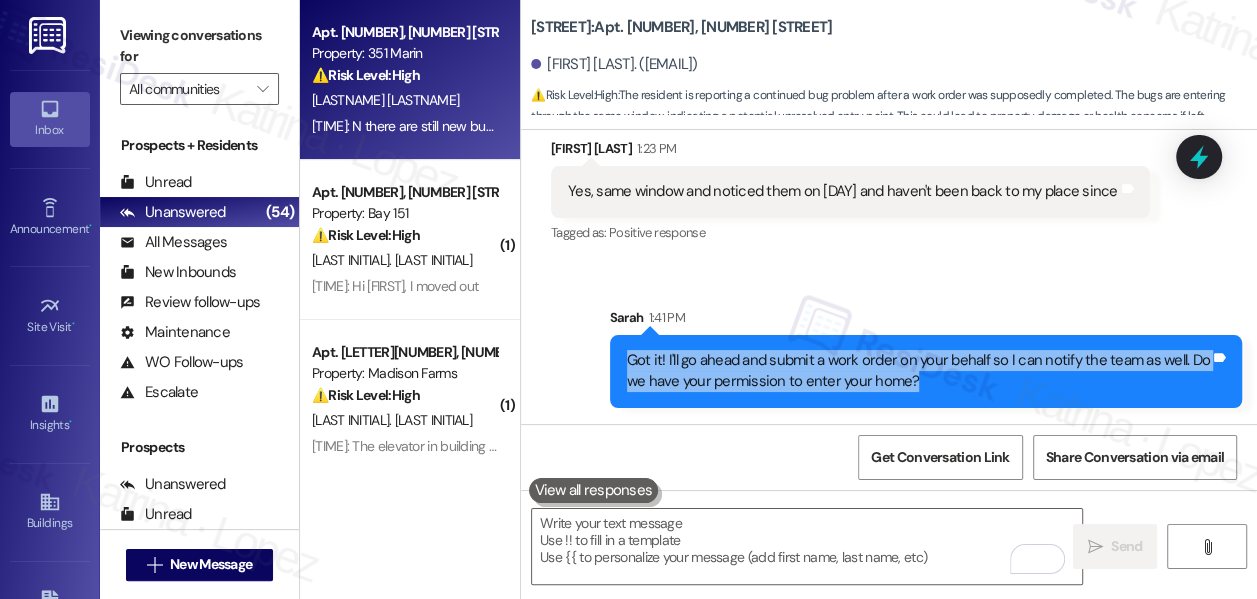 click on "Got it! I'll go ahead and submit a work order on your behalf so I can notify the team as well. Do we have your permission to enter your home?" at bounding box center (918, 371) 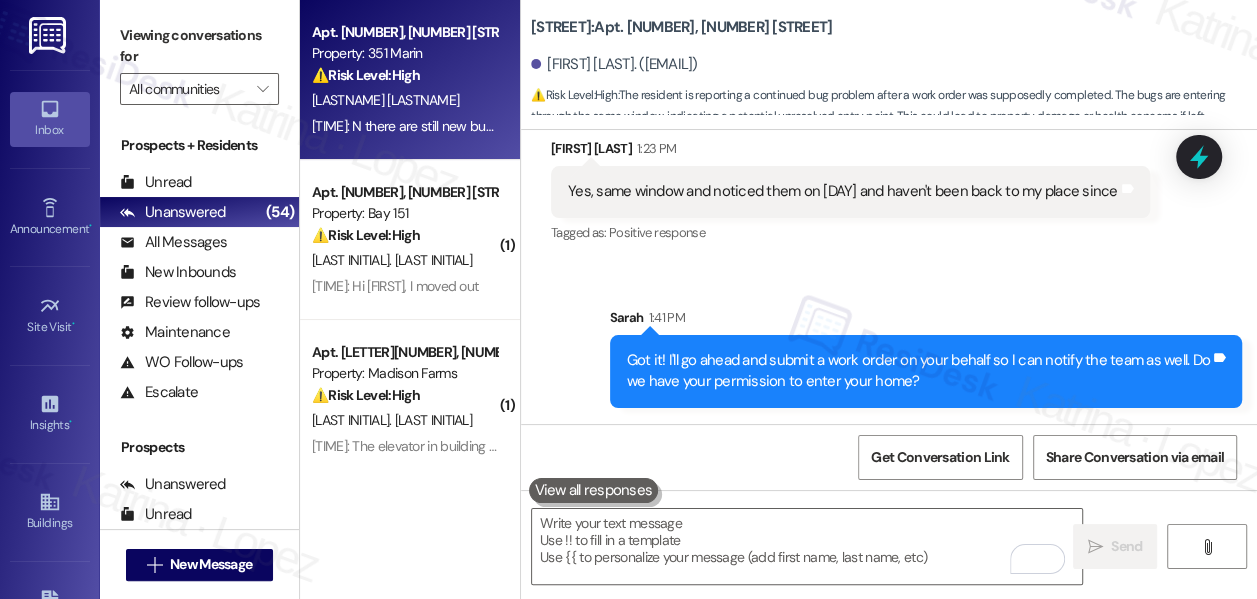 click on "Sent via SMS Sarah 1:41 PM Got it! I'll go ahead and submit a work order on your behalf so I can notify the team as well. Do we have your permission to enter your home? Tags and notes" at bounding box center (889, 342) 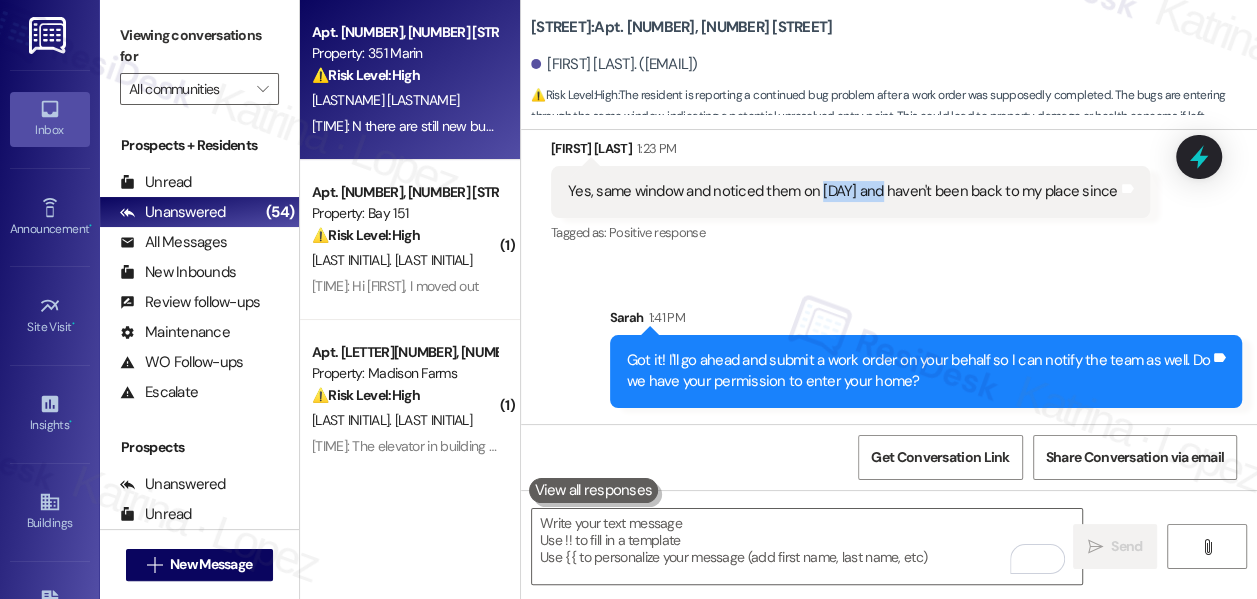 click on "Yes, same window and noticed them on Saturday and haven't been back to my place since" at bounding box center [843, 191] 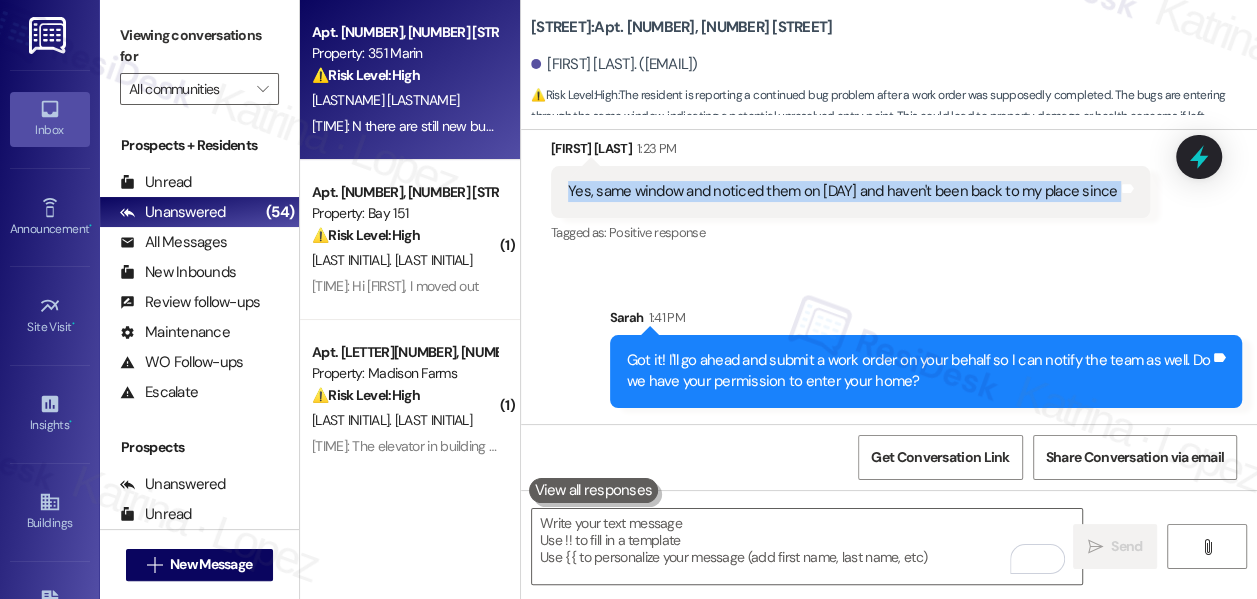 click on "Yes, same window and noticed them on Saturday and haven't been back to my place since" at bounding box center (843, 191) 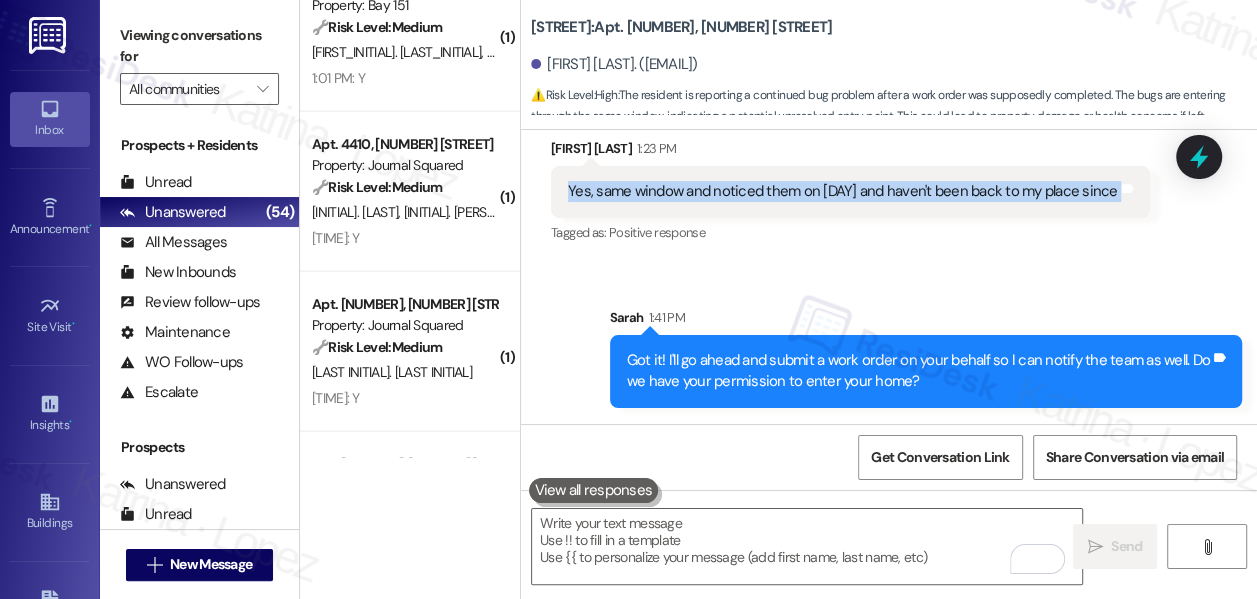 scroll, scrollTop: 3000, scrollLeft: 0, axis: vertical 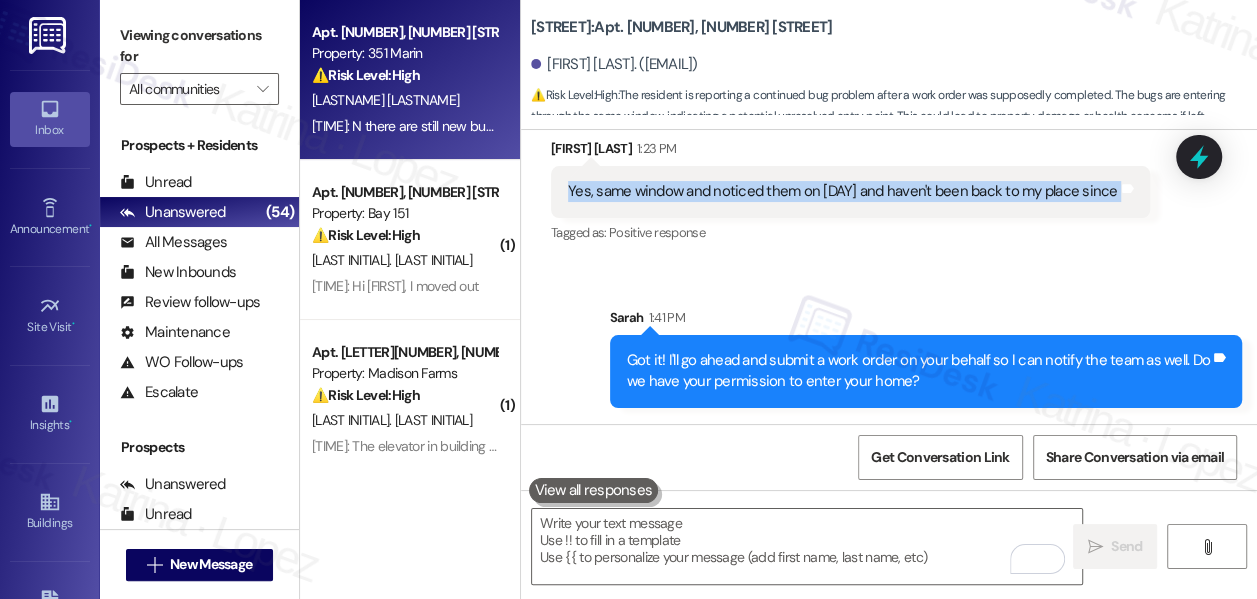 click on "Yes, same window and noticed them on Saturday and haven't been back to my place since Tags and notes" at bounding box center (850, 191) 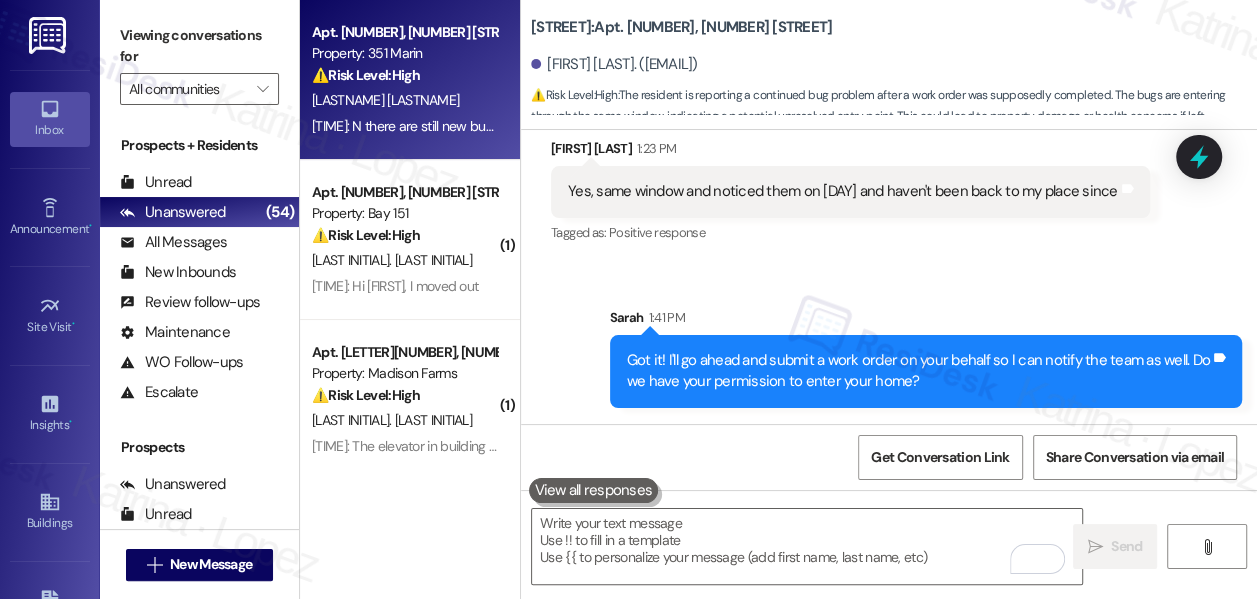 click on "Yes, same window and noticed them on Saturday and haven't been back to my place since Tags and notes" at bounding box center [850, 191] 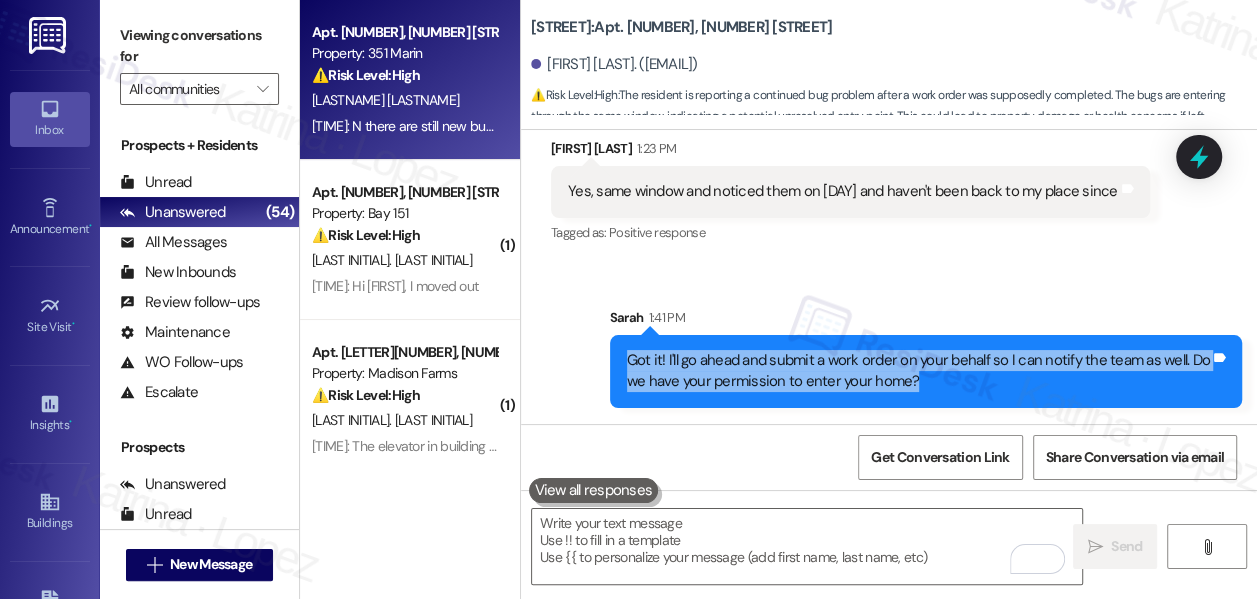 click on "Got it! I'll go ahead and submit a work order on your behalf so I can notify the team as well. Do we have your permission to enter your home?" at bounding box center (918, 371) 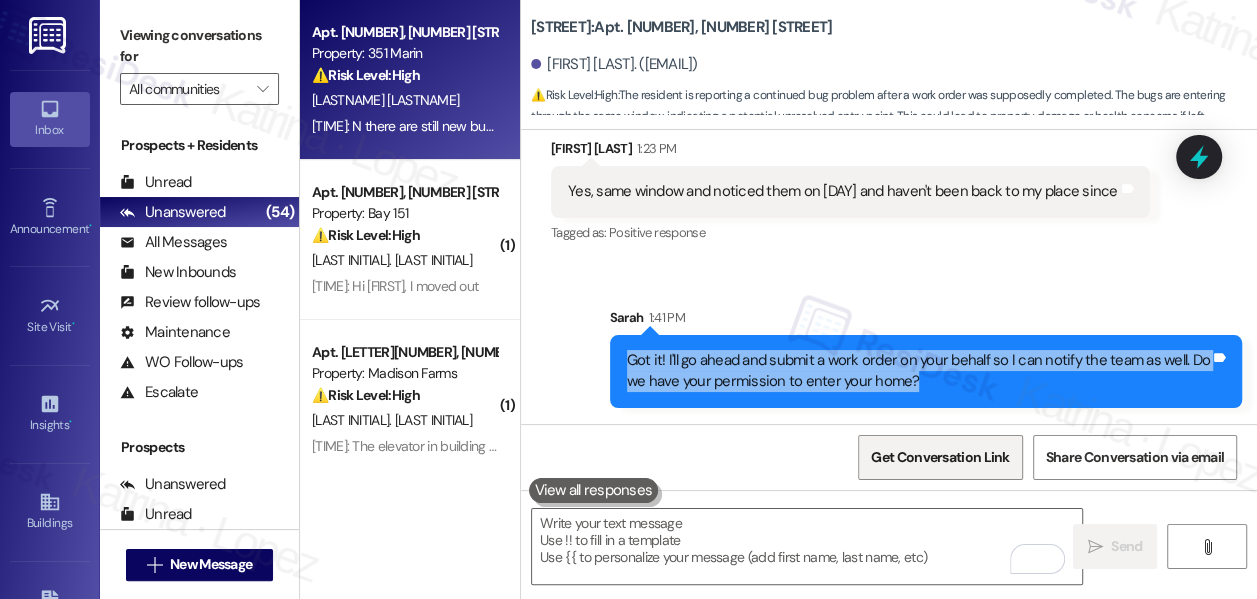 click on "Get Conversation Link" at bounding box center [940, 457] 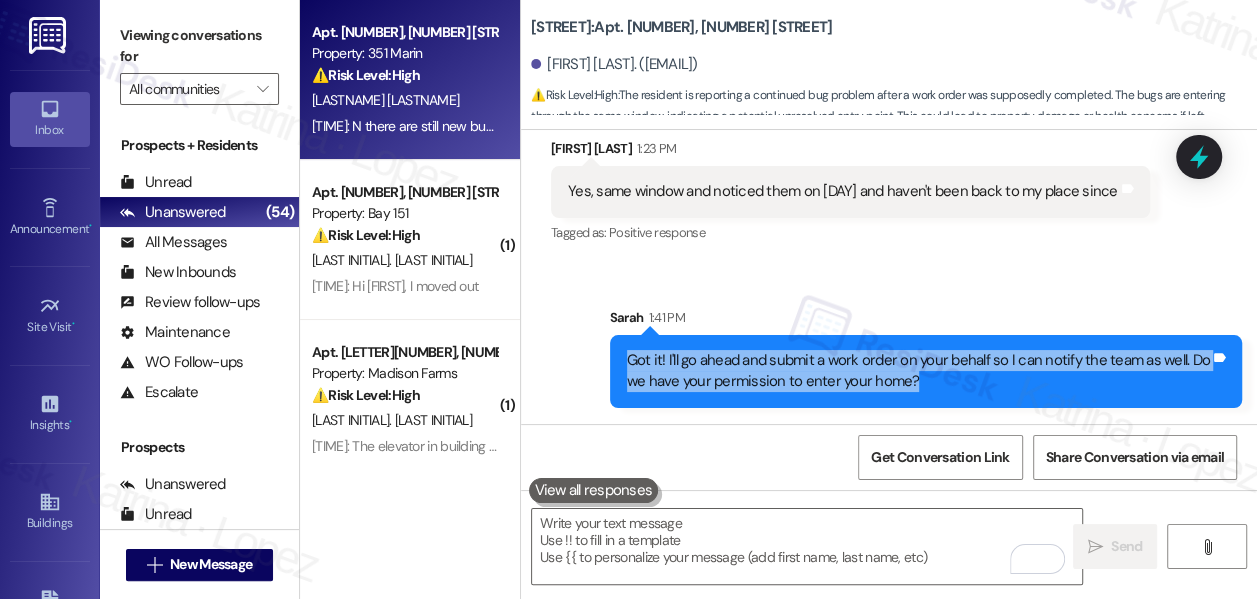 click on "Got it! I'll go ahead and submit a work order on your behalf so I can notify the team as well. Do we have your permission to enter your home?" at bounding box center [918, 371] 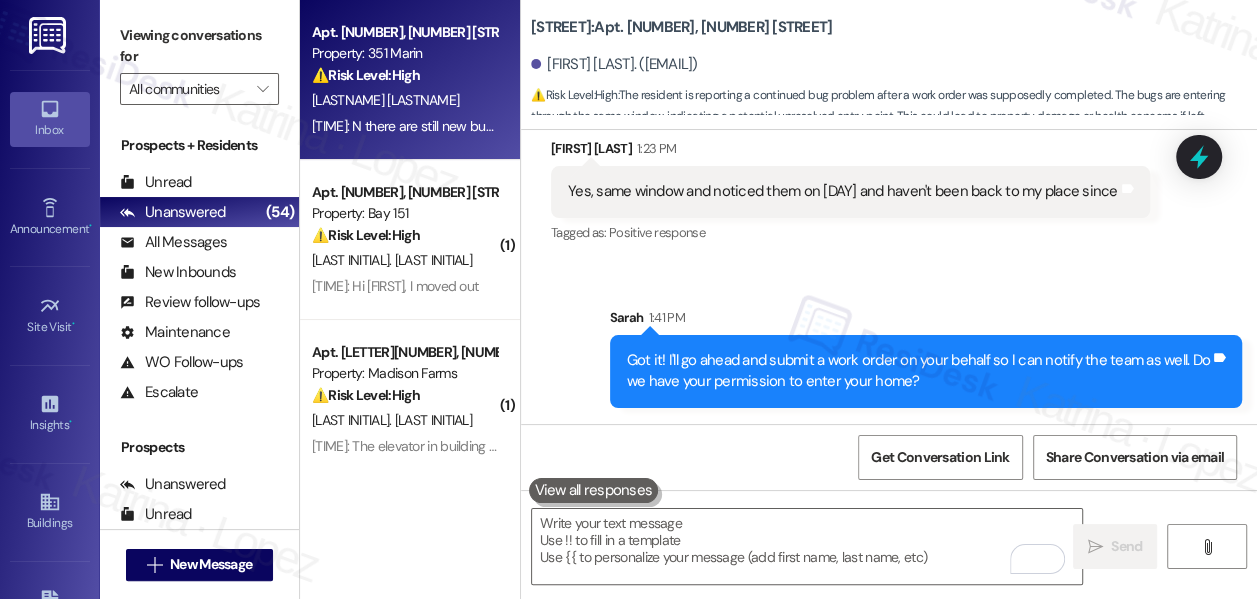 click on "Got it! I'll go ahead and submit a work order on your behalf so I can notify the team as well. Do we have your permission to enter your home?" at bounding box center [918, 371] 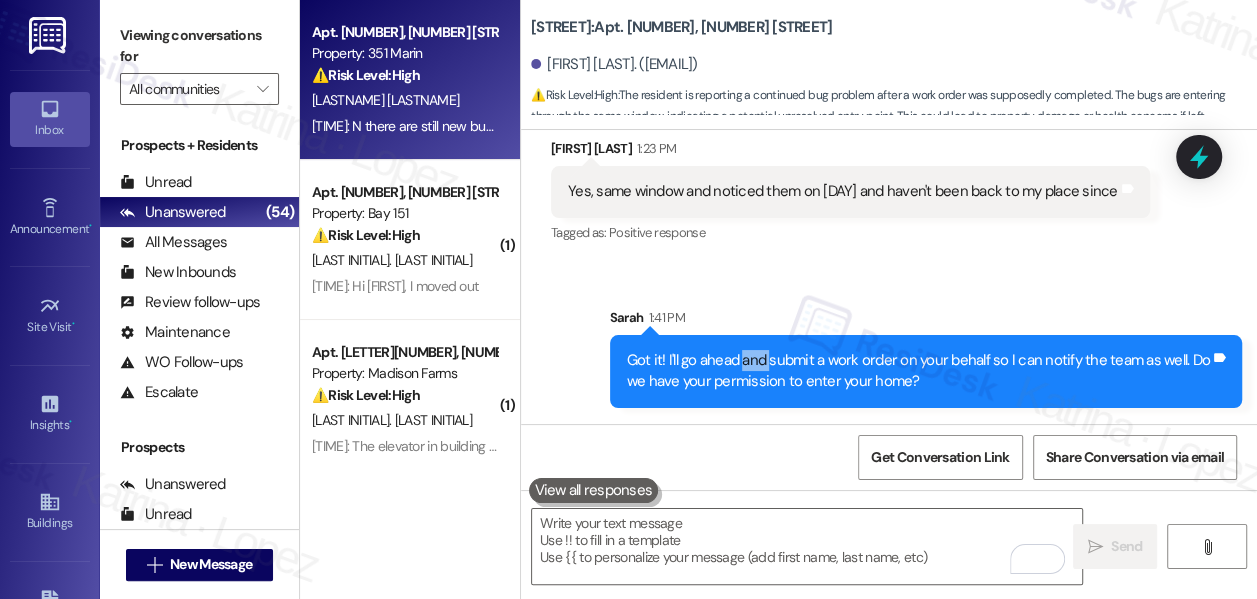 click on "Got it! I'll go ahead and submit a work order on your behalf so I can notify the team as well. Do we have your permission to enter your home?" at bounding box center [918, 371] 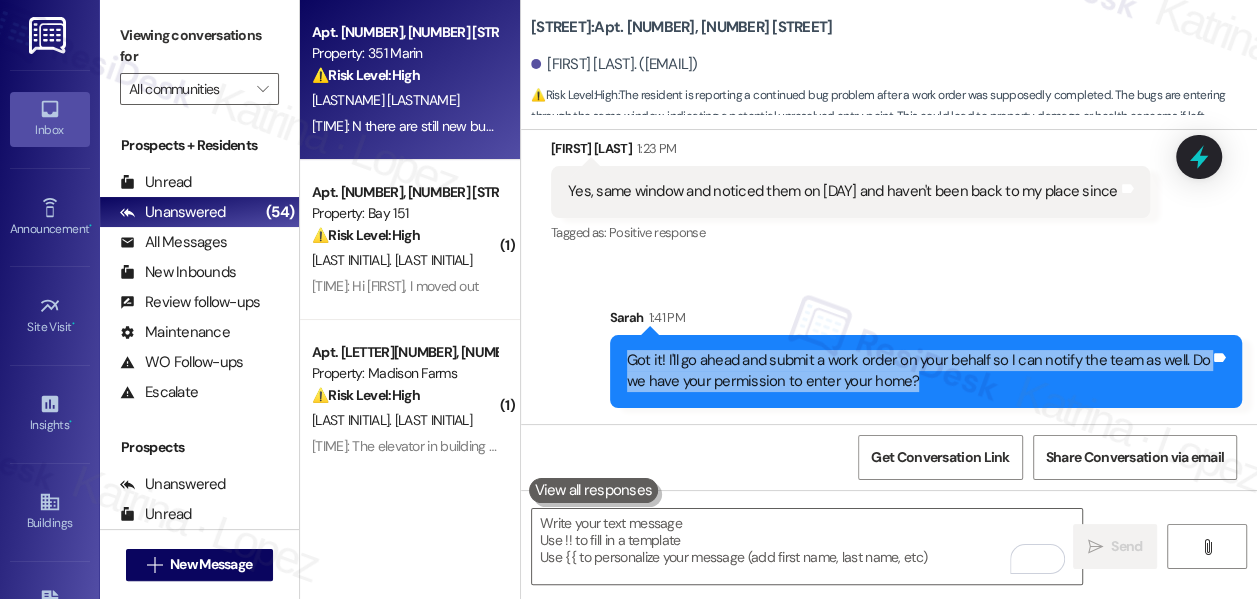 click on "Got it! I'll go ahead and submit a work order on your behalf so I can notify the team as well. Do we have your permission to enter your home?" at bounding box center (918, 371) 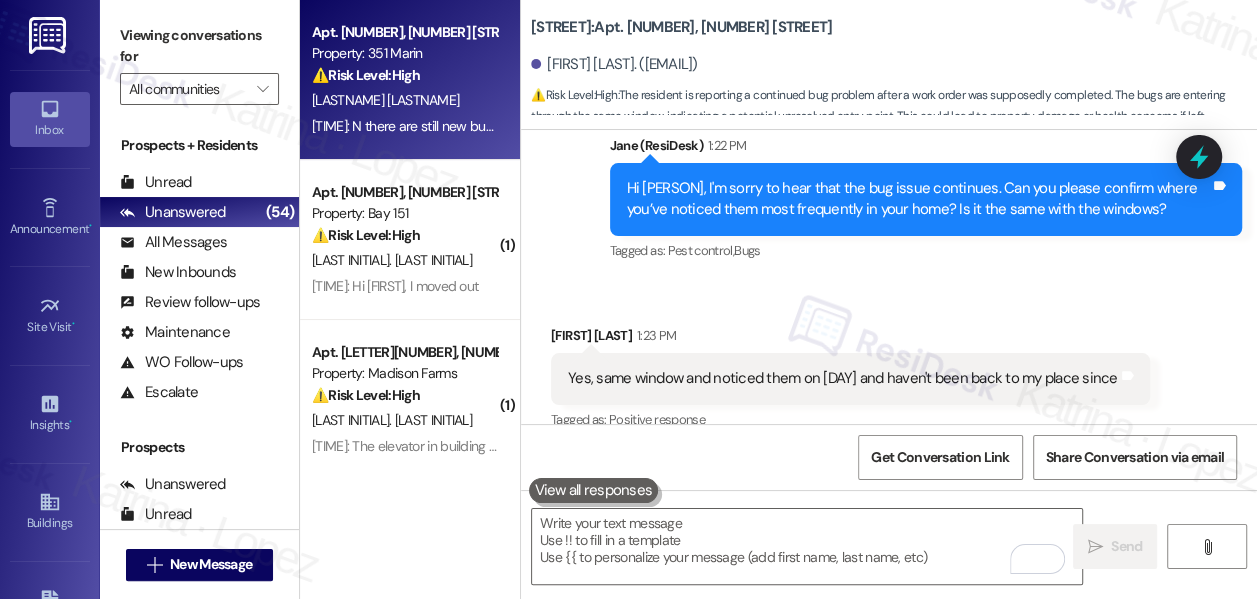scroll, scrollTop: 6821, scrollLeft: 0, axis: vertical 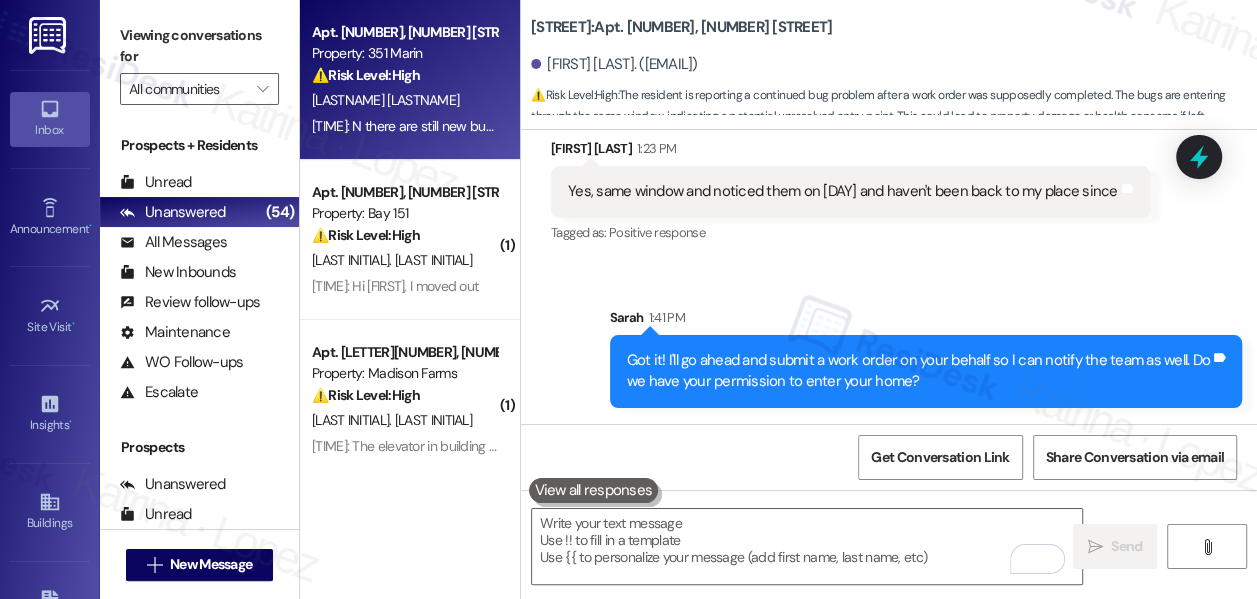 click on "Yes, same window and noticed them on Saturday and haven't been back to my place since Tags and notes" at bounding box center (850, 191) 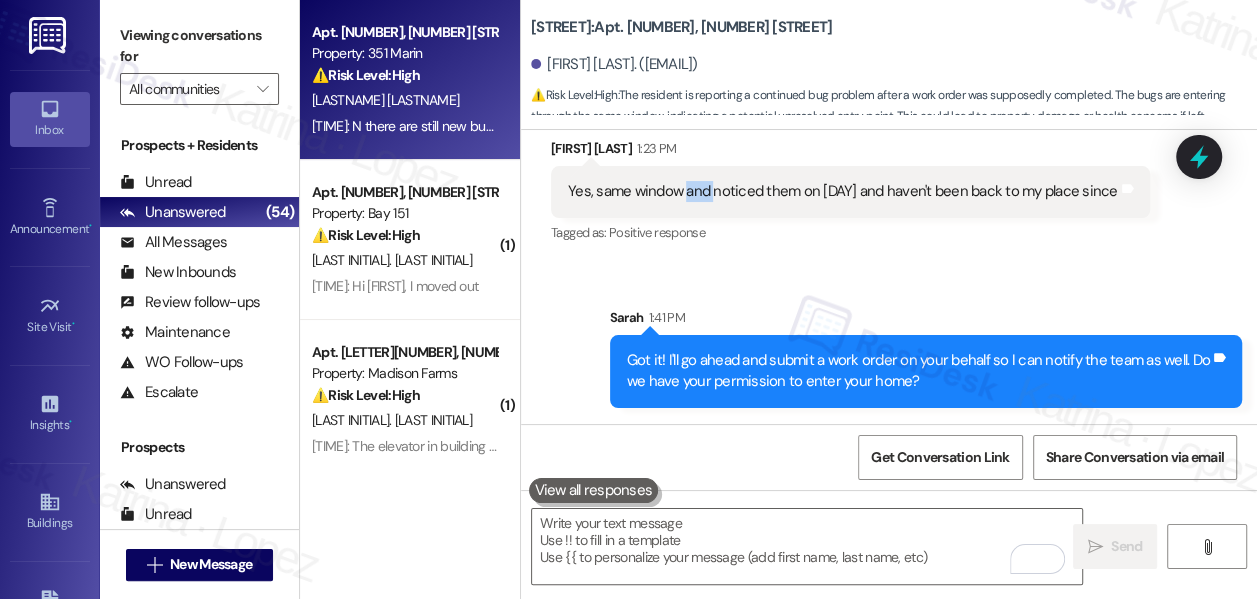 click on "Yes, same window and noticed them on Saturday and haven't been back to my place since Tags and notes" at bounding box center (850, 191) 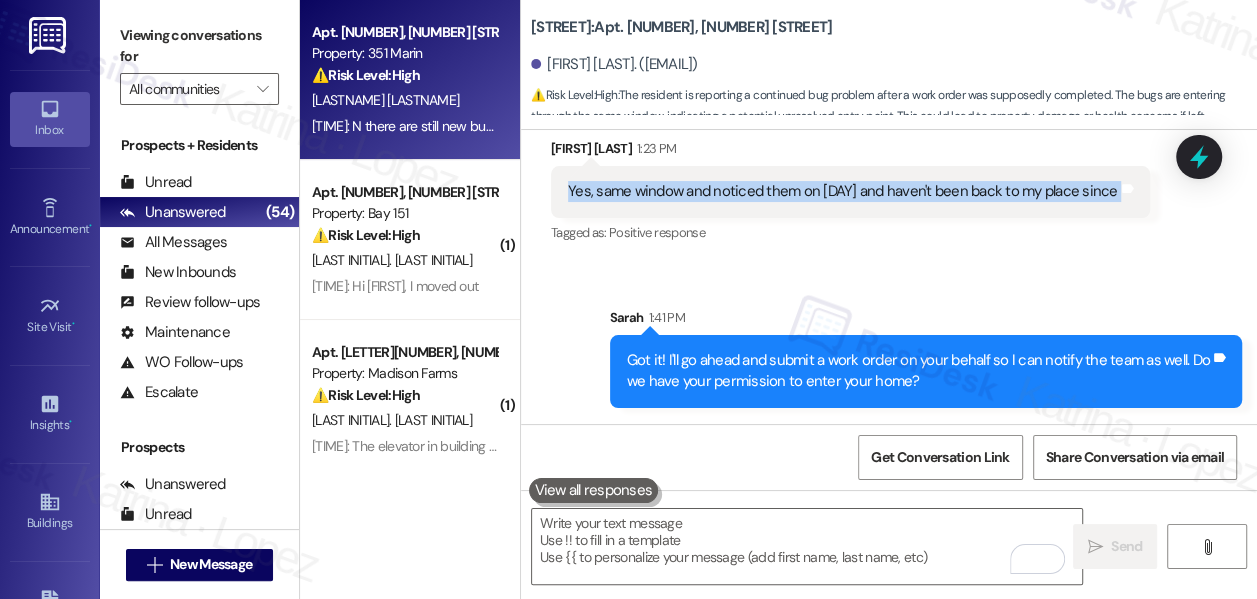 click on "Yes, same window and noticed them on Saturday and haven't been back to my place since Tags and notes" at bounding box center [850, 191] 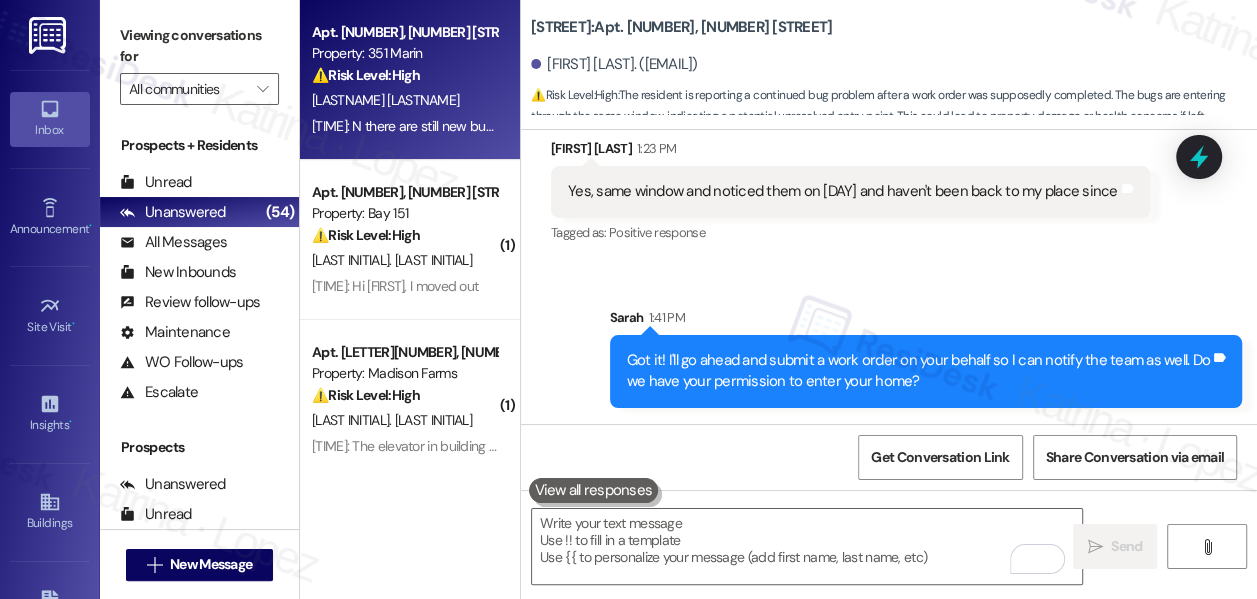 click on "Viewing conversations for" at bounding box center [199, 46] 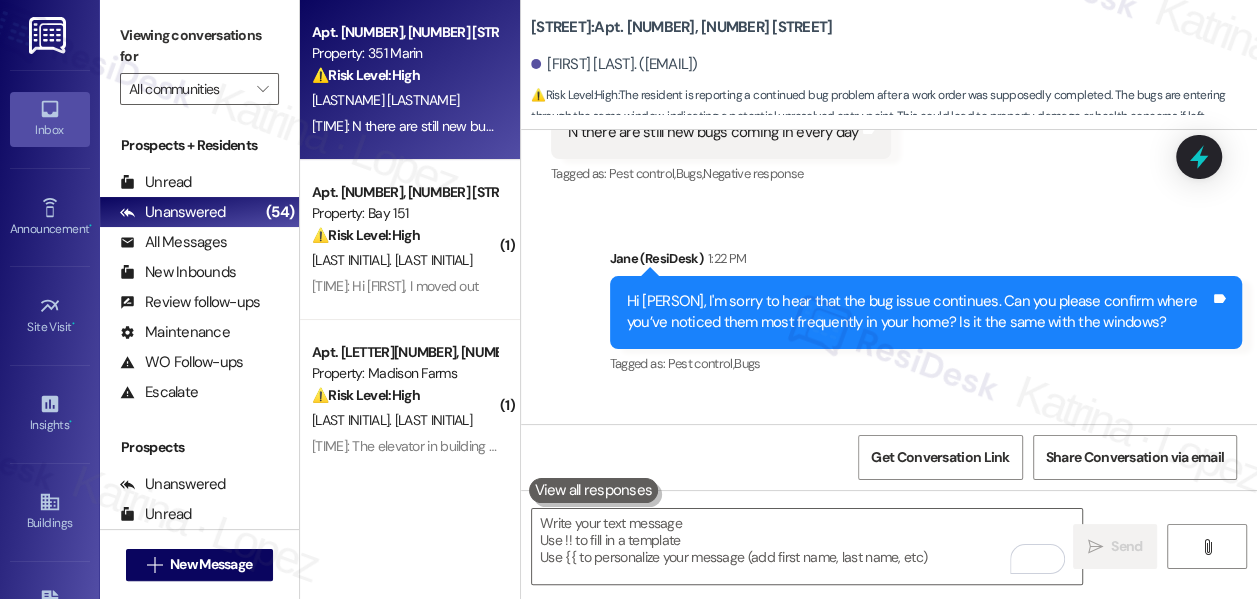 scroll, scrollTop: 6821, scrollLeft: 0, axis: vertical 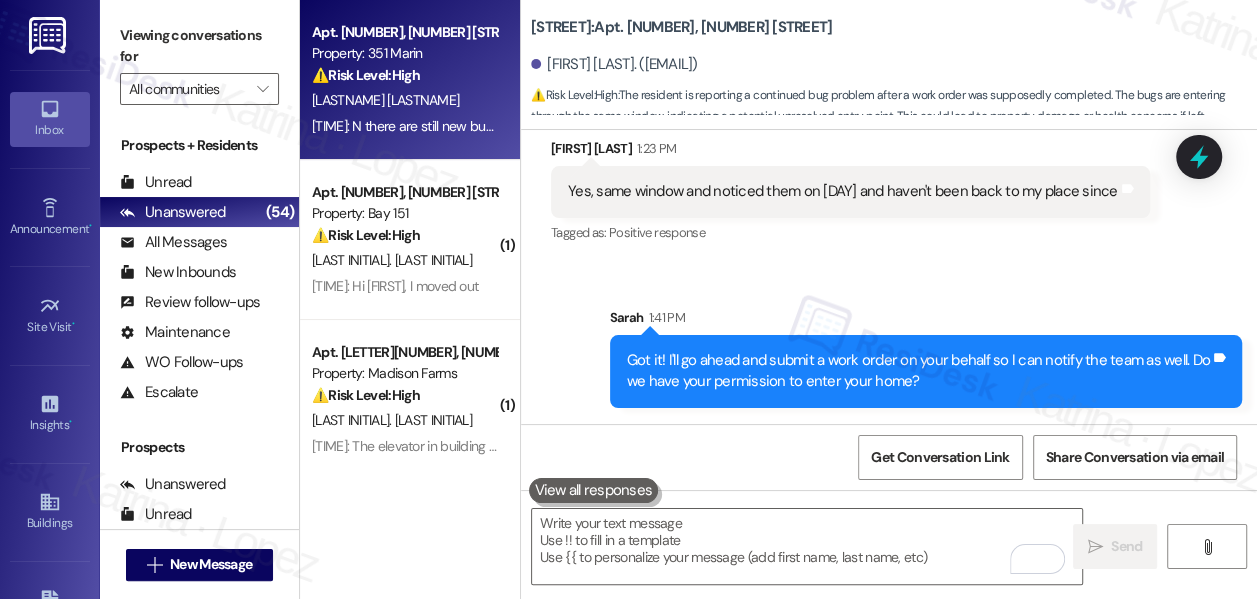 click on "Got it! I'll go ahead and submit a work order on your behalf so I can notify the team as well. Do we have your permission to enter your home?" at bounding box center [918, 371] 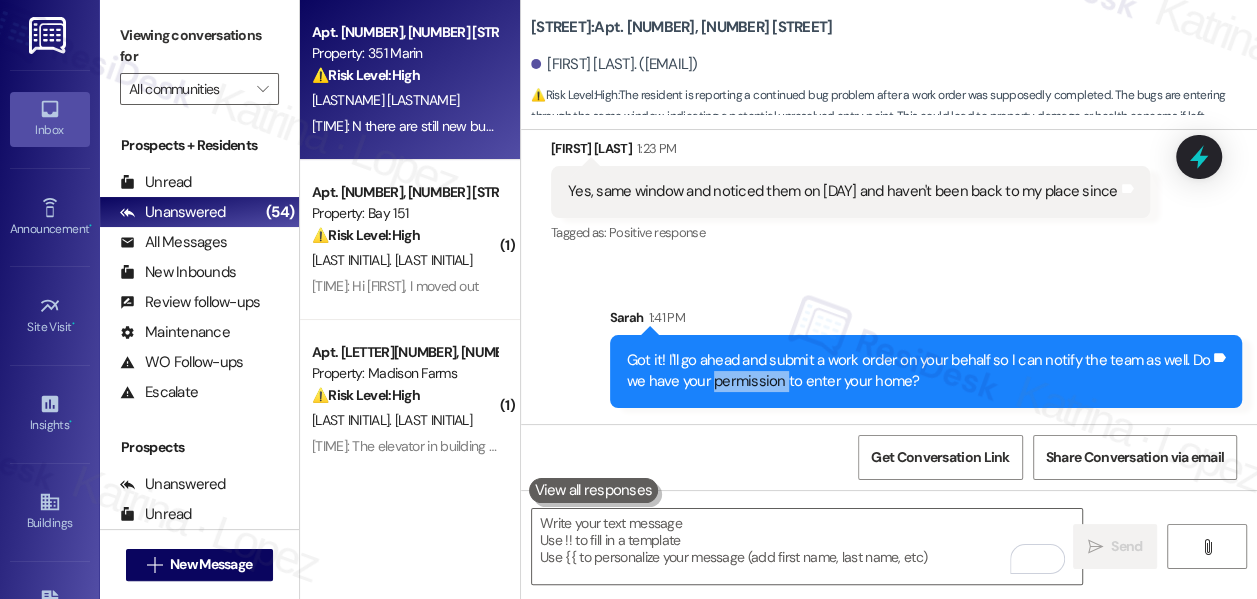 click on "Got it! I'll go ahead and submit a work order on your behalf so I can notify the team as well. Do we have your permission to enter your home?" at bounding box center [918, 371] 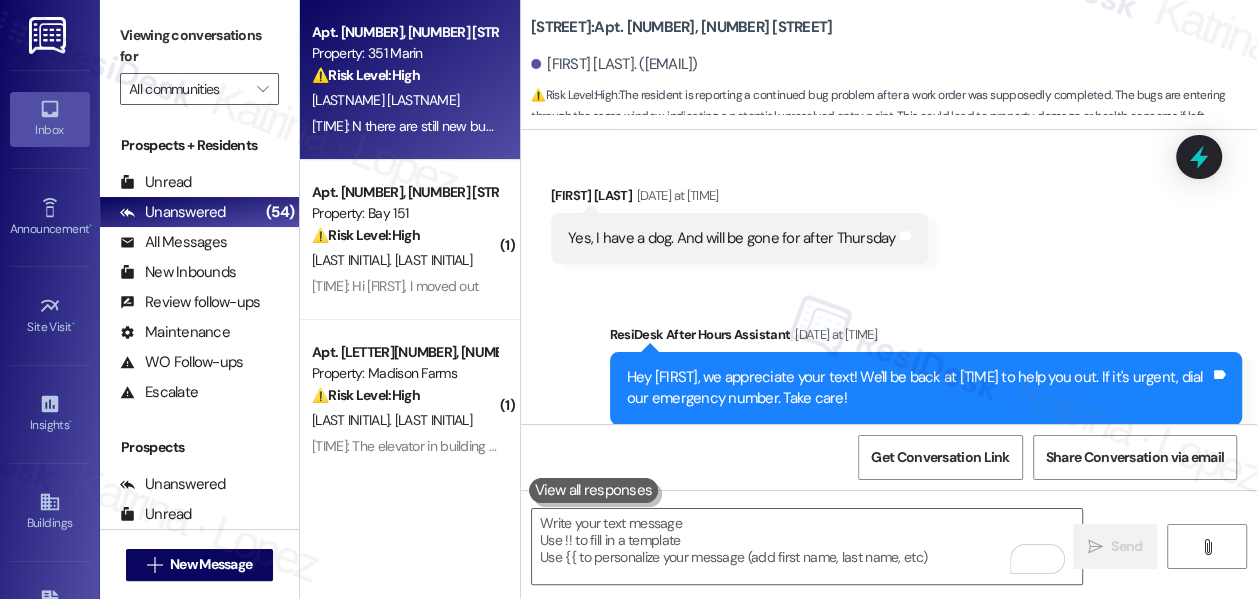 scroll, scrollTop: 4054, scrollLeft: 0, axis: vertical 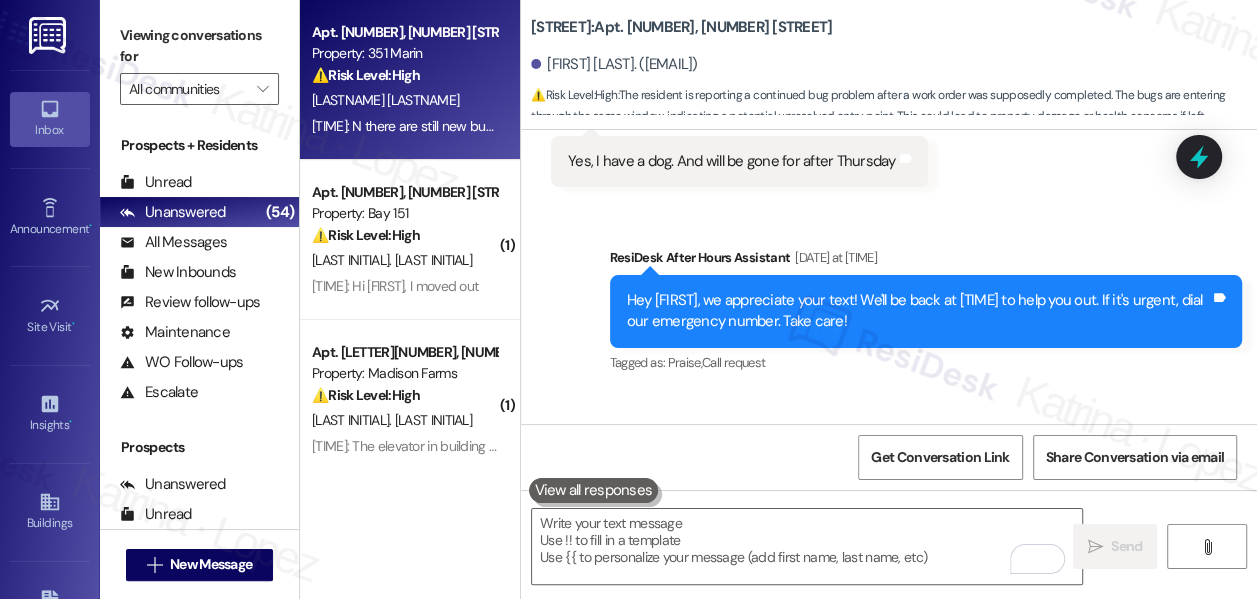 click on "Yes, I have a dog. And will be gone for after Thursday" at bounding box center [732, 161] 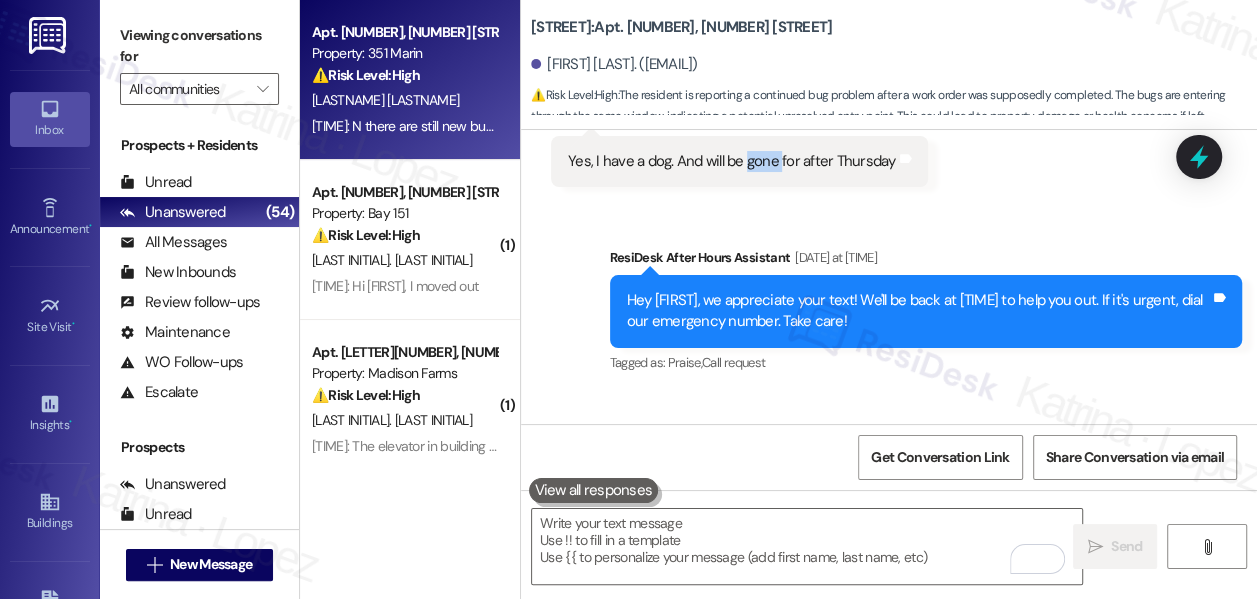 click on "Yes, I have a dog. And will be gone for after Thursday" at bounding box center (732, 161) 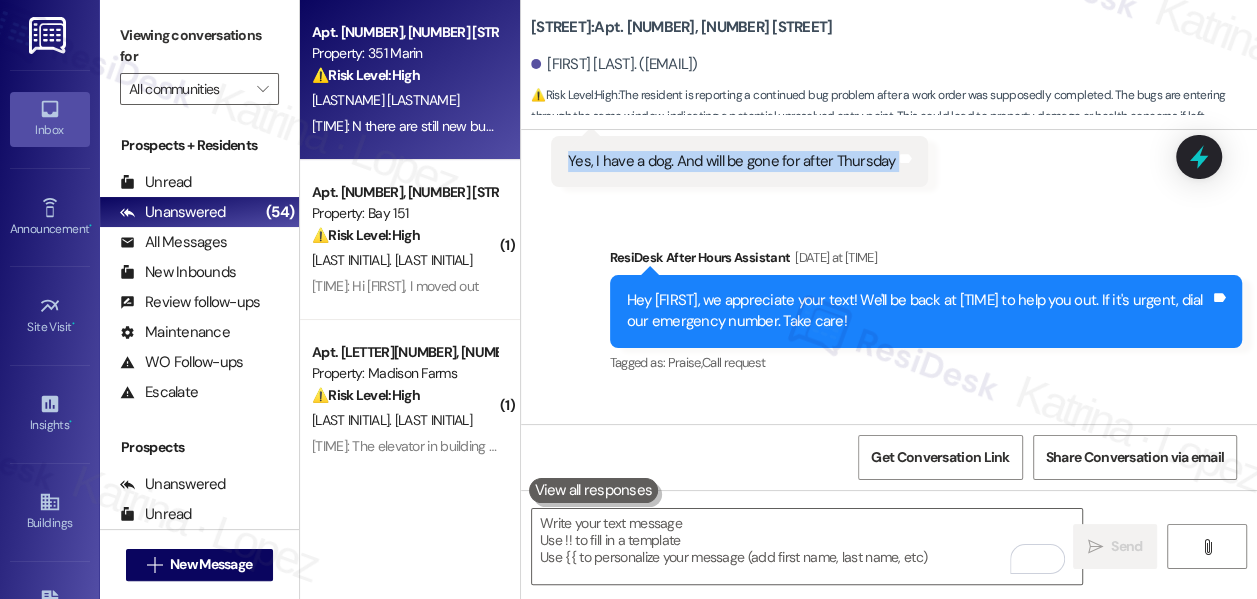 click on "Yes, I have a dog. And will be gone for after Thursday" at bounding box center (732, 161) 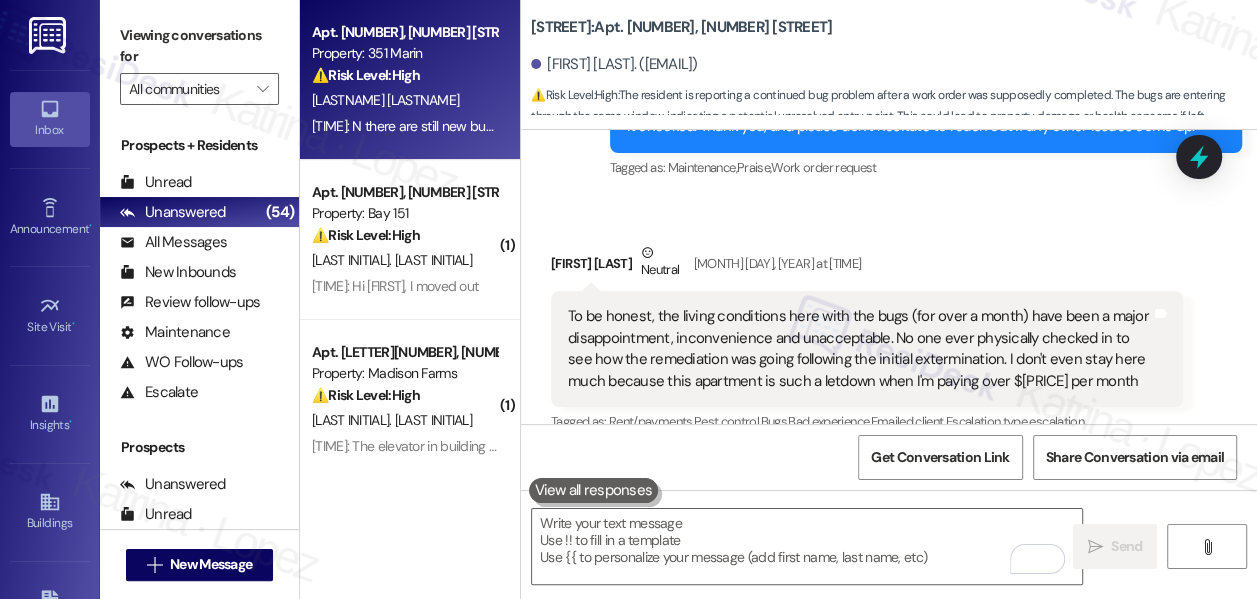 scroll, scrollTop: 4600, scrollLeft: 0, axis: vertical 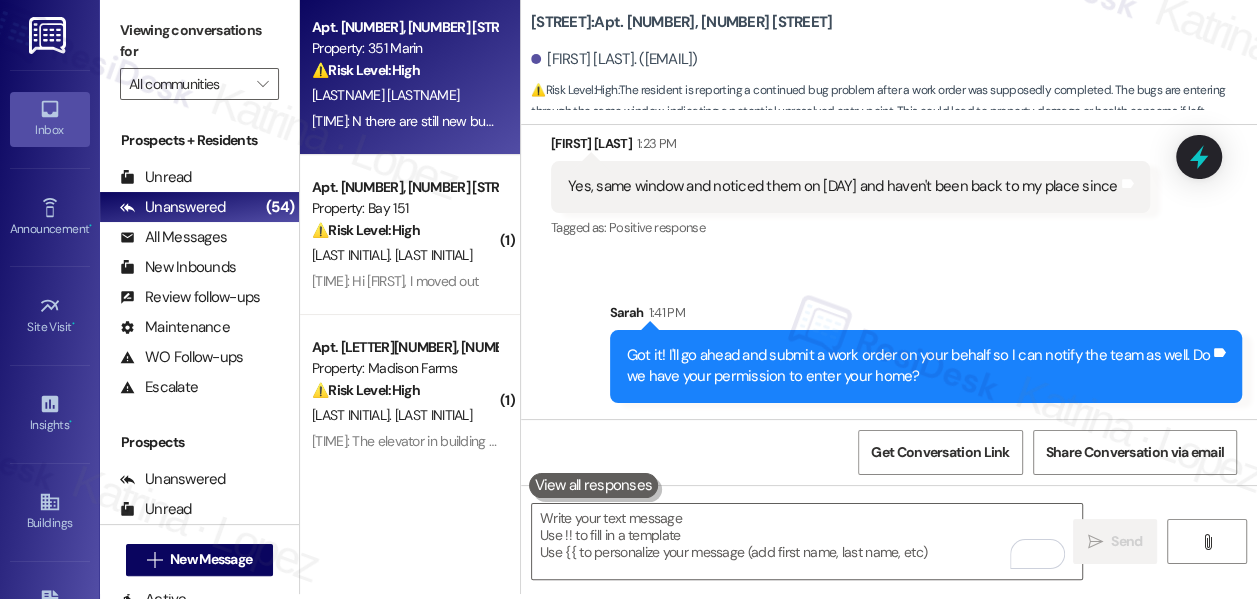click on "Yes, same window and noticed them on Saturday and haven't been back to my place since Tags and notes" at bounding box center [850, 186] 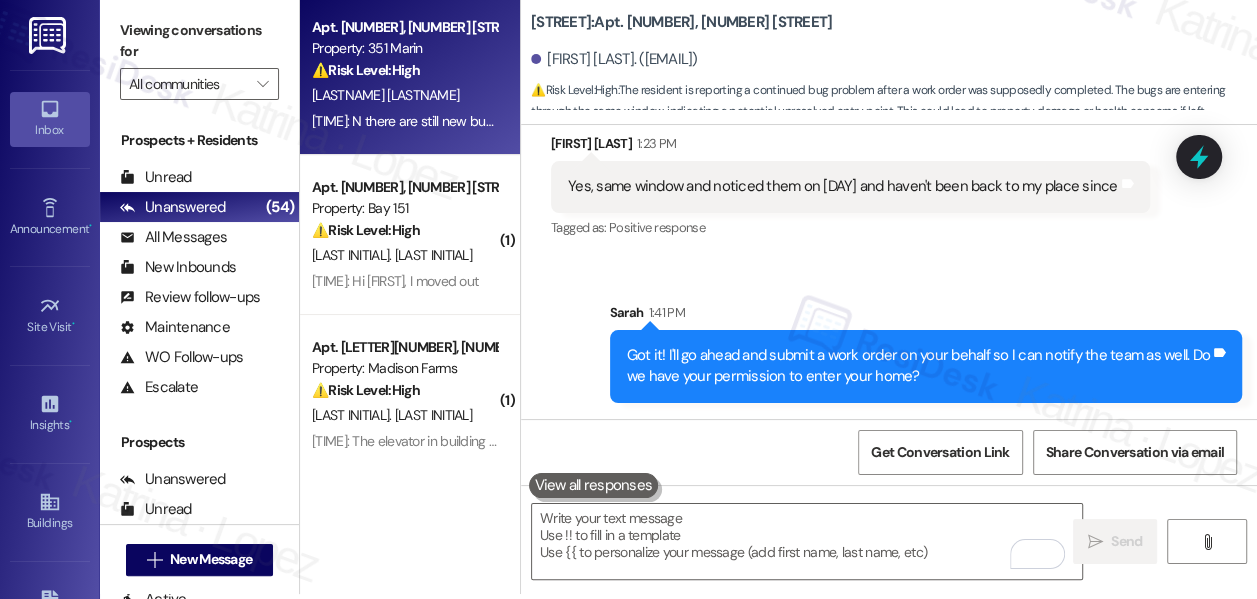 click on "Viewing conversations for All communities " at bounding box center [199, 57] 